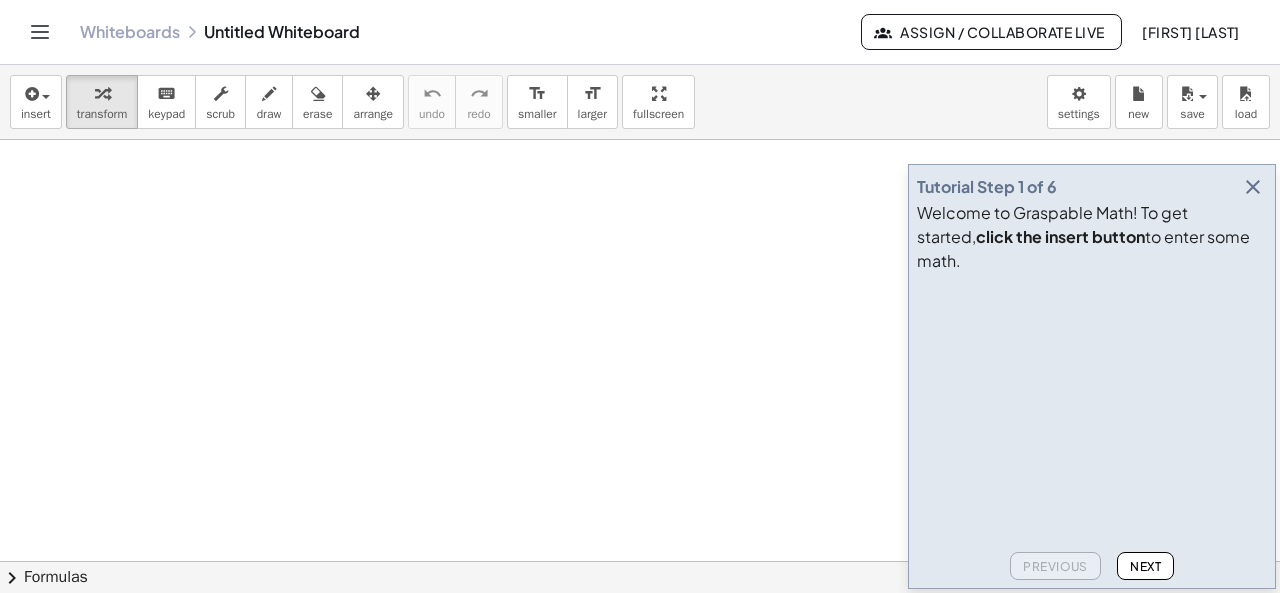 scroll, scrollTop: 0, scrollLeft: 0, axis: both 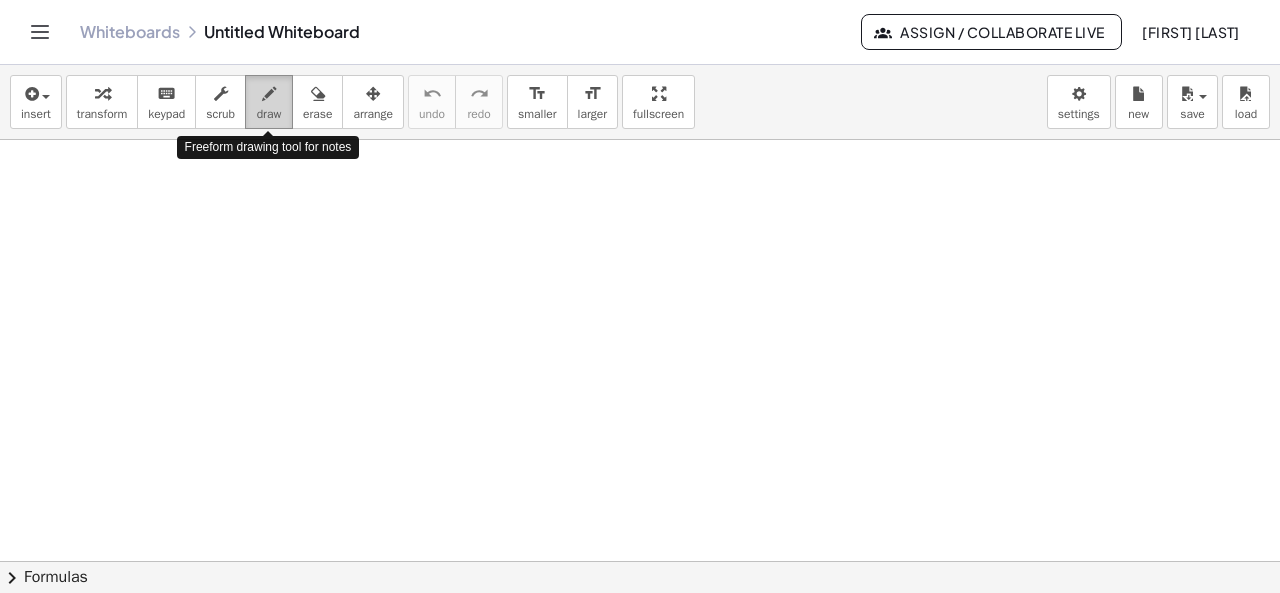 click at bounding box center [269, 94] 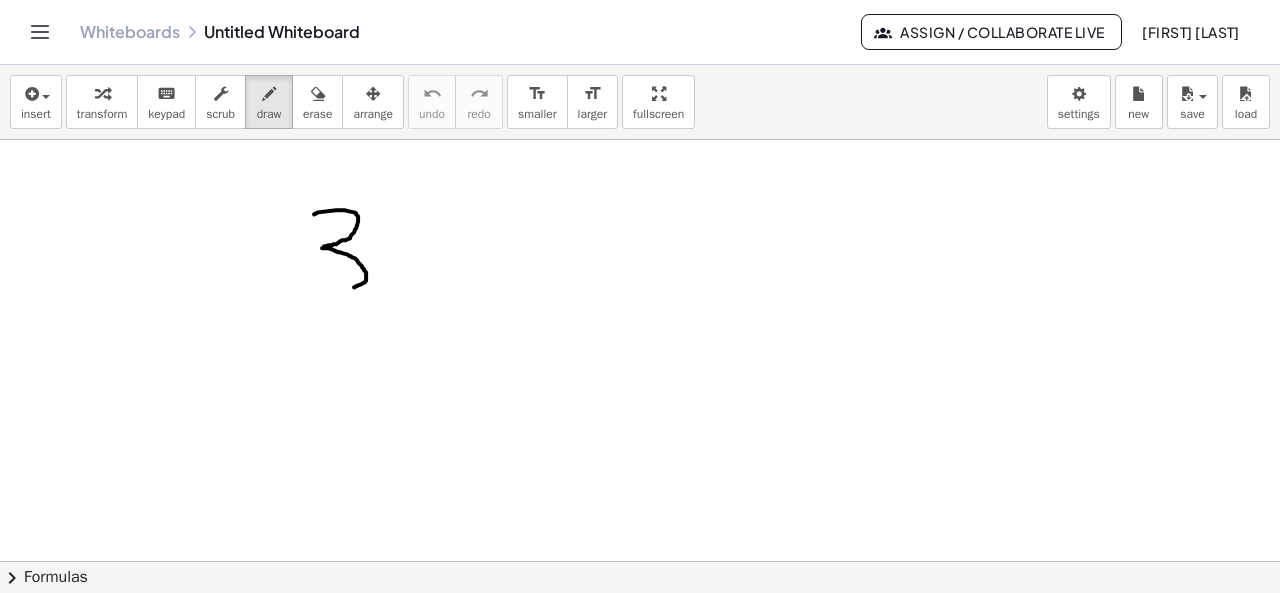 drag, startPoint x: 314, startPoint y: 213, endPoint x: 324, endPoint y: 287, distance: 74.672615 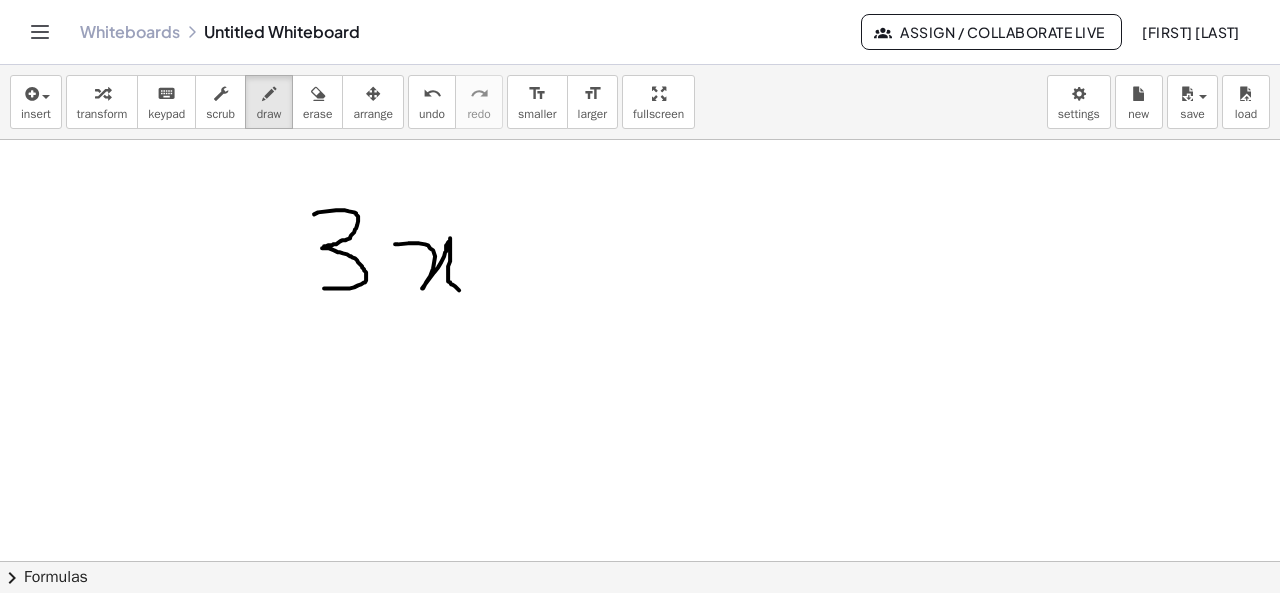 drag, startPoint x: 395, startPoint y: 243, endPoint x: 470, endPoint y: 293, distance: 90.13878 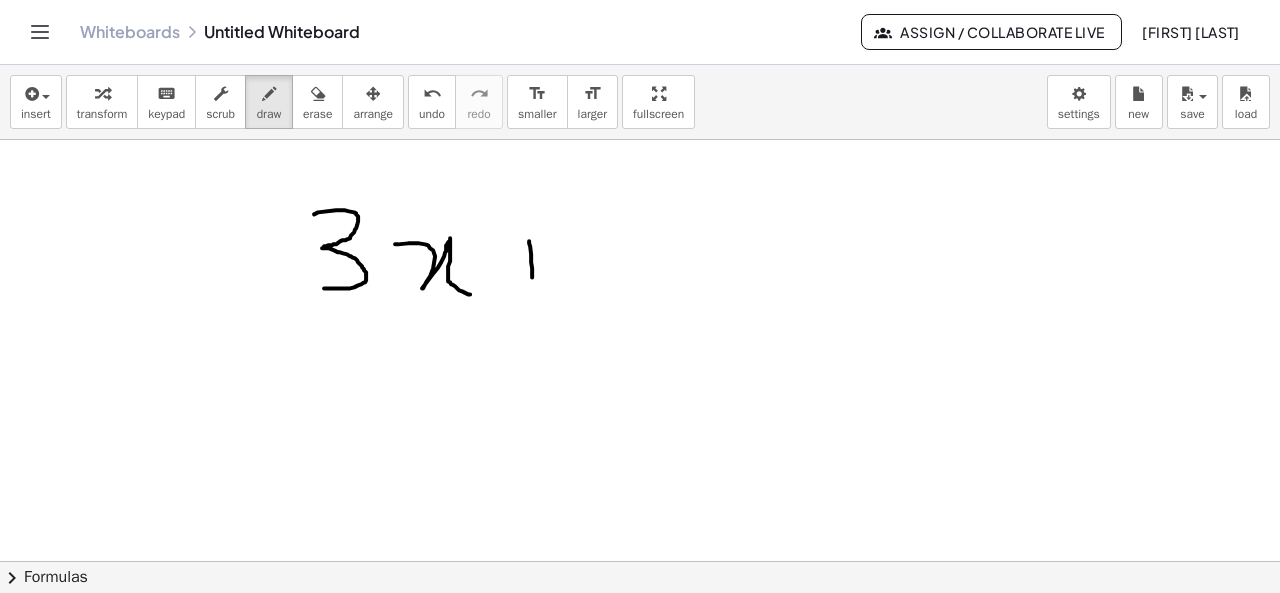 drag, startPoint x: 529, startPoint y: 240, endPoint x: 532, endPoint y: 298, distance: 58.077534 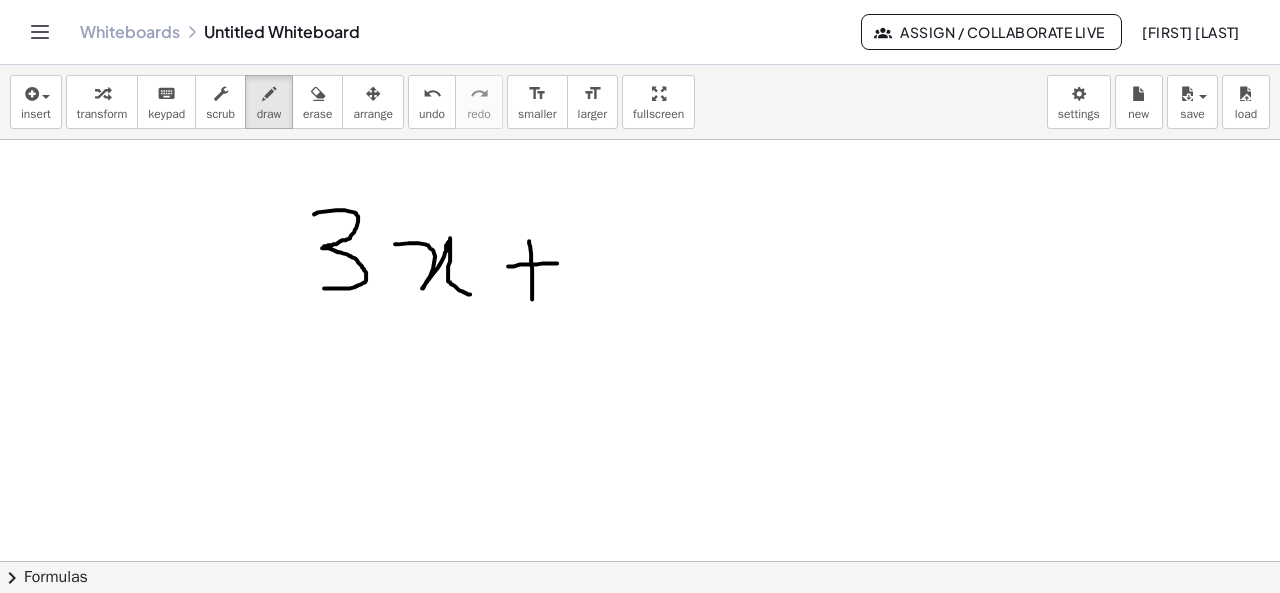 drag, startPoint x: 508, startPoint y: 265, endPoint x: 572, endPoint y: 261, distance: 64.12488 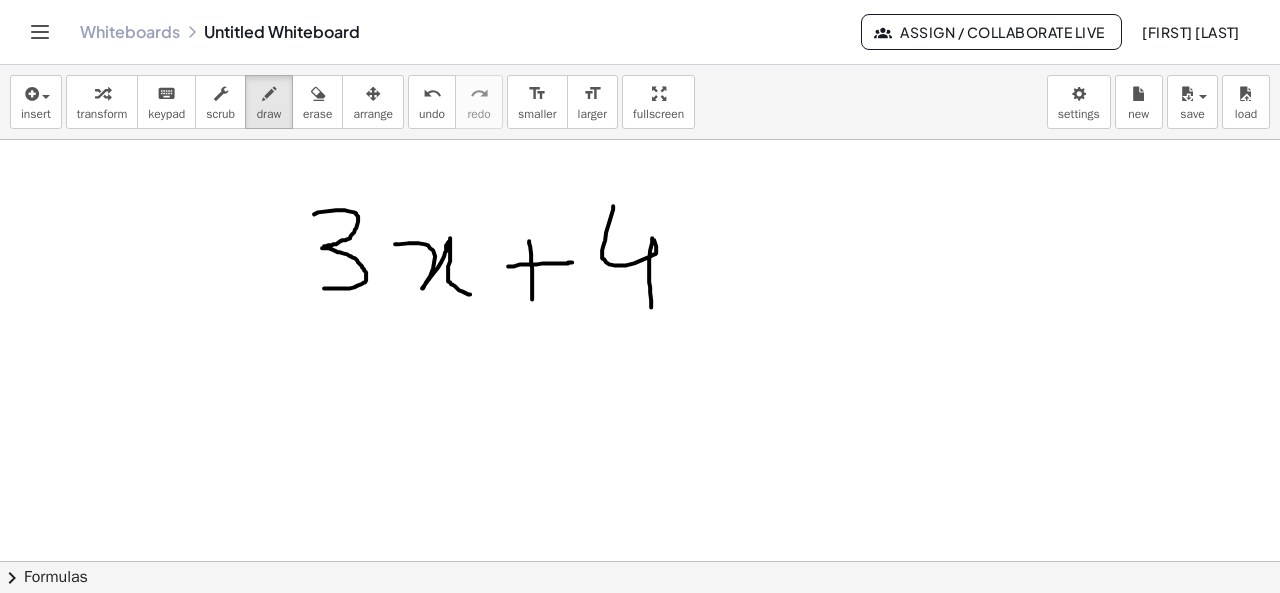drag, startPoint x: 613, startPoint y: 205, endPoint x: 651, endPoint y: 310, distance: 111.66467 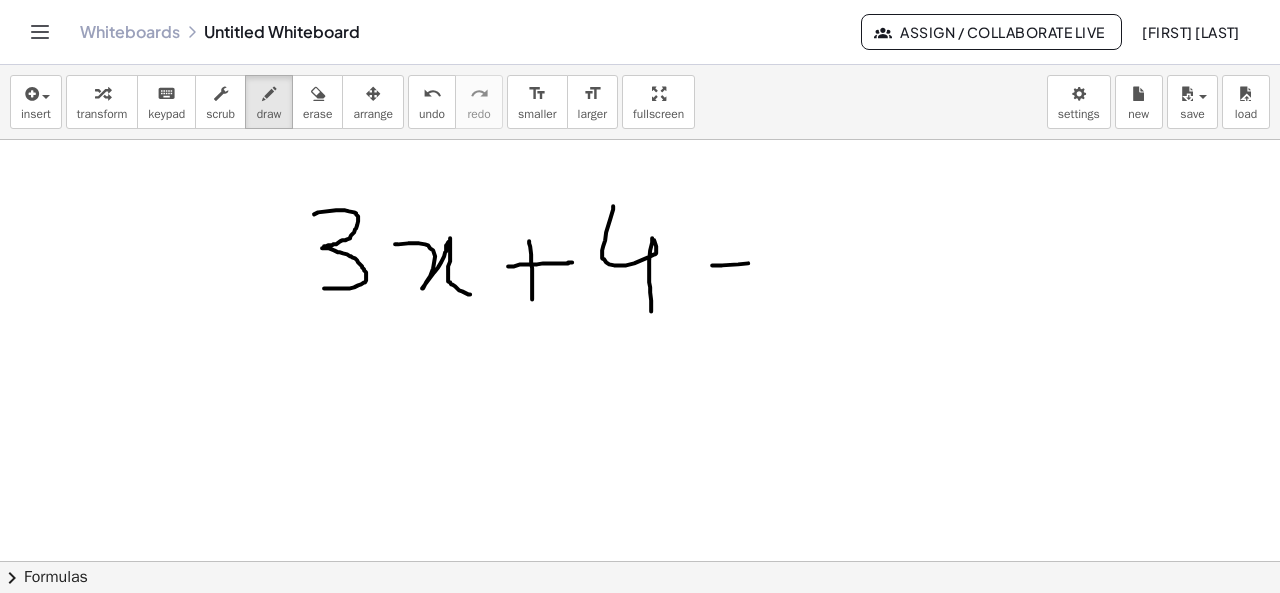 drag, startPoint x: 712, startPoint y: 264, endPoint x: 772, endPoint y: 257, distance: 60.40695 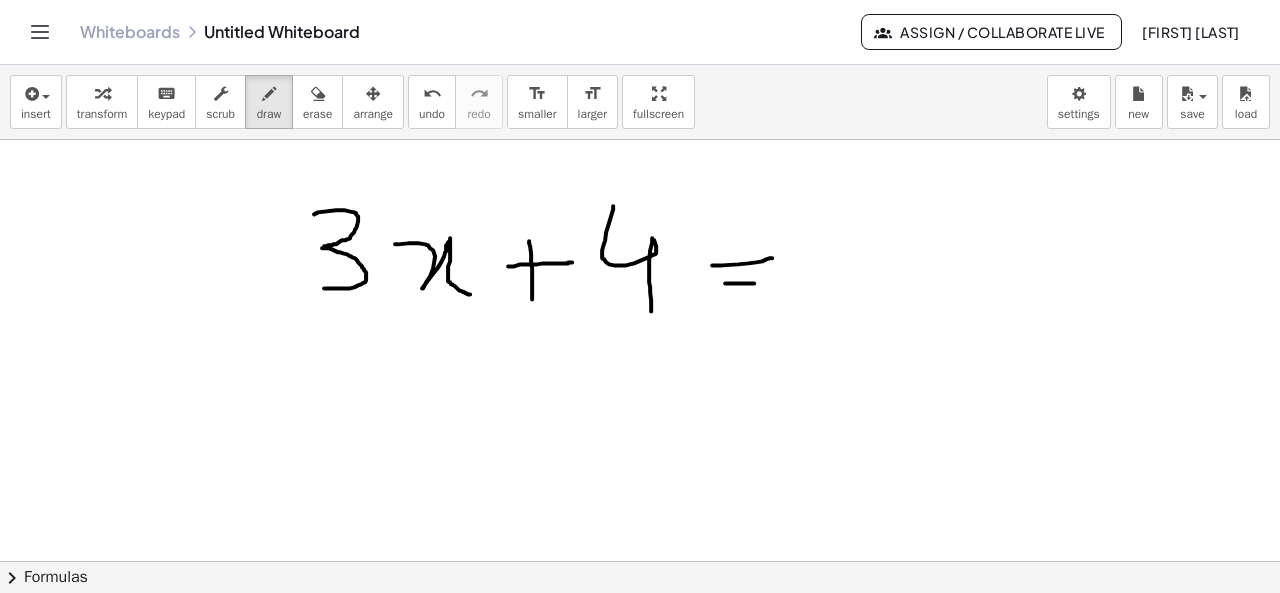 drag, startPoint x: 725, startPoint y: 282, endPoint x: 794, endPoint y: 281, distance: 69.00725 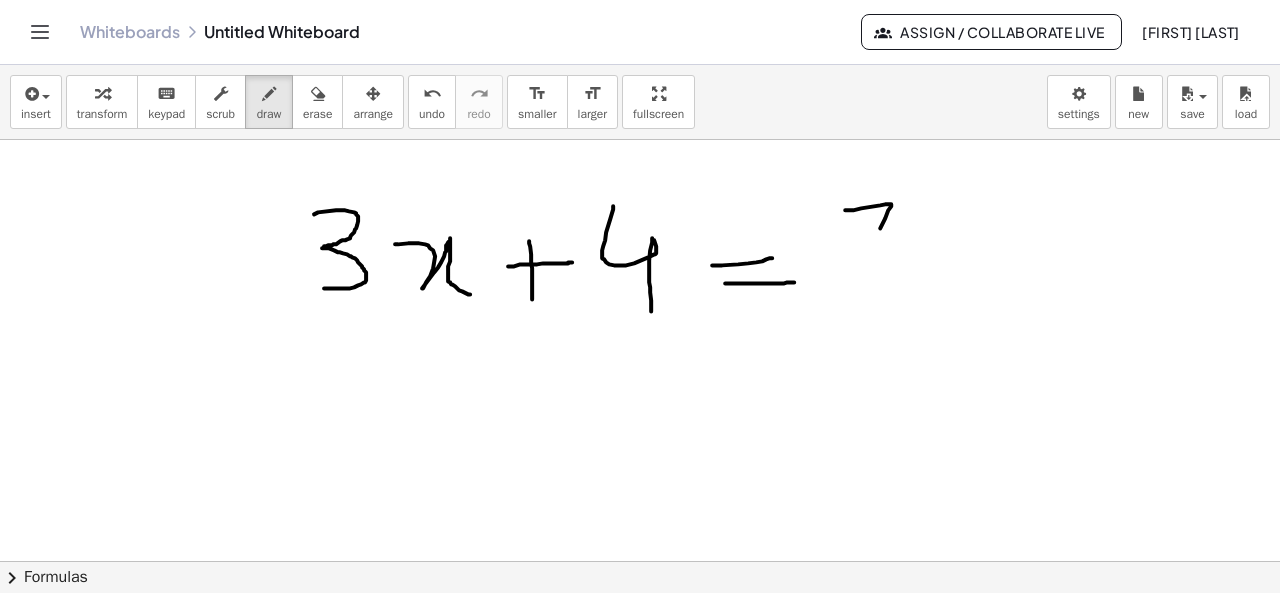 drag, startPoint x: 845, startPoint y: 209, endPoint x: 858, endPoint y: 297, distance: 88.95505 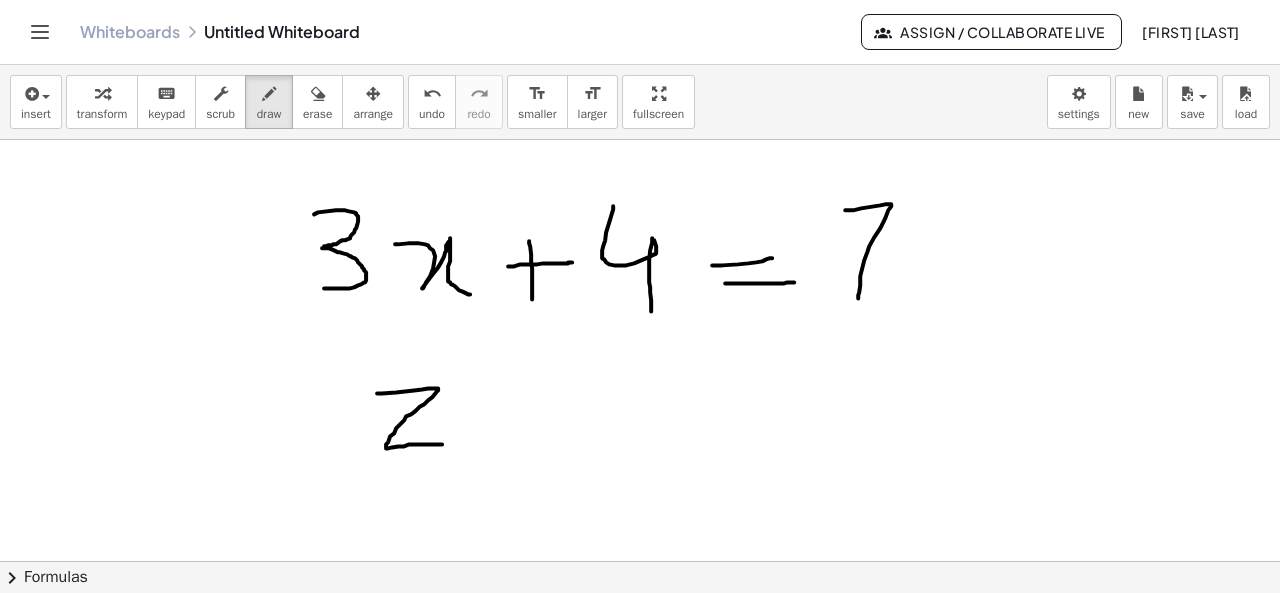 drag, startPoint x: 377, startPoint y: 392, endPoint x: 442, endPoint y: 443, distance: 82.61961 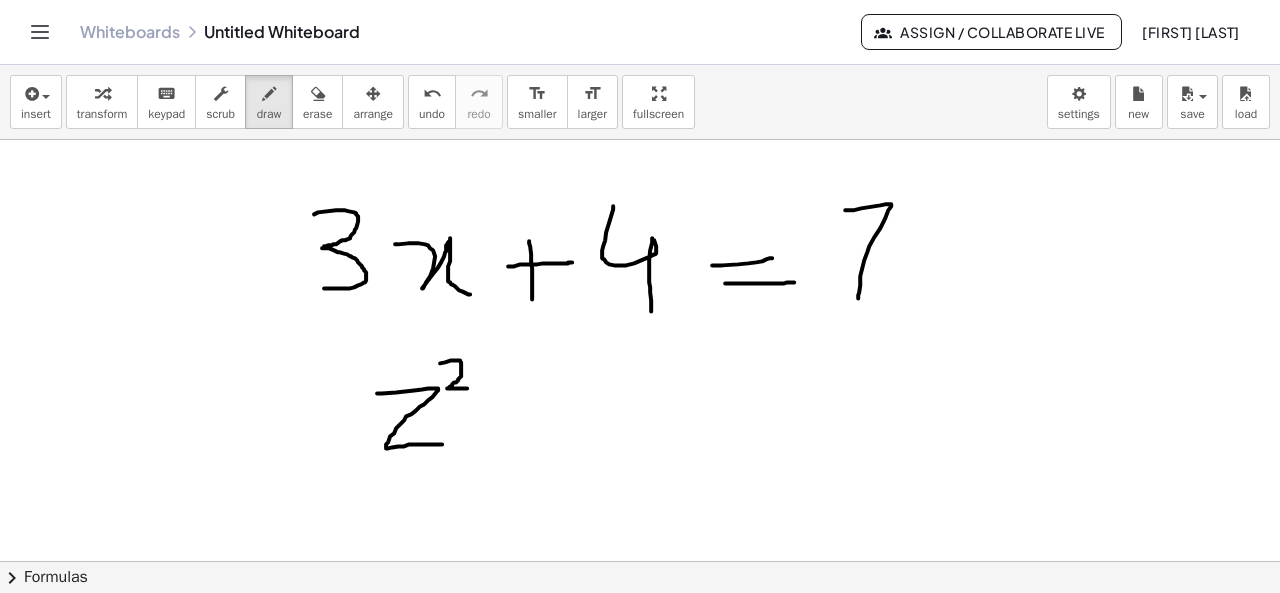 drag, startPoint x: 440, startPoint y: 362, endPoint x: 469, endPoint y: 387, distance: 38.28838 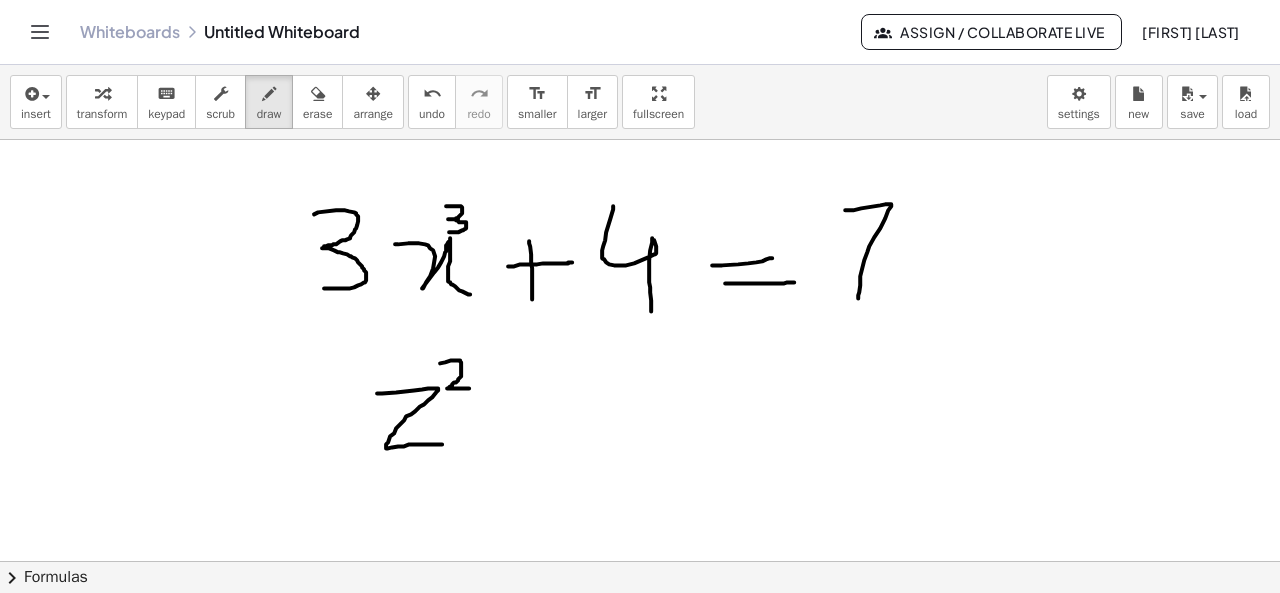 drag, startPoint x: 446, startPoint y: 205, endPoint x: 449, endPoint y: 231, distance: 26.172504 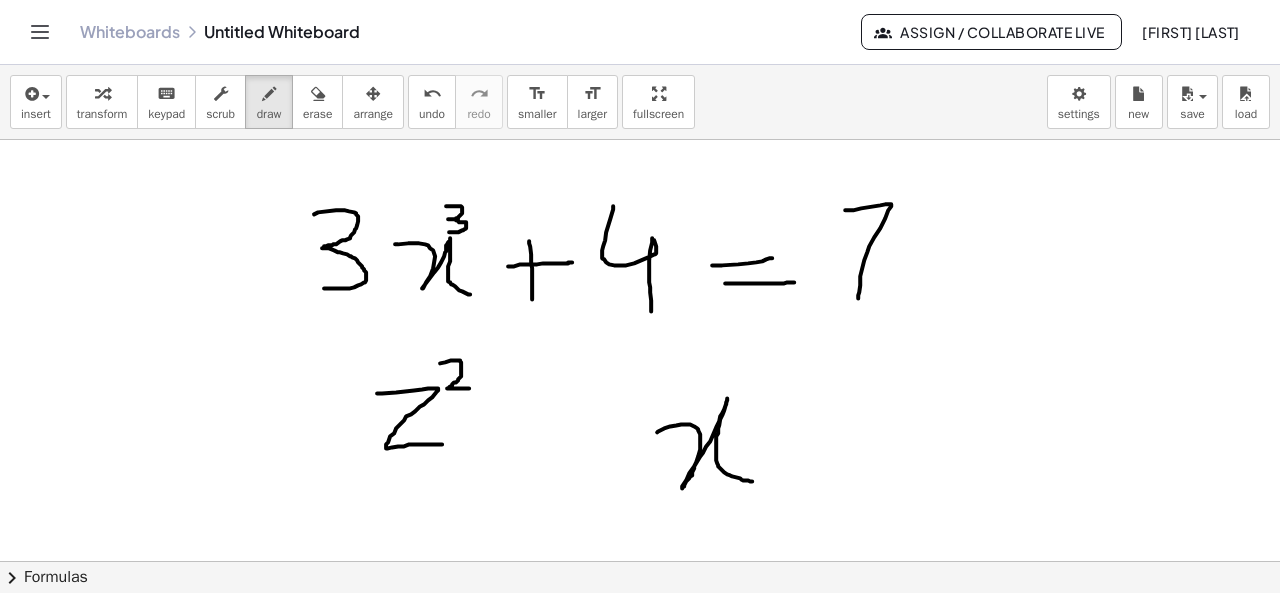 drag, startPoint x: 657, startPoint y: 431, endPoint x: 754, endPoint y: 480, distance: 108.67382 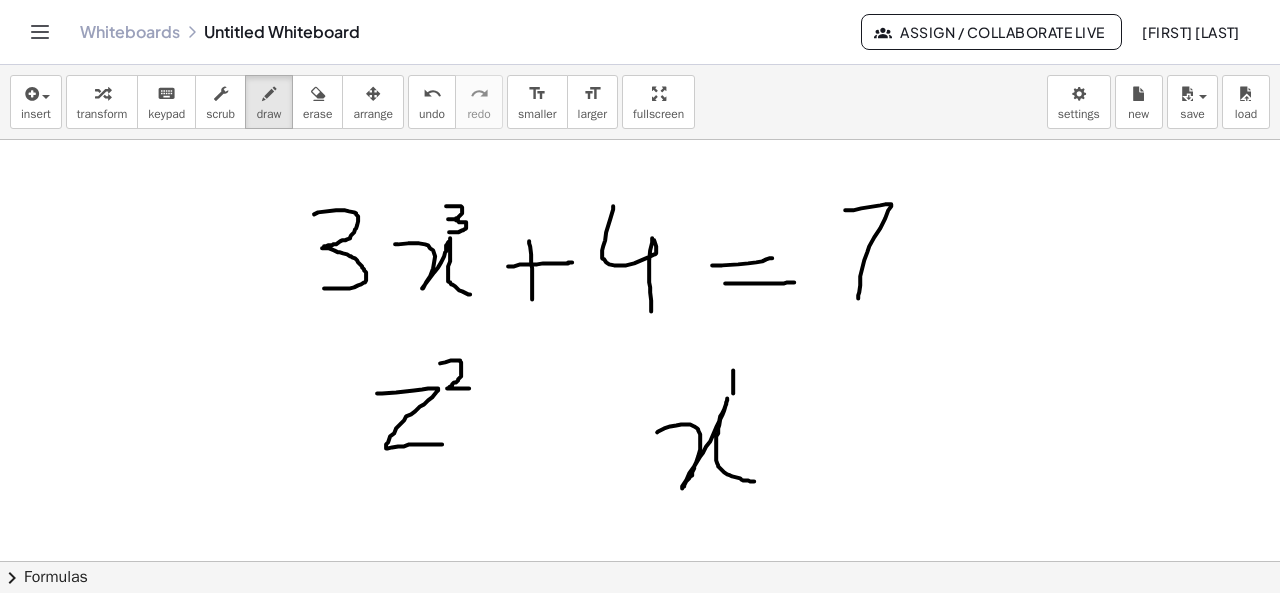 drag, startPoint x: 733, startPoint y: 369, endPoint x: 733, endPoint y: 397, distance: 28 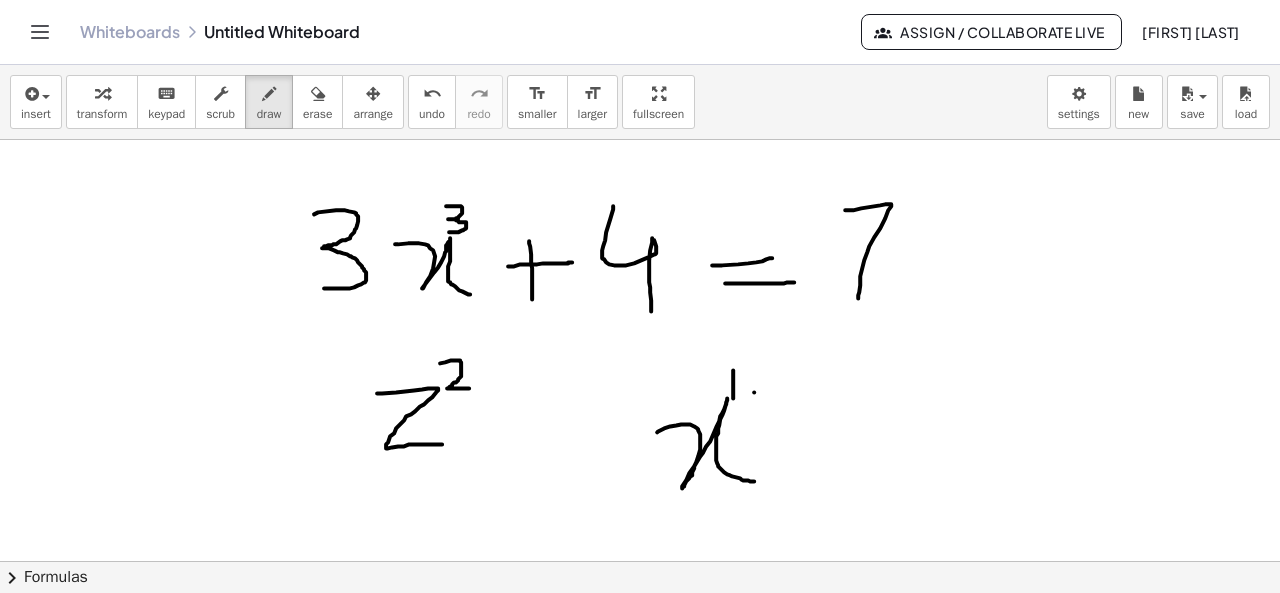 drag, startPoint x: 754, startPoint y: 391, endPoint x: 744, endPoint y: 409, distance: 20.59126 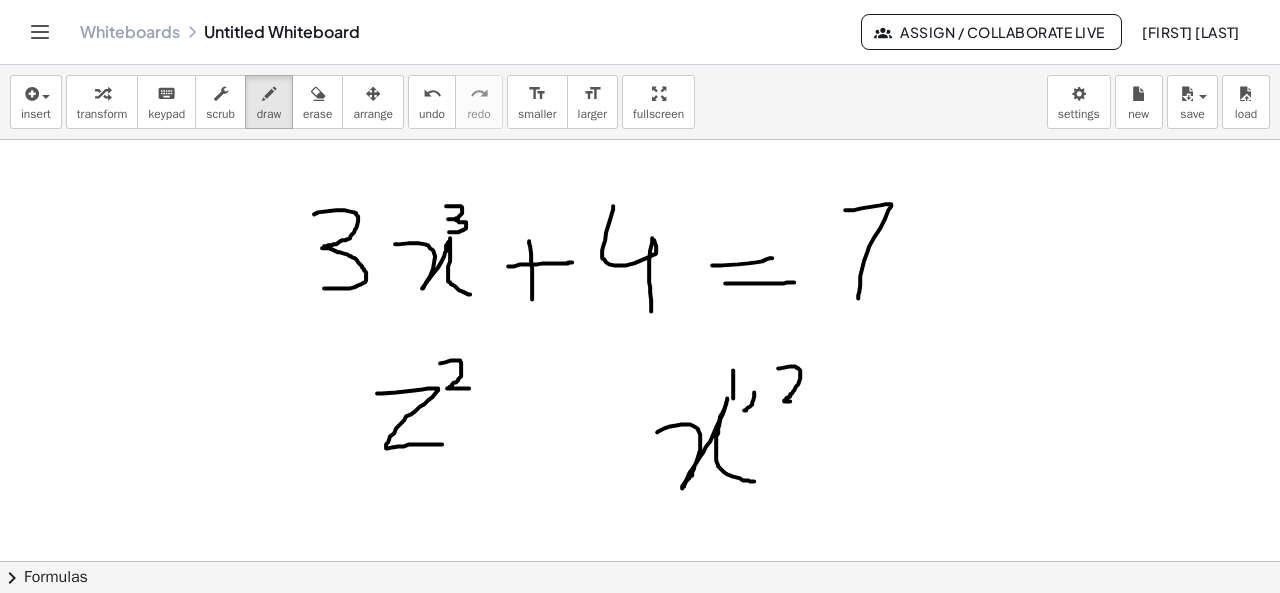 drag, startPoint x: 778, startPoint y: 367, endPoint x: 790, endPoint y: 400, distance: 35.1141 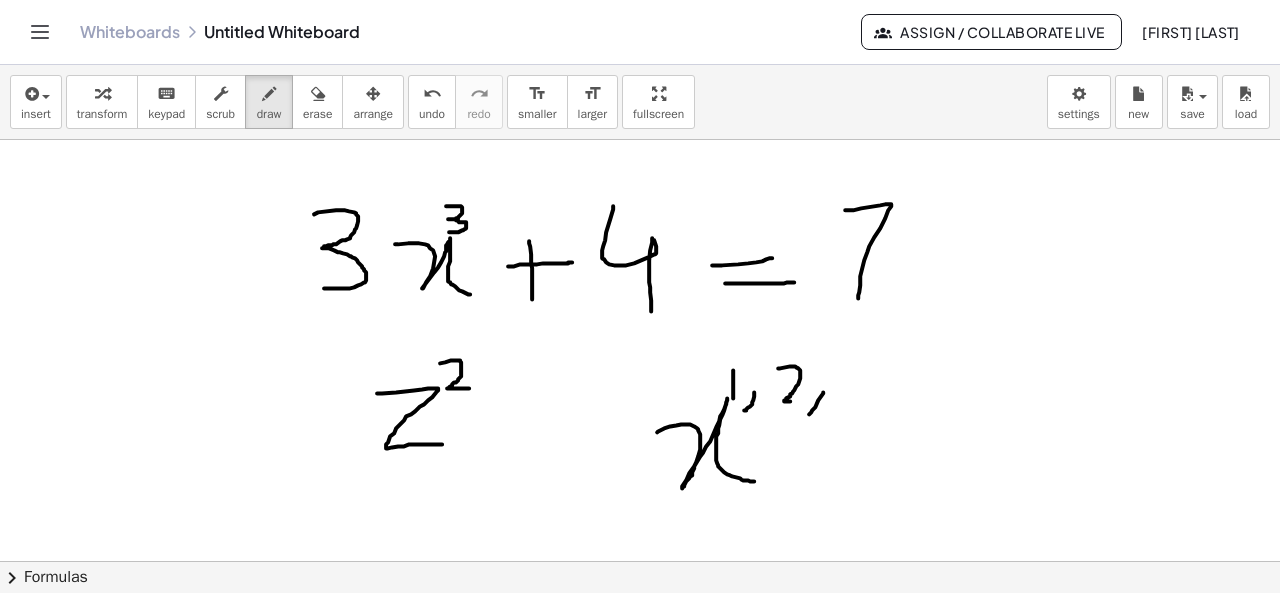 drag, startPoint x: 823, startPoint y: 391, endPoint x: 806, endPoint y: 415, distance: 29.410883 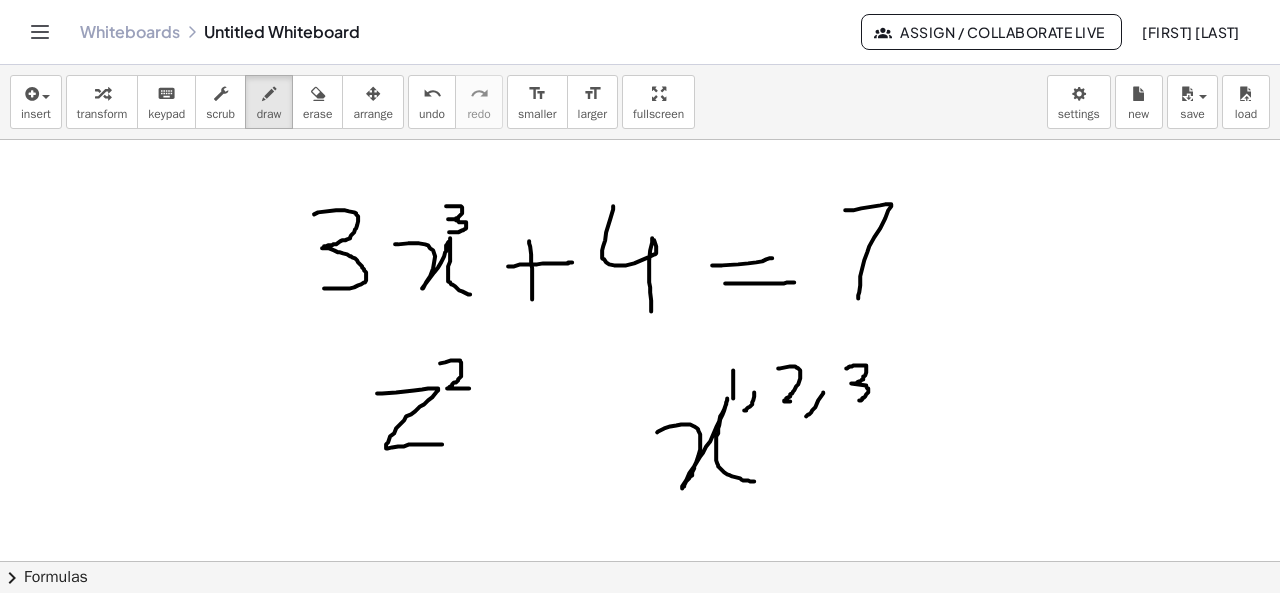 drag, startPoint x: 846, startPoint y: 367, endPoint x: 850, endPoint y: 400, distance: 33.24154 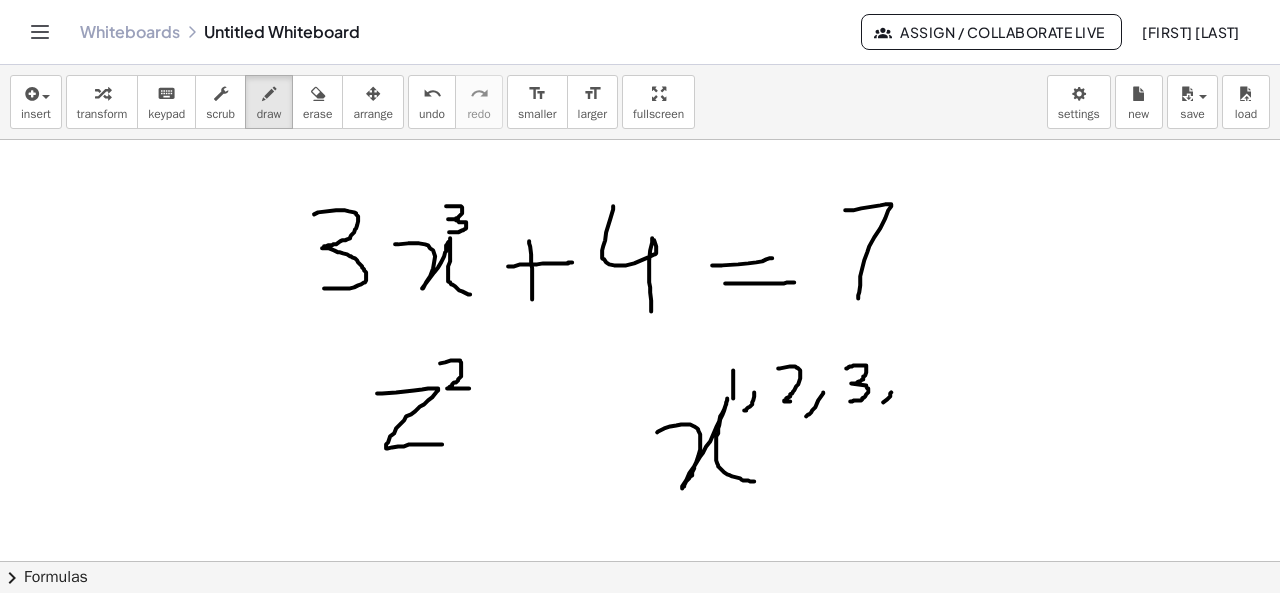 drag, startPoint x: 891, startPoint y: 391, endPoint x: 876, endPoint y: 404, distance: 19.849434 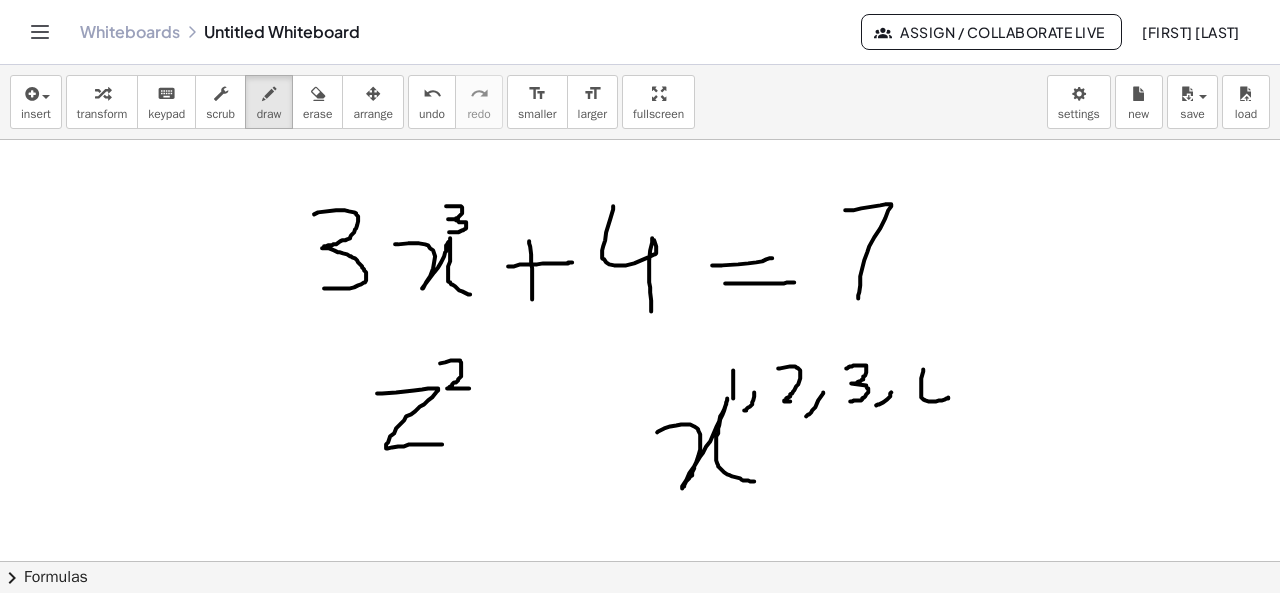 drag, startPoint x: 923, startPoint y: 368, endPoint x: 948, endPoint y: 413, distance: 51.47815 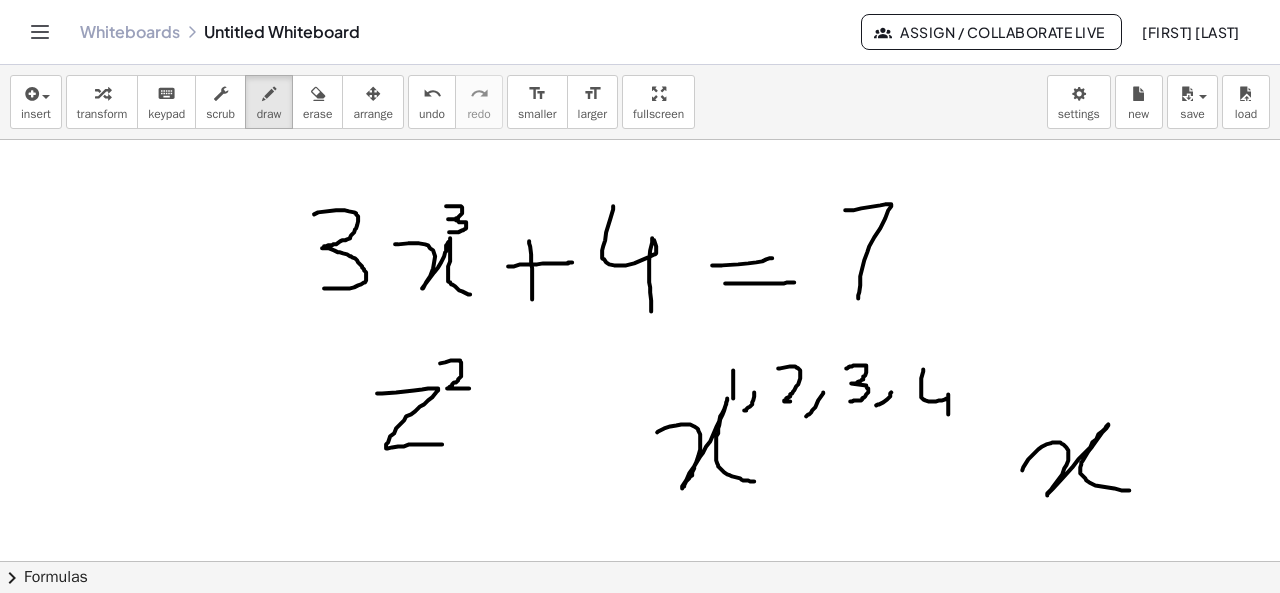 drag, startPoint x: 1022, startPoint y: 469, endPoint x: 1136, endPoint y: 490, distance: 115.918076 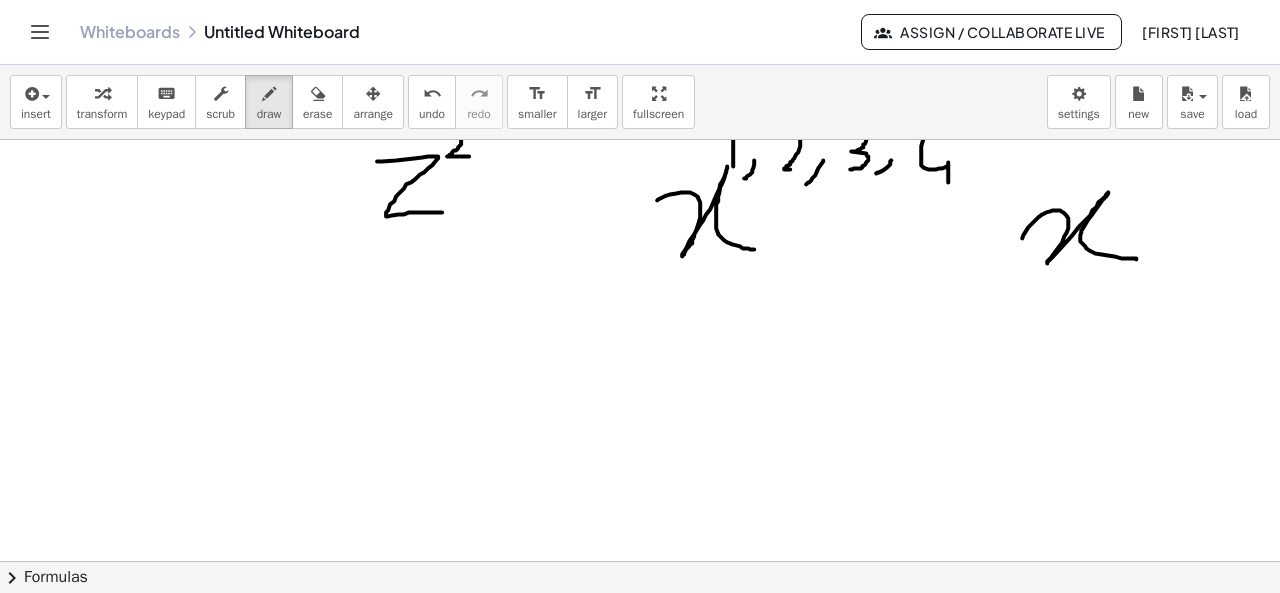 scroll, scrollTop: 240, scrollLeft: 0, axis: vertical 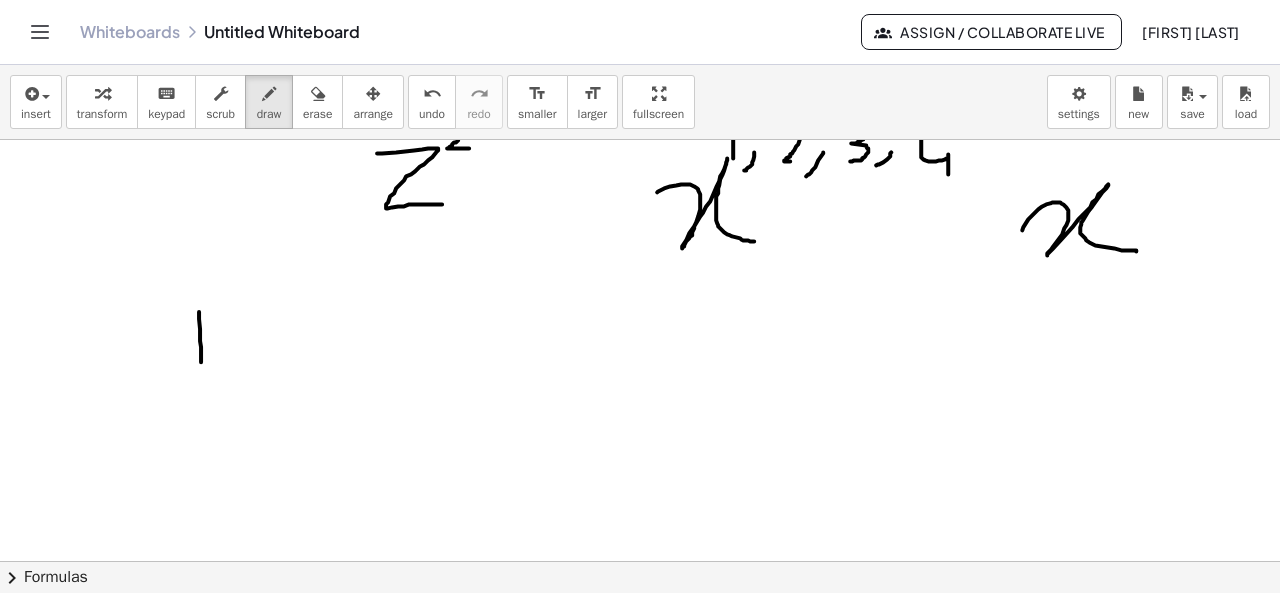 drag, startPoint x: 199, startPoint y: 310, endPoint x: 201, endPoint y: 360, distance: 50.039986 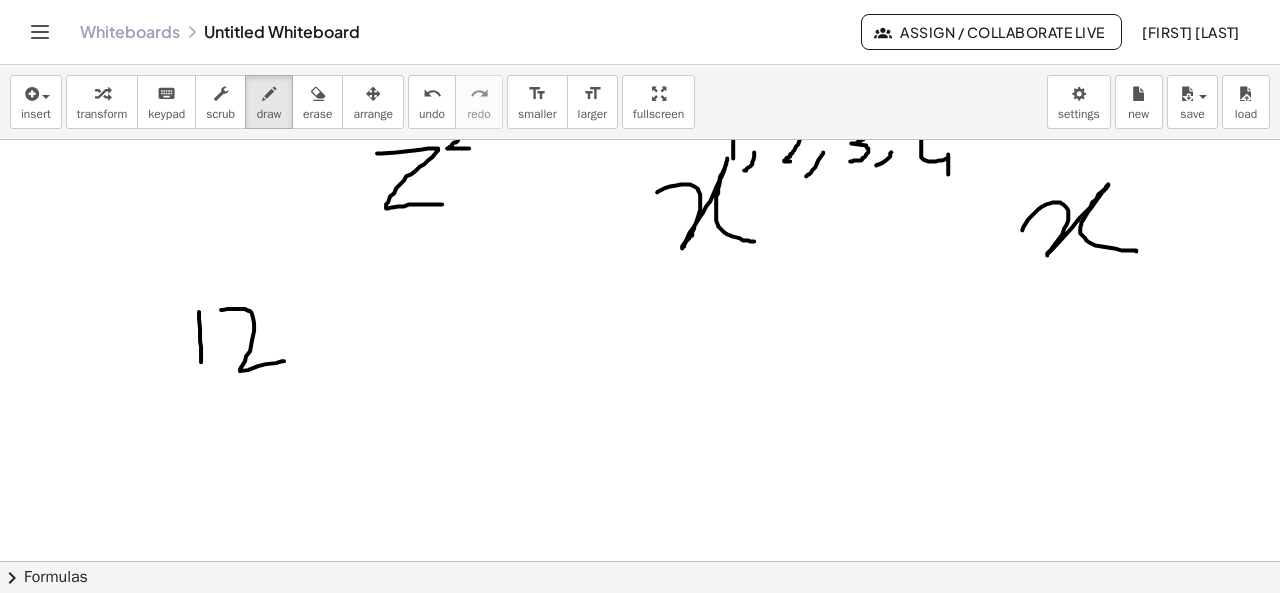 drag, startPoint x: 221, startPoint y: 308, endPoint x: 287, endPoint y: 359, distance: 83.40863 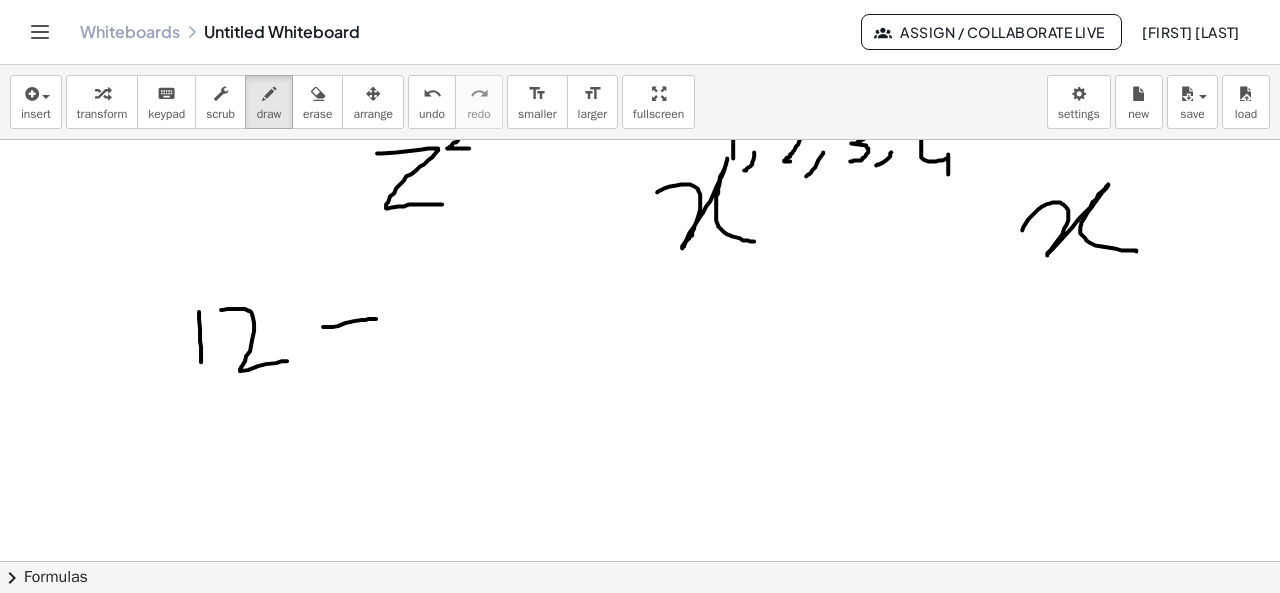 drag, startPoint x: 323, startPoint y: 325, endPoint x: 378, endPoint y: 317, distance: 55.578773 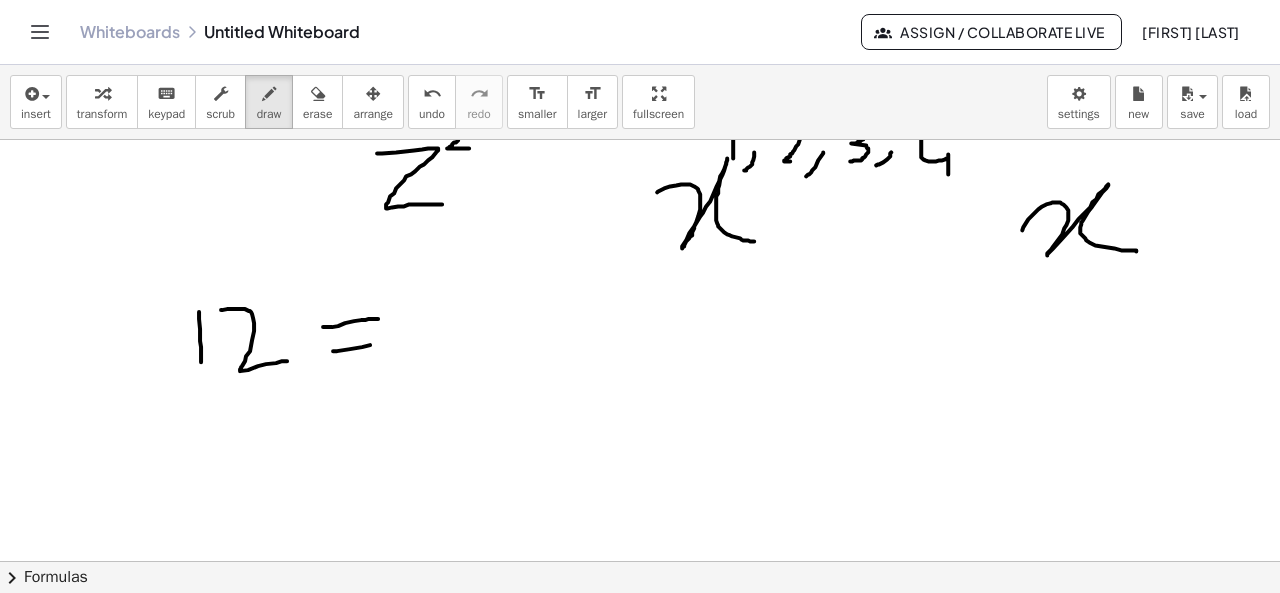 drag, startPoint x: 333, startPoint y: 349, endPoint x: 394, endPoint y: 343, distance: 61.294373 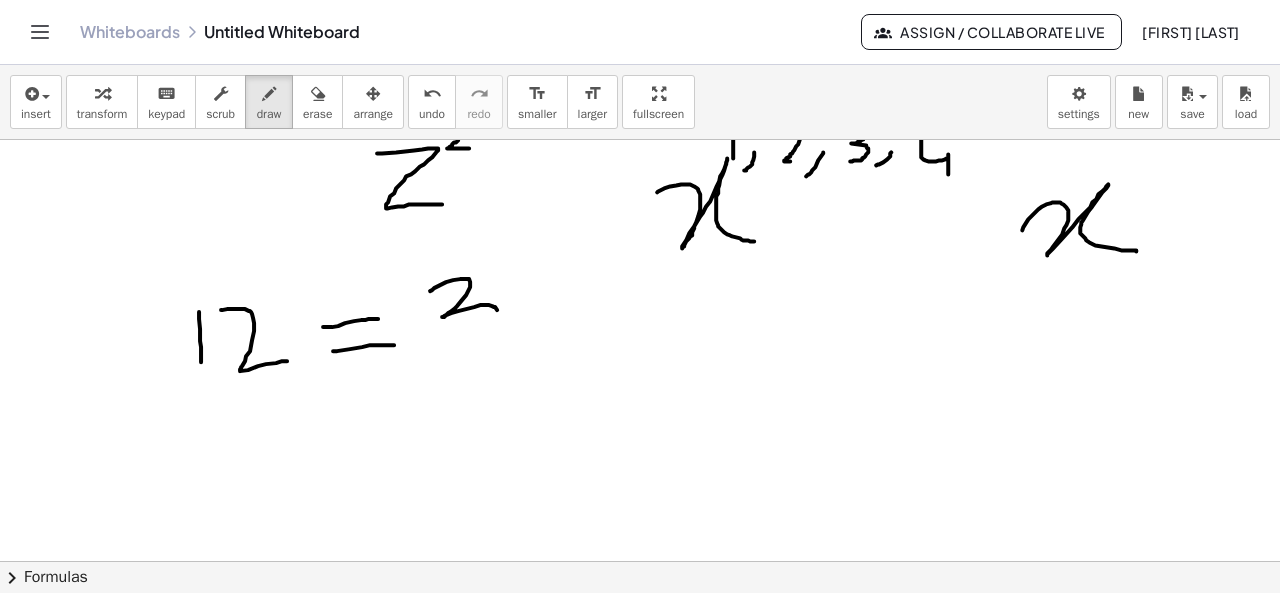 drag, startPoint x: 430, startPoint y: 289, endPoint x: 456, endPoint y: 349, distance: 65.39113 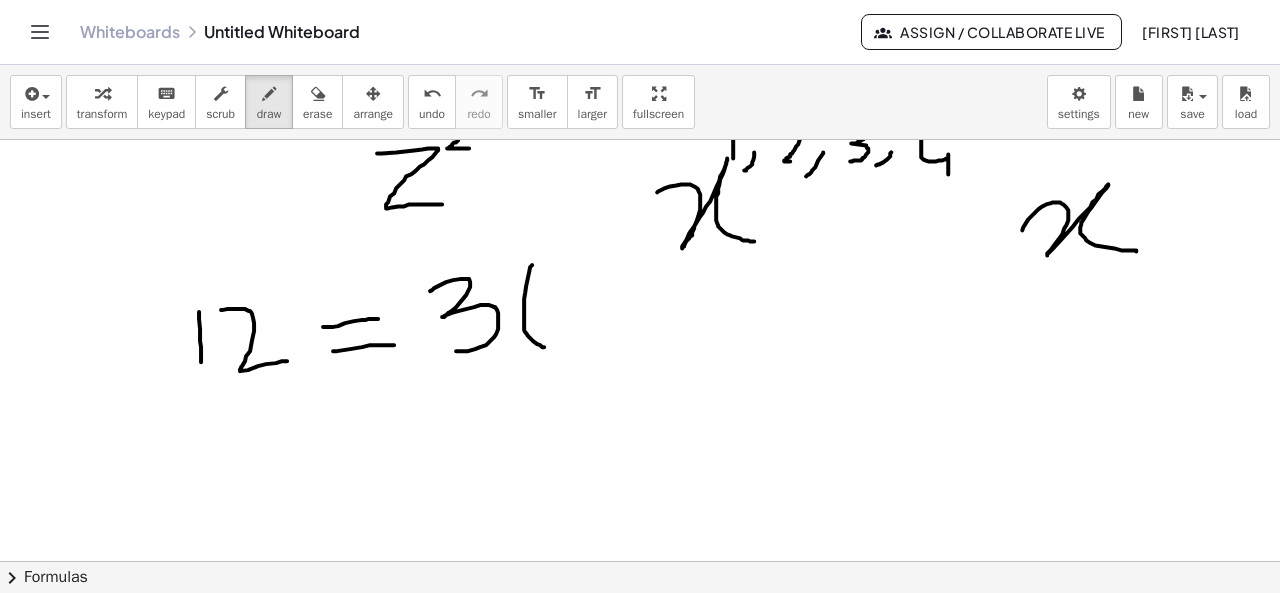 drag, startPoint x: 532, startPoint y: 263, endPoint x: 546, endPoint y: 346, distance: 84.17244 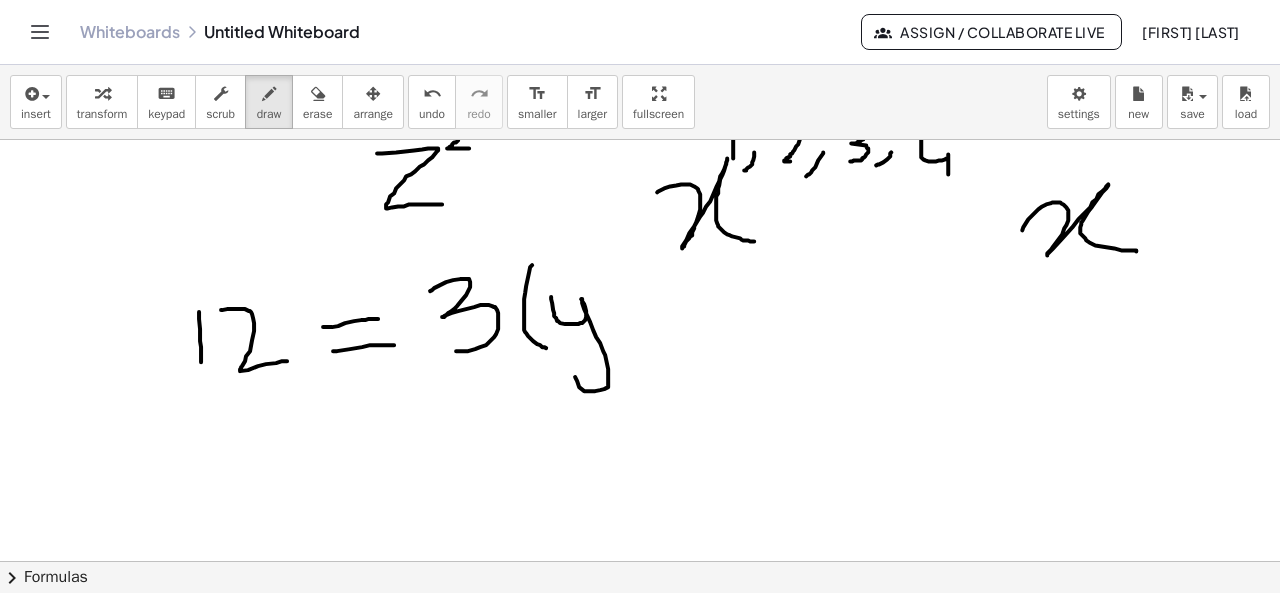 drag, startPoint x: 551, startPoint y: 295, endPoint x: 574, endPoint y: 367, distance: 75.58439 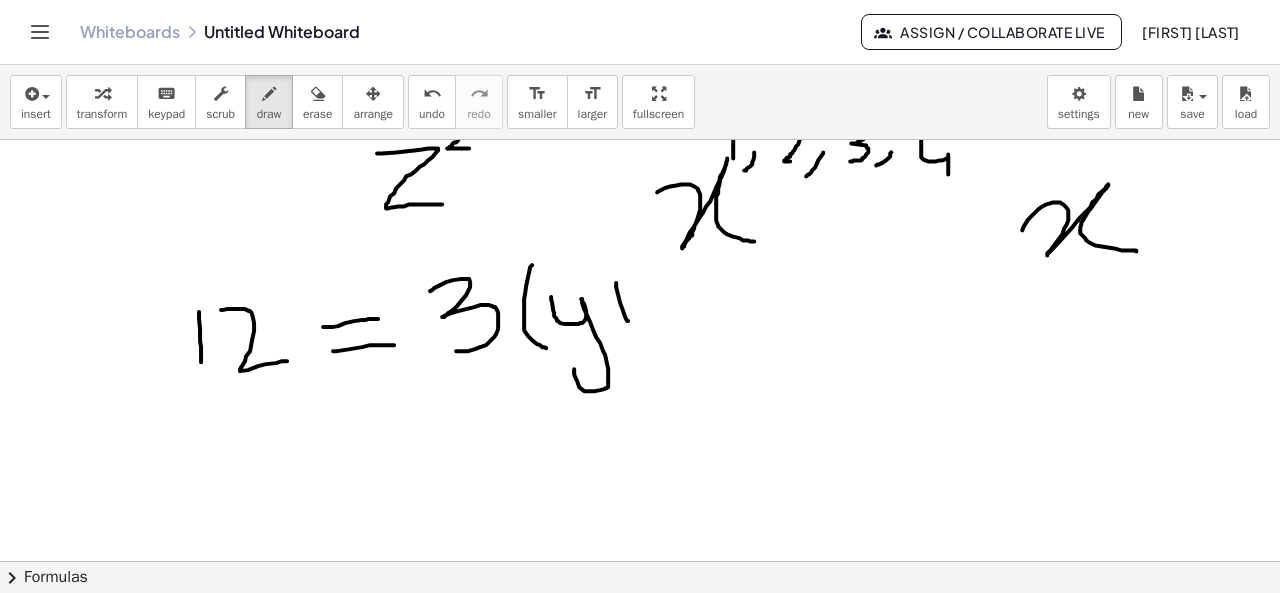 drag, startPoint x: 616, startPoint y: 281, endPoint x: 630, endPoint y: 325, distance: 46.173584 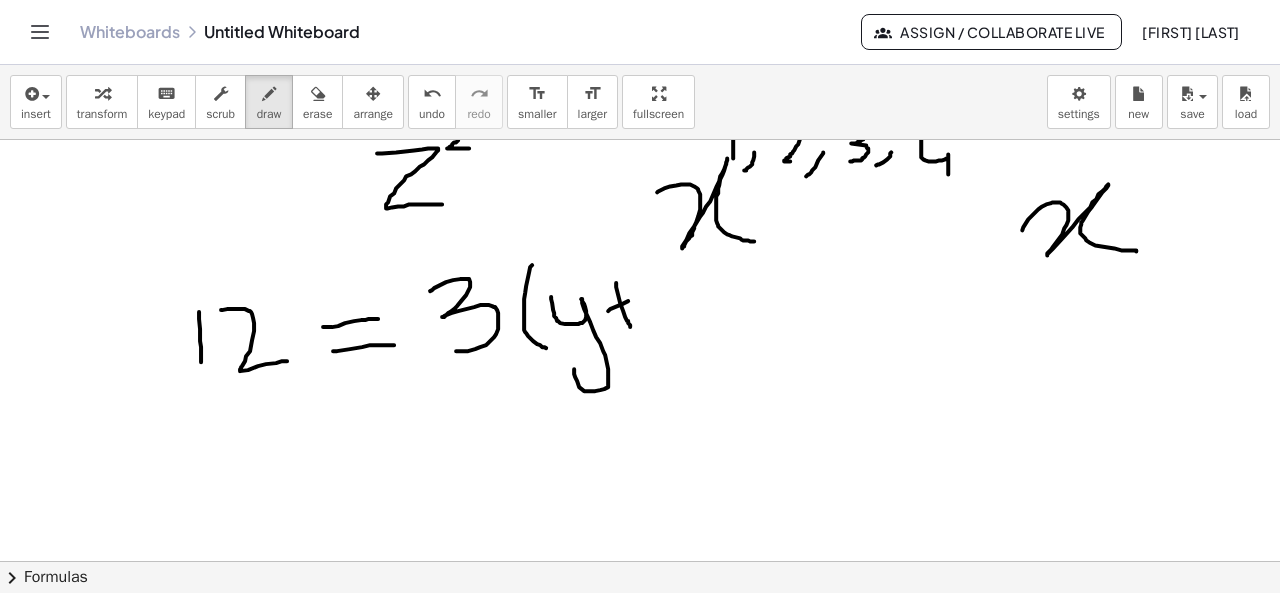 drag, startPoint x: 608, startPoint y: 309, endPoint x: 646, endPoint y: 295, distance: 40.496914 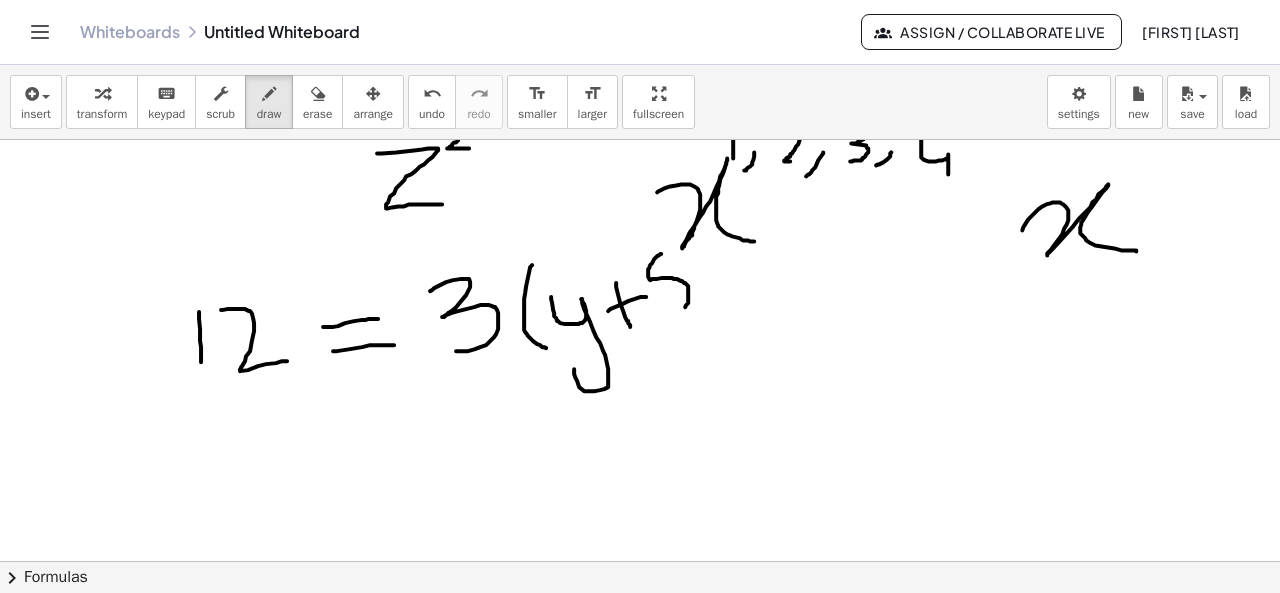 drag, startPoint x: 661, startPoint y: 252, endPoint x: 669, endPoint y: 313, distance: 61.522354 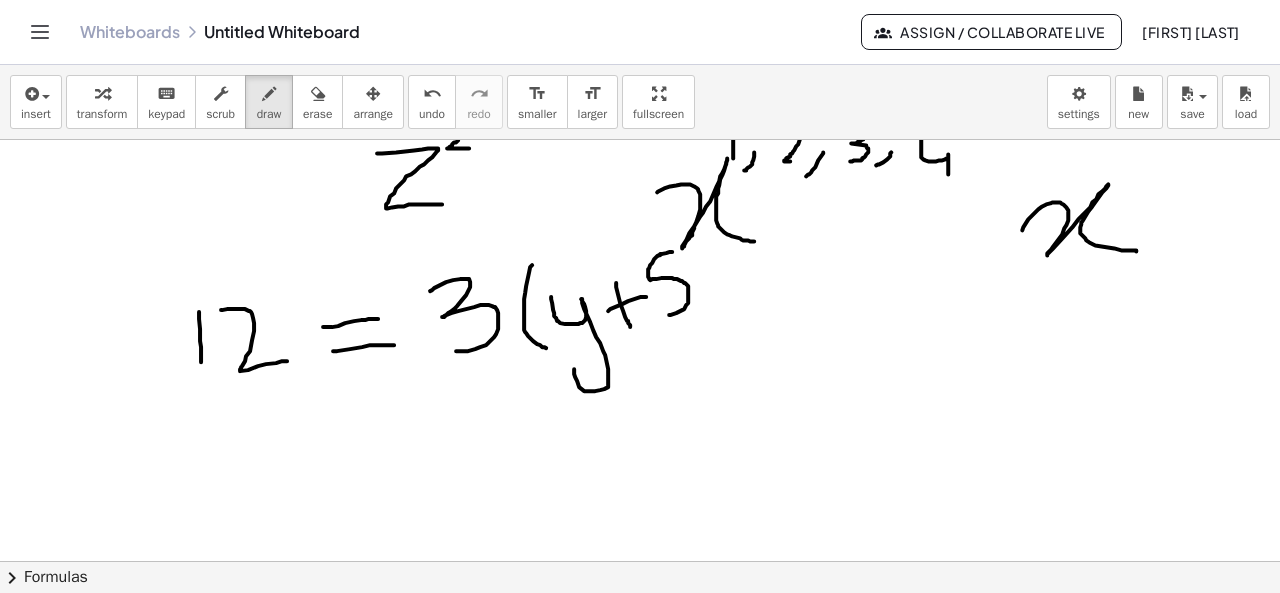 drag, startPoint x: 660, startPoint y: 253, endPoint x: 676, endPoint y: 250, distance: 16.27882 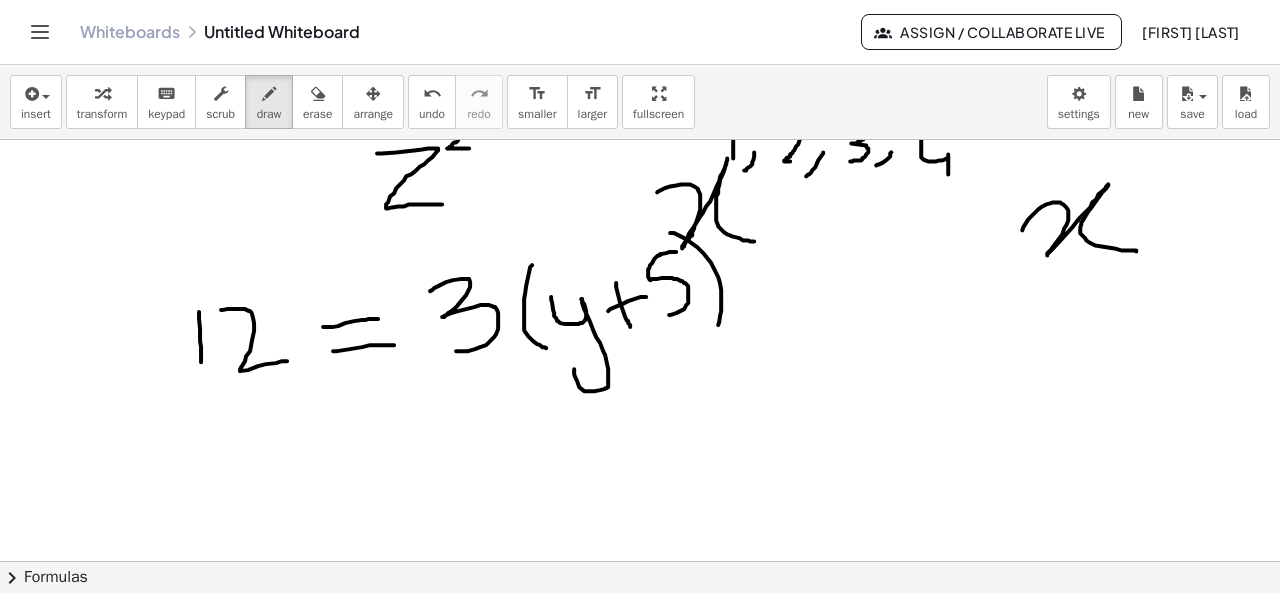 drag, startPoint x: 670, startPoint y: 231, endPoint x: 716, endPoint y: 328, distance: 107.35455 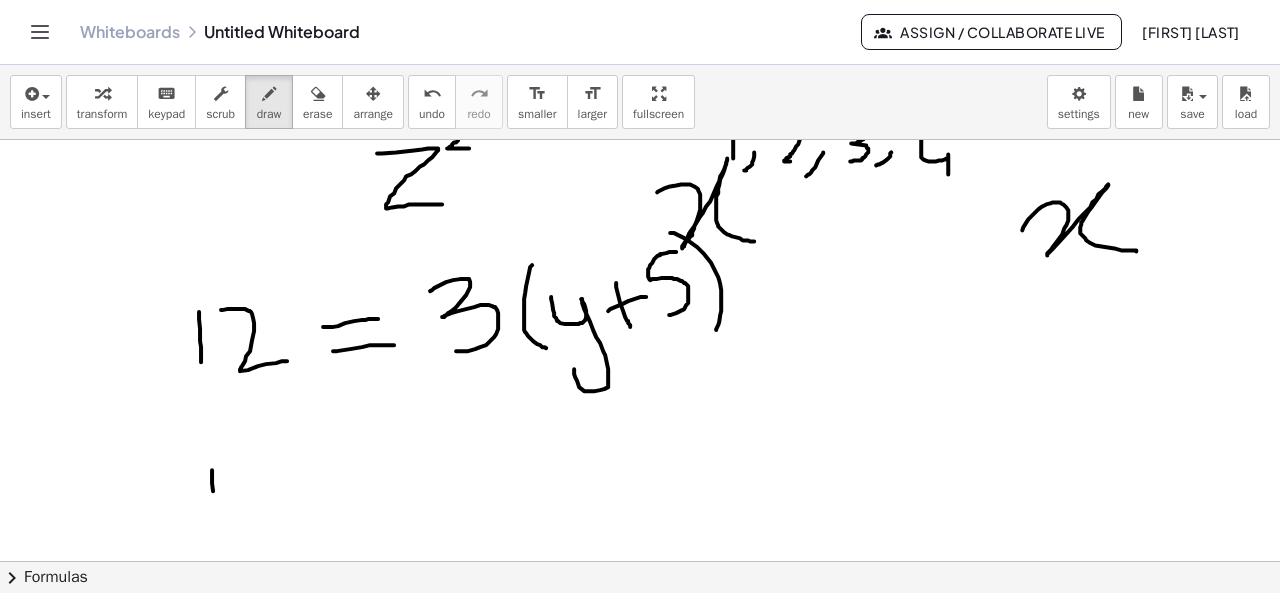 drag, startPoint x: 212, startPoint y: 468, endPoint x: 215, endPoint y: 510, distance: 42.107006 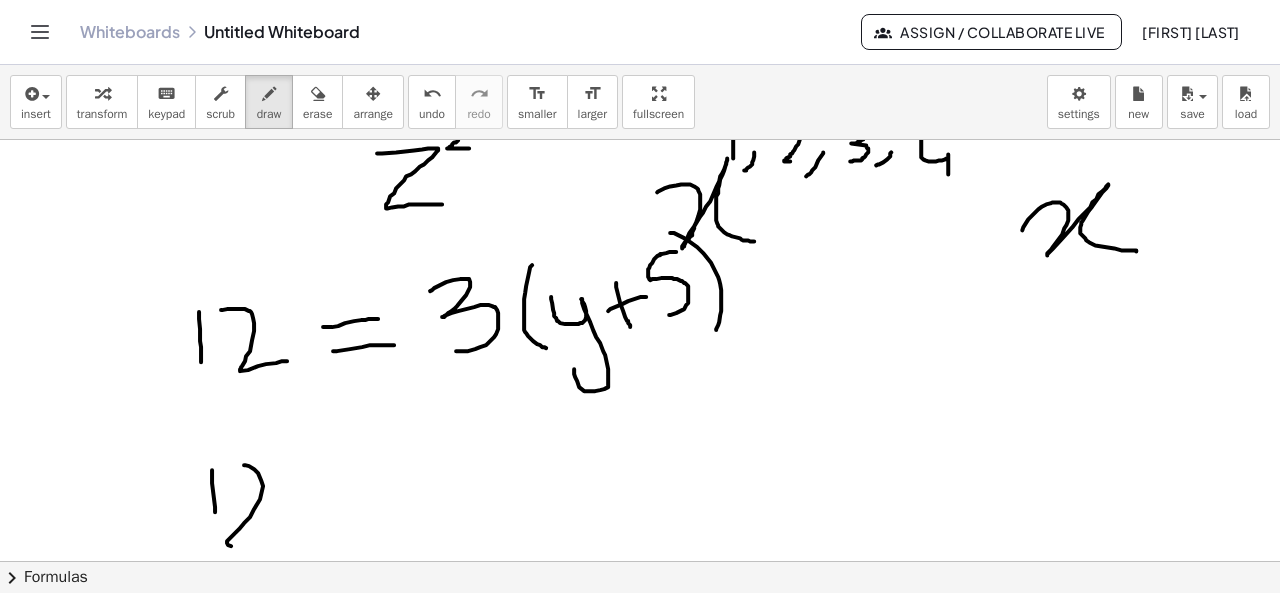 drag, startPoint x: 244, startPoint y: 463, endPoint x: 282, endPoint y: 537, distance: 83.18654 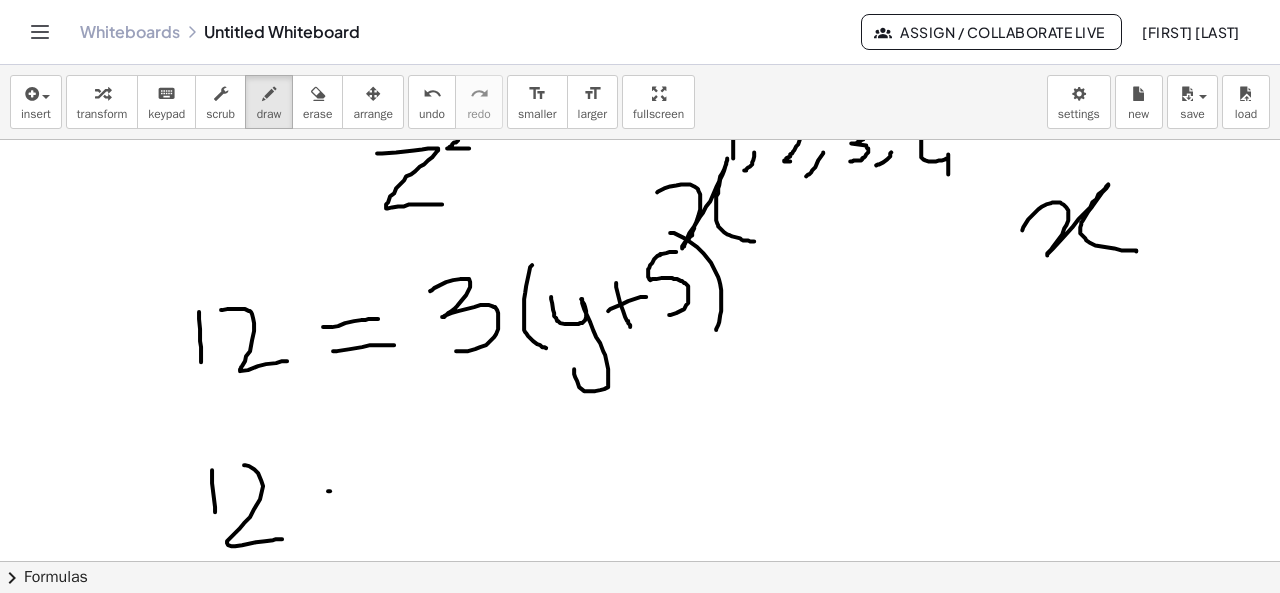 drag, startPoint x: 328, startPoint y: 489, endPoint x: 368, endPoint y: 489, distance: 40 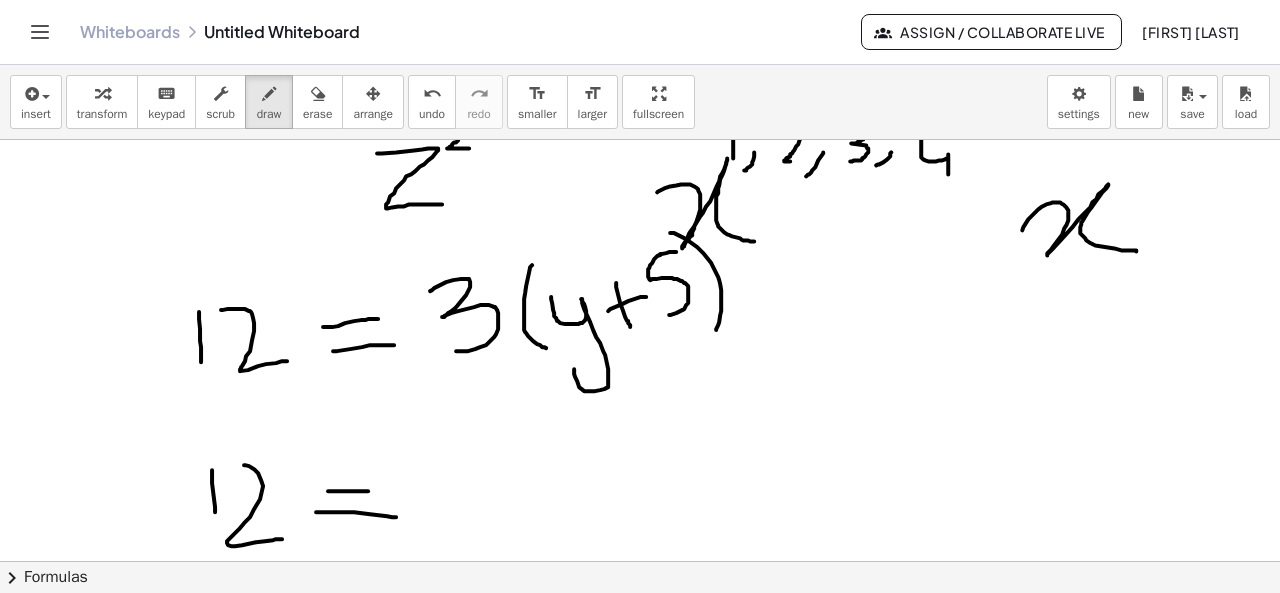 drag, startPoint x: 316, startPoint y: 510, endPoint x: 399, endPoint y: 515, distance: 83.15047 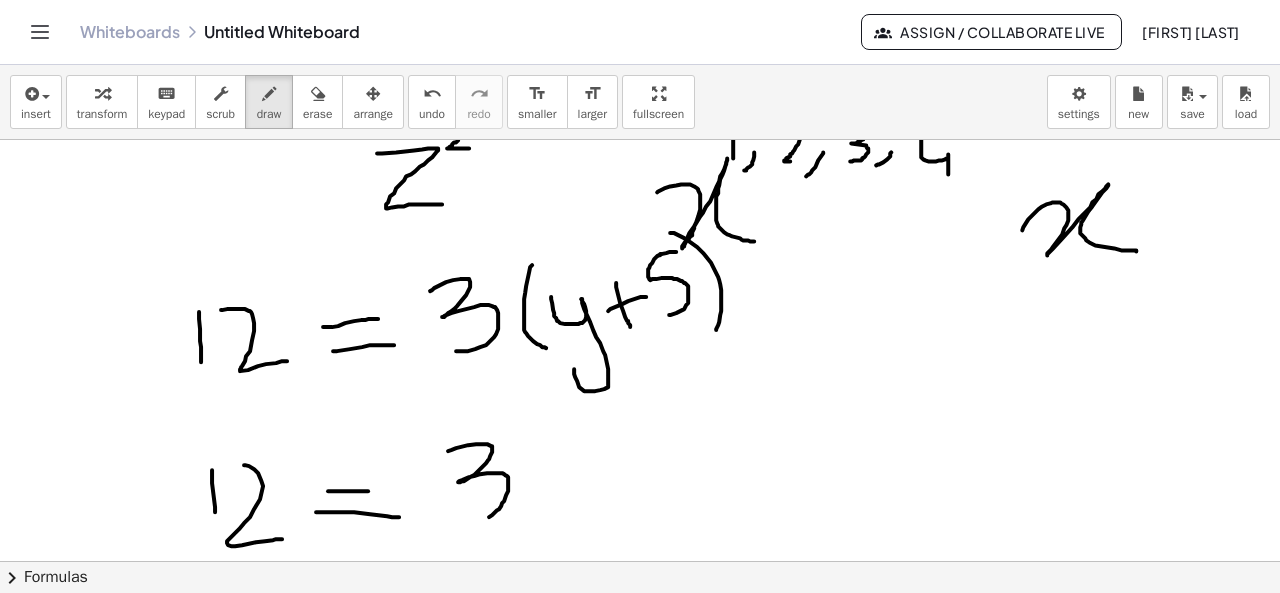 drag, startPoint x: 448, startPoint y: 449, endPoint x: 467, endPoint y: 517, distance: 70.60453 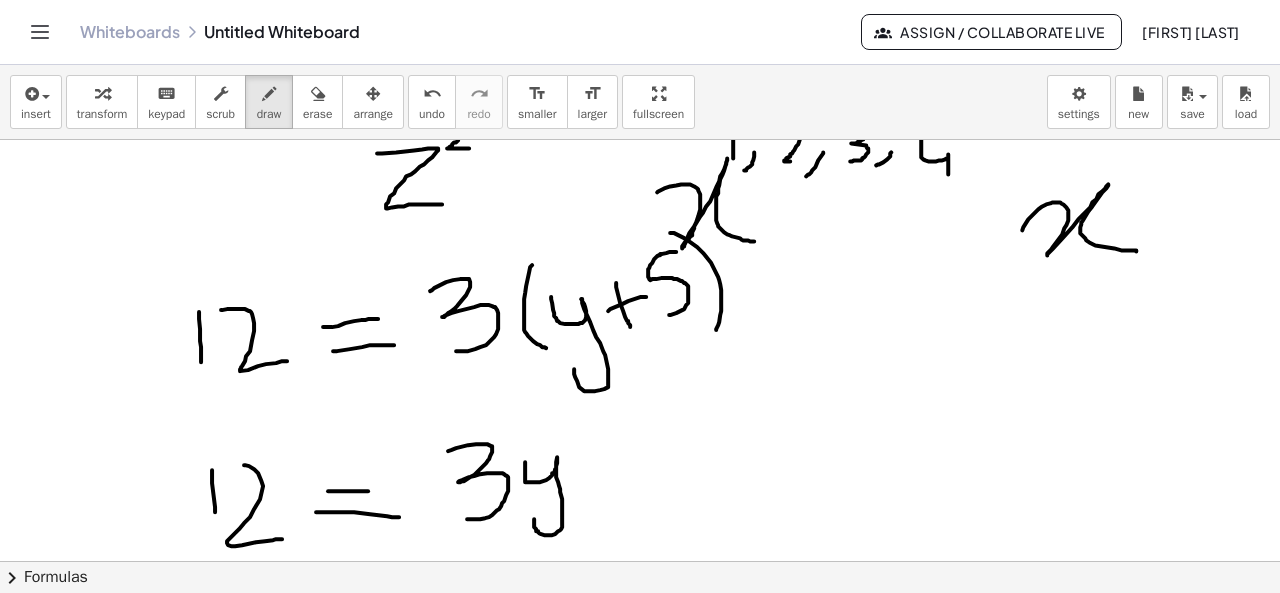 drag, startPoint x: 525, startPoint y: 460, endPoint x: 547, endPoint y: 489, distance: 36.40055 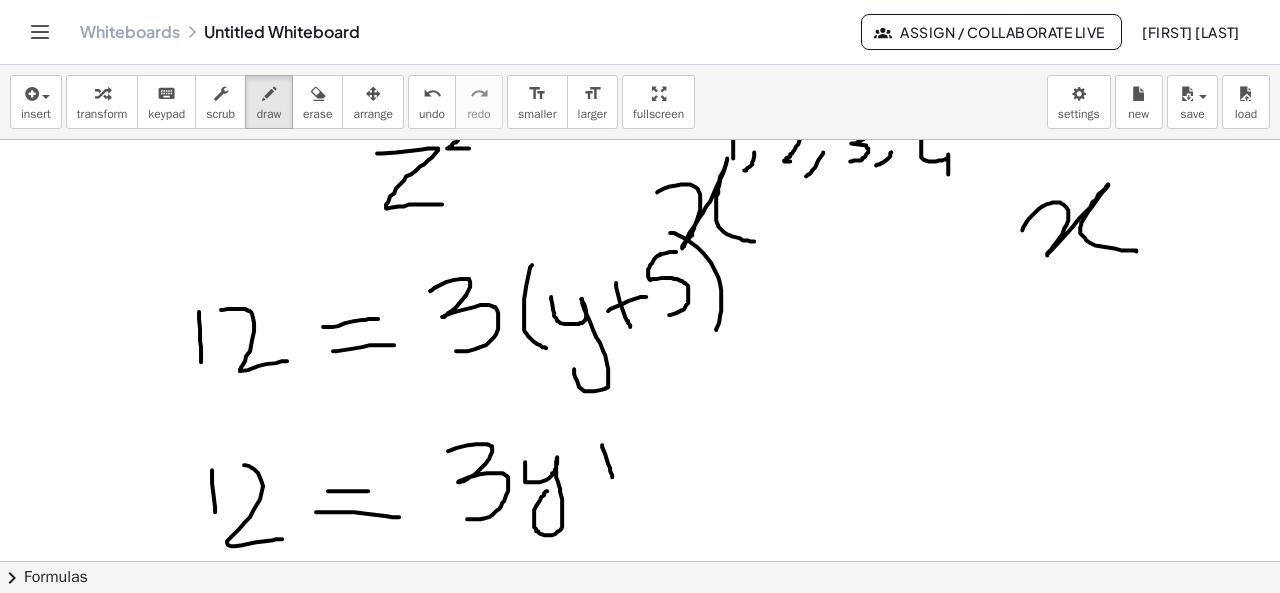 drag, startPoint x: 602, startPoint y: 443, endPoint x: 613, endPoint y: 481, distance: 39.56008 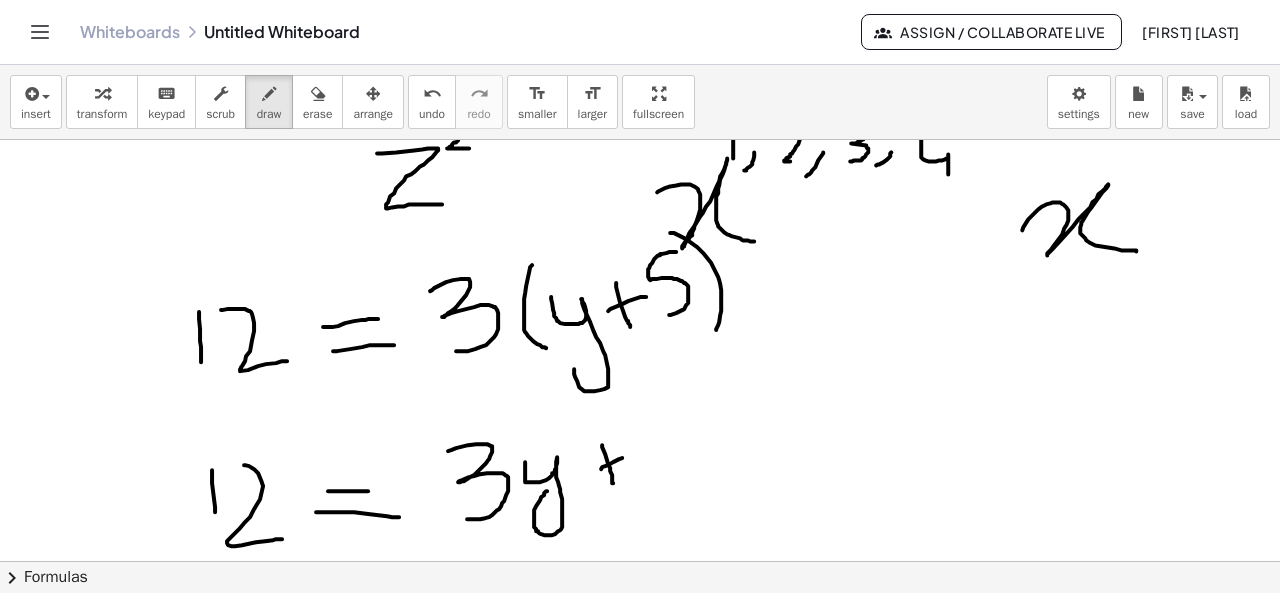 drag, startPoint x: 601, startPoint y: 467, endPoint x: 628, endPoint y: 453, distance: 30.413813 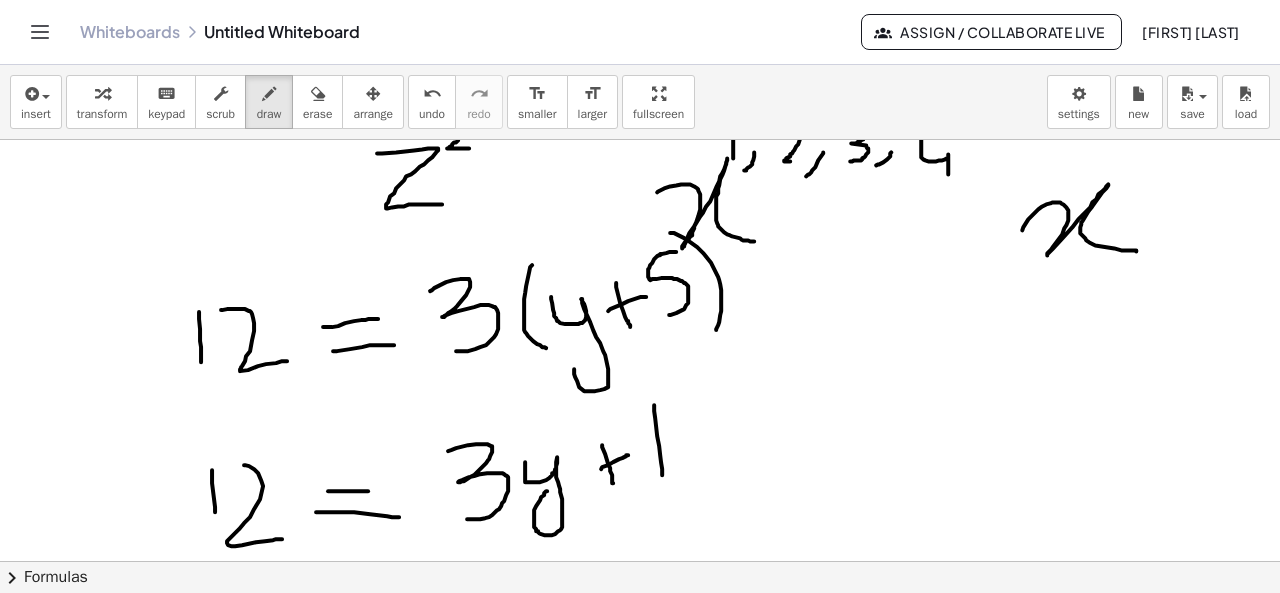 drag, startPoint x: 654, startPoint y: 403, endPoint x: 662, endPoint y: 475, distance: 72.443085 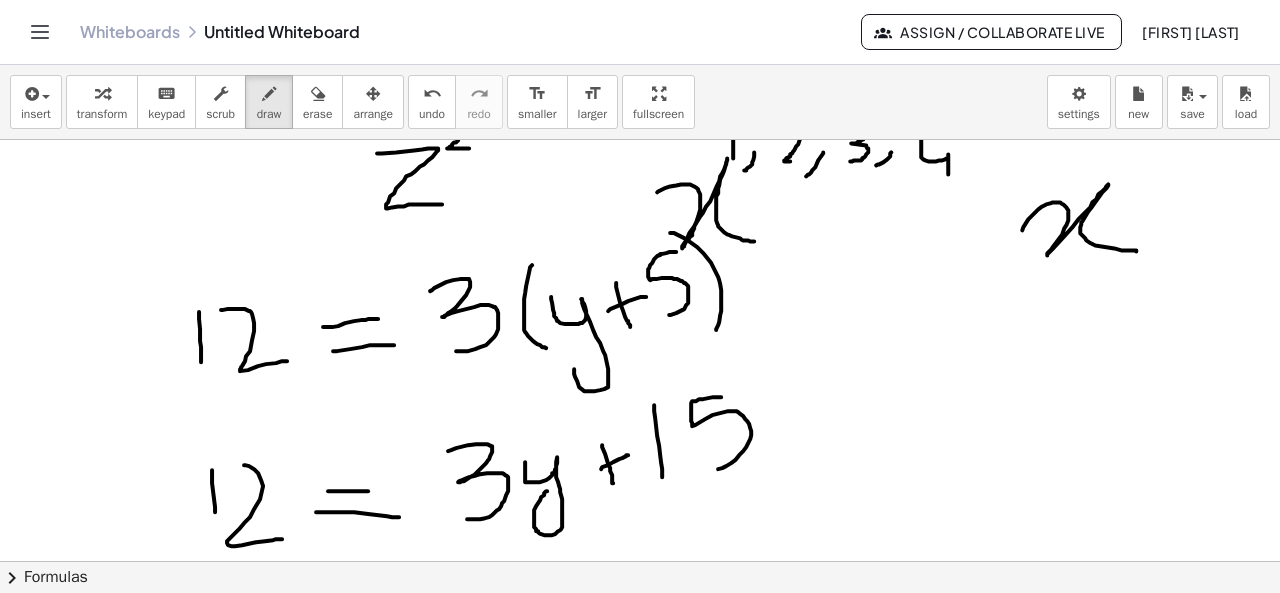 drag, startPoint x: 721, startPoint y: 395, endPoint x: 702, endPoint y: 469, distance: 76.40026 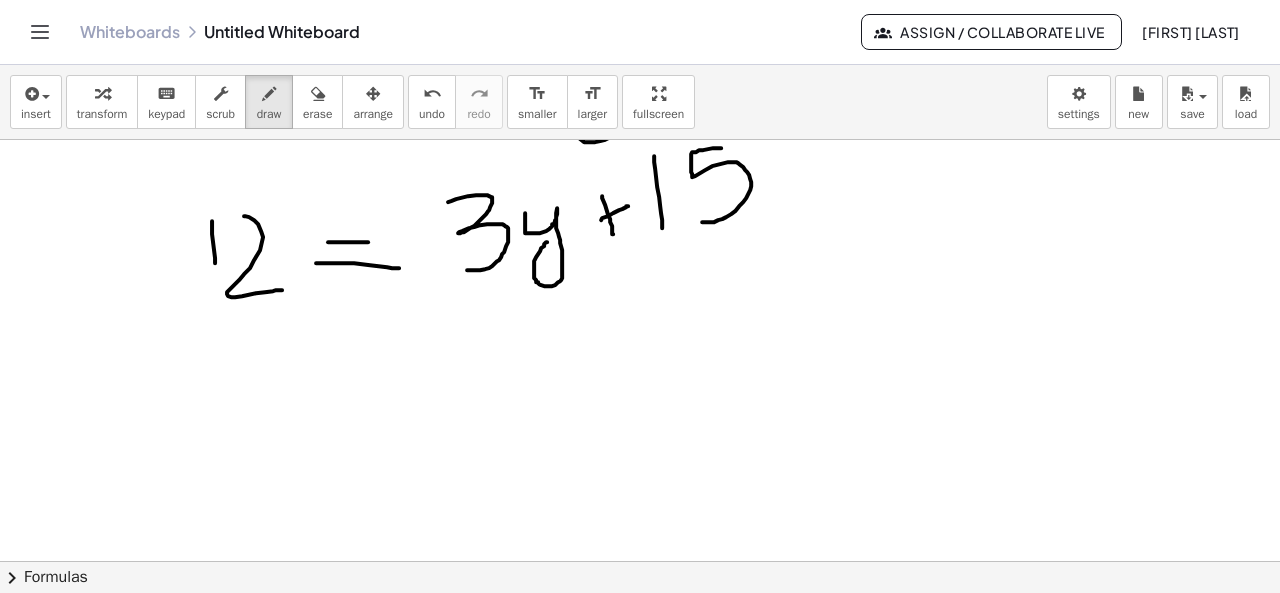 scroll, scrollTop: 496, scrollLeft: 0, axis: vertical 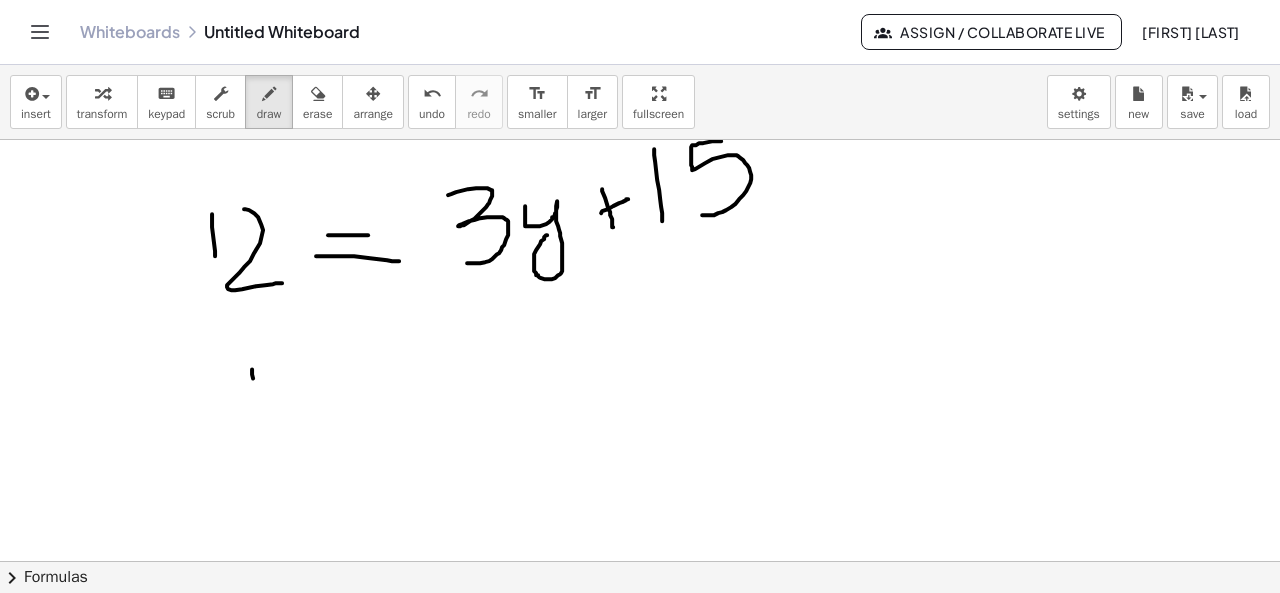 drag, startPoint x: 252, startPoint y: 368, endPoint x: 254, endPoint y: 411, distance: 43.046486 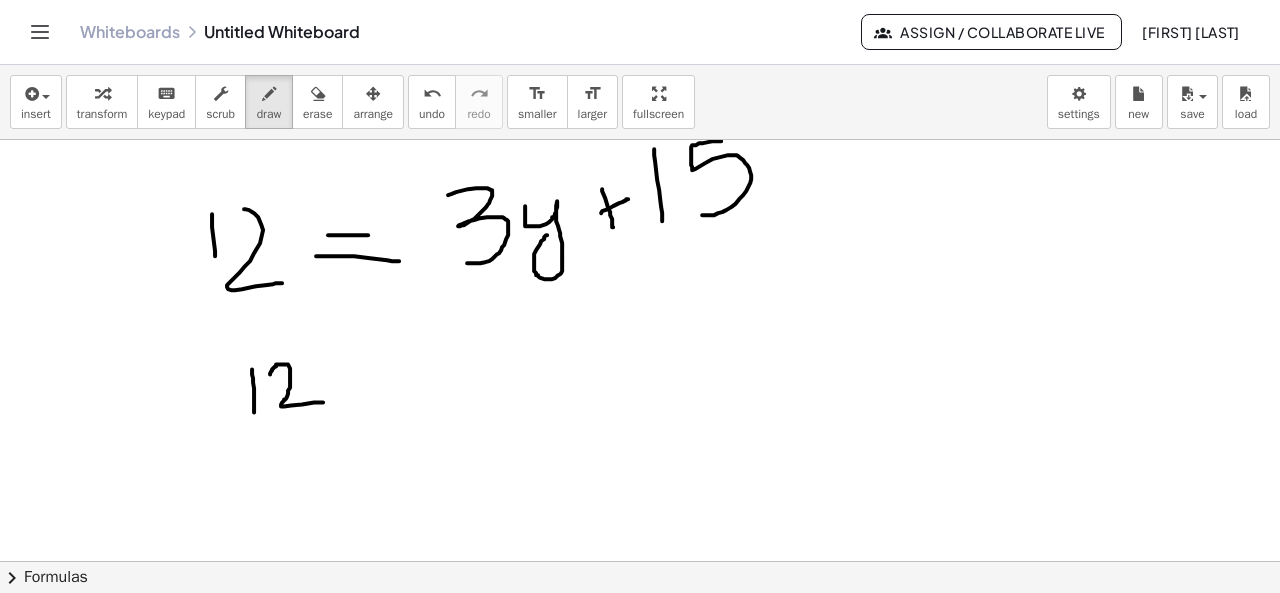 drag, startPoint x: 270, startPoint y: 373, endPoint x: 324, endPoint y: 401, distance: 60.827625 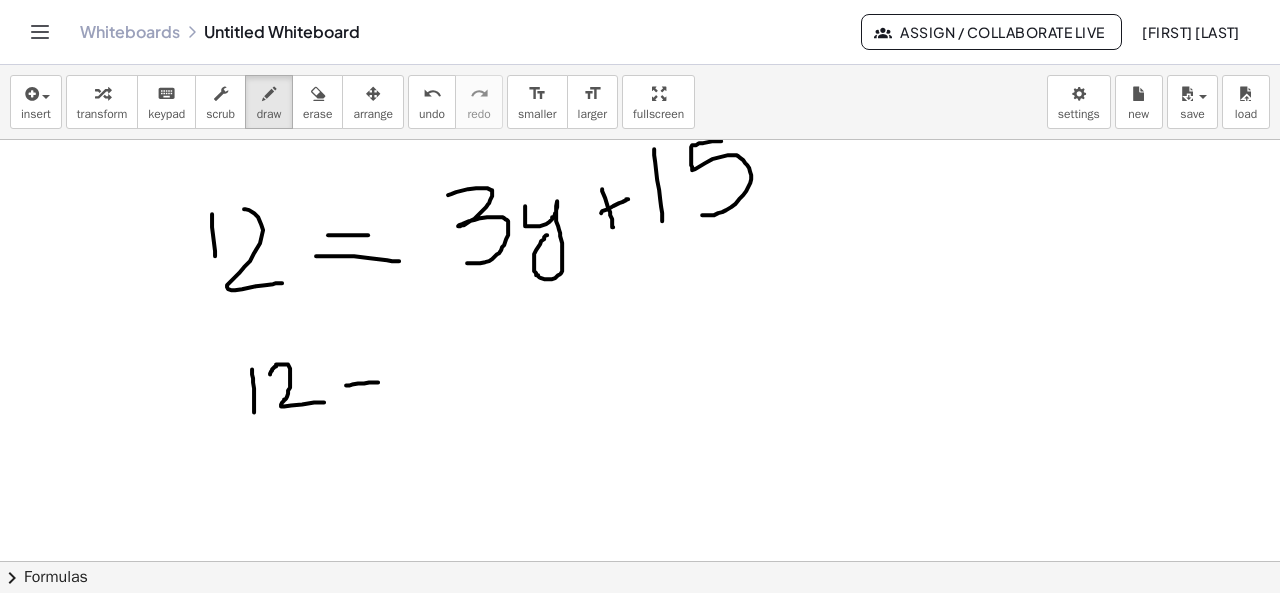 drag, startPoint x: 346, startPoint y: 384, endPoint x: 381, endPoint y: 381, distance: 35.128338 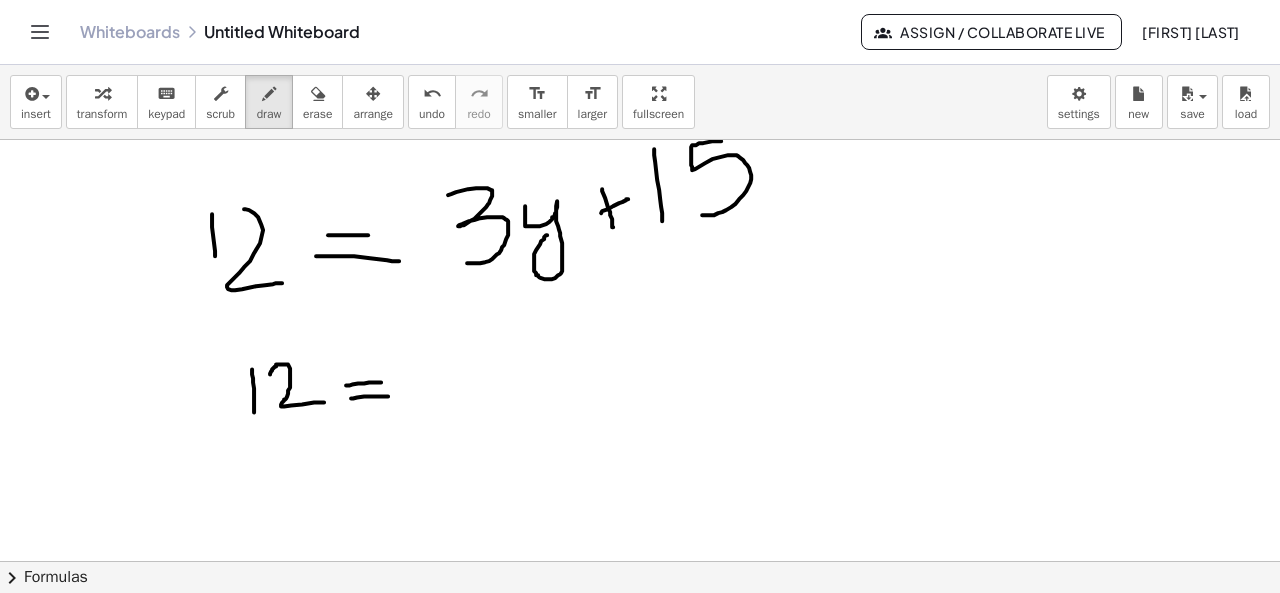 drag, startPoint x: 351, startPoint y: 397, endPoint x: 391, endPoint y: 395, distance: 40.04997 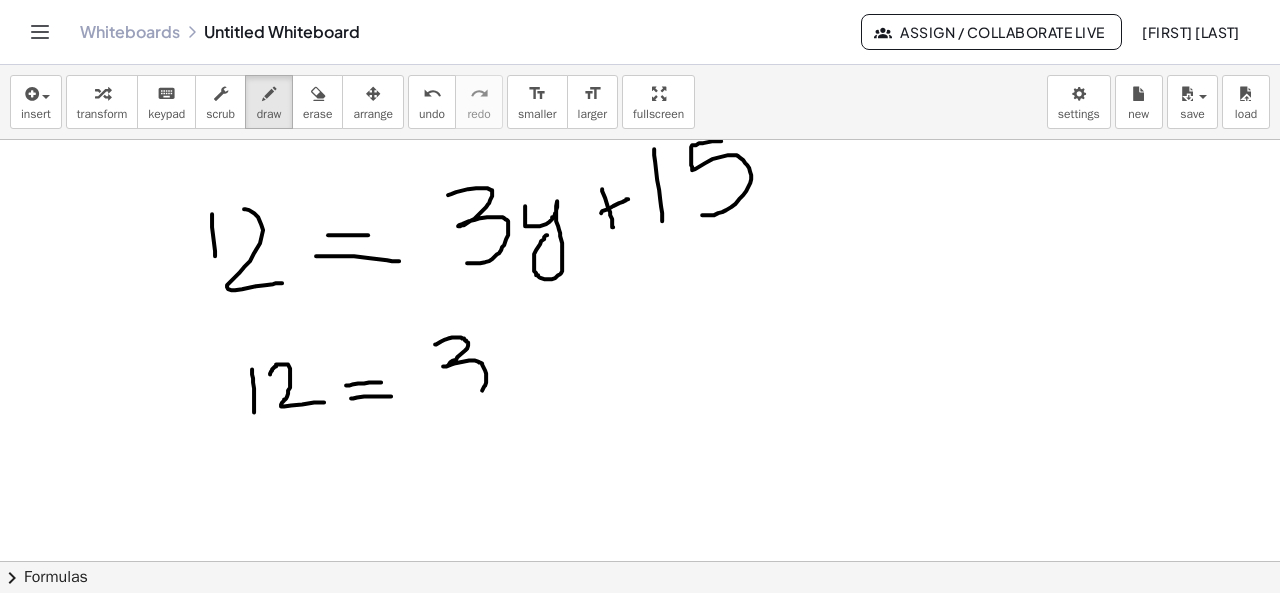 drag, startPoint x: 435, startPoint y: 343, endPoint x: 448, endPoint y: 401, distance: 59.439045 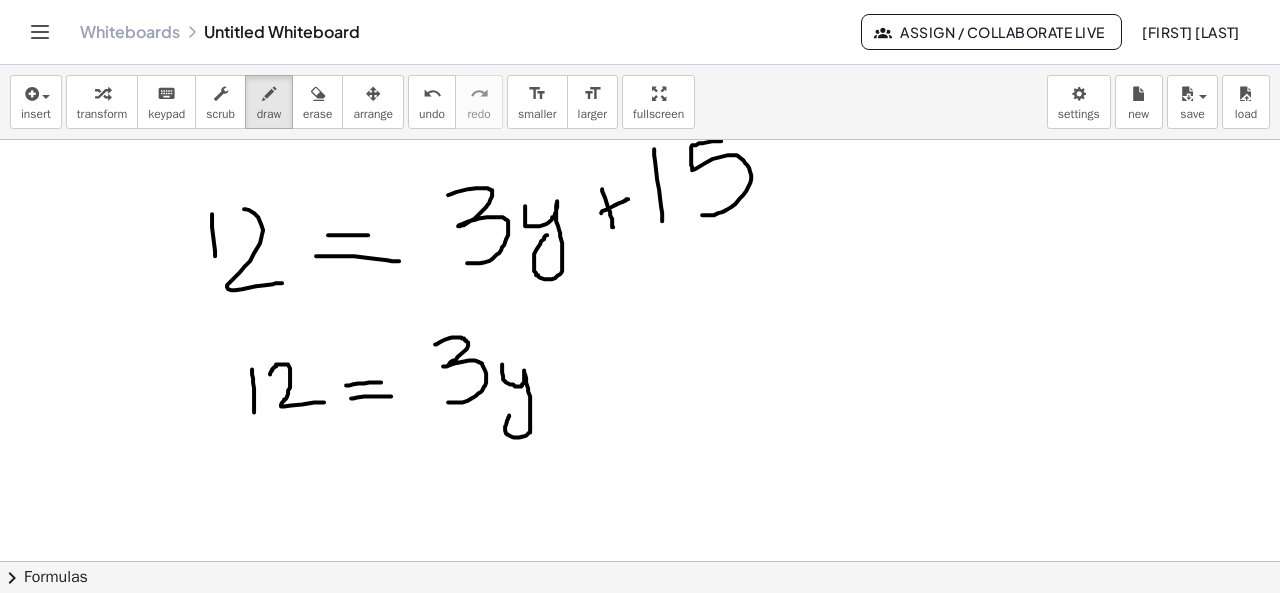 drag, startPoint x: 502, startPoint y: 363, endPoint x: 509, endPoint y: 413, distance: 50.48762 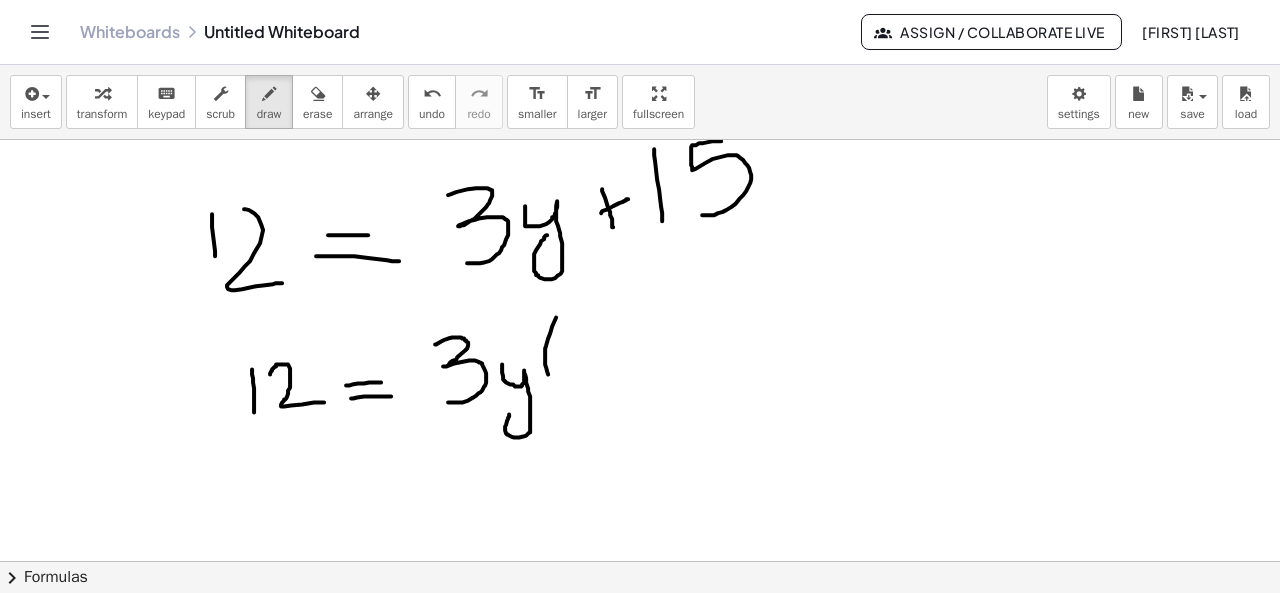 drag, startPoint x: 556, startPoint y: 316, endPoint x: 566, endPoint y: 397, distance: 81.61495 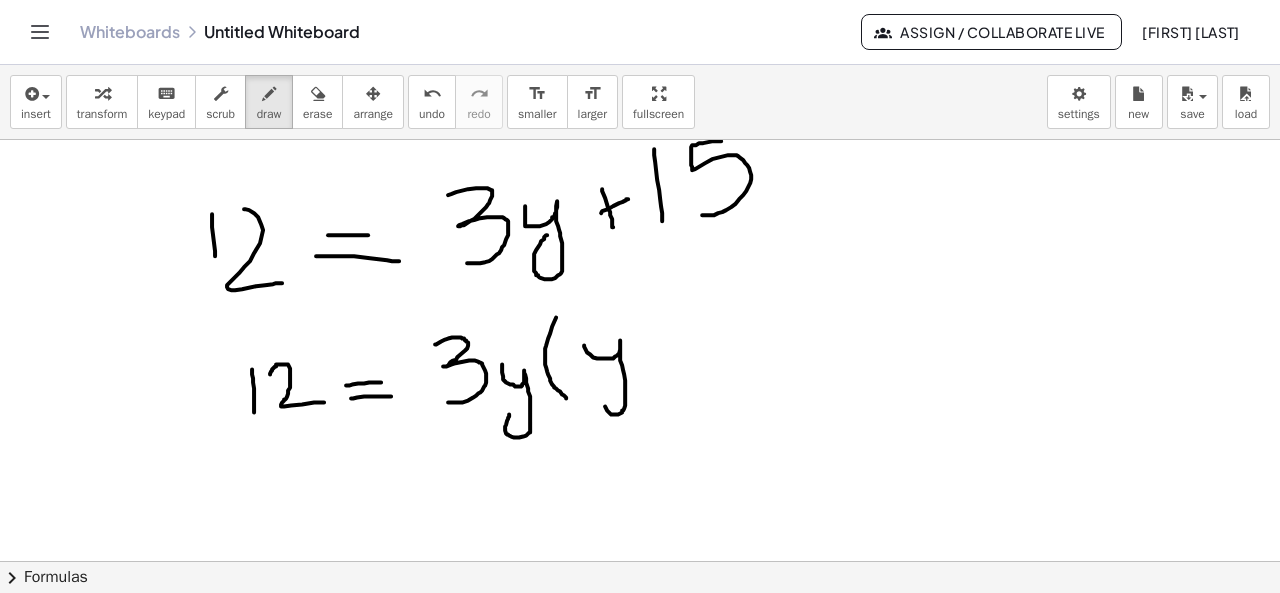 drag, startPoint x: 584, startPoint y: 344, endPoint x: 602, endPoint y: 395, distance: 54.08327 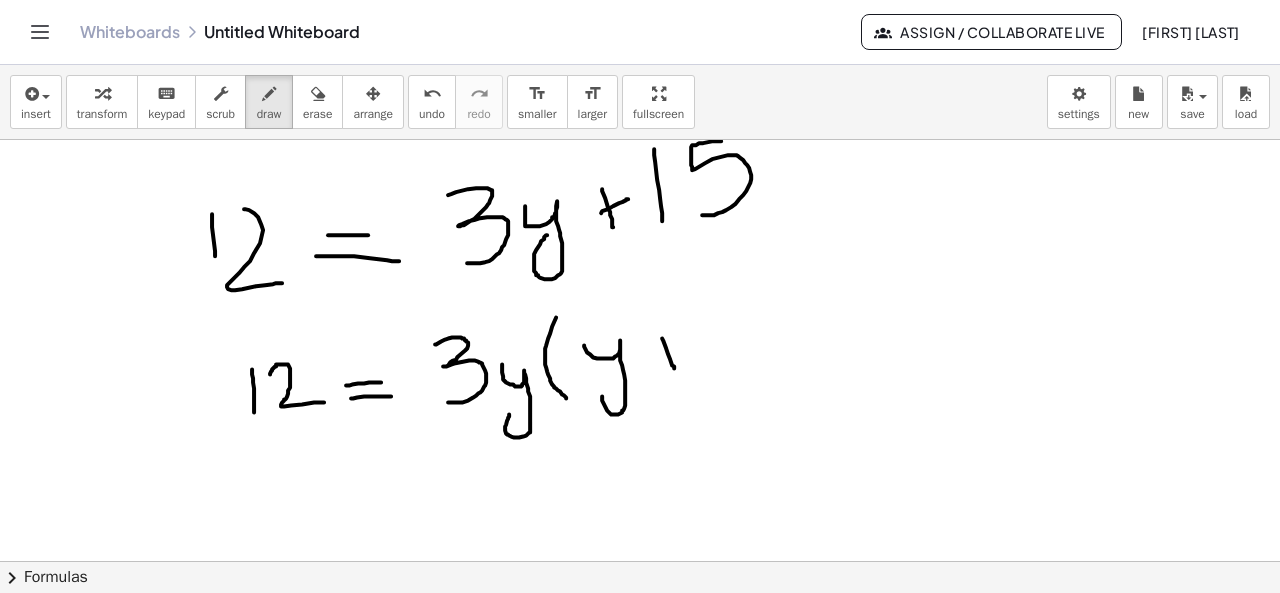 drag, startPoint x: 662, startPoint y: 337, endPoint x: 674, endPoint y: 370, distance: 35.1141 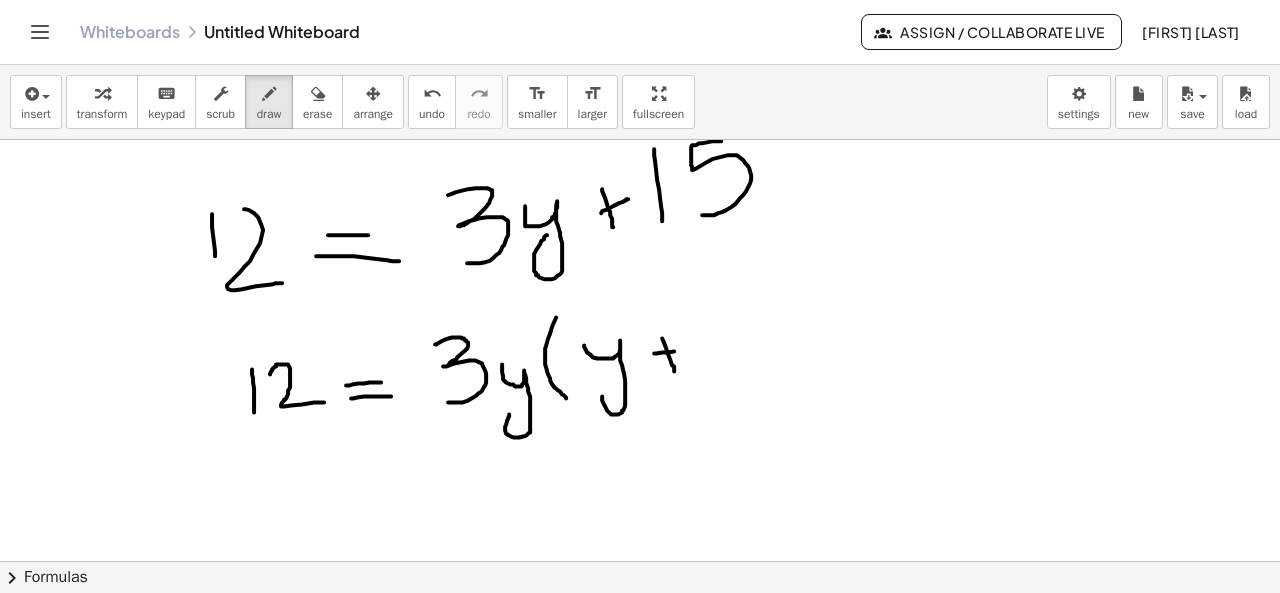 drag, startPoint x: 654, startPoint y: 352, endPoint x: 684, endPoint y: 350, distance: 30.066593 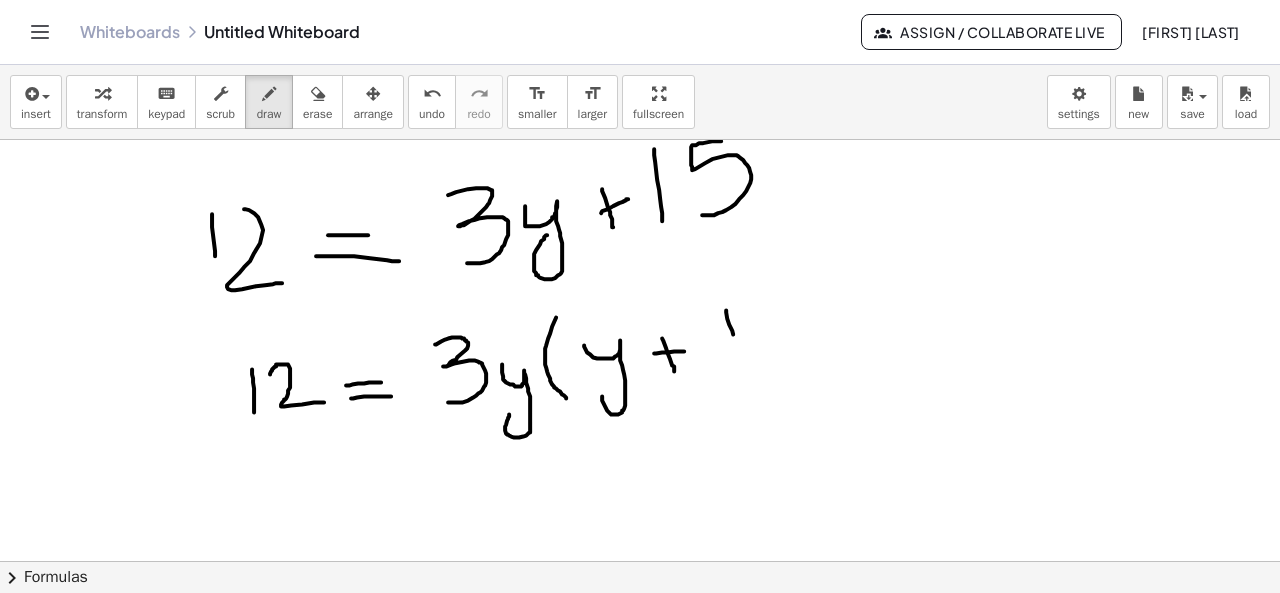 drag, startPoint x: 726, startPoint y: 309, endPoint x: 736, endPoint y: 345, distance: 37.363083 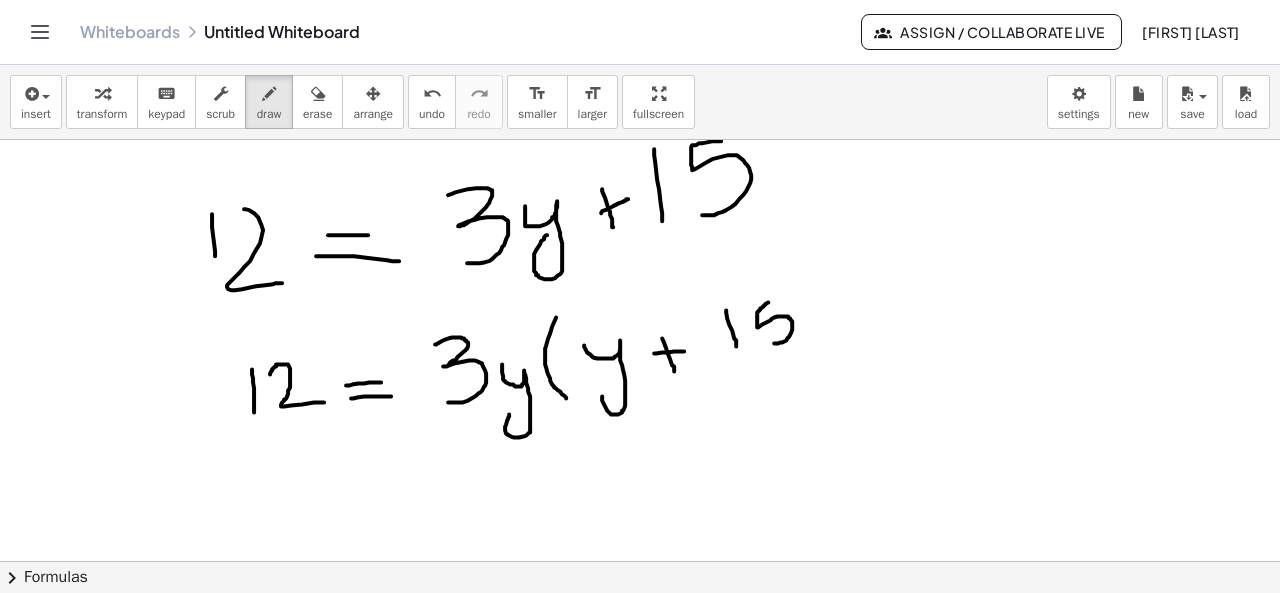 drag, startPoint x: 768, startPoint y: 301, endPoint x: 768, endPoint y: 343, distance: 42 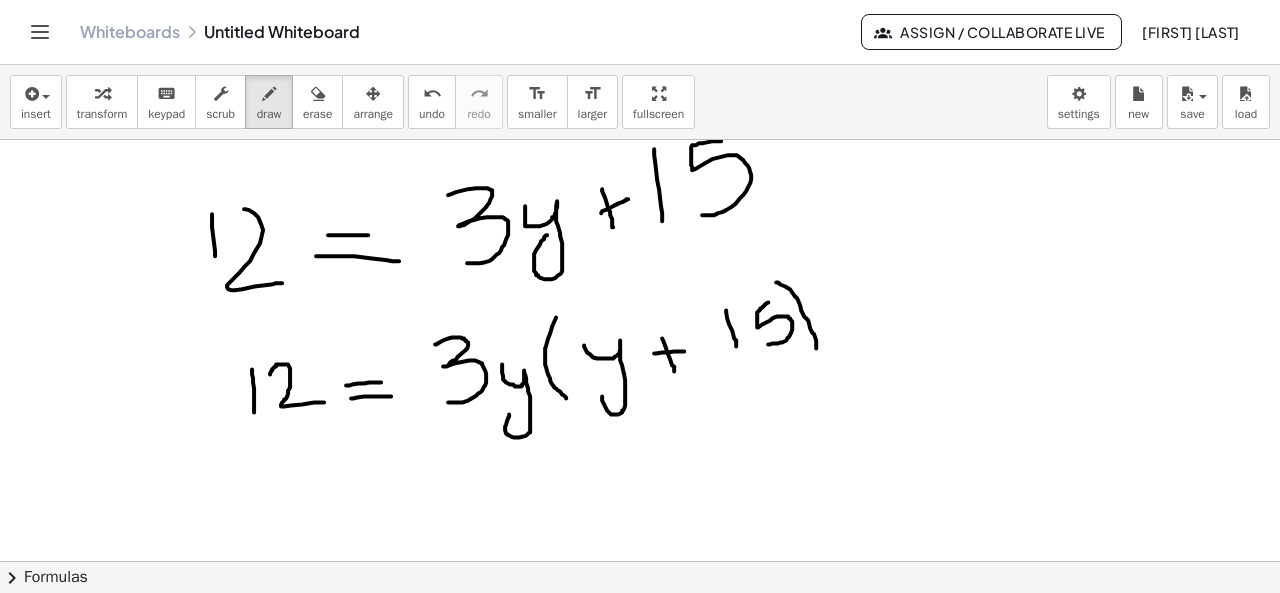 drag, startPoint x: 776, startPoint y: 281, endPoint x: 808, endPoint y: 361, distance: 86.162636 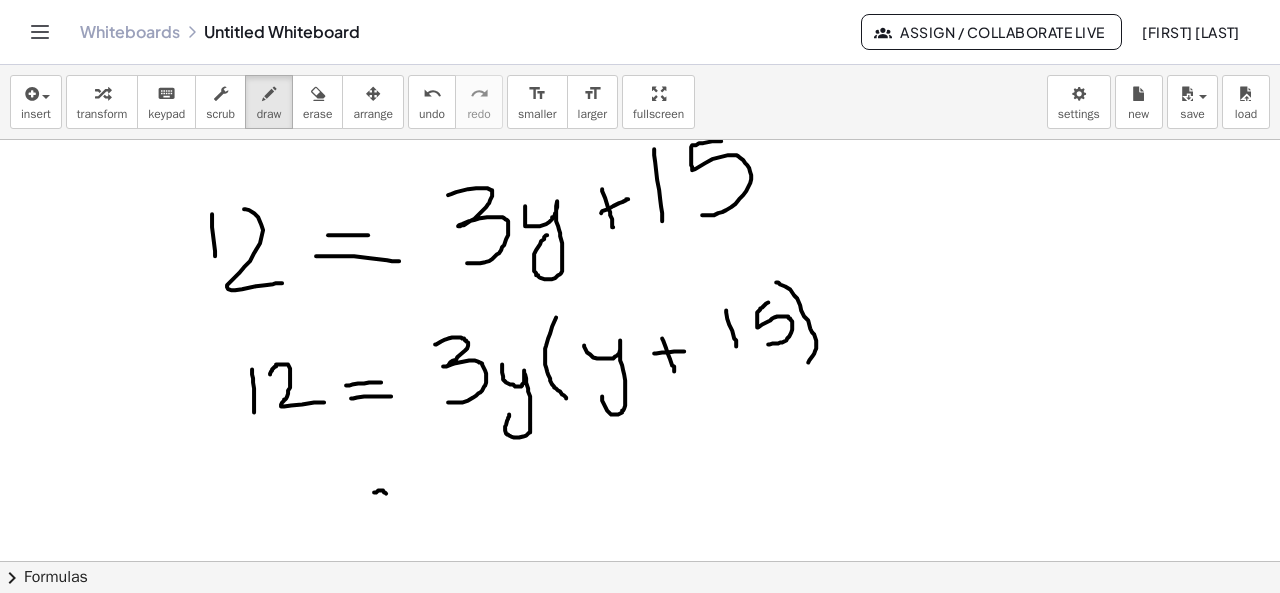 drag, startPoint x: 386, startPoint y: 492, endPoint x: 374, endPoint y: 491, distance: 12.0415945 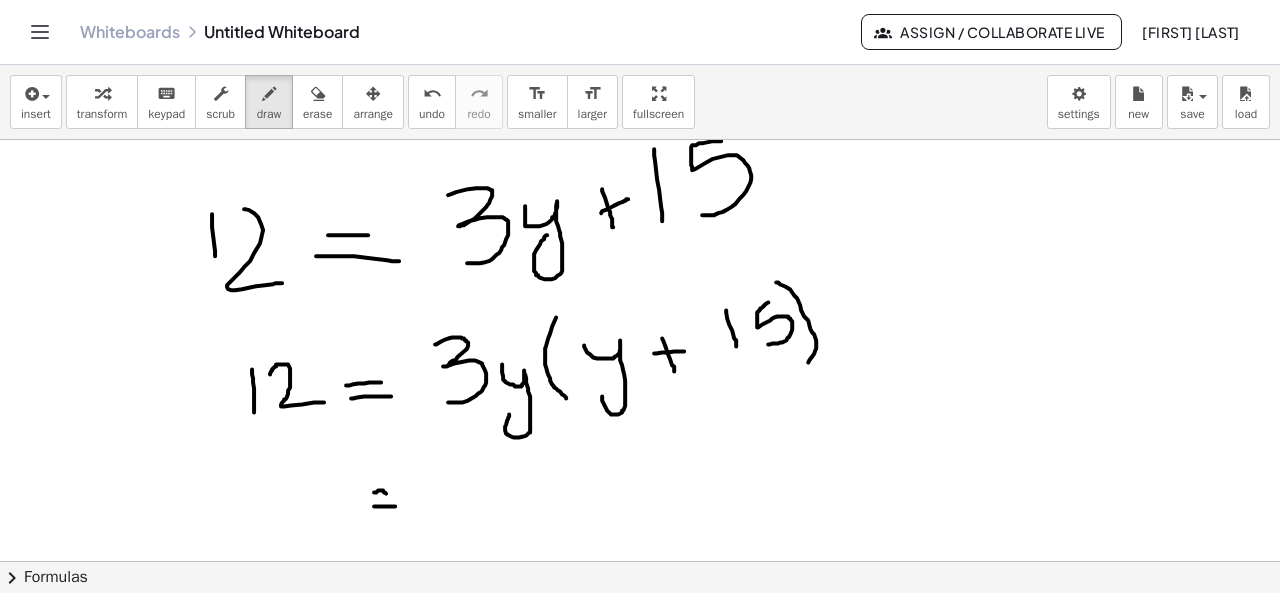 drag, startPoint x: 374, startPoint y: 505, endPoint x: 396, endPoint y: 505, distance: 22 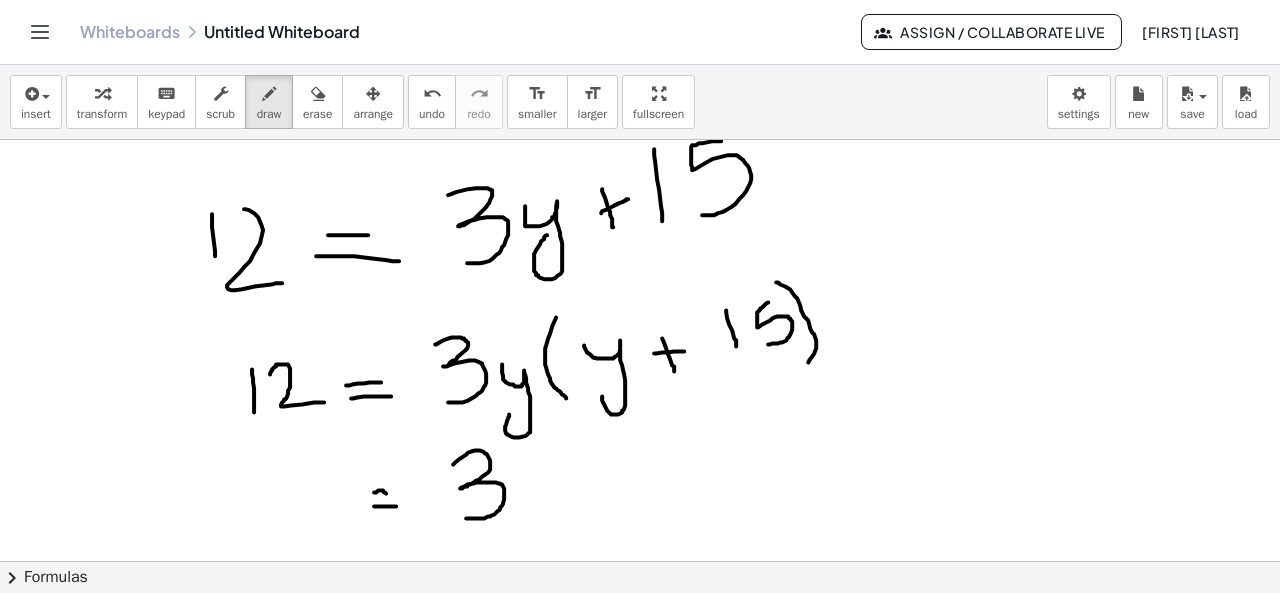 drag, startPoint x: 453, startPoint y: 463, endPoint x: 466, endPoint y: 517, distance: 55.542778 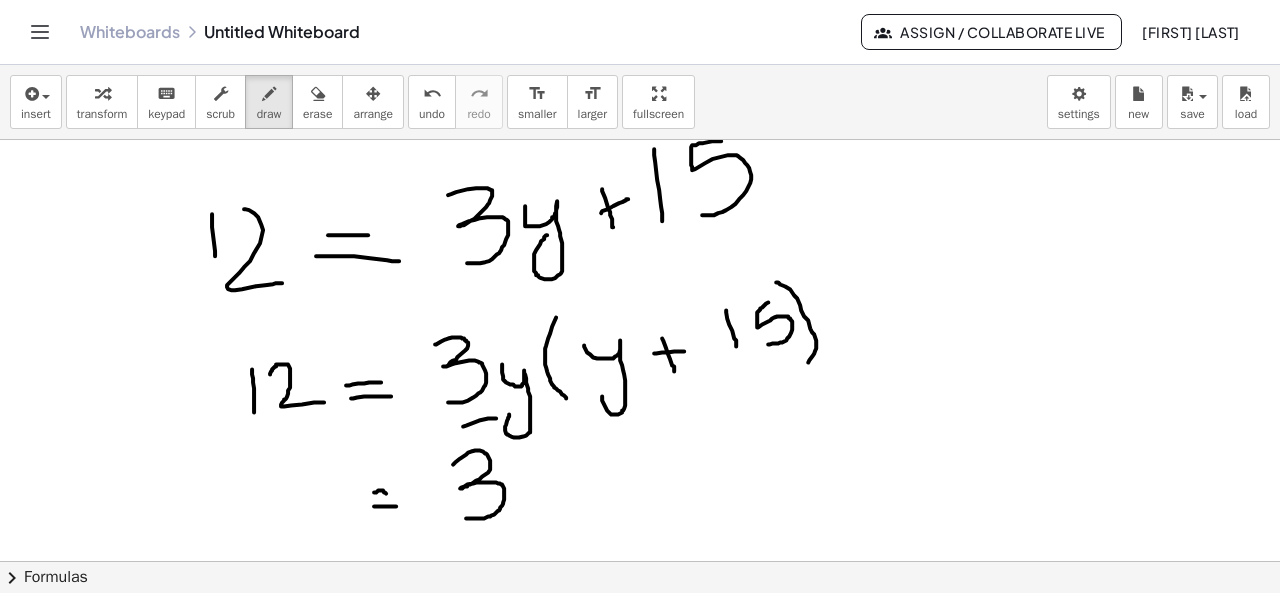 drag, startPoint x: 463, startPoint y: 425, endPoint x: 523, endPoint y: 415, distance: 60.827625 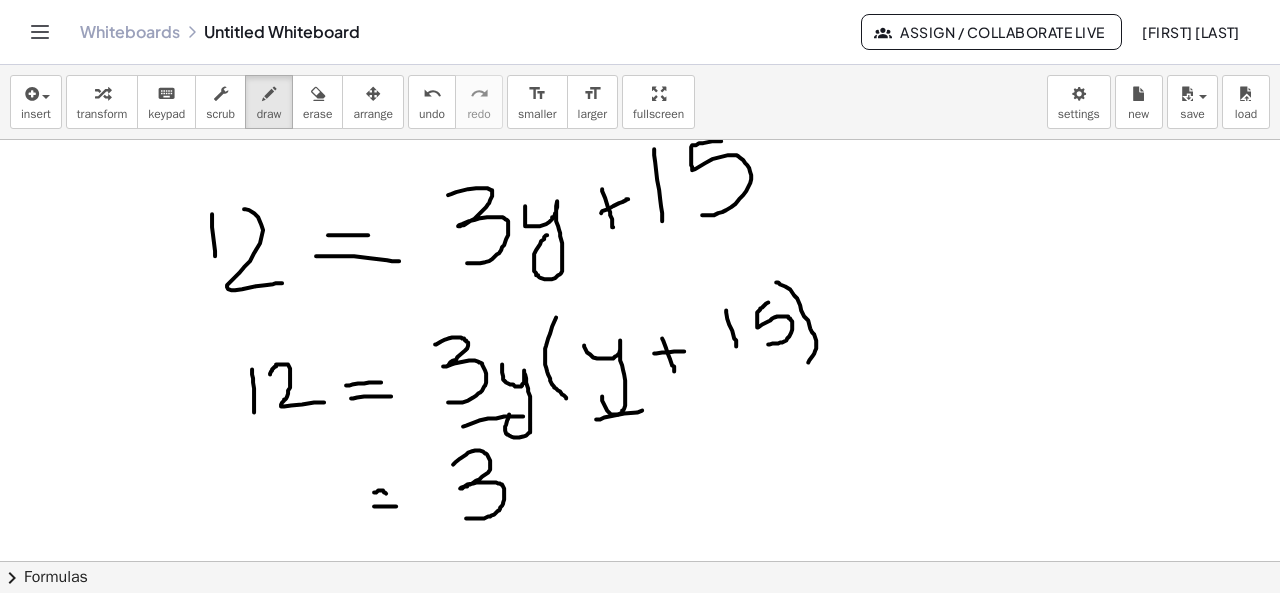 drag, startPoint x: 596, startPoint y: 418, endPoint x: 651, endPoint y: 409, distance: 55.7315 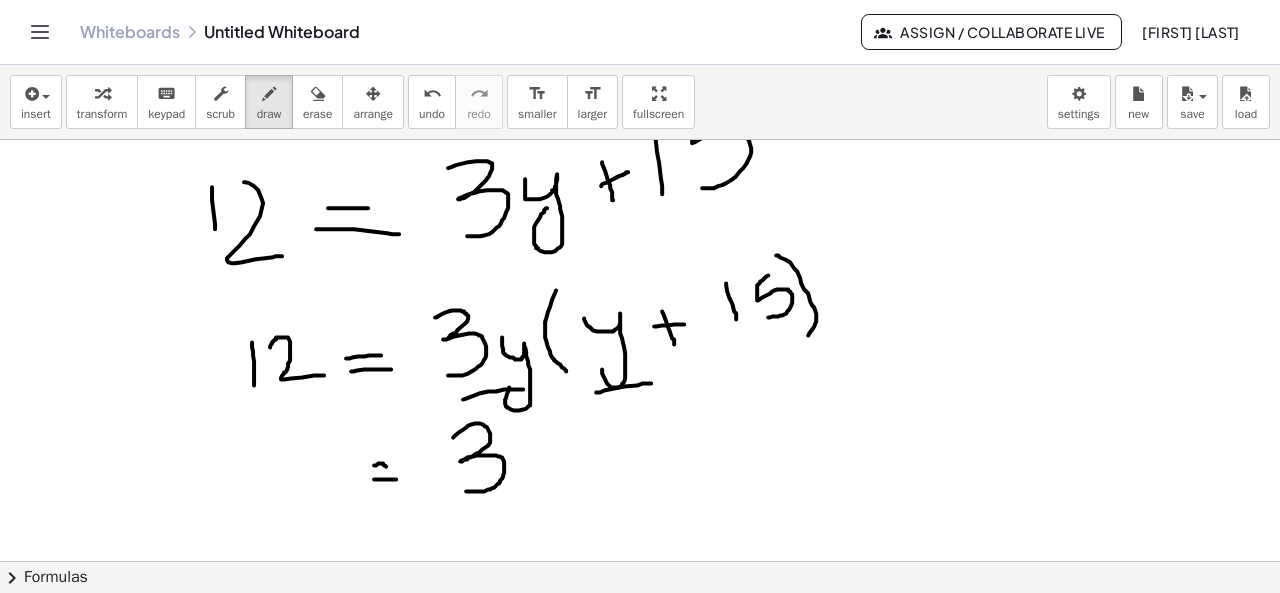 scroll, scrollTop: 530, scrollLeft: 0, axis: vertical 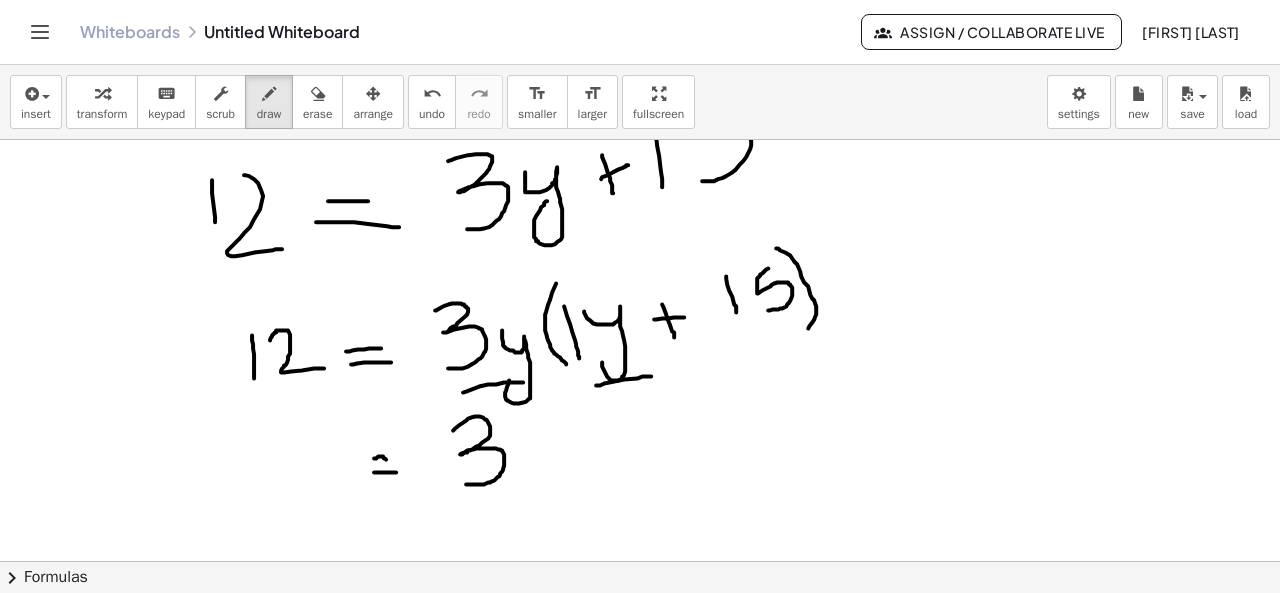drag, startPoint x: 564, startPoint y: 305, endPoint x: 579, endPoint y: 357, distance: 54.120235 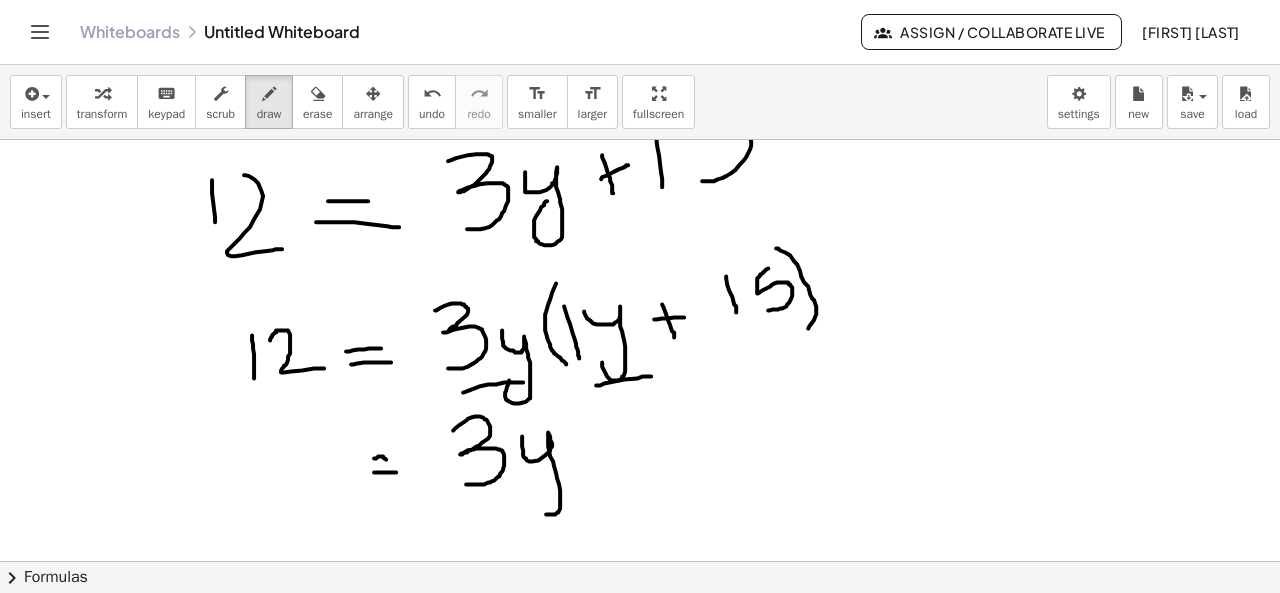 drag, startPoint x: 522, startPoint y: 435, endPoint x: 533, endPoint y: 493, distance: 59.03389 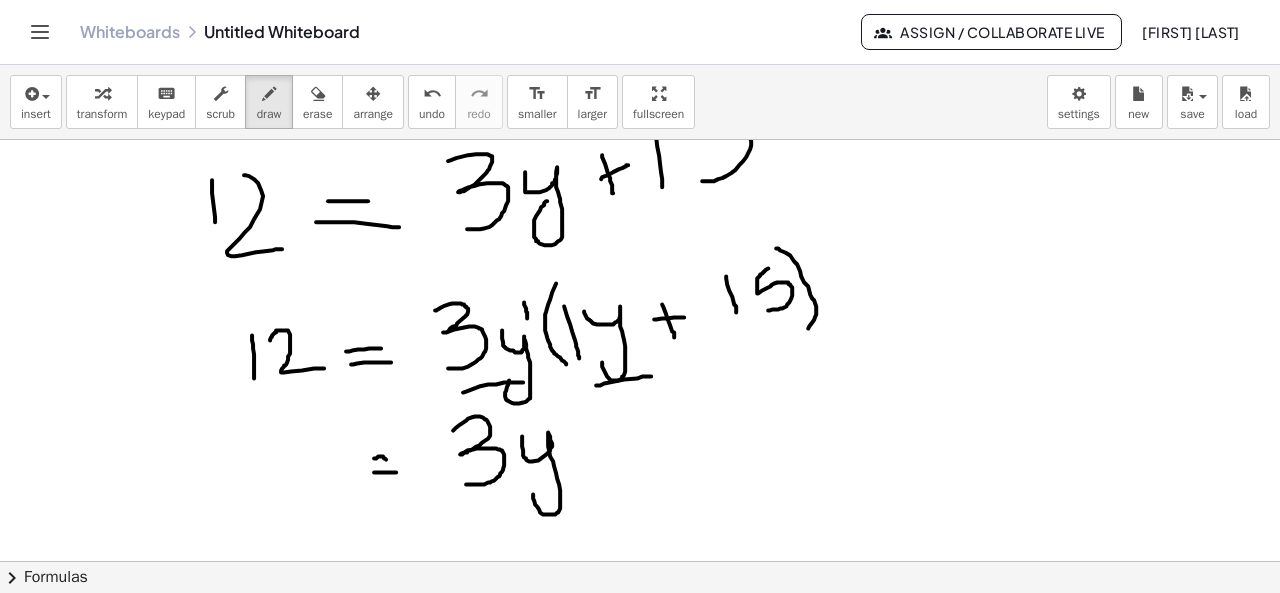 drag, startPoint x: 524, startPoint y: 301, endPoint x: 527, endPoint y: 317, distance: 16.27882 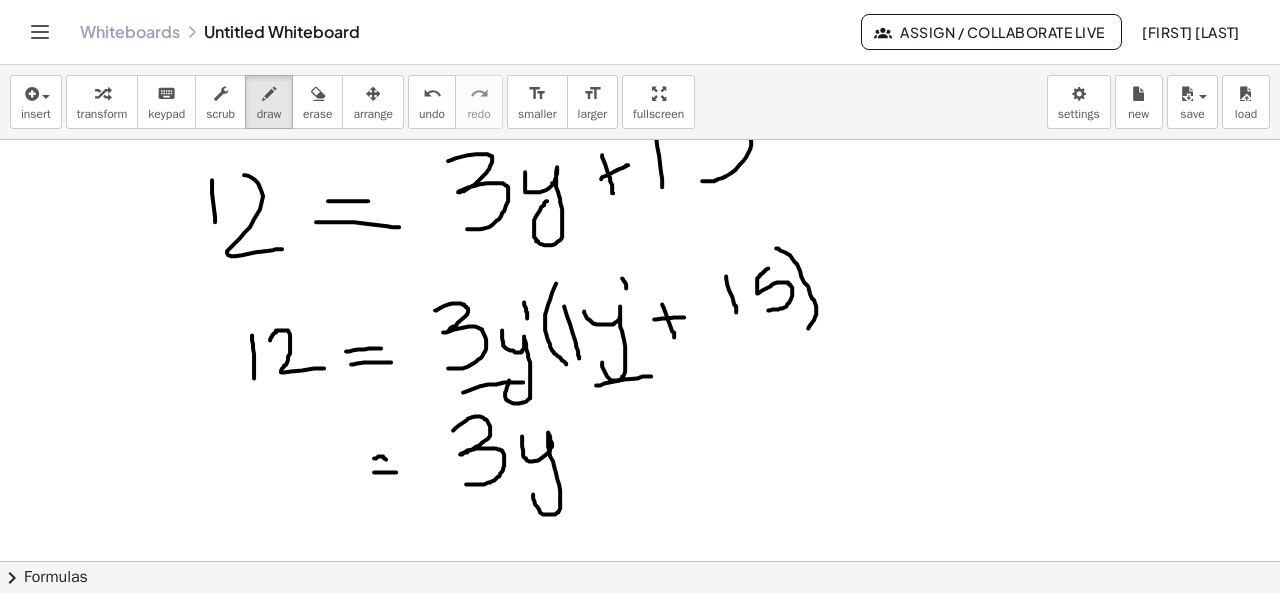 drag, startPoint x: 622, startPoint y: 277, endPoint x: 627, endPoint y: 287, distance: 11.18034 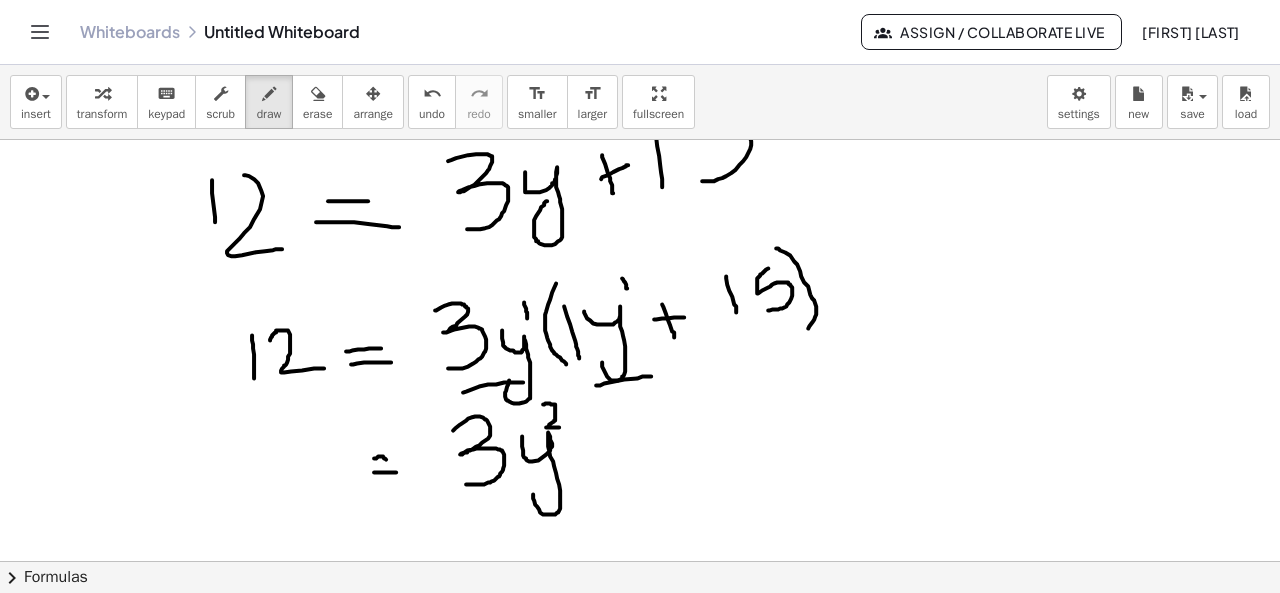 drag, startPoint x: 543, startPoint y: 403, endPoint x: 562, endPoint y: 426, distance: 29.832869 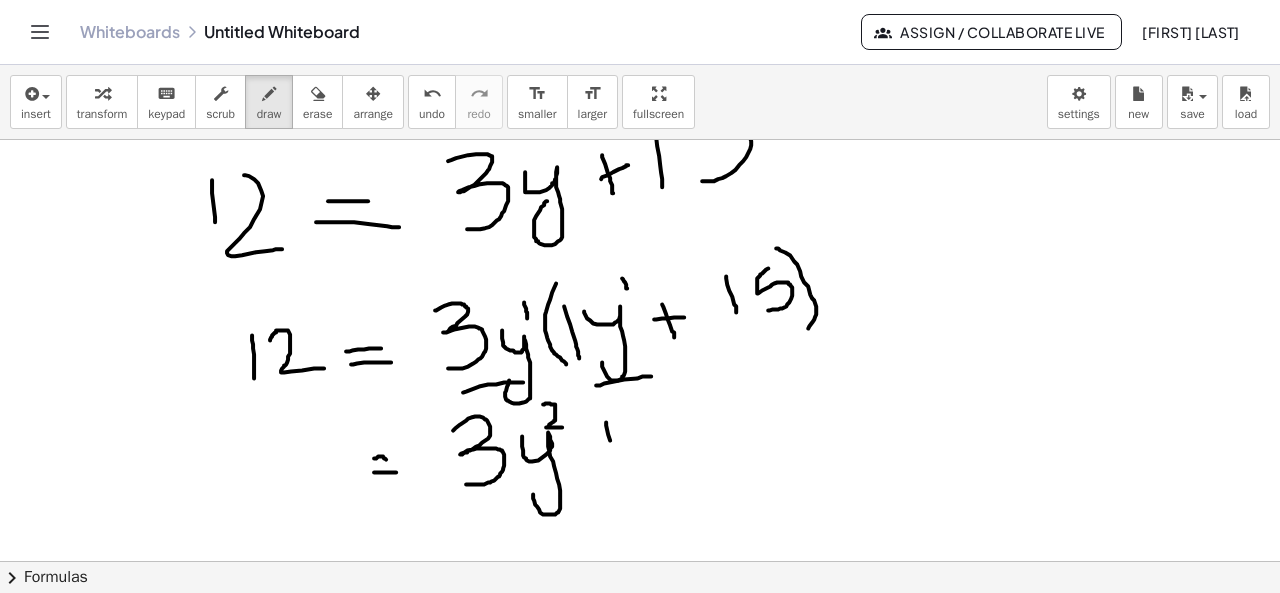 drag, startPoint x: 606, startPoint y: 421, endPoint x: 618, endPoint y: 456, distance: 37 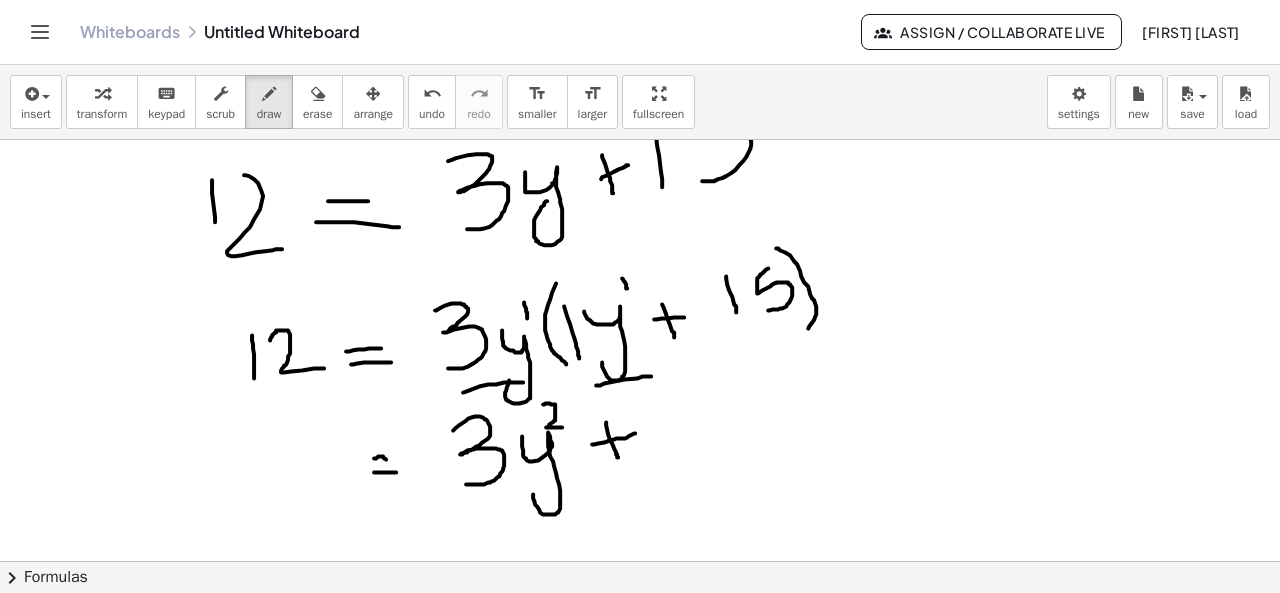 drag, startPoint x: 592, startPoint y: 443, endPoint x: 636, endPoint y: 432, distance: 45.35416 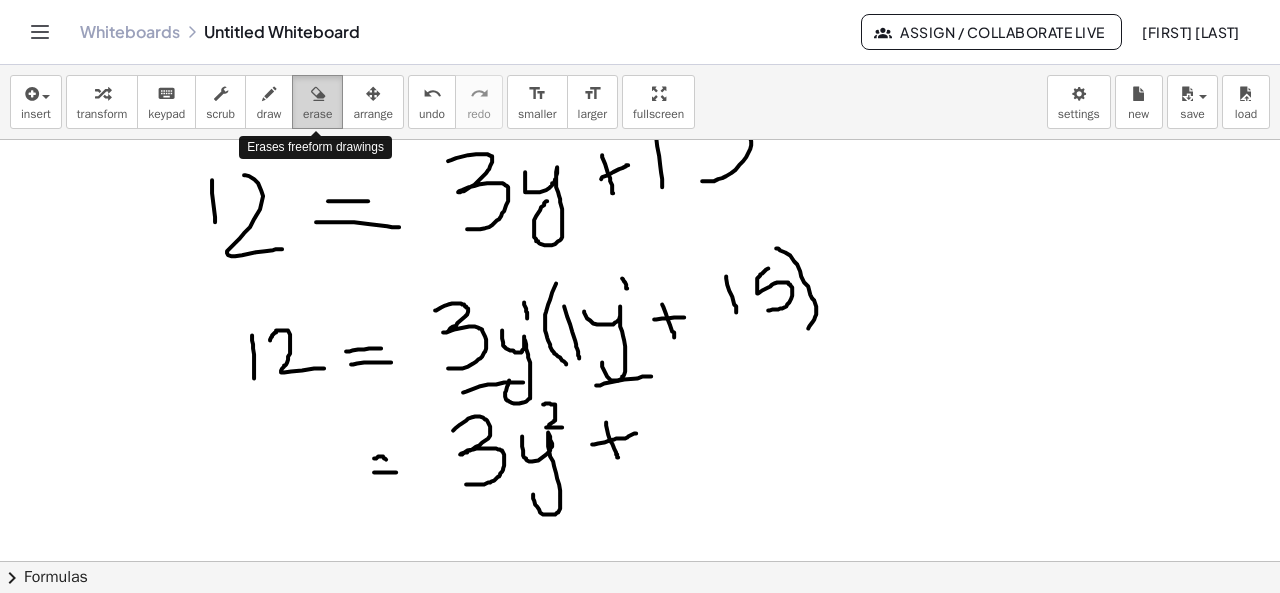 click at bounding box center (317, 93) 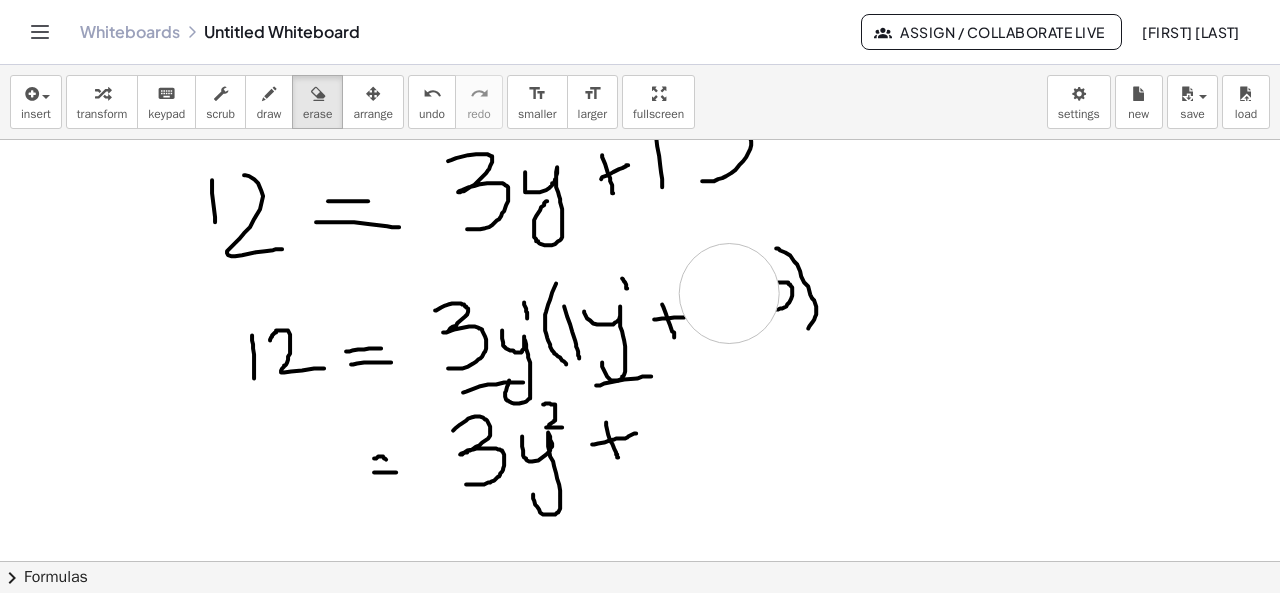 click at bounding box center [640, 96] 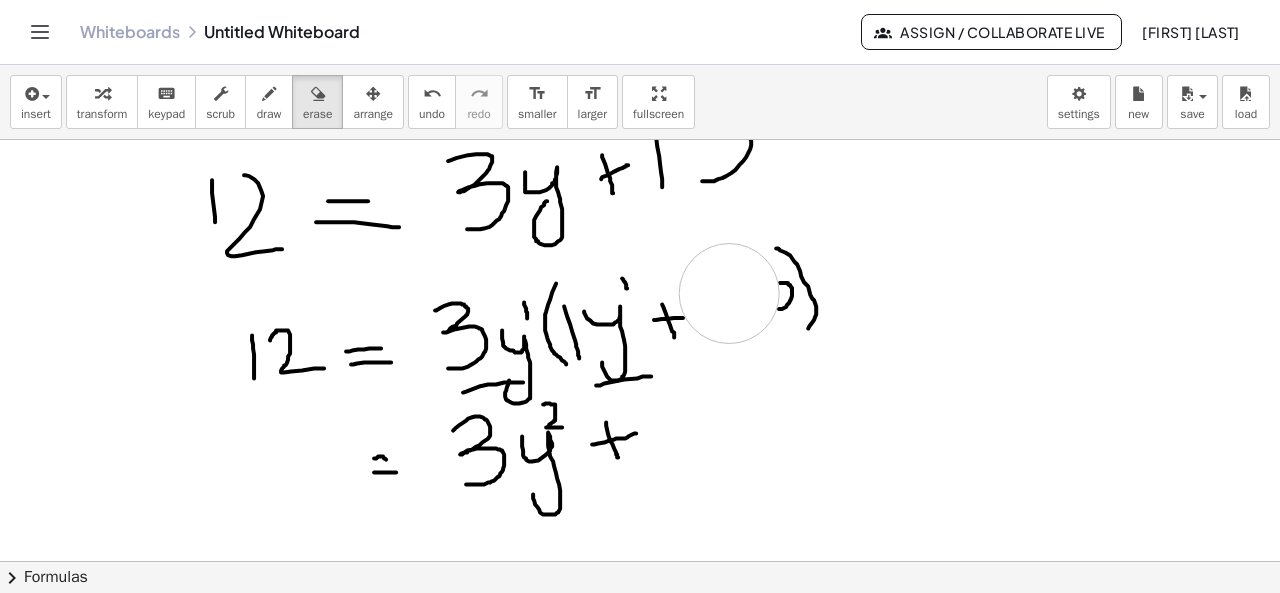 click at bounding box center (640, 96) 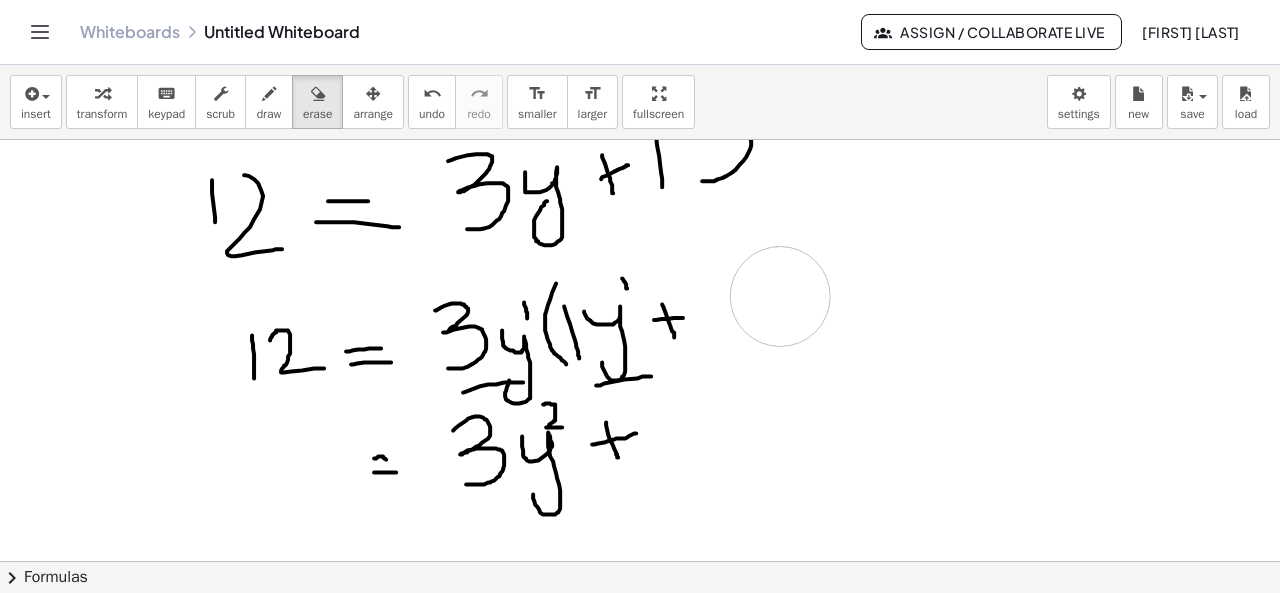click at bounding box center [640, 96] 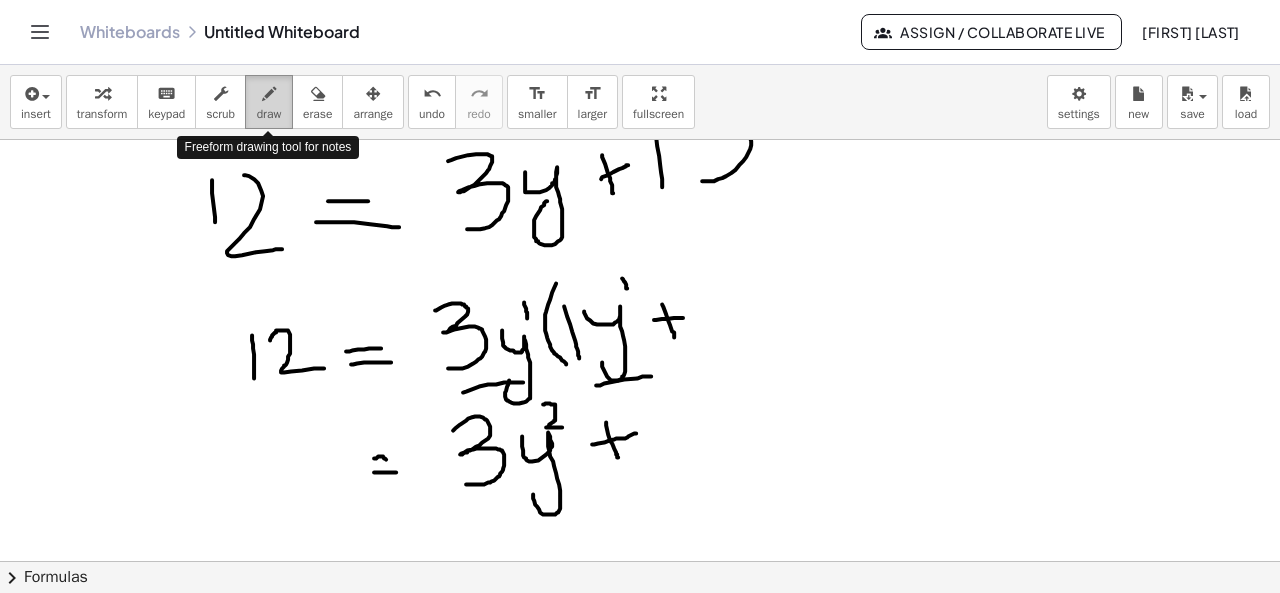 click on "draw" at bounding box center [269, 114] 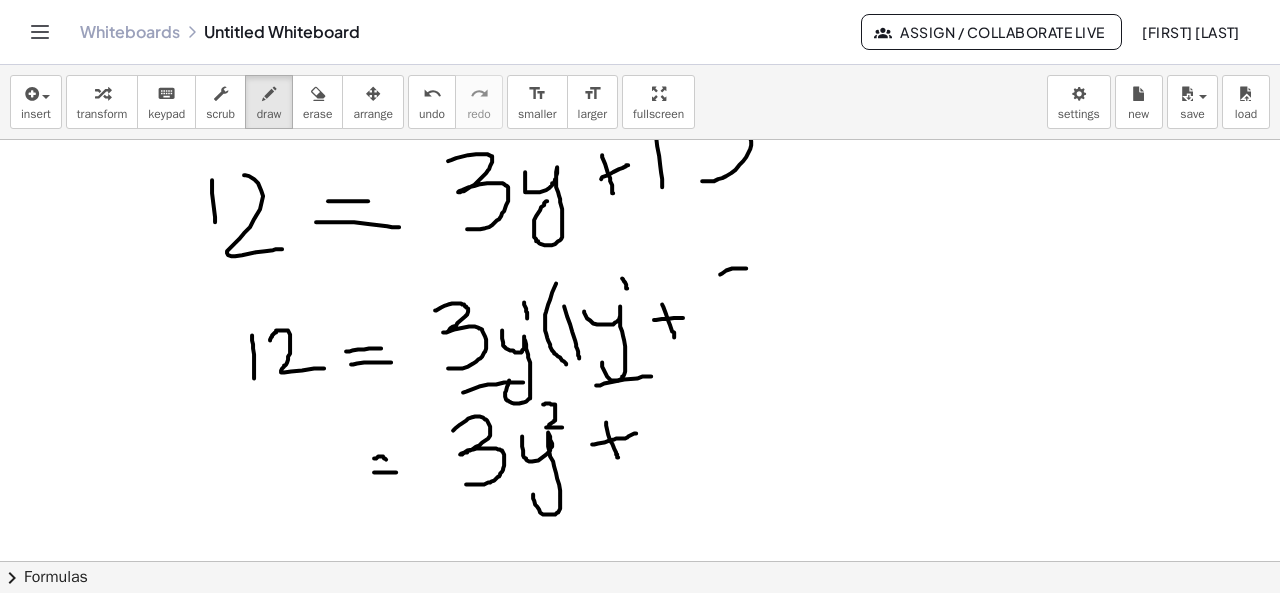 drag, startPoint x: 720, startPoint y: 273, endPoint x: 746, endPoint y: 267, distance: 26.683329 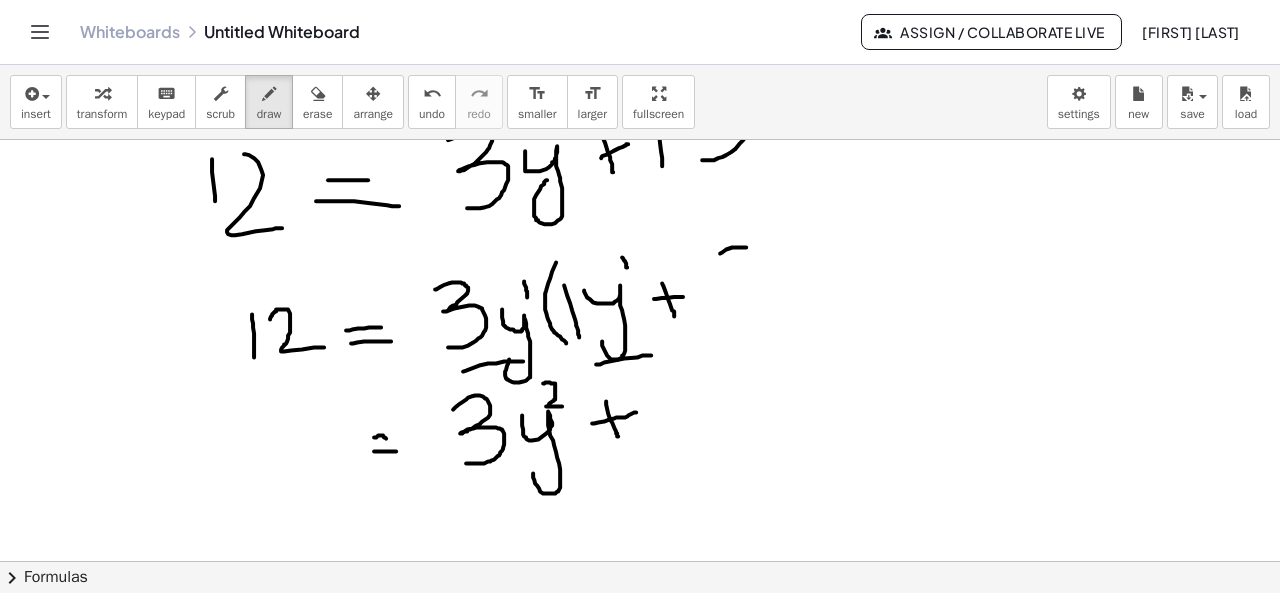 scroll, scrollTop: 566, scrollLeft: 0, axis: vertical 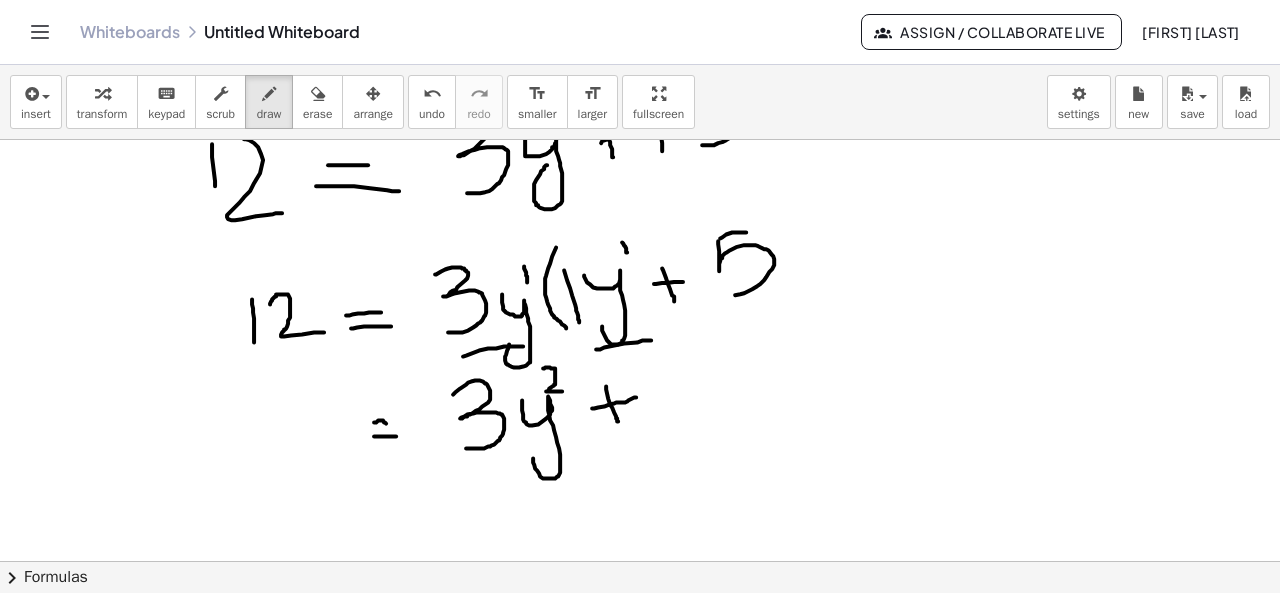 drag, startPoint x: 718, startPoint y: 239, endPoint x: 732, endPoint y: 293, distance: 55.7853 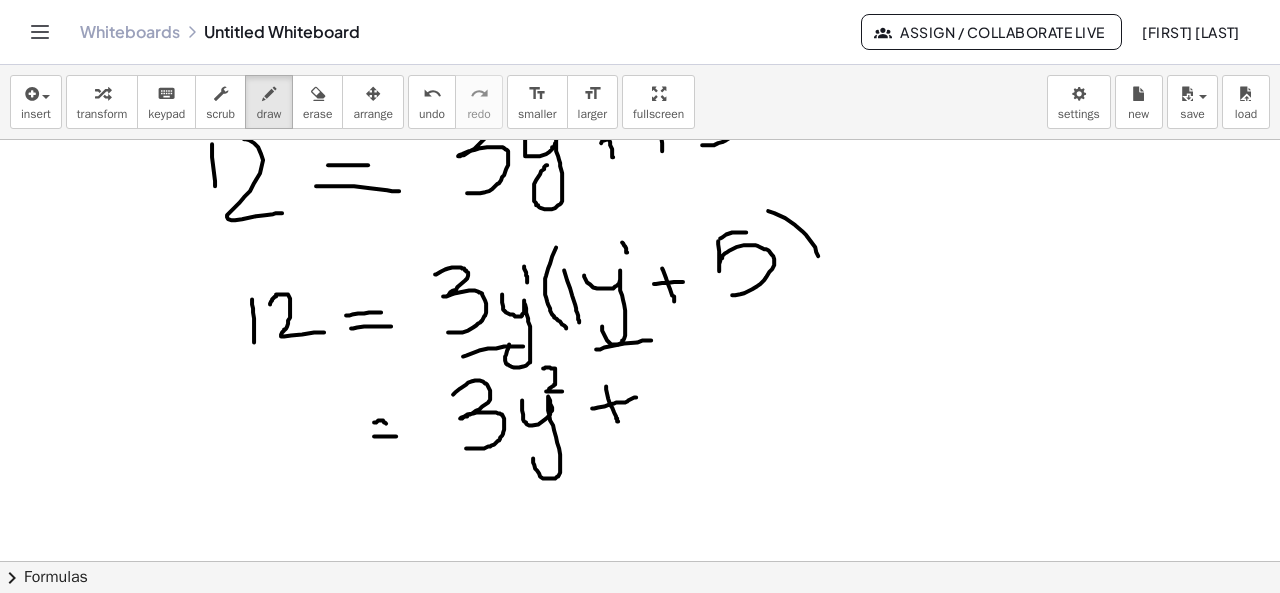 drag, startPoint x: 768, startPoint y: 209, endPoint x: 805, endPoint y: 307, distance: 104.75209 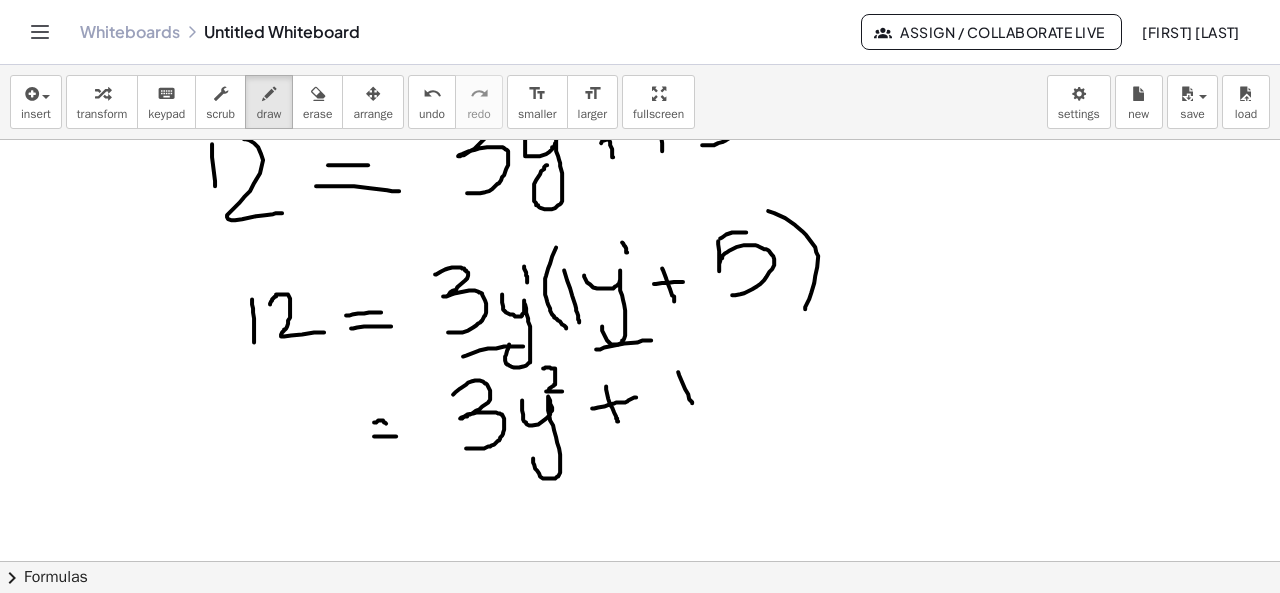 drag, startPoint x: 678, startPoint y: 370, endPoint x: 692, endPoint y: 406, distance: 38.626415 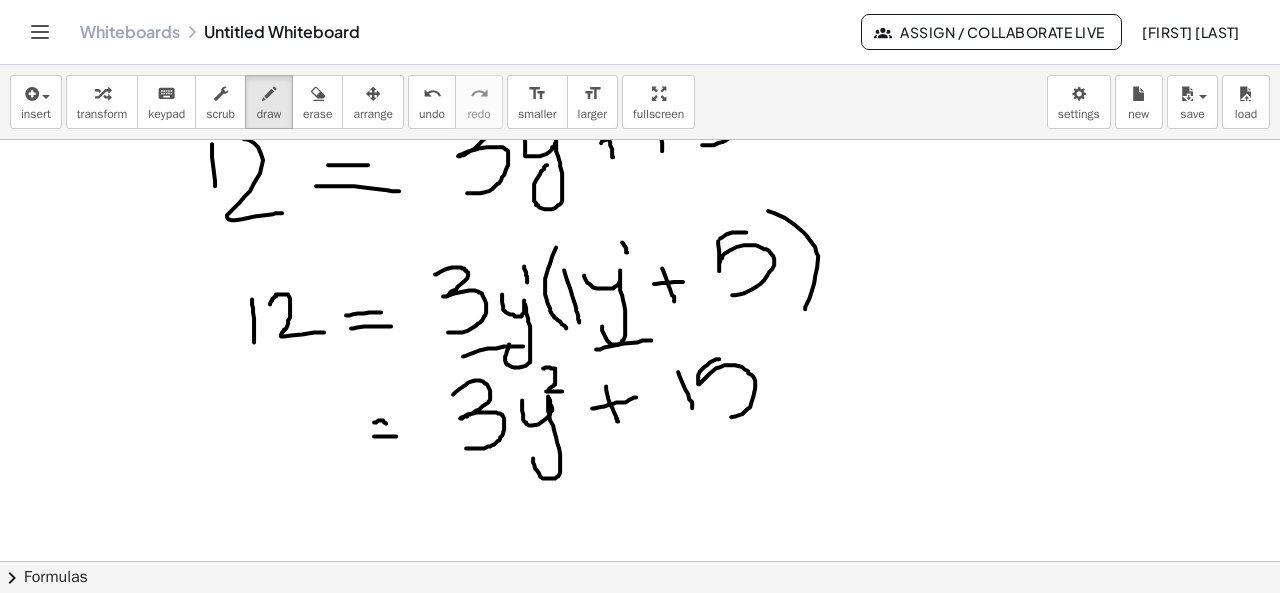 drag, startPoint x: 719, startPoint y: 357, endPoint x: 704, endPoint y: 415, distance: 59.908264 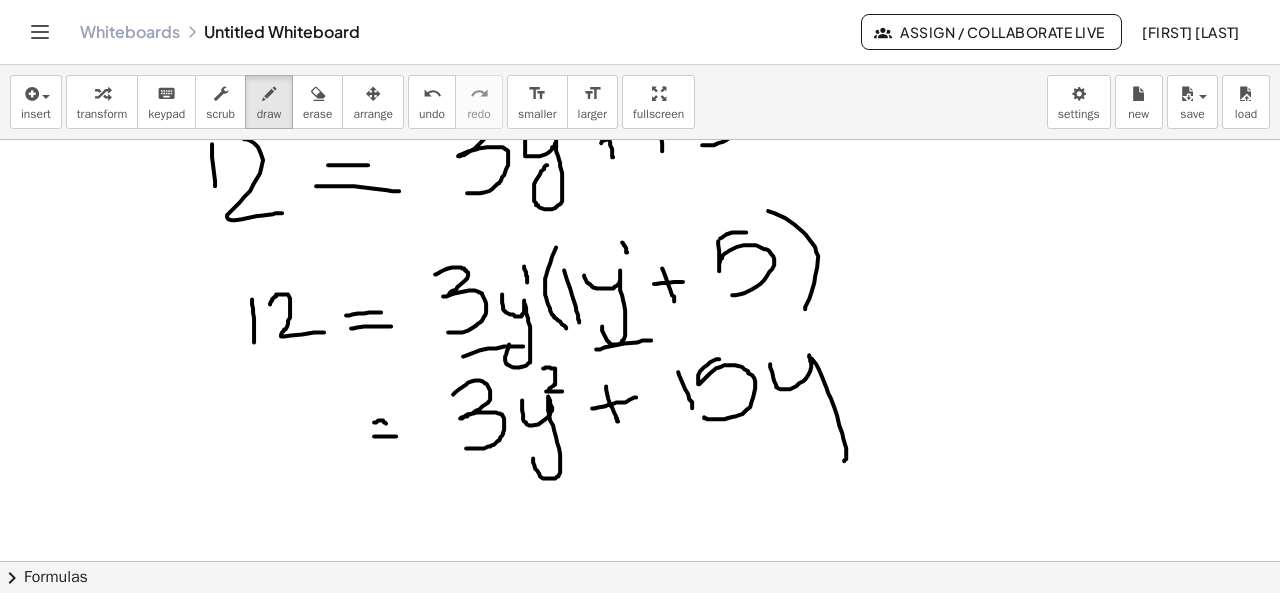 drag, startPoint x: 770, startPoint y: 362, endPoint x: 808, endPoint y: 431, distance: 78.77182 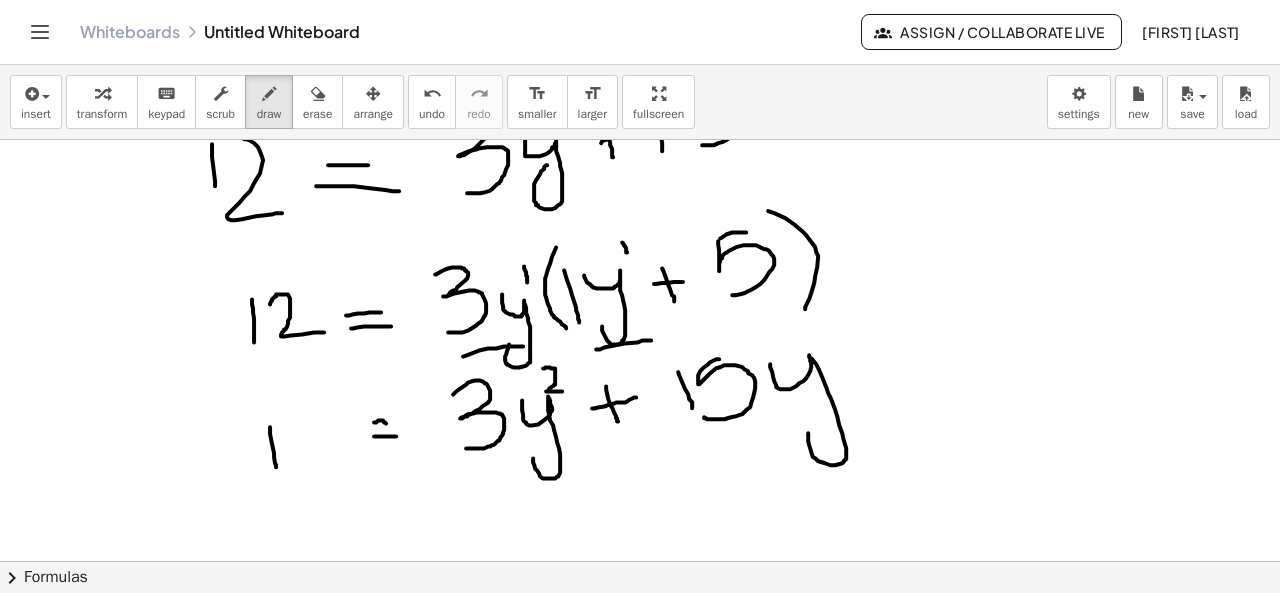 drag, startPoint x: 270, startPoint y: 425, endPoint x: 276, endPoint y: 466, distance: 41.4367 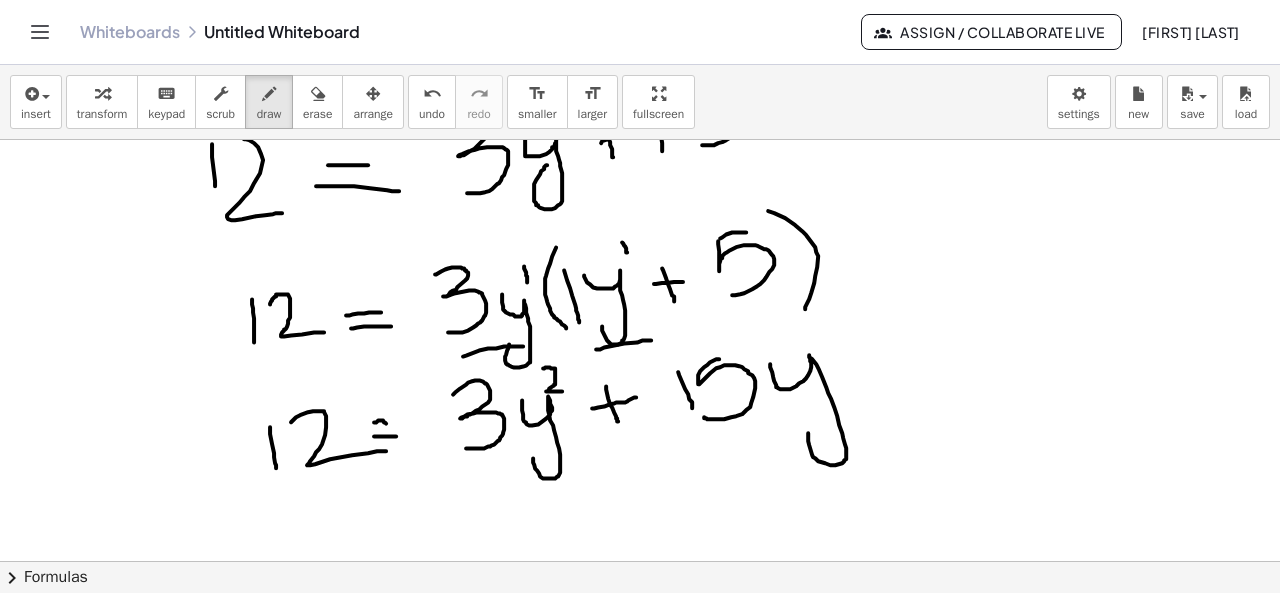 drag, startPoint x: 291, startPoint y: 420, endPoint x: 387, endPoint y: 449, distance: 100.28459 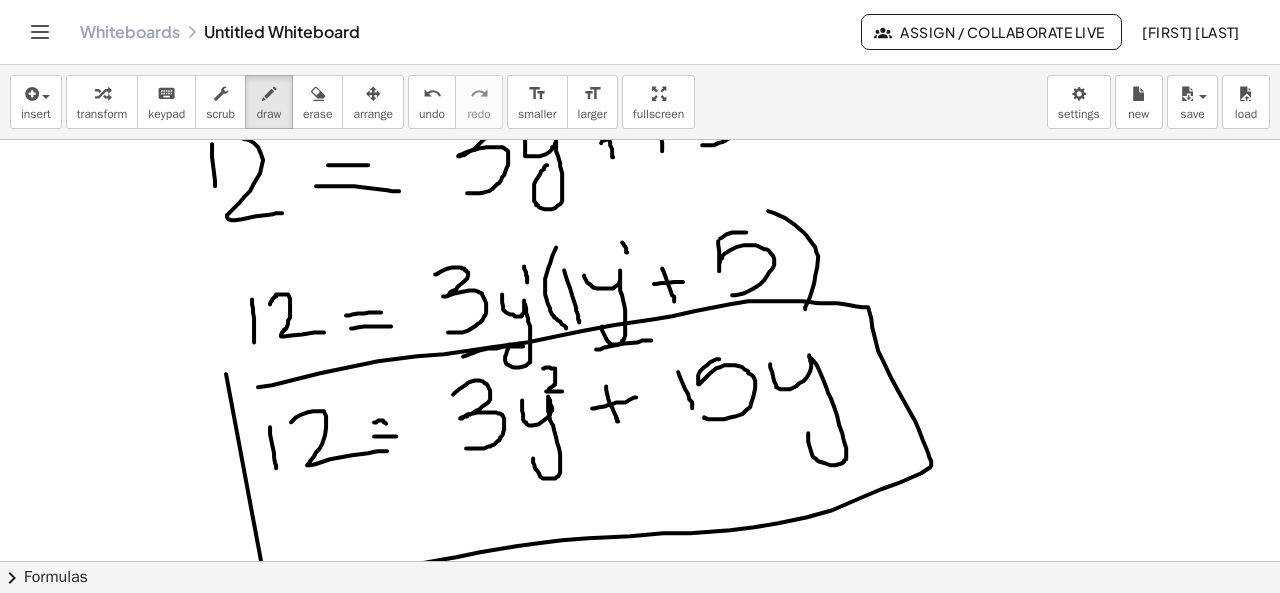drag, startPoint x: 258, startPoint y: 385, endPoint x: 226, endPoint y: 372, distance: 34.539833 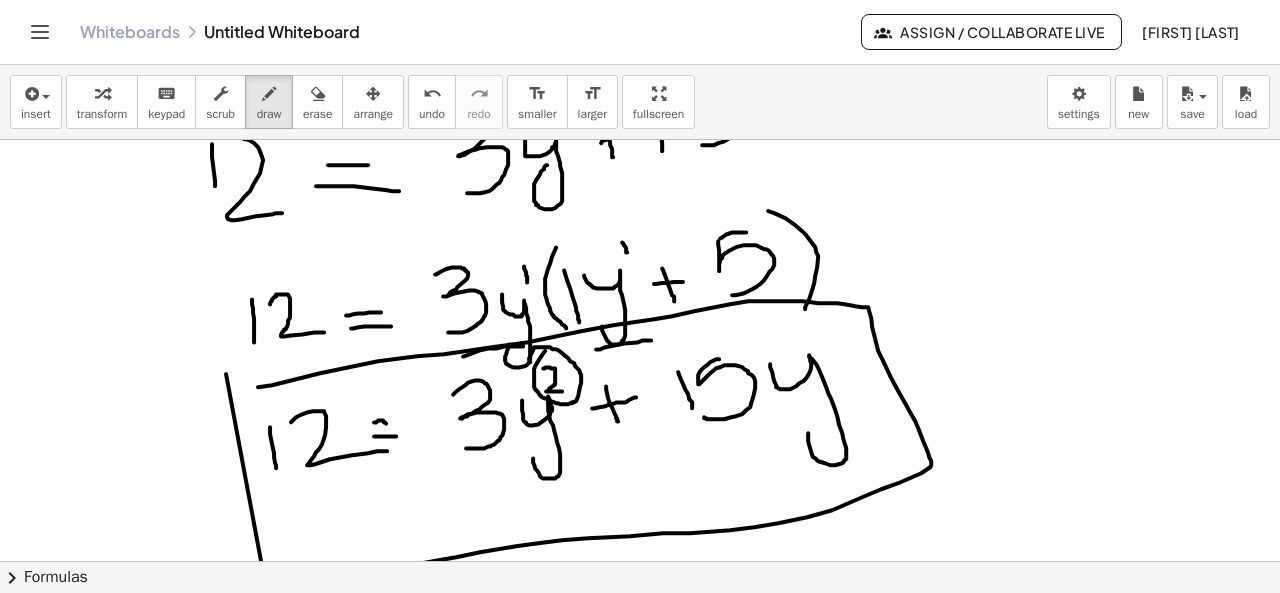 drag, startPoint x: 545, startPoint y: 349, endPoint x: 529, endPoint y: 358, distance: 18.35756 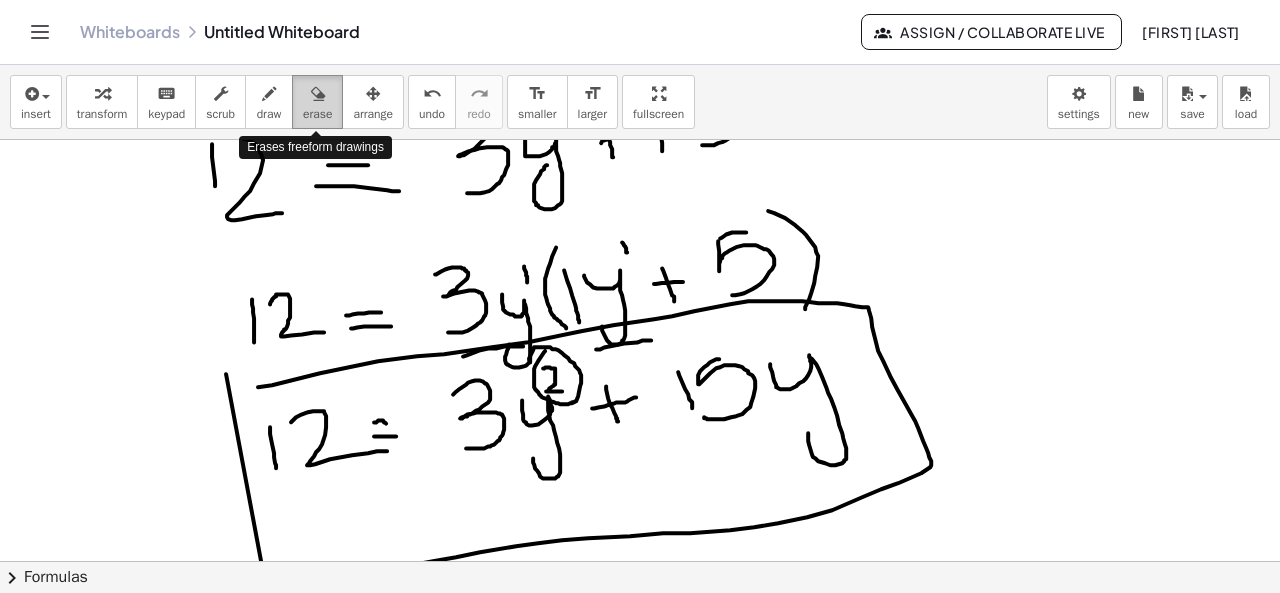 click on "erase" at bounding box center [317, 114] 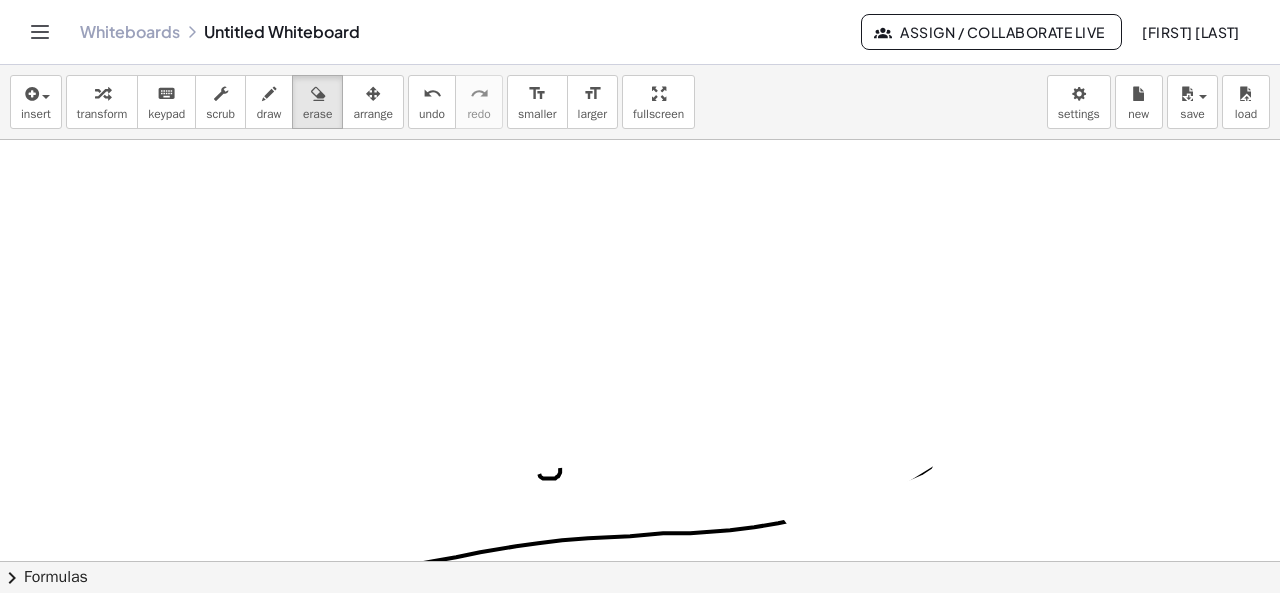 drag, startPoint x: 191, startPoint y: 179, endPoint x: 471, endPoint y: 470, distance: 403.8329 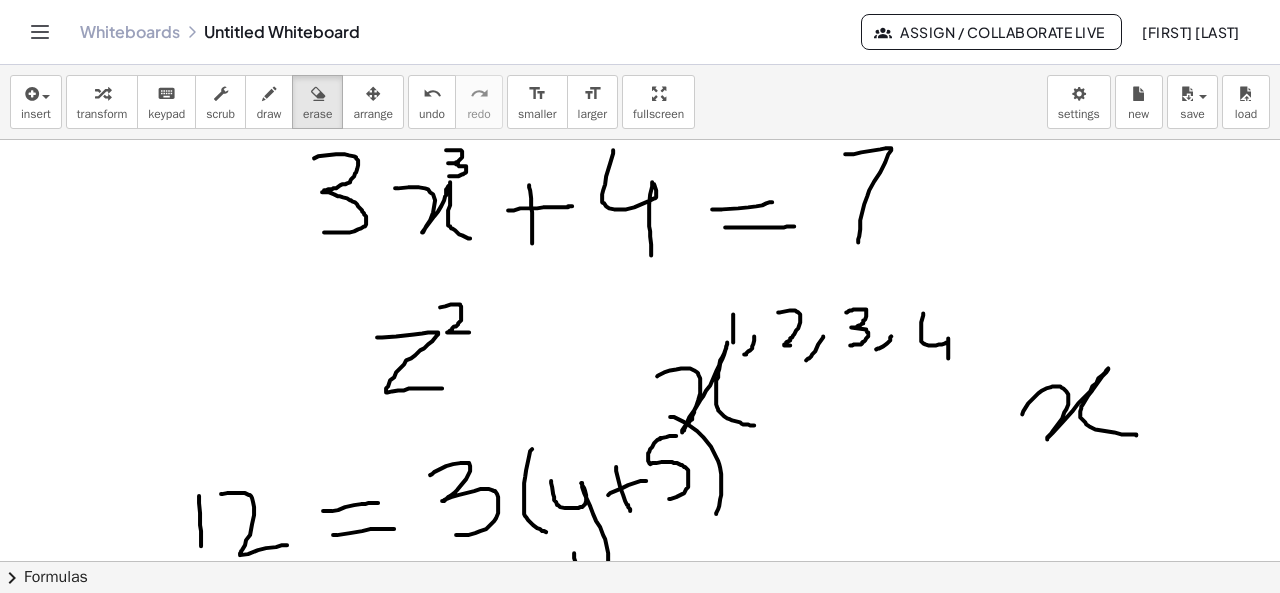 scroll, scrollTop: 70, scrollLeft: 0, axis: vertical 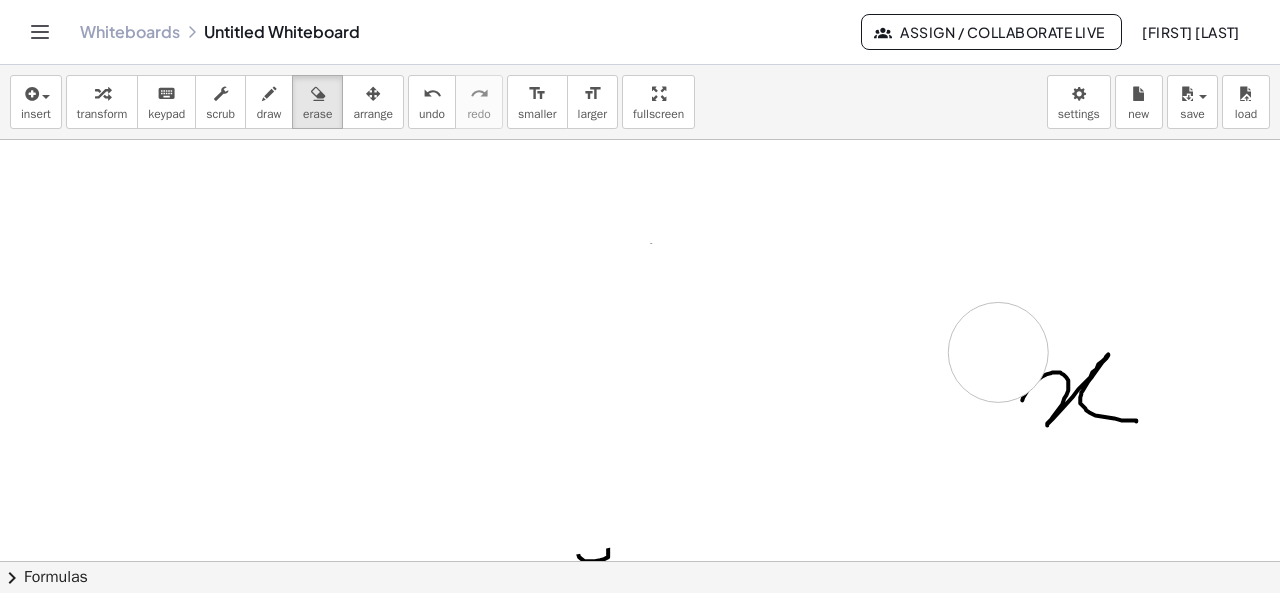 drag, startPoint x: 306, startPoint y: 197, endPoint x: 1004, endPoint y: 357, distance: 716.10333 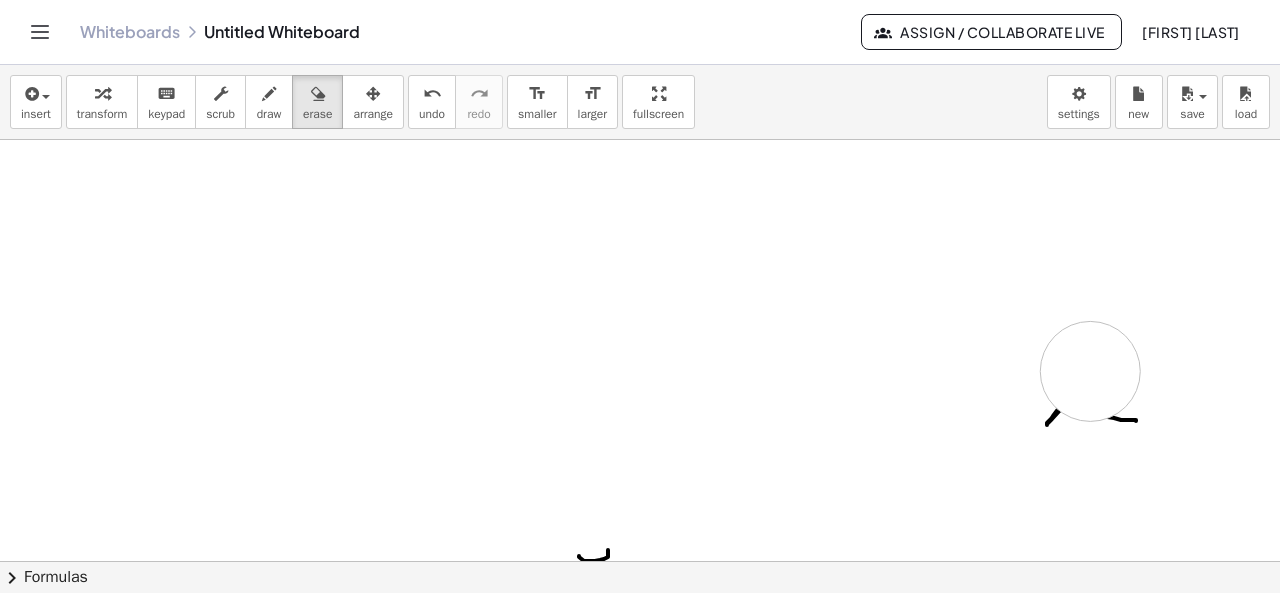 click at bounding box center [640, 704] 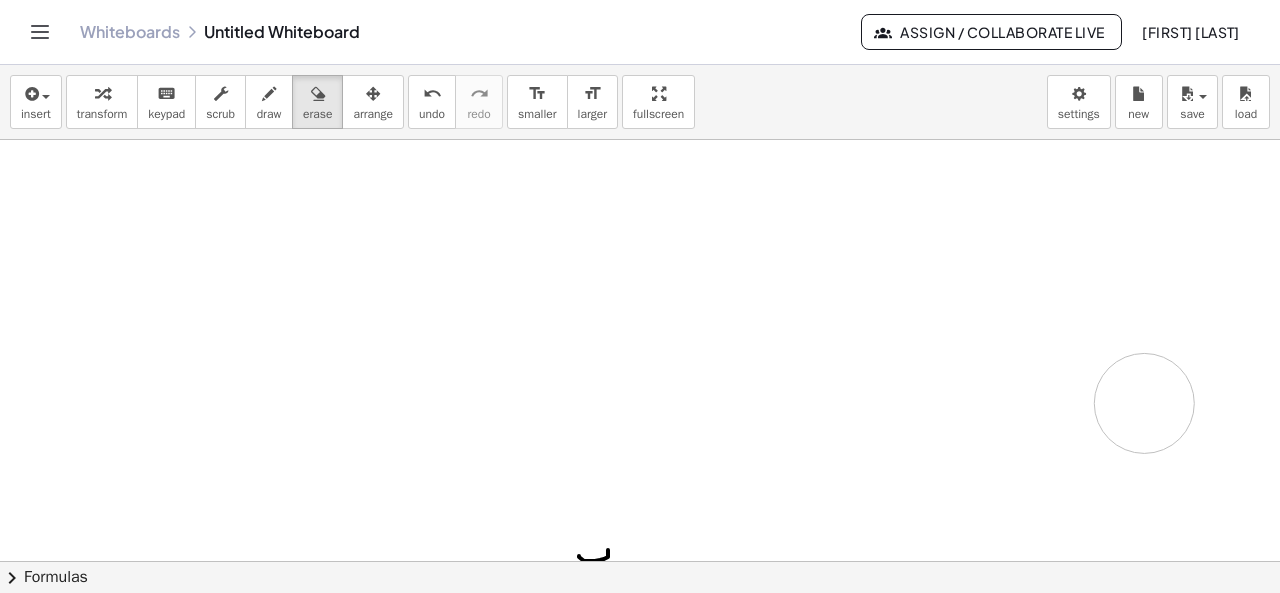 drag, startPoint x: 1090, startPoint y: 370, endPoint x: 1156, endPoint y: 411, distance: 77.698135 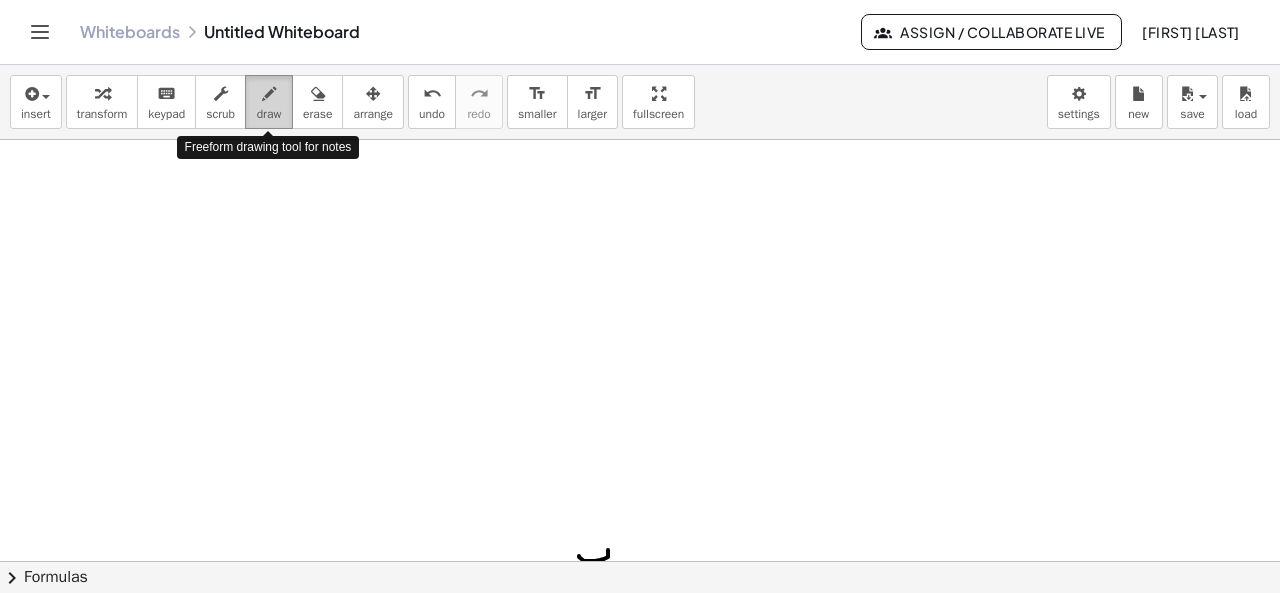 click on "draw" at bounding box center (269, 114) 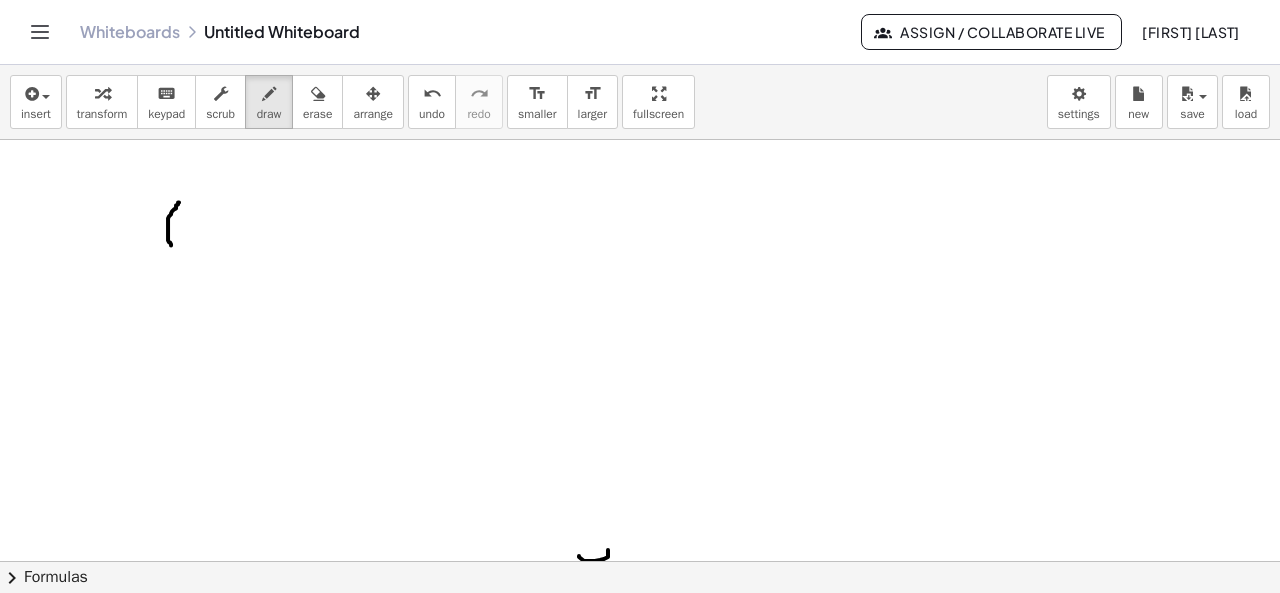 drag, startPoint x: 179, startPoint y: 201, endPoint x: 183, endPoint y: 255, distance: 54.147945 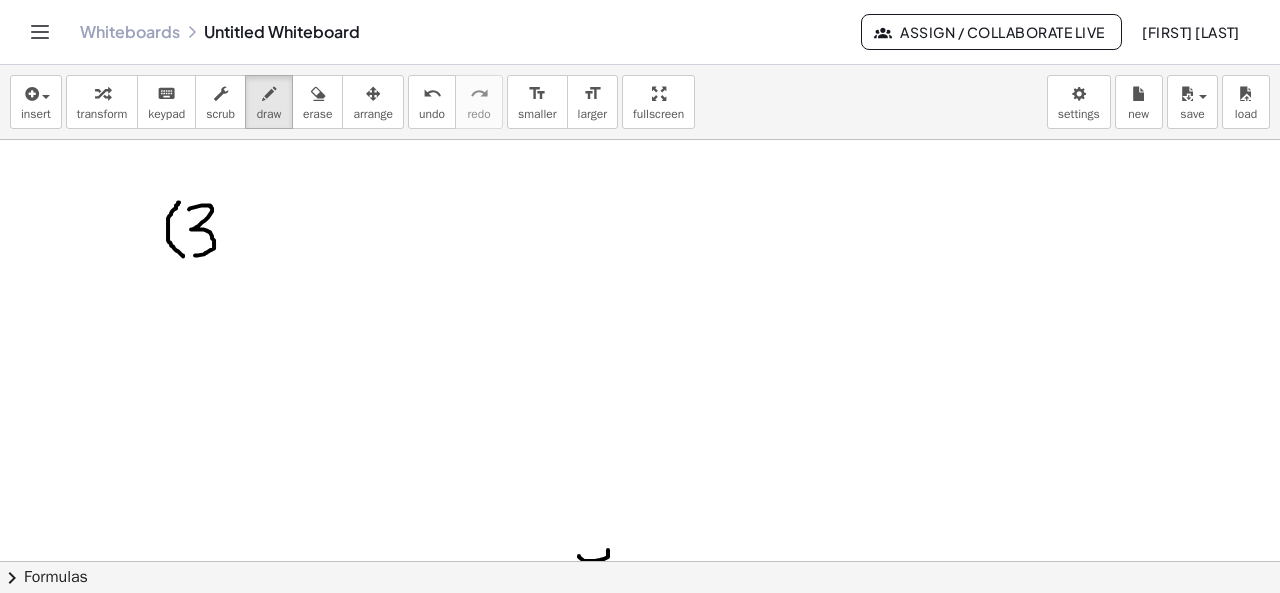 drag, startPoint x: 189, startPoint y: 208, endPoint x: 191, endPoint y: 254, distance: 46.043457 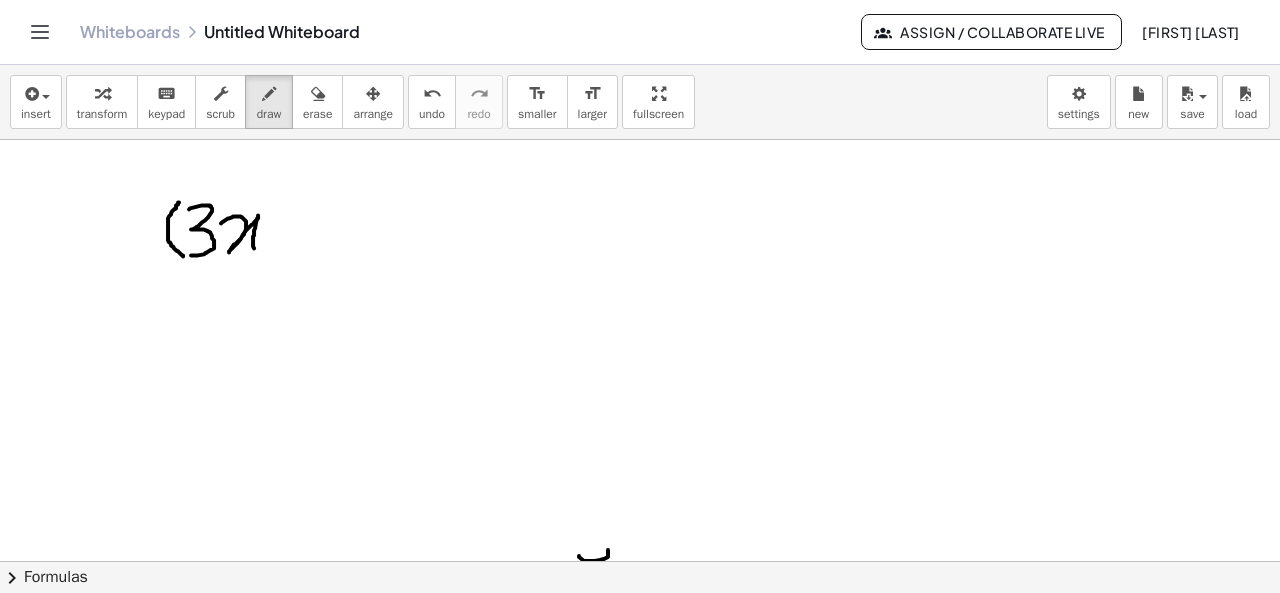 drag, startPoint x: 221, startPoint y: 222, endPoint x: 266, endPoint y: 254, distance: 55.21775 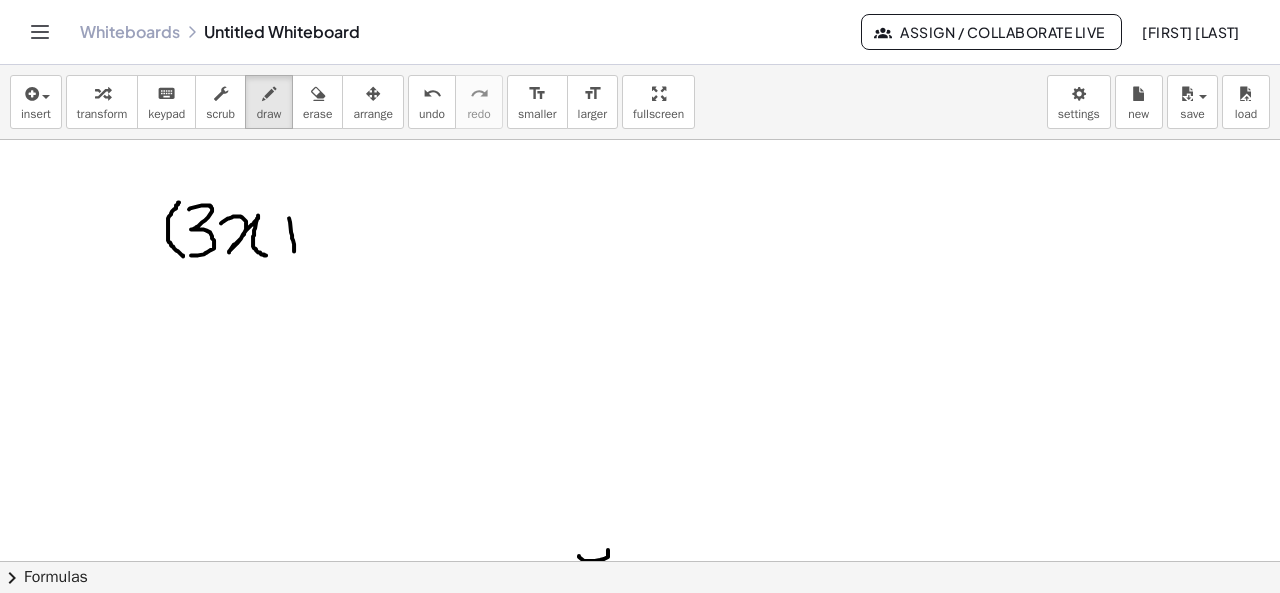 drag, startPoint x: 289, startPoint y: 217, endPoint x: 294, endPoint y: 250, distance: 33.37664 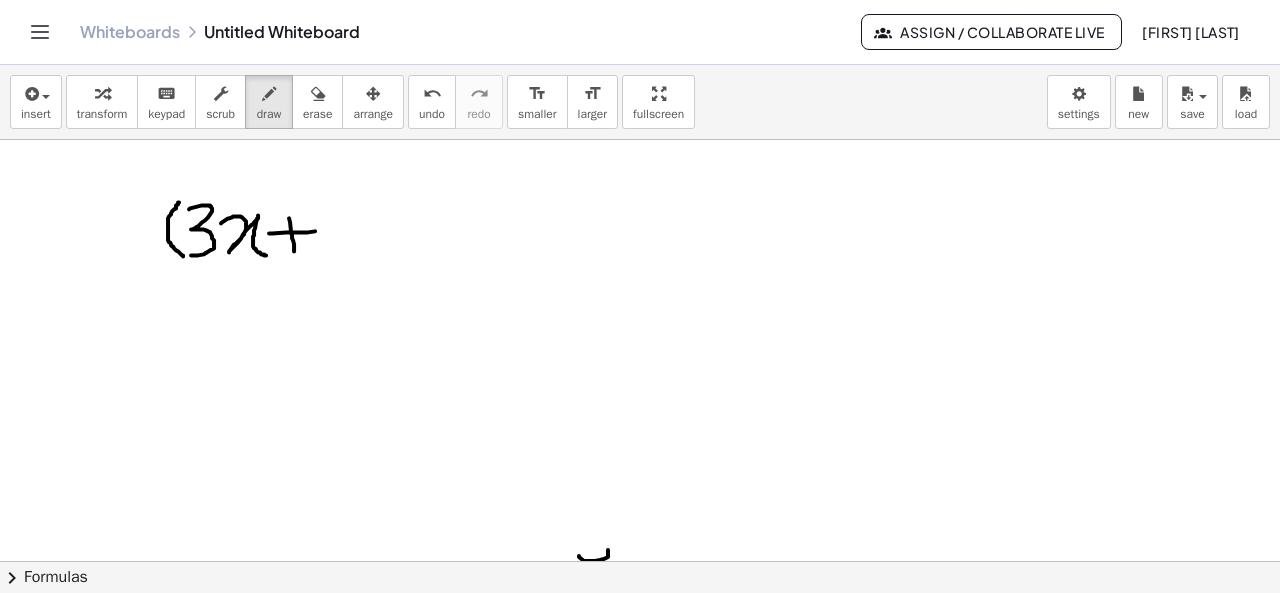 drag, startPoint x: 269, startPoint y: 232, endPoint x: 329, endPoint y: 230, distance: 60.033325 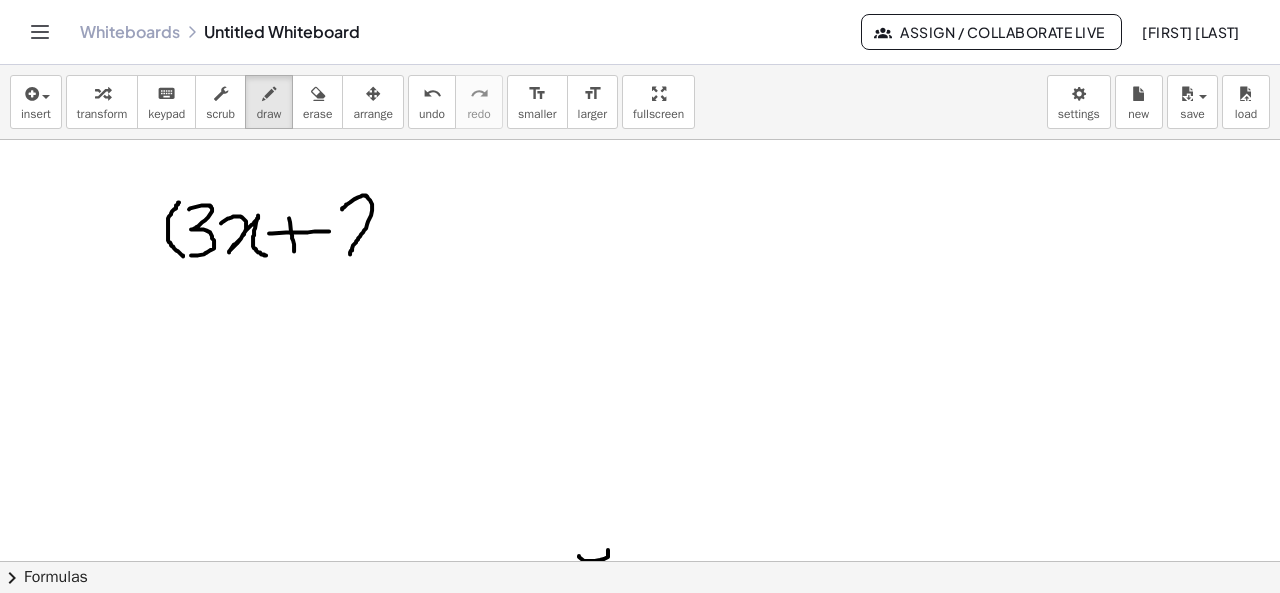 drag, startPoint x: 342, startPoint y: 208, endPoint x: 372, endPoint y: 253, distance: 54.08327 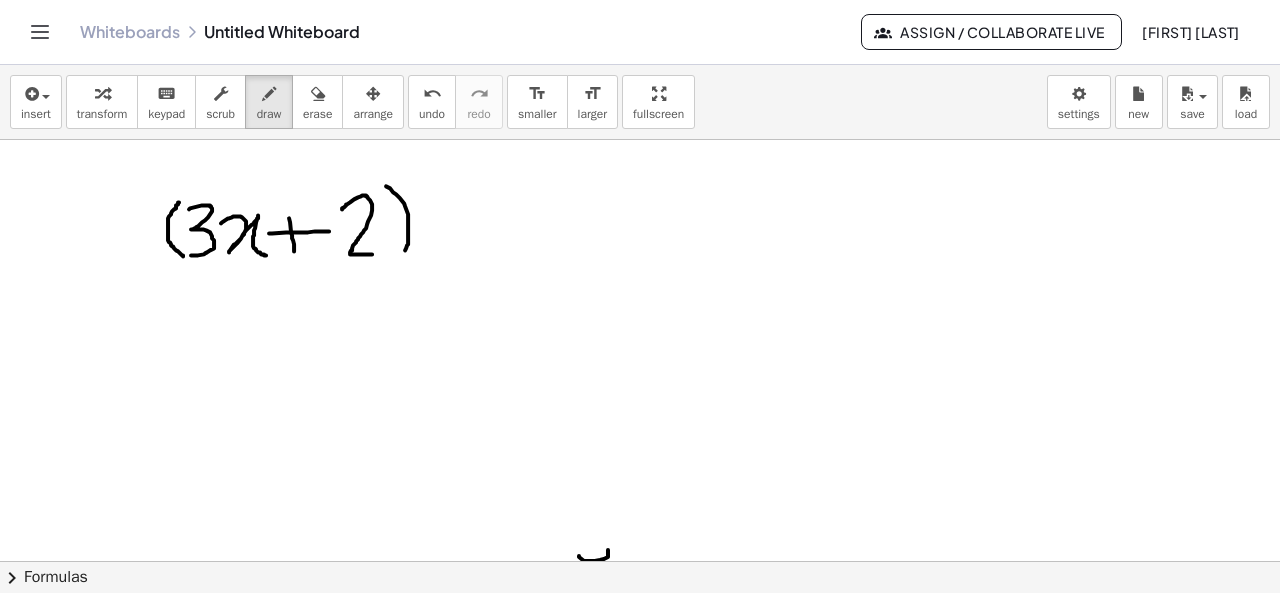 drag, startPoint x: 386, startPoint y: 185, endPoint x: 402, endPoint y: 257, distance: 73.756355 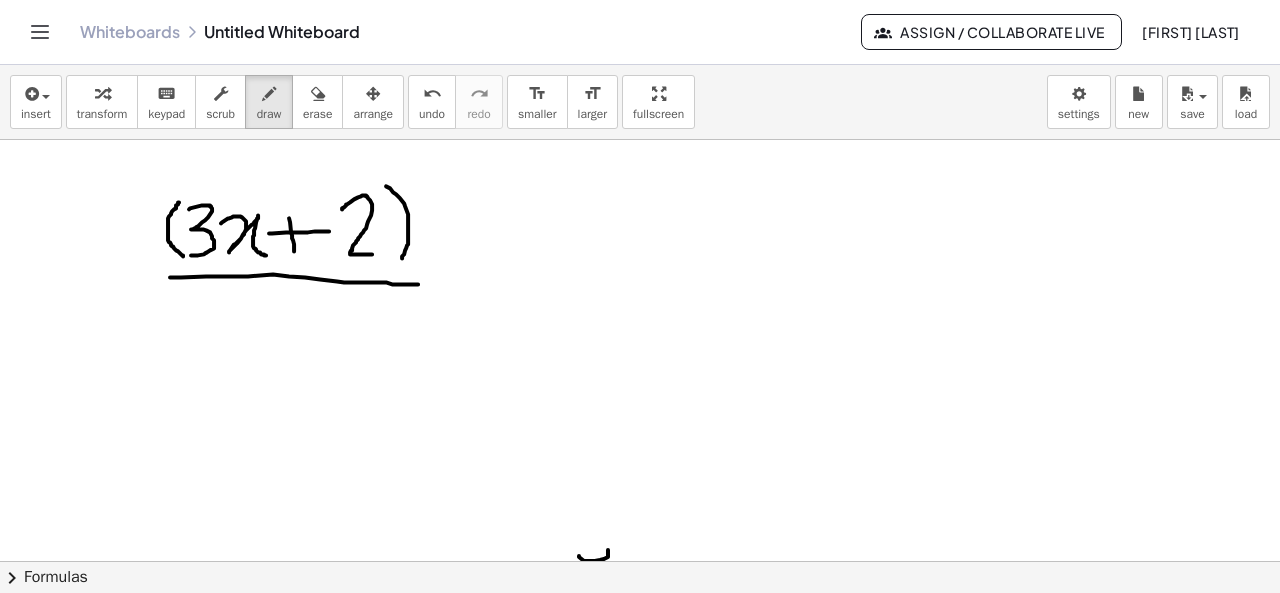 drag, startPoint x: 170, startPoint y: 276, endPoint x: 418, endPoint y: 283, distance: 248.09877 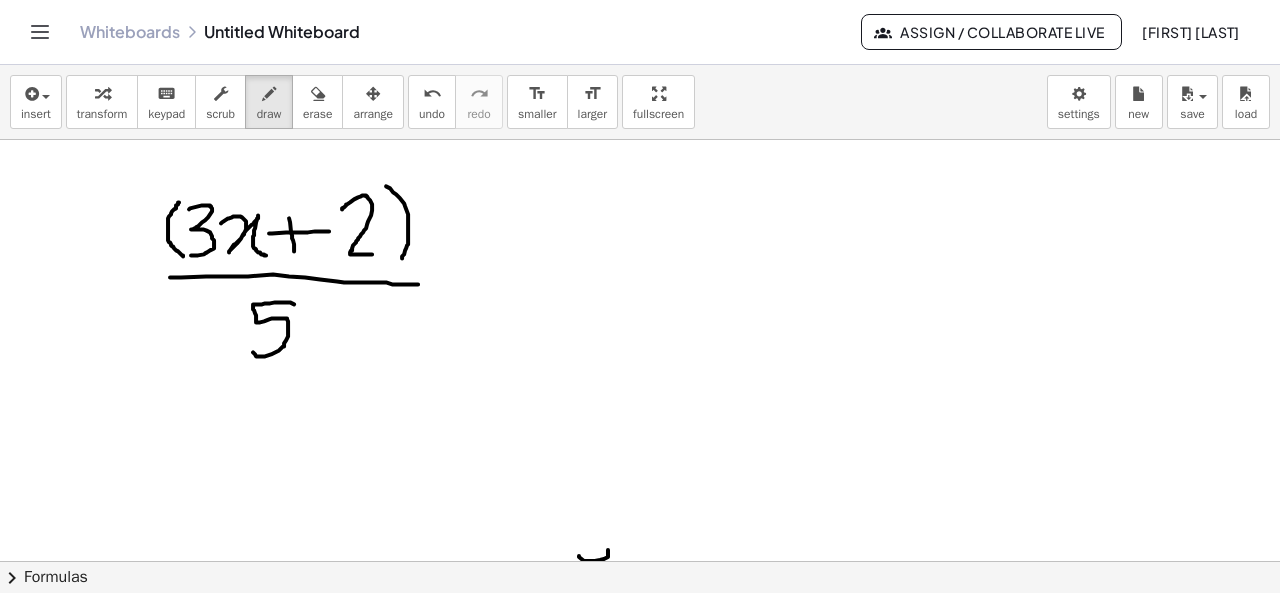 drag, startPoint x: 294, startPoint y: 303, endPoint x: 249, endPoint y: 347, distance: 62.936478 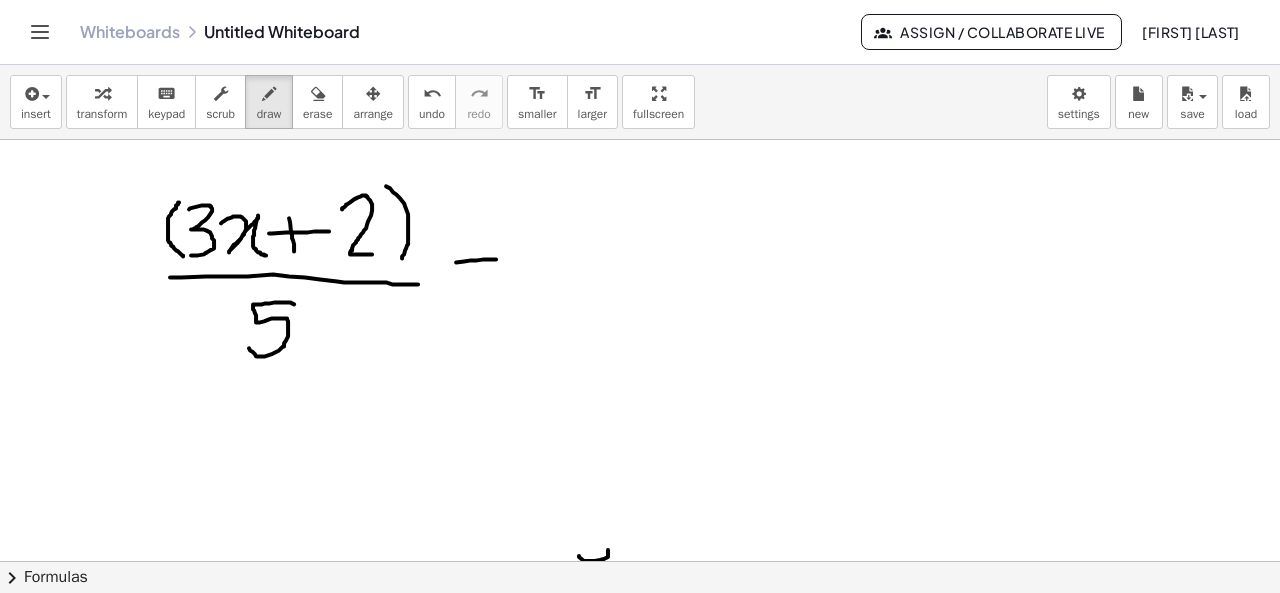drag, startPoint x: 456, startPoint y: 261, endPoint x: 496, endPoint y: 258, distance: 40.112343 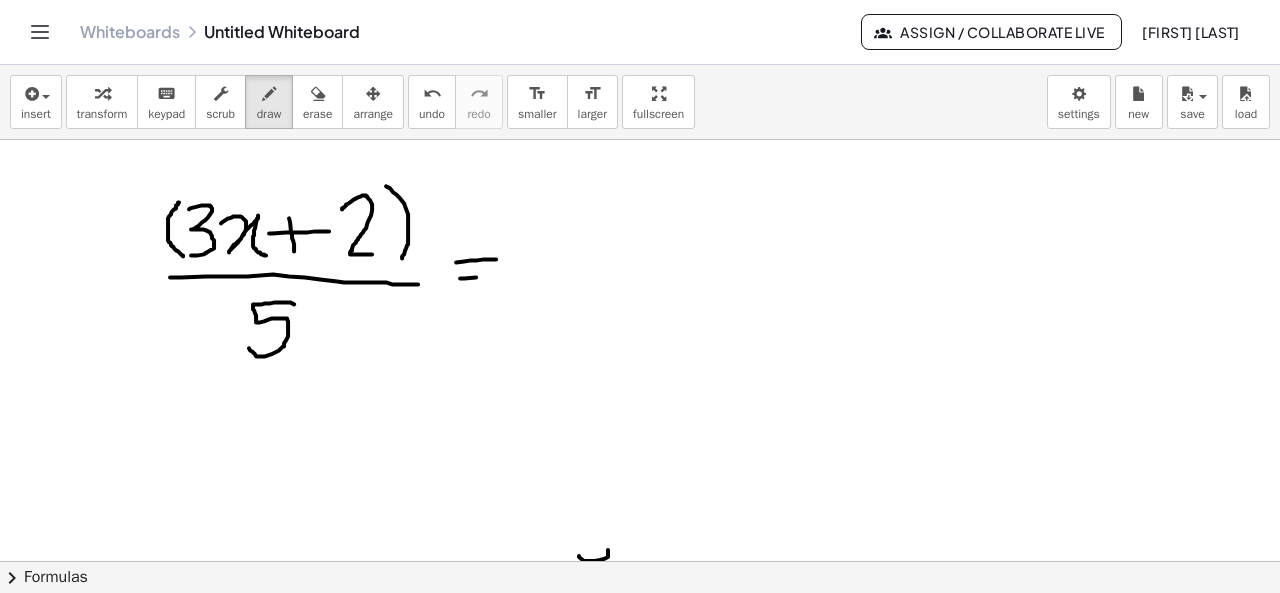 drag, startPoint x: 460, startPoint y: 277, endPoint x: 502, endPoint y: 275, distance: 42.047592 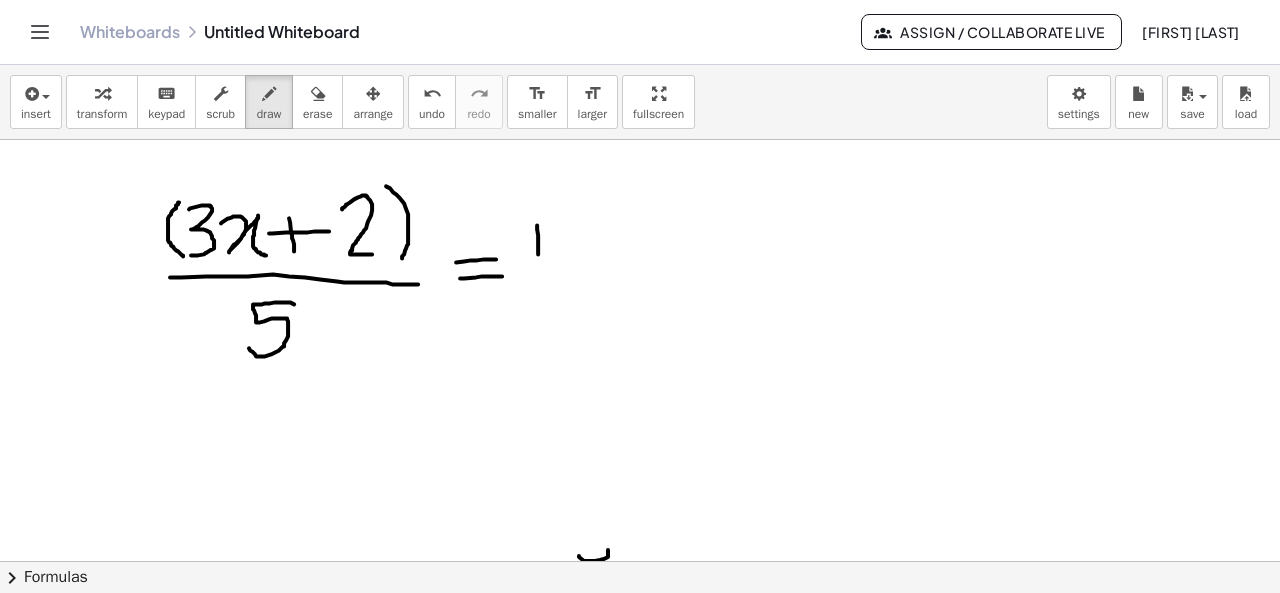 drag, startPoint x: 537, startPoint y: 224, endPoint x: 539, endPoint y: 278, distance: 54.037025 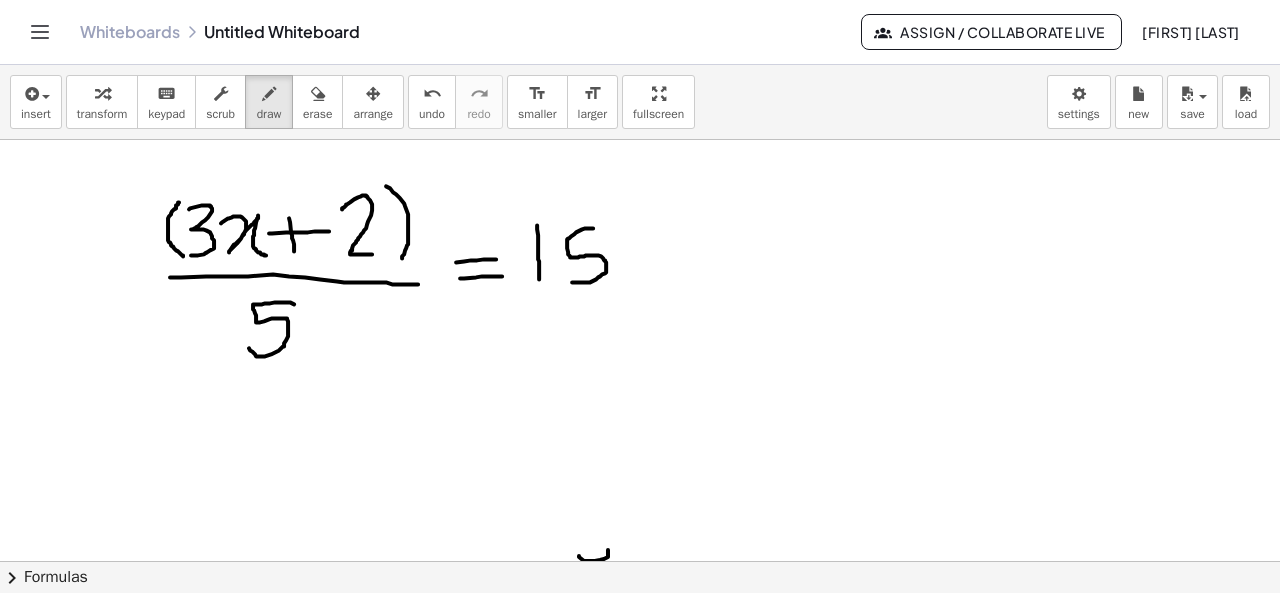 drag, startPoint x: 593, startPoint y: 227, endPoint x: 570, endPoint y: 281, distance: 58.694122 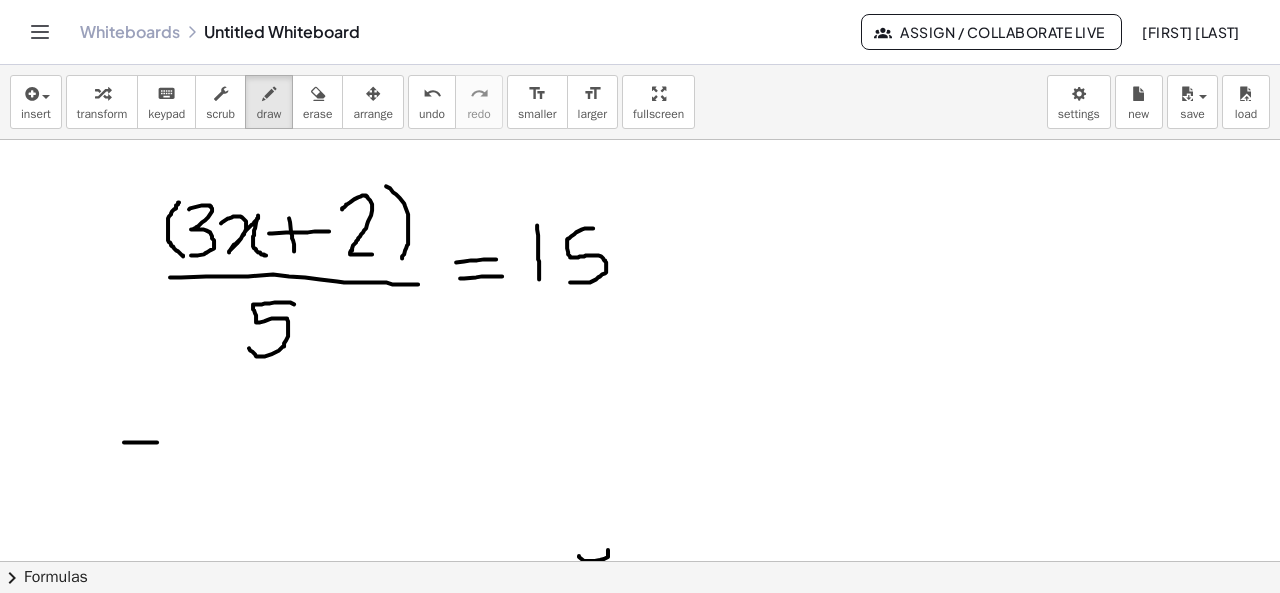 drag, startPoint x: 124, startPoint y: 441, endPoint x: 157, endPoint y: 441, distance: 33 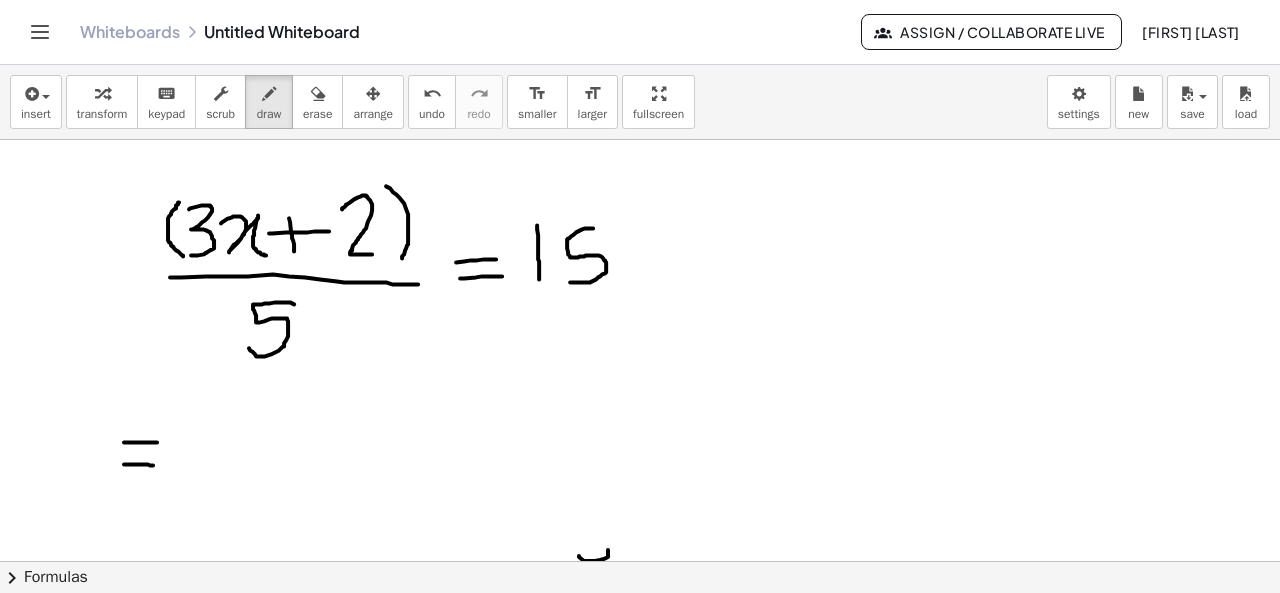 drag, startPoint x: 124, startPoint y: 463, endPoint x: 154, endPoint y: 464, distance: 30.016663 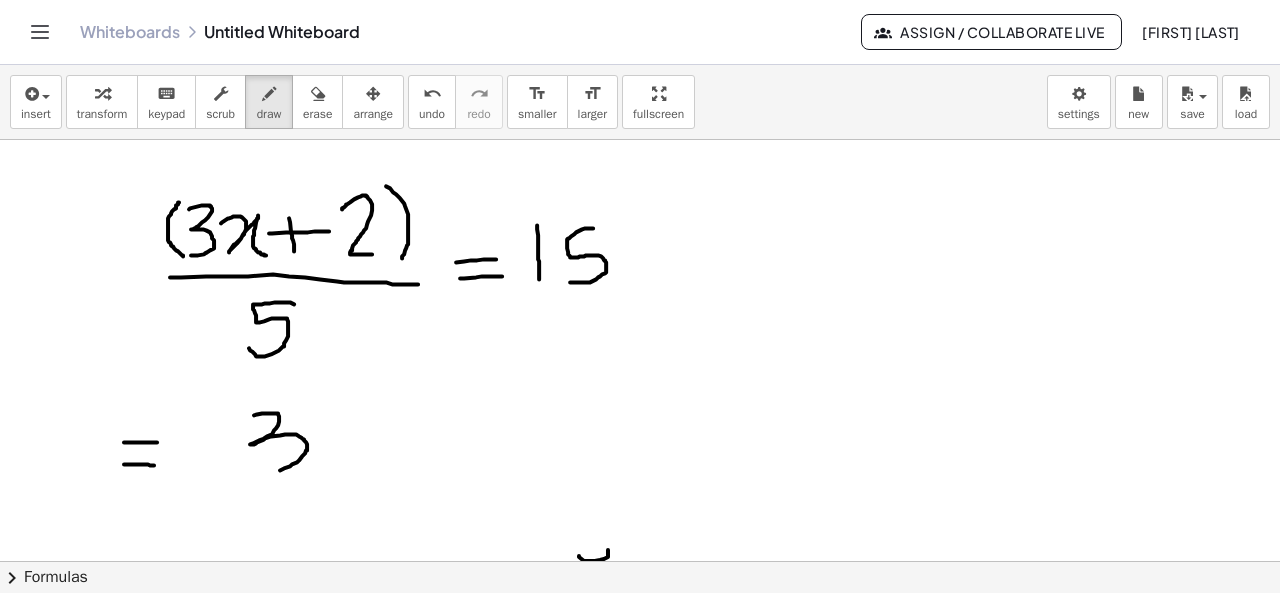 drag, startPoint x: 254, startPoint y: 414, endPoint x: 260, endPoint y: 470, distance: 56.32051 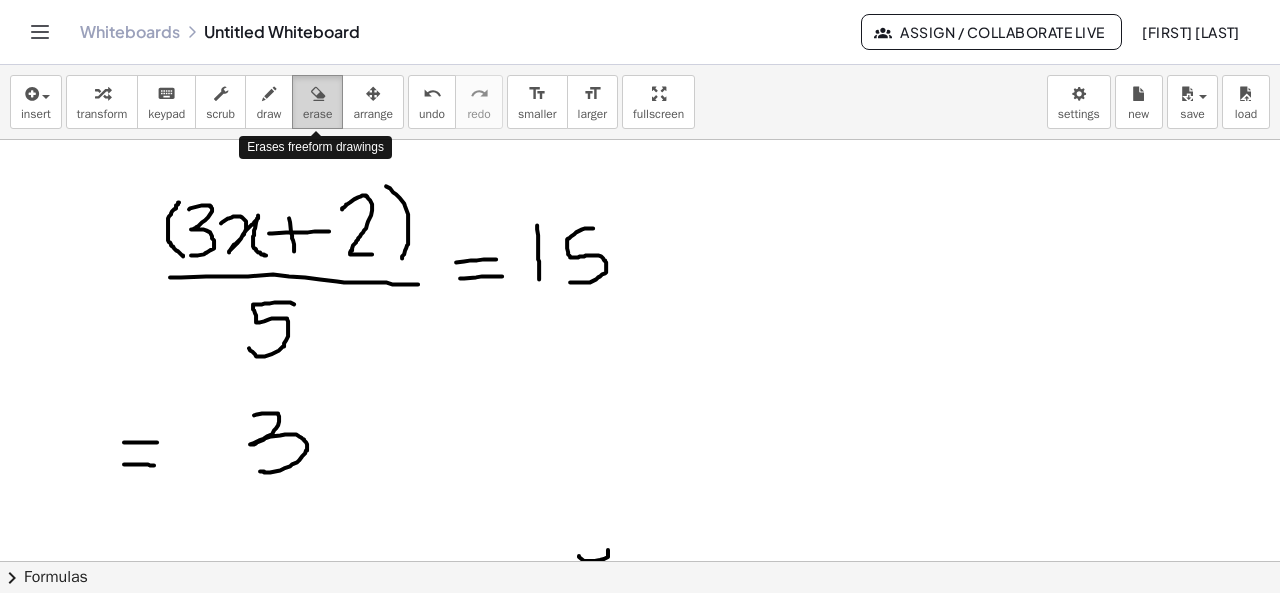 click on "erase" at bounding box center (317, 114) 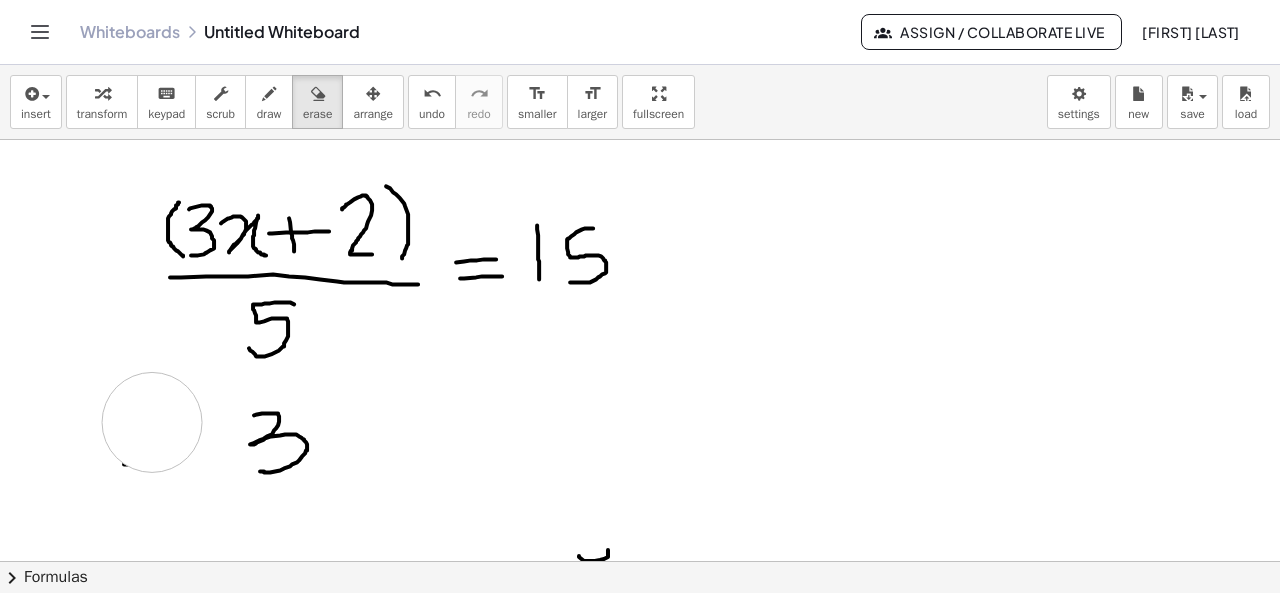 drag, startPoint x: 152, startPoint y: 421, endPoint x: 132, endPoint y: 479, distance: 61.351448 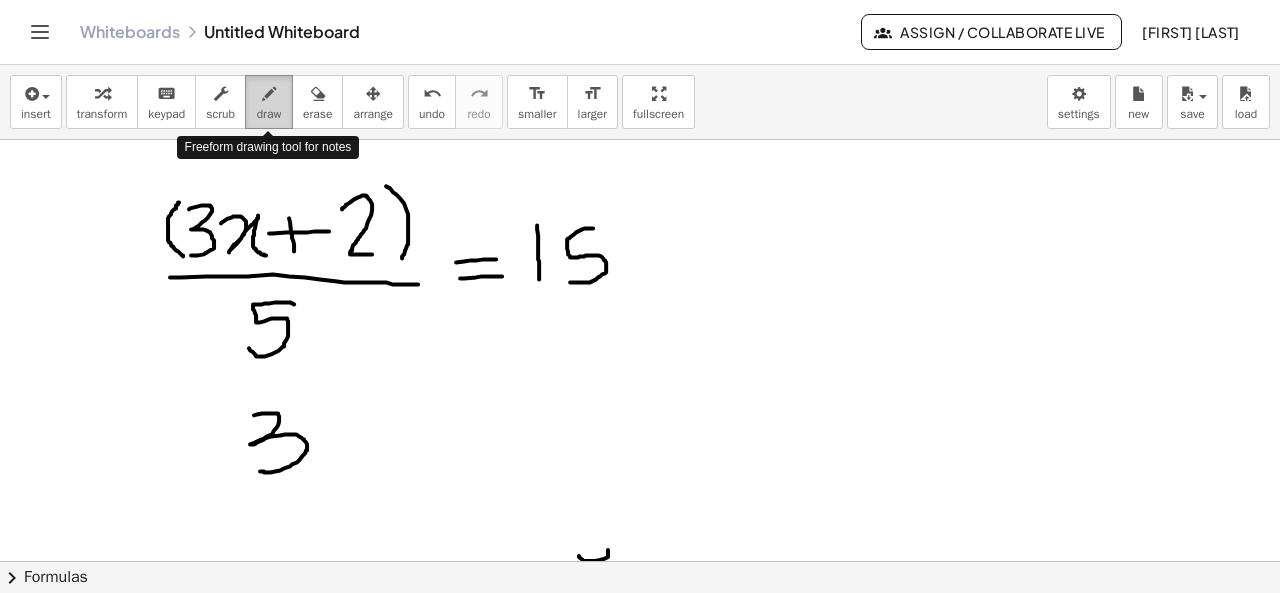 click at bounding box center (269, 94) 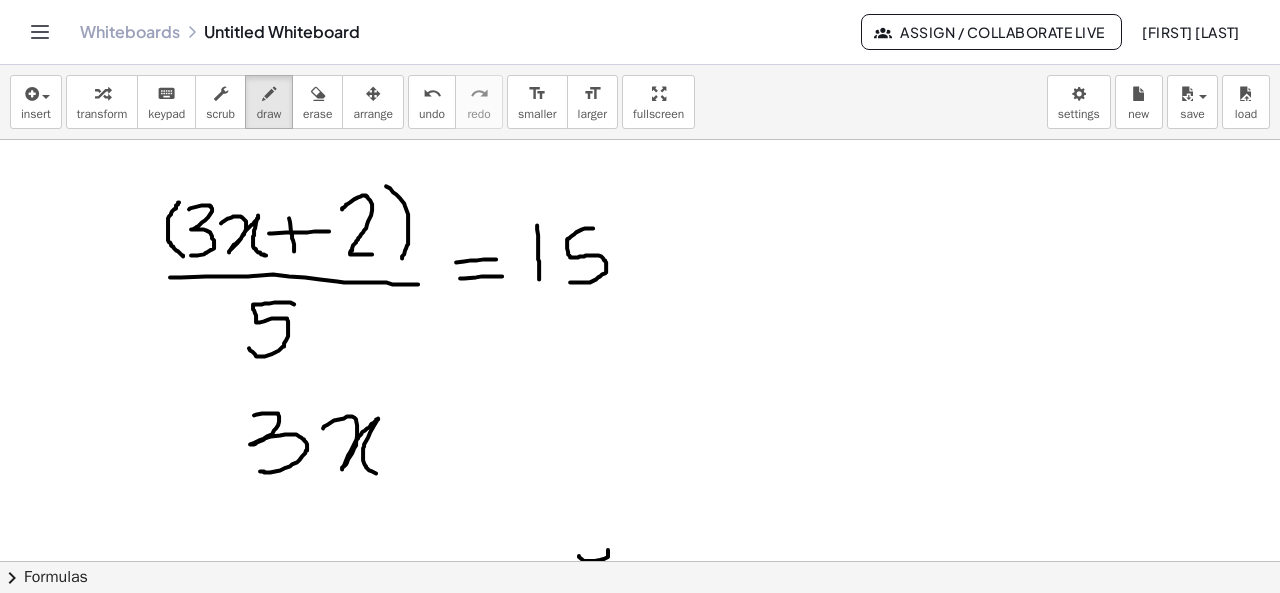 drag, startPoint x: 323, startPoint y: 427, endPoint x: 386, endPoint y: 477, distance: 80.43009 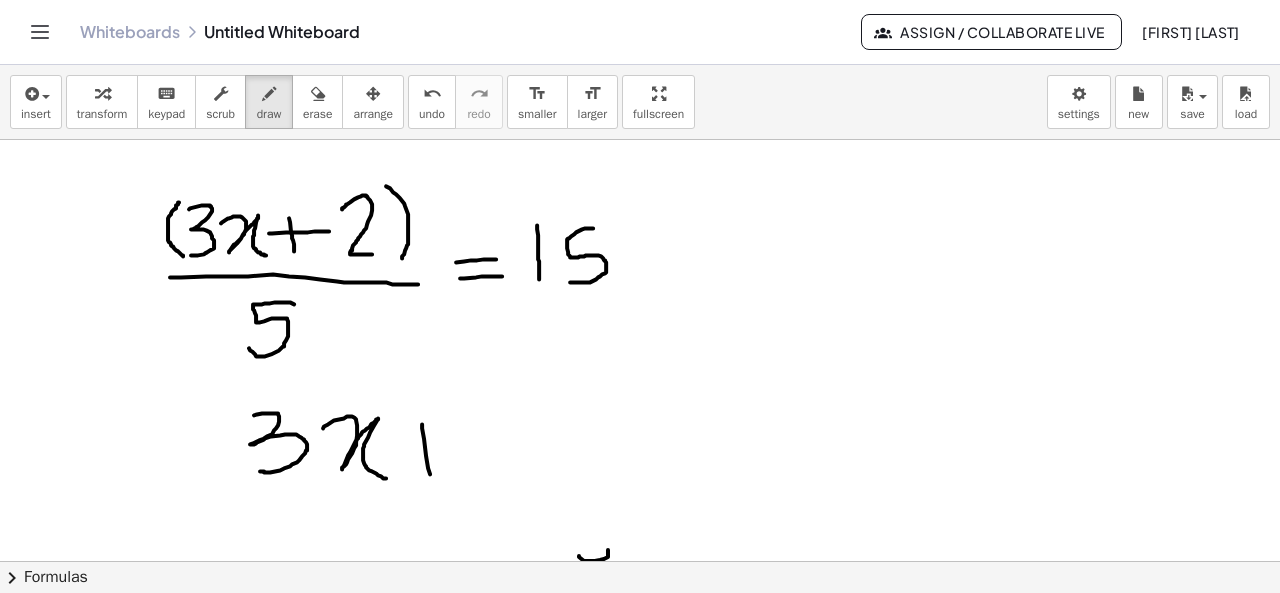drag, startPoint x: 422, startPoint y: 423, endPoint x: 430, endPoint y: 485, distance: 62.514 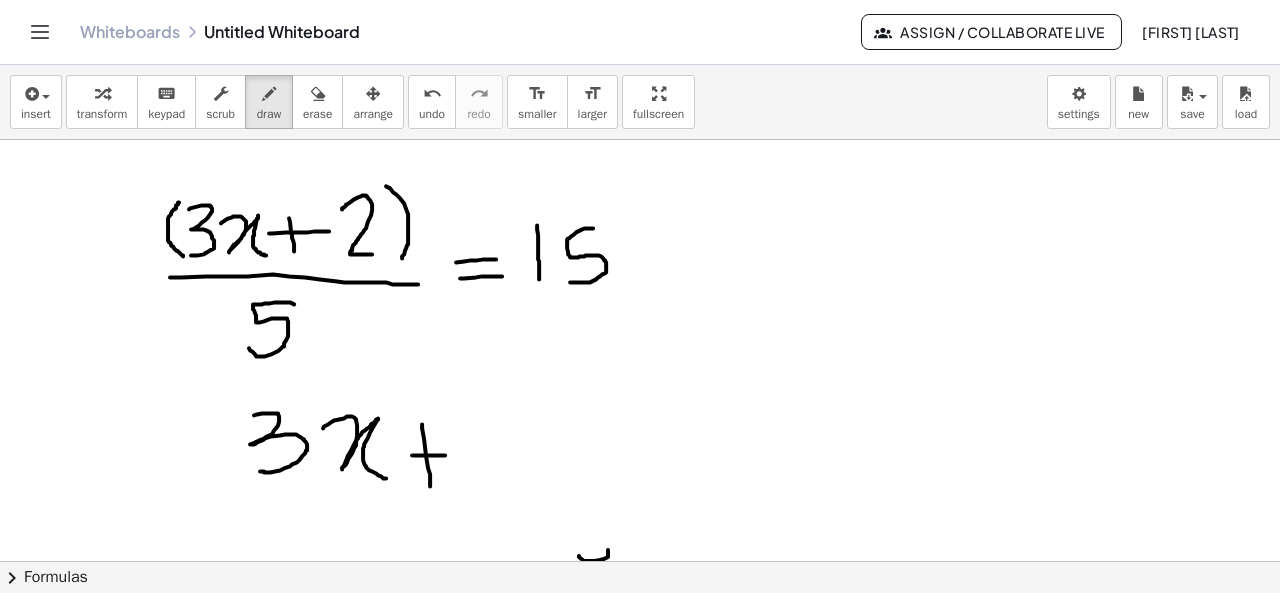 drag, startPoint x: 412, startPoint y: 454, endPoint x: 445, endPoint y: 454, distance: 33 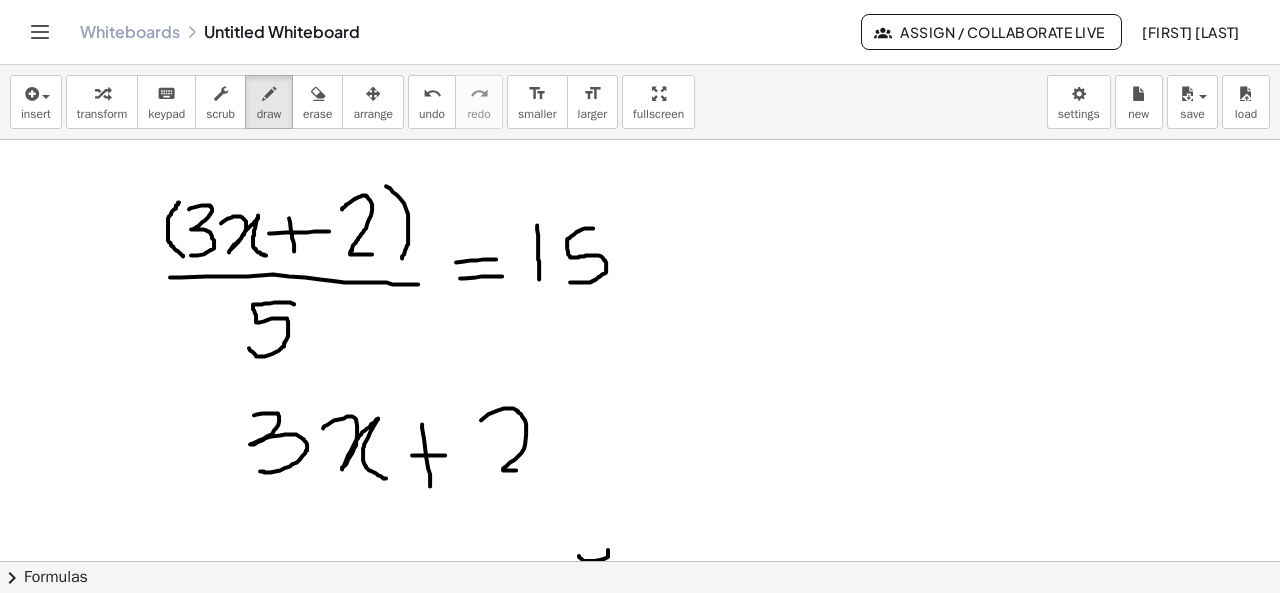 drag, startPoint x: 481, startPoint y: 419, endPoint x: 523, endPoint y: 469, distance: 65.29931 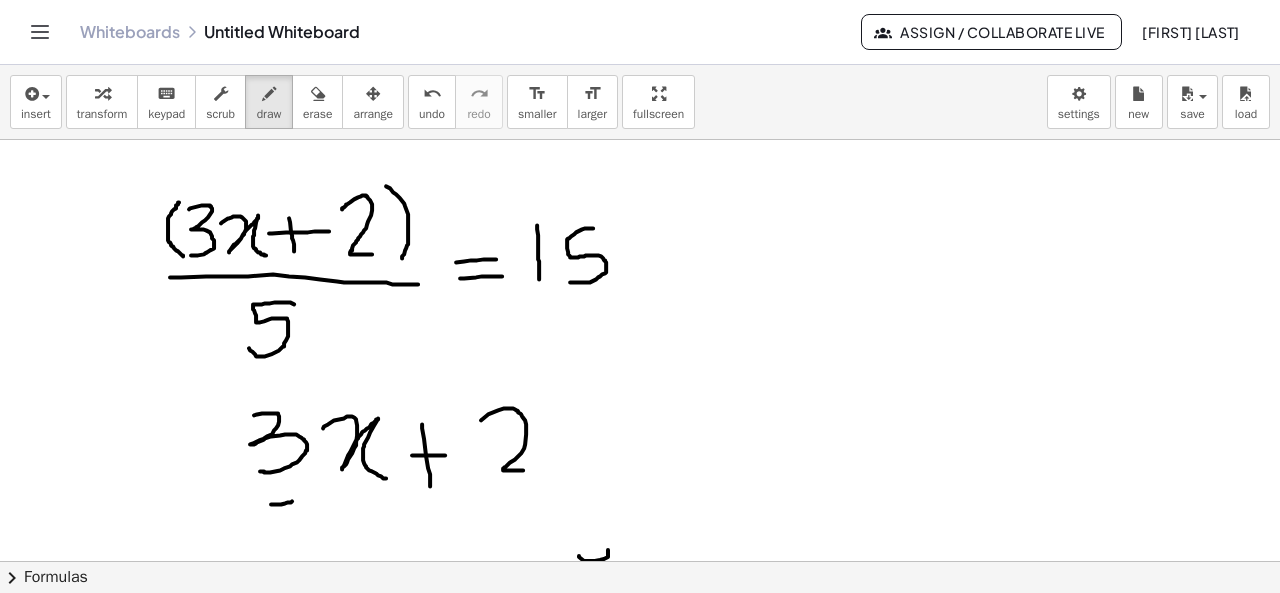 drag, startPoint x: 292, startPoint y: 500, endPoint x: 259, endPoint y: 503, distance: 33.13608 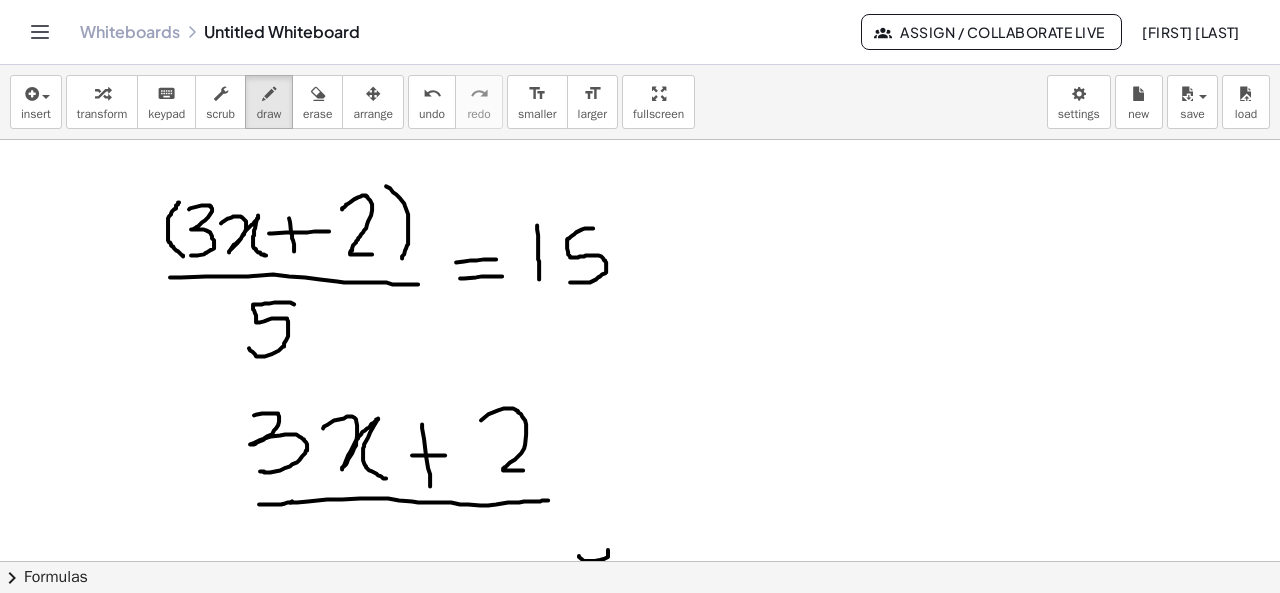 drag, startPoint x: 290, startPoint y: 501, endPoint x: 549, endPoint y: 499, distance: 259.00772 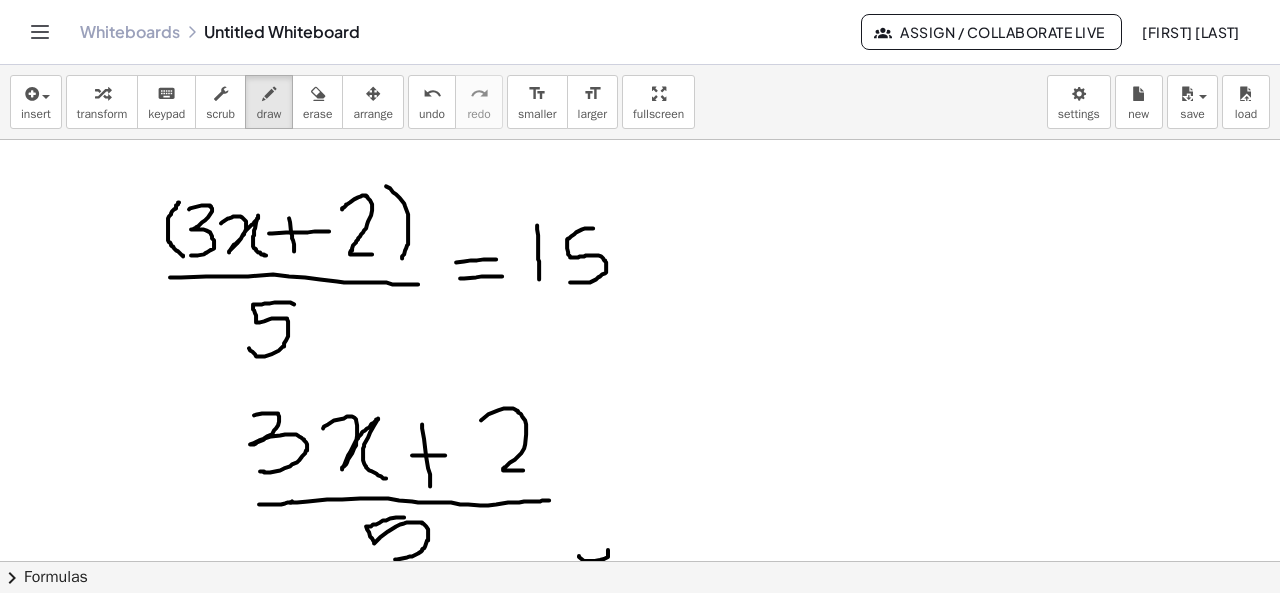 drag, startPoint x: 404, startPoint y: 516, endPoint x: 388, endPoint y: 558, distance: 44.94441 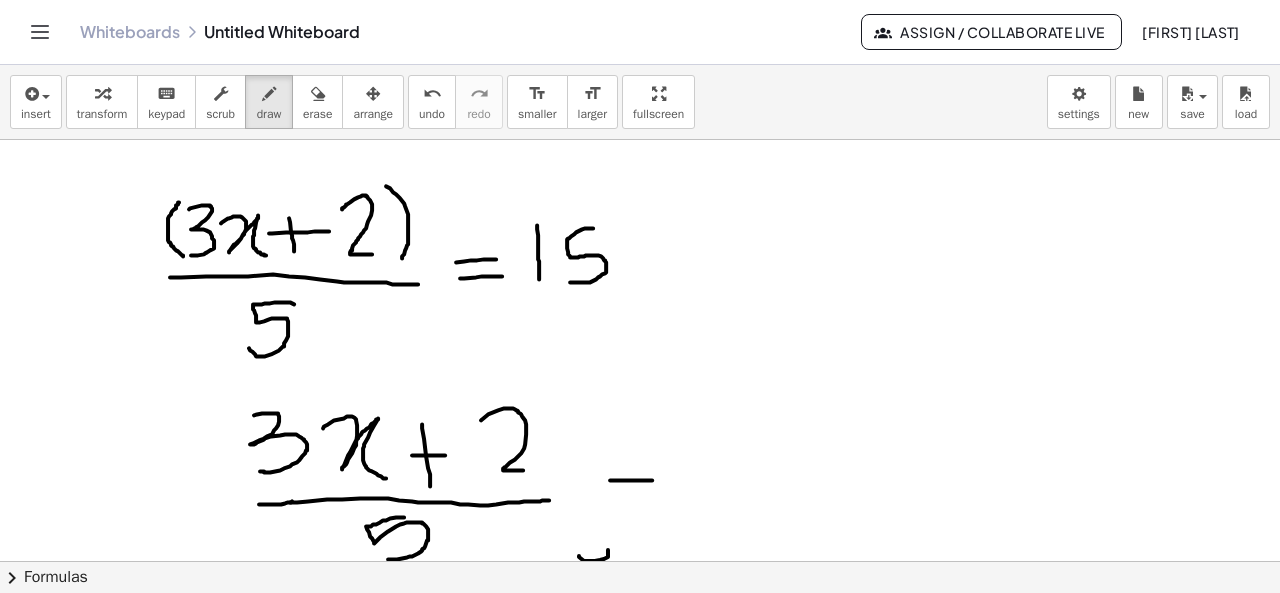 drag, startPoint x: 610, startPoint y: 479, endPoint x: 653, endPoint y: 479, distance: 43 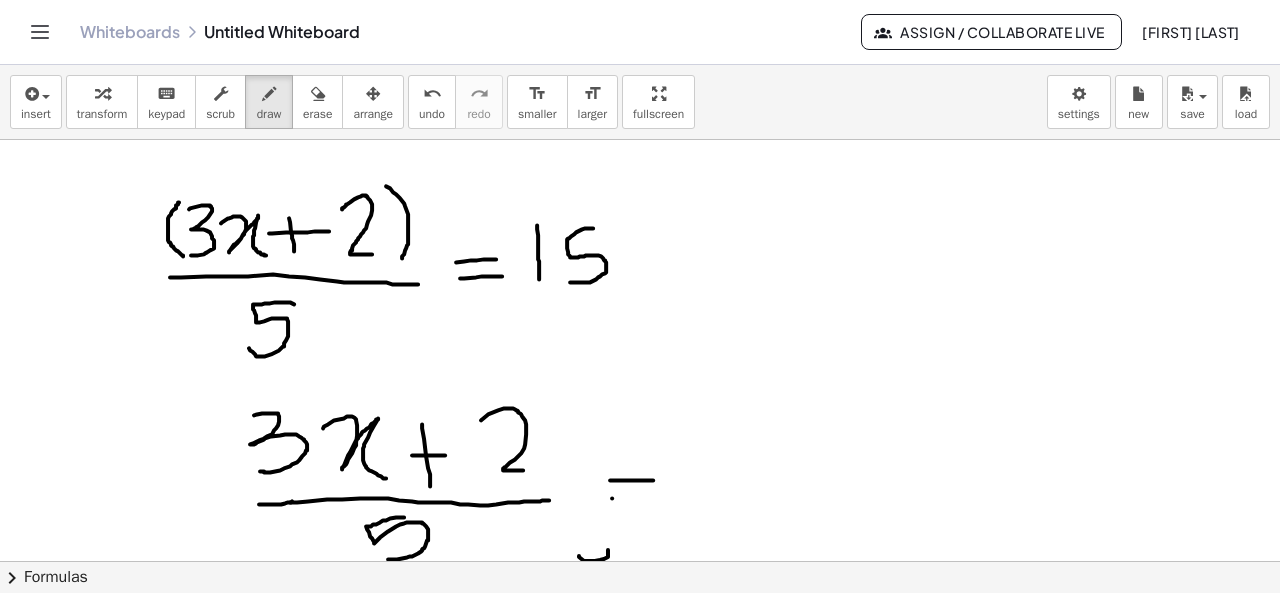 drag, startPoint x: 612, startPoint y: 497, endPoint x: 694, endPoint y: 473, distance: 85.44004 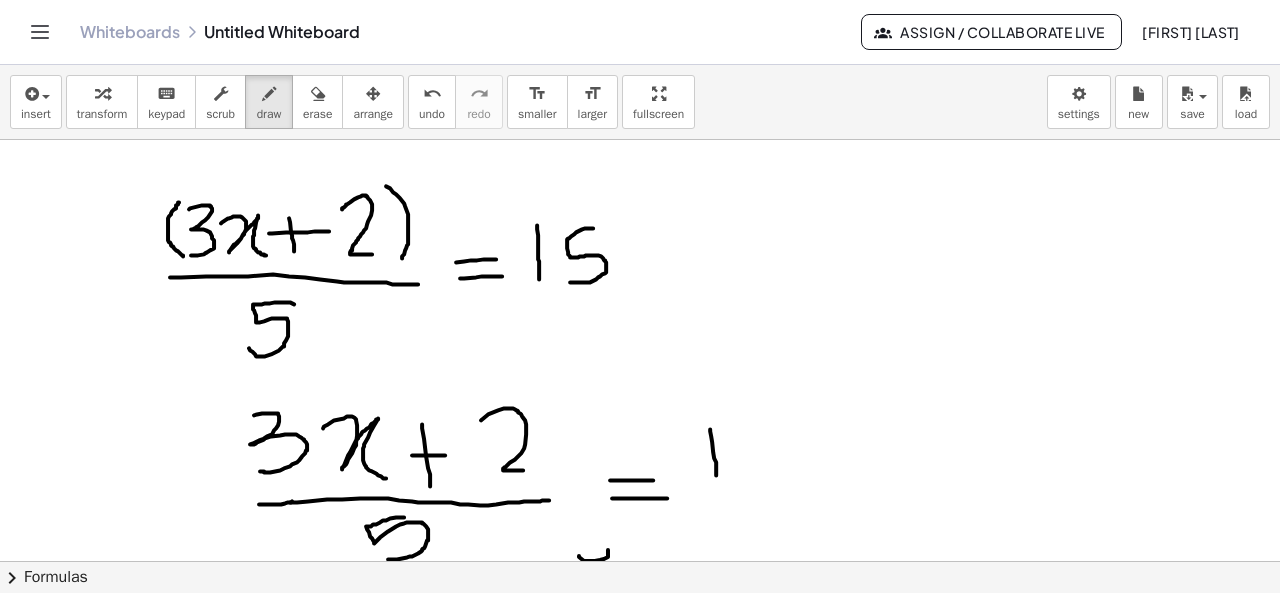 drag, startPoint x: 710, startPoint y: 428, endPoint x: 716, endPoint y: 475, distance: 47.38143 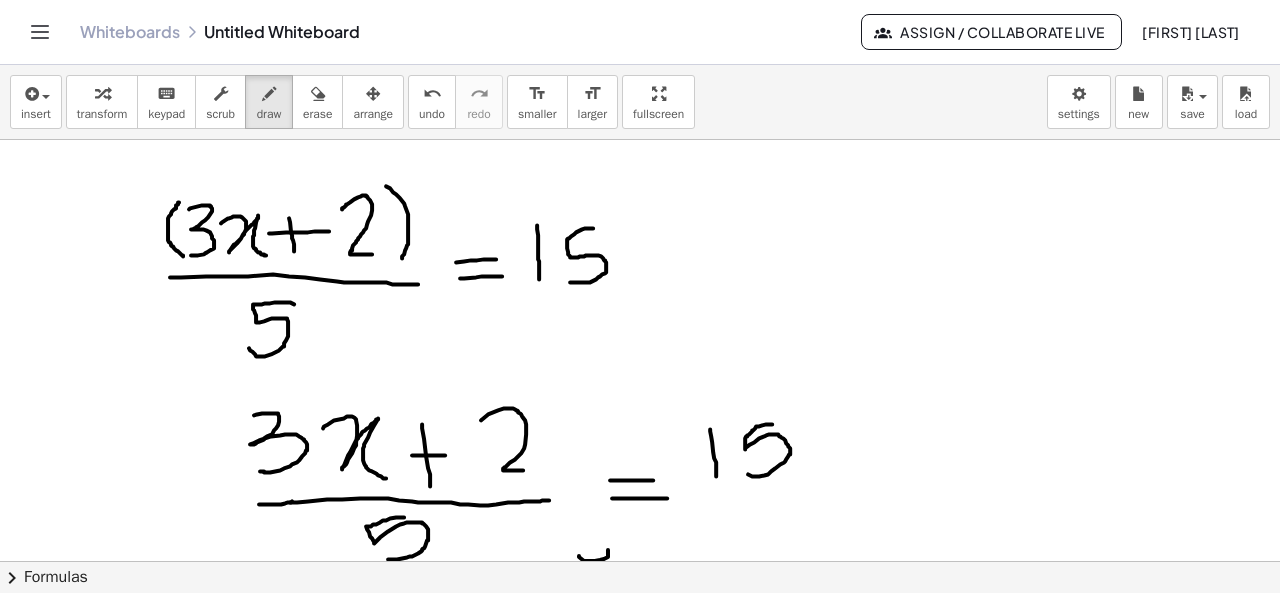 drag, startPoint x: 772, startPoint y: 423, endPoint x: 748, endPoint y: 473, distance: 55.461697 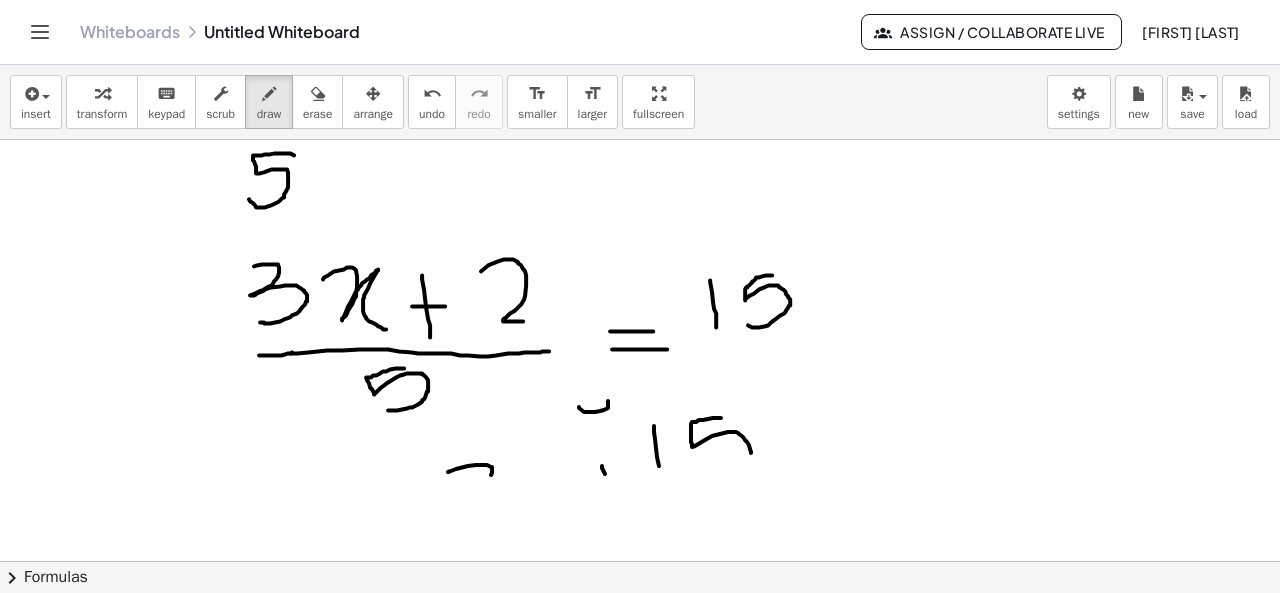 scroll, scrollTop: 204, scrollLeft: 0, axis: vertical 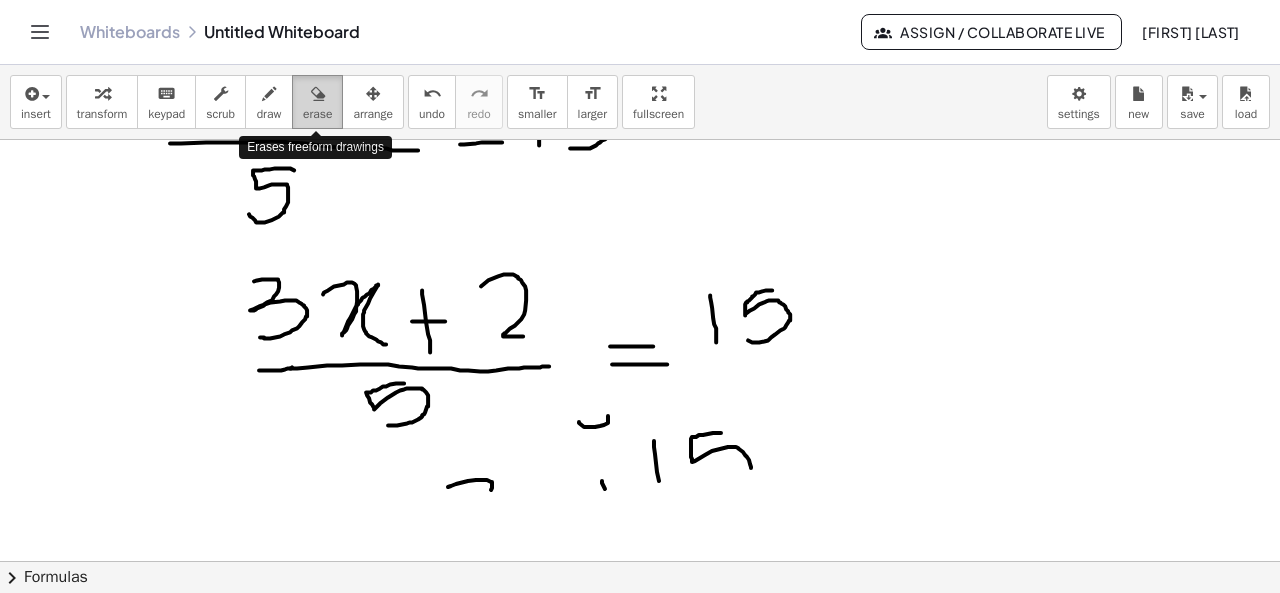 click on "erase" at bounding box center [317, 102] 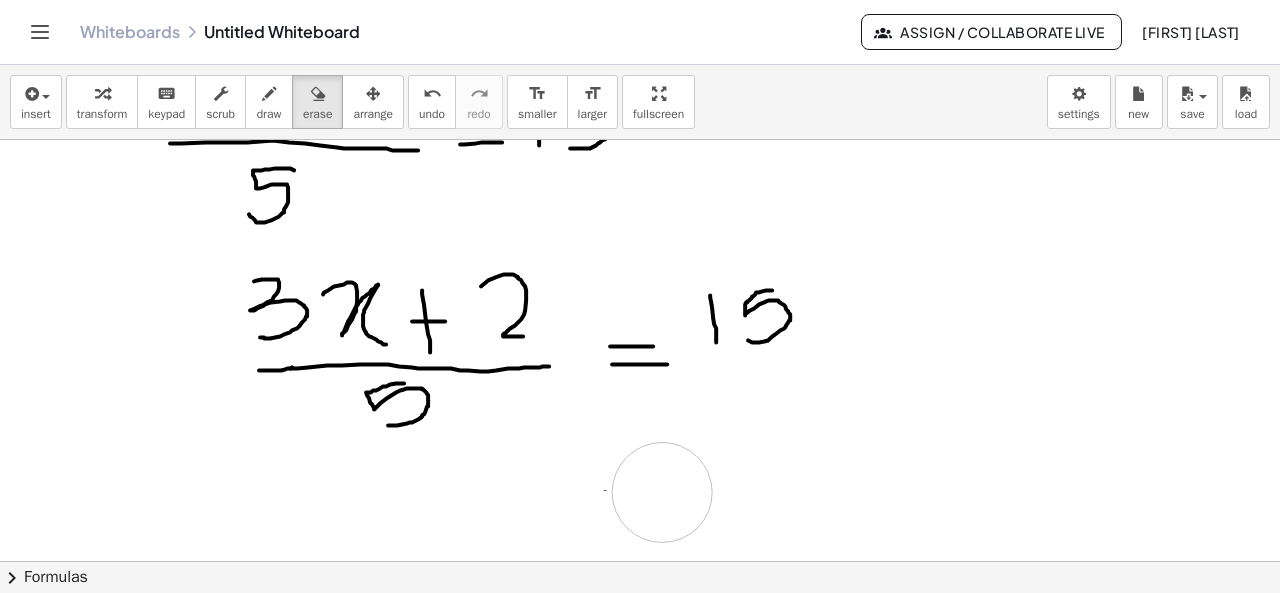 drag, startPoint x: 454, startPoint y: 494, endPoint x: 652, endPoint y: 491, distance: 198.02272 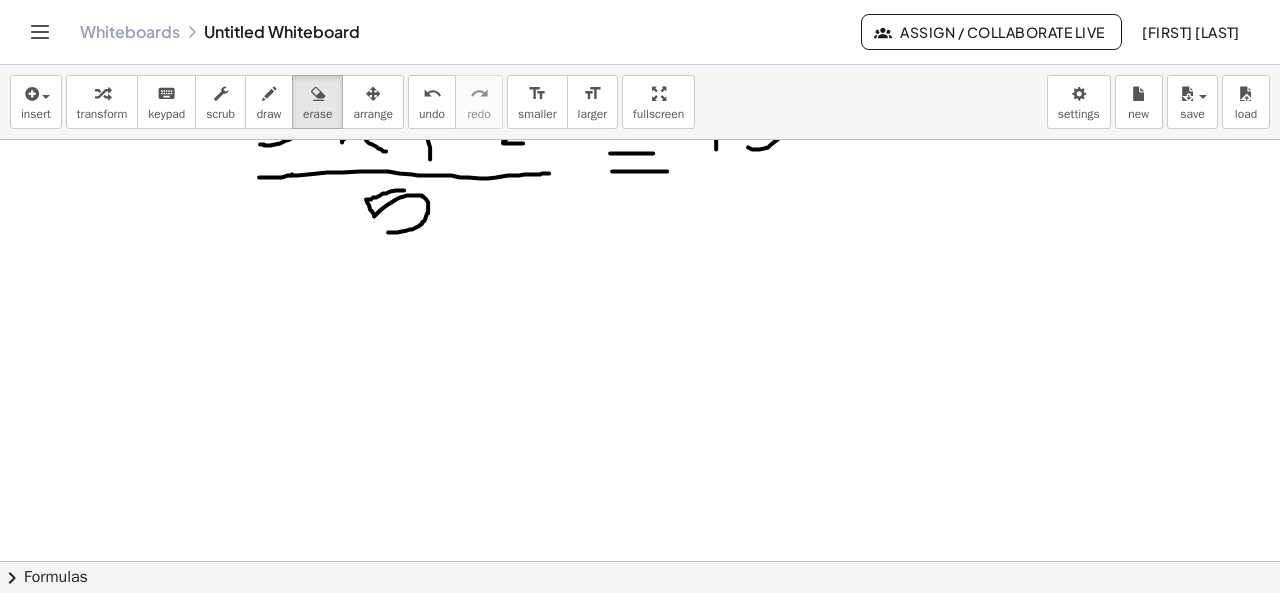 scroll, scrollTop: 402, scrollLeft: 0, axis: vertical 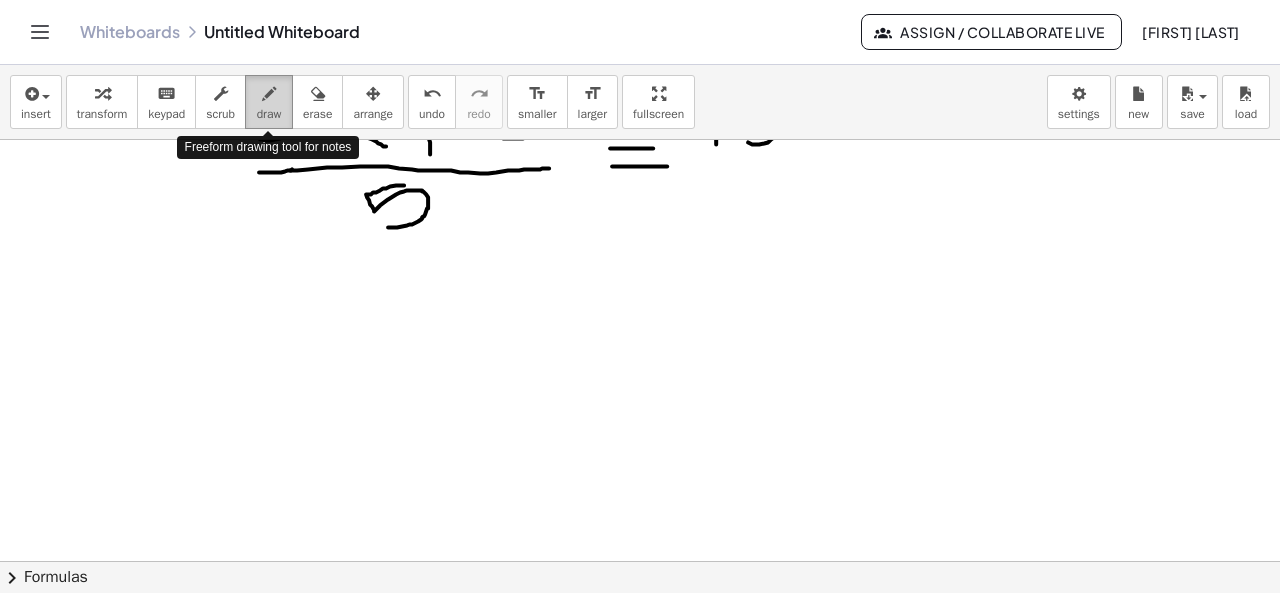 click on "draw" at bounding box center (269, 102) 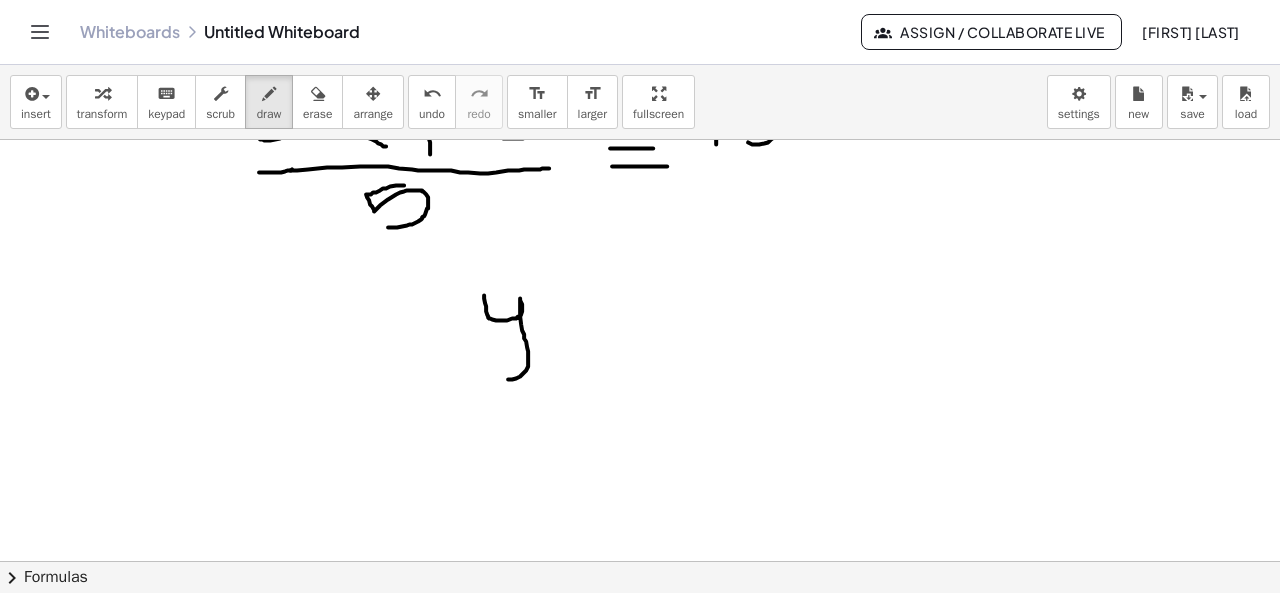 drag, startPoint x: 484, startPoint y: 294, endPoint x: 486, endPoint y: 355, distance: 61.03278 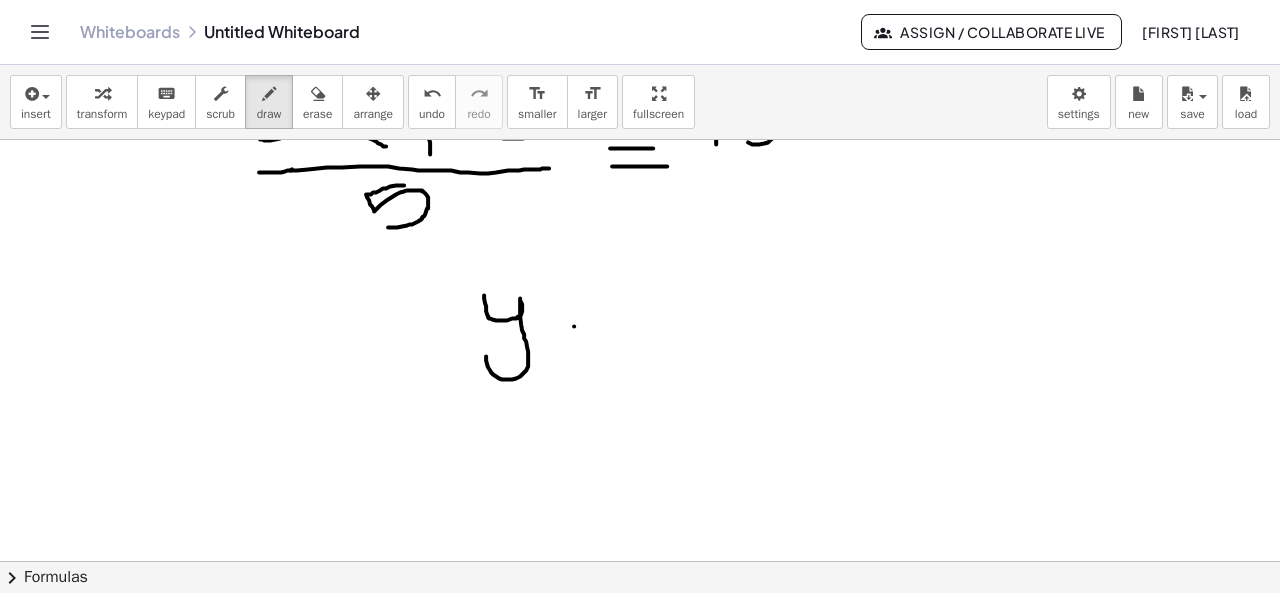 drag, startPoint x: 574, startPoint y: 325, endPoint x: 625, endPoint y: 325, distance: 51 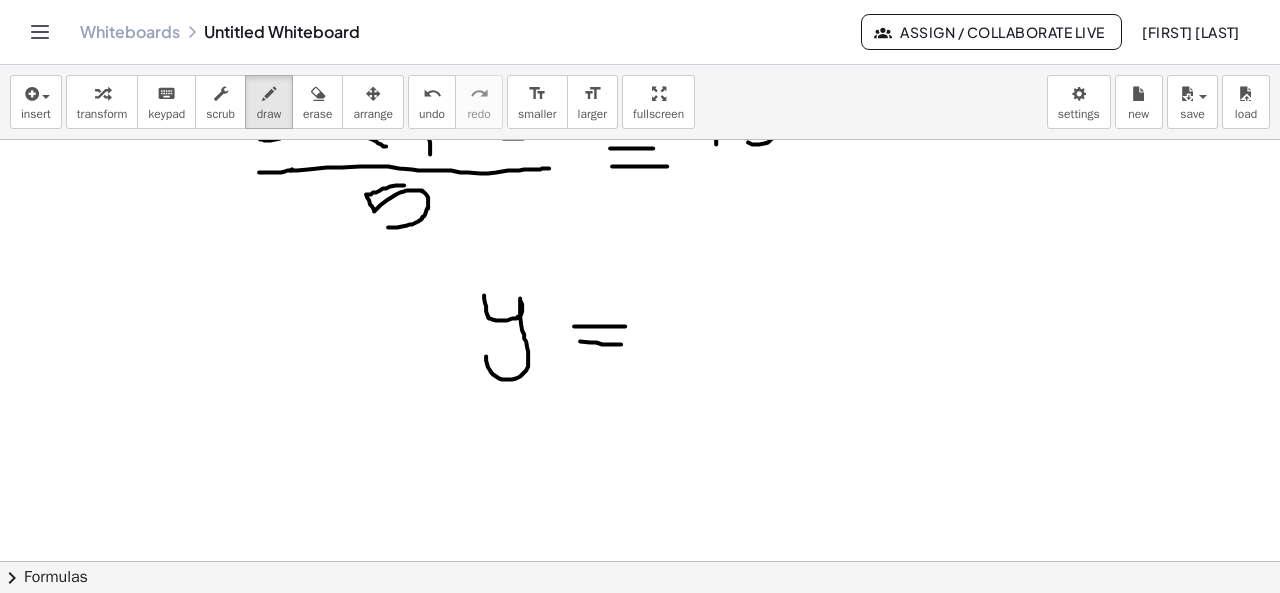 drag, startPoint x: 580, startPoint y: 340, endPoint x: 622, endPoint y: 343, distance: 42.107006 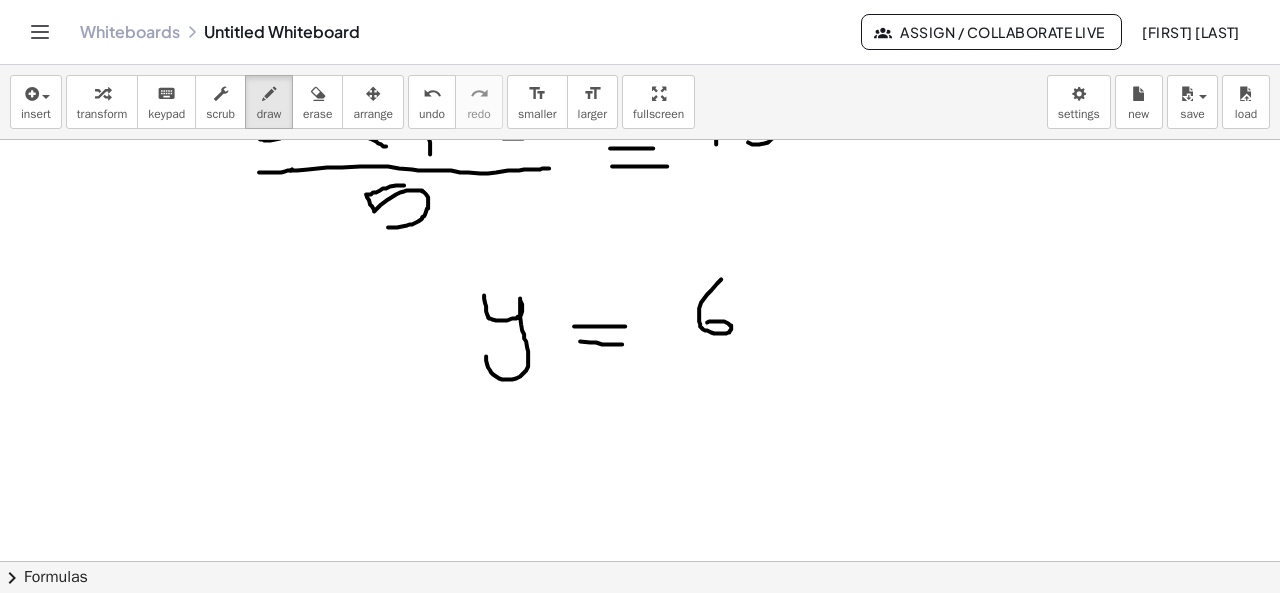 drag, startPoint x: 721, startPoint y: 278, endPoint x: 704, endPoint y: 321, distance: 46.238514 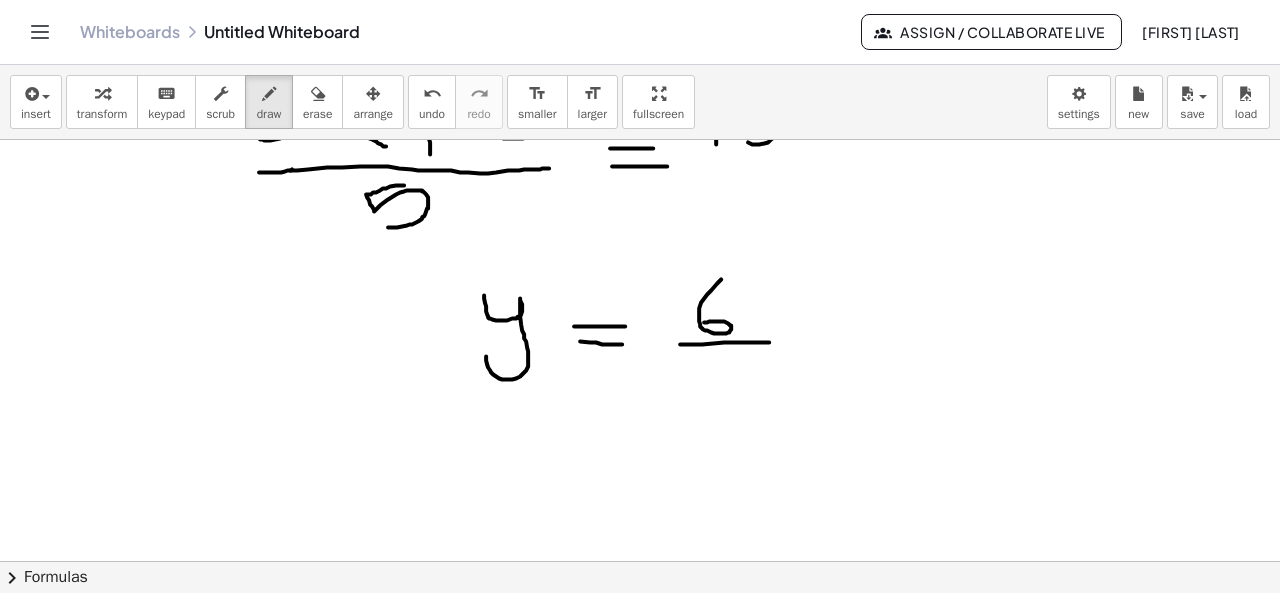 drag, startPoint x: 680, startPoint y: 343, endPoint x: 773, endPoint y: 341, distance: 93.0215 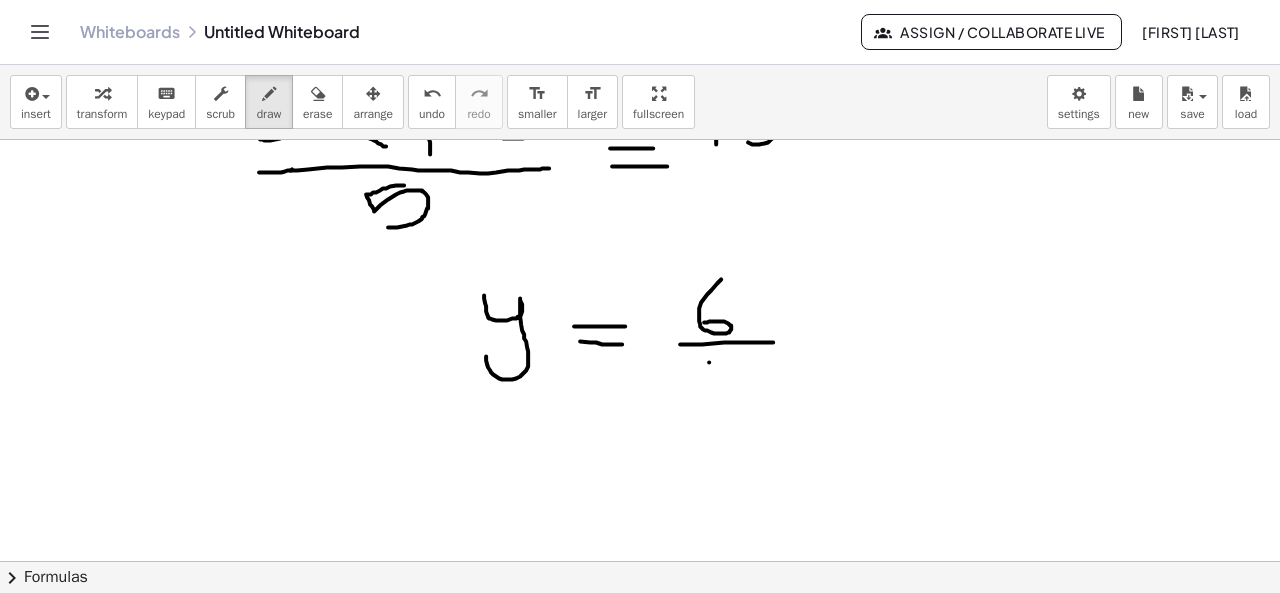 click at bounding box center (640, 372) 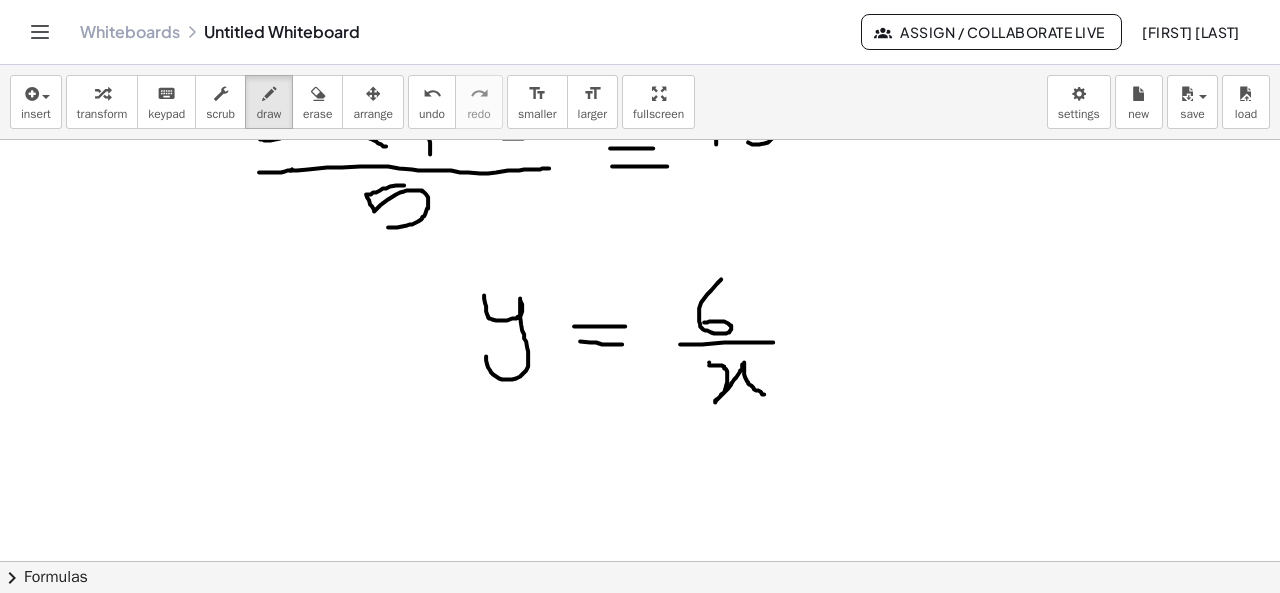drag, startPoint x: 709, startPoint y: 364, endPoint x: 764, endPoint y: 393, distance: 62.177166 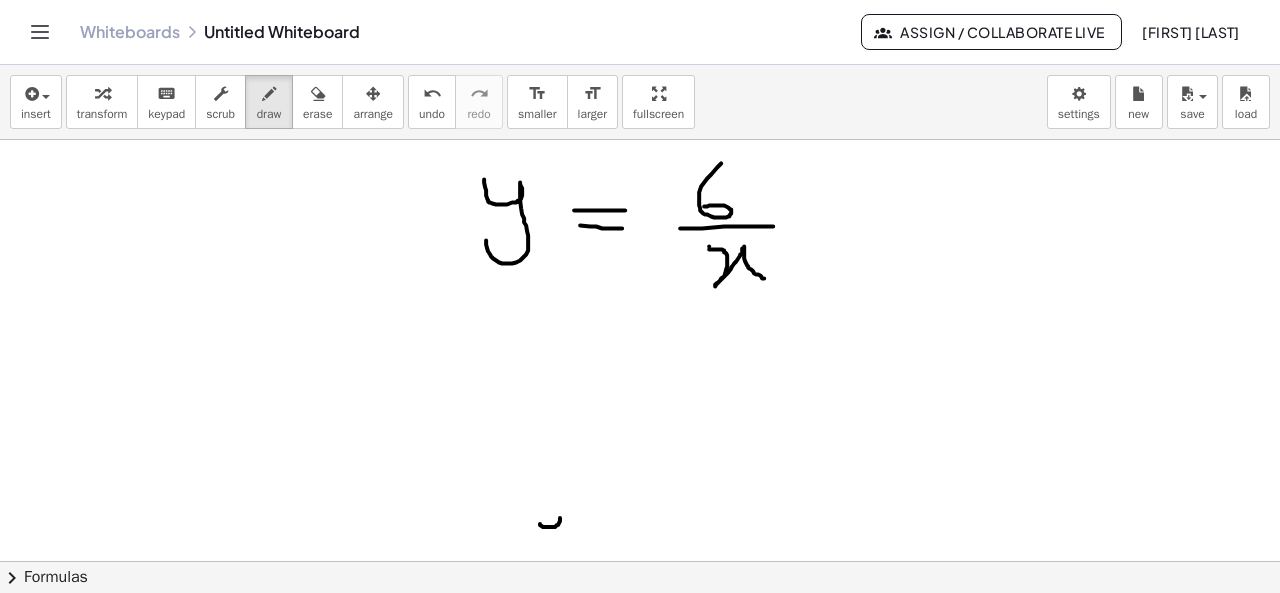 scroll, scrollTop: 520, scrollLeft: 0, axis: vertical 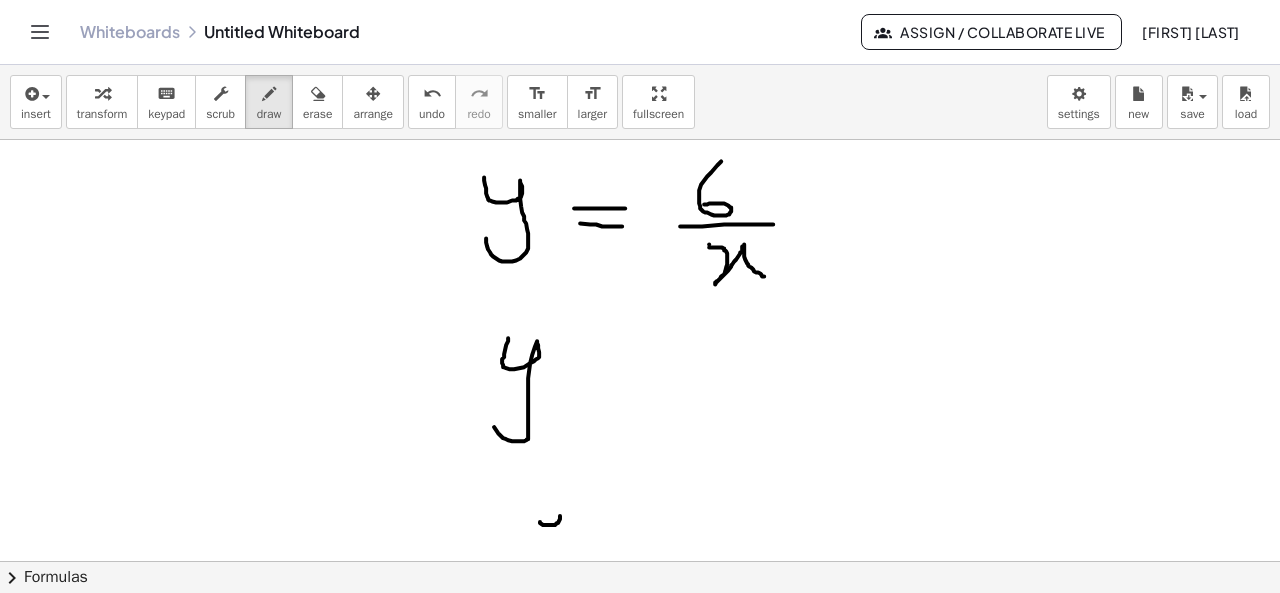 drag, startPoint x: 508, startPoint y: 336, endPoint x: 495, endPoint y: 396, distance: 61.39218 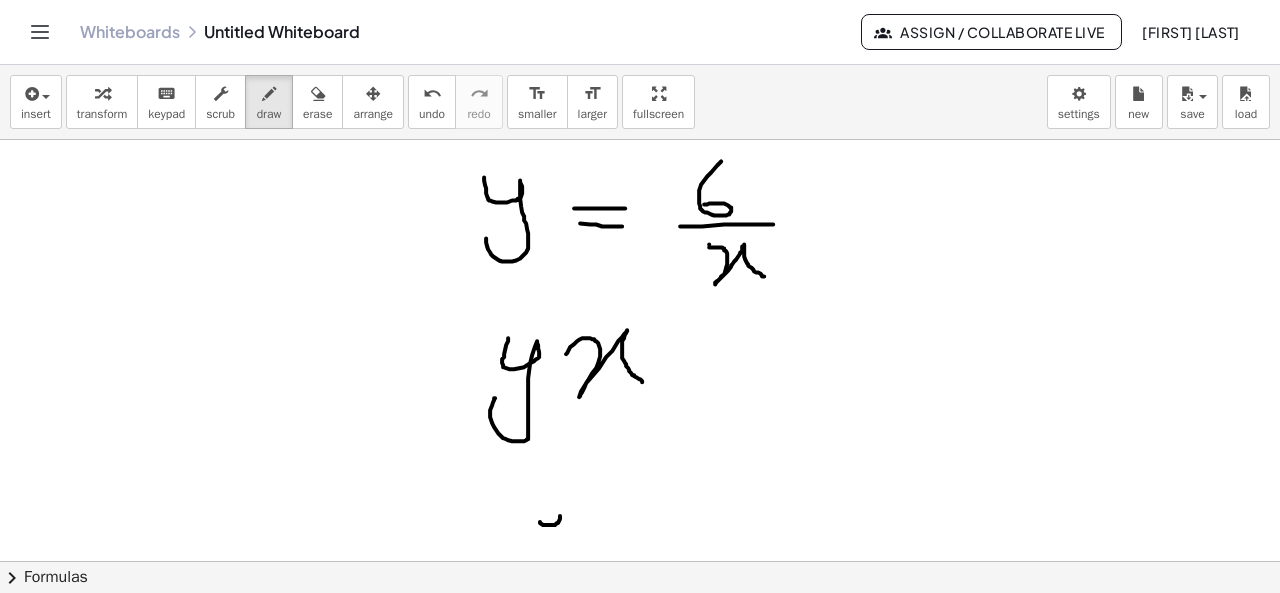 drag, startPoint x: 566, startPoint y: 352, endPoint x: 644, endPoint y: 380, distance: 82.8734 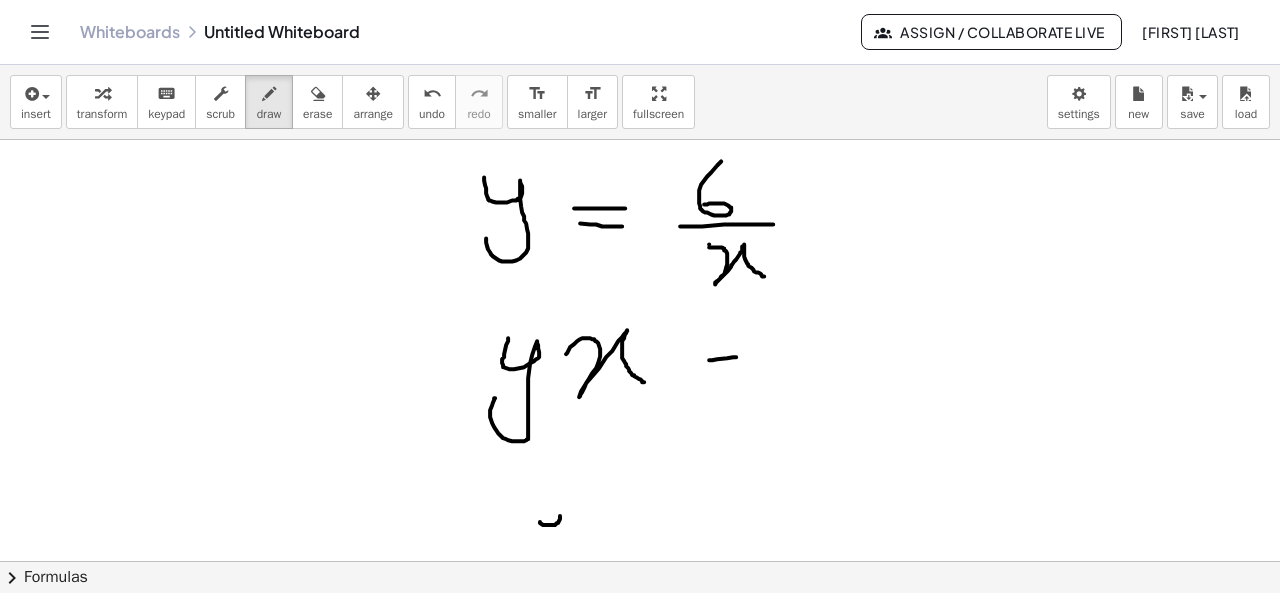 drag, startPoint x: 709, startPoint y: 358, endPoint x: 744, endPoint y: 355, distance: 35.128338 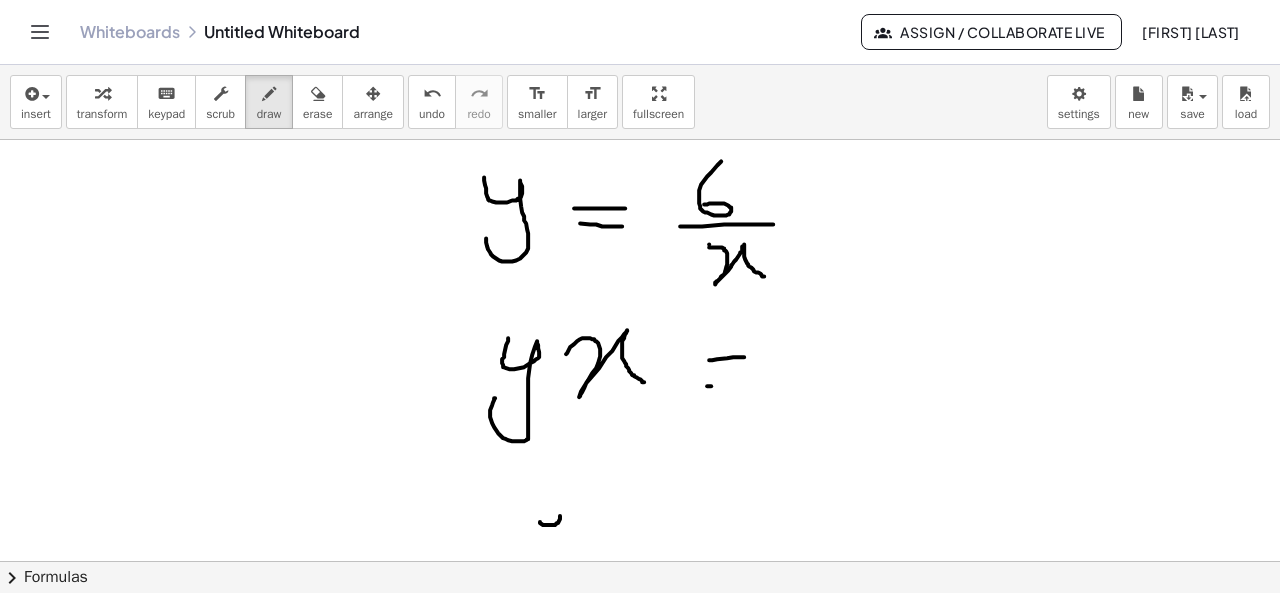 drag, startPoint x: 707, startPoint y: 384, endPoint x: 754, endPoint y: 383, distance: 47.010635 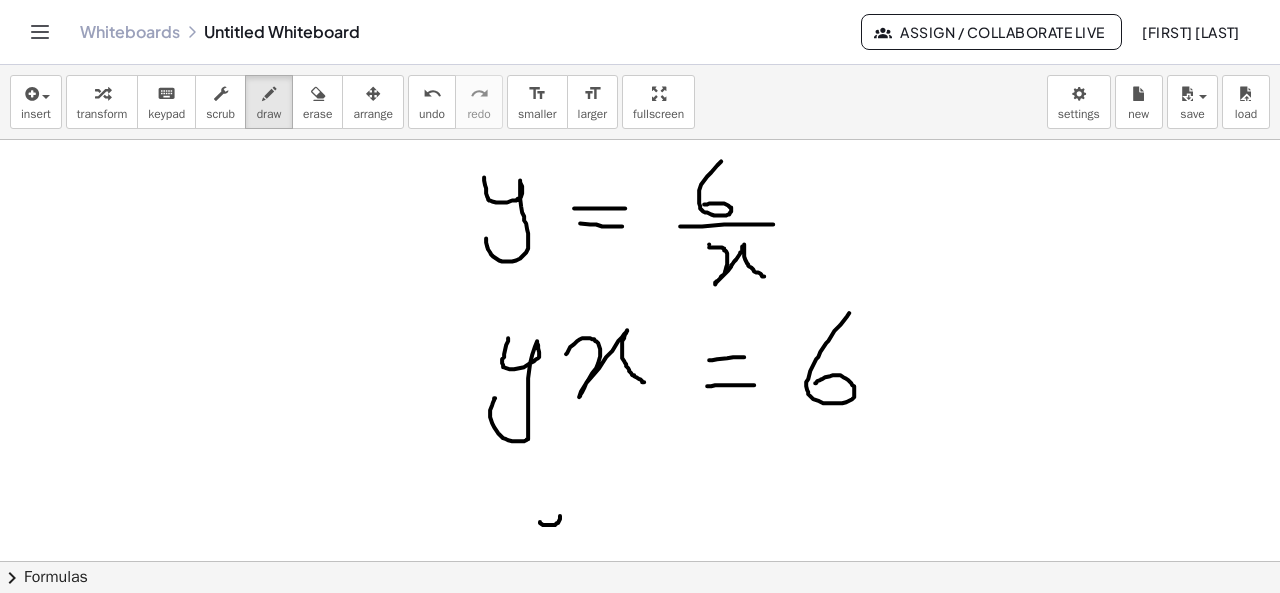 drag, startPoint x: 849, startPoint y: 311, endPoint x: 815, endPoint y: 383, distance: 79.624115 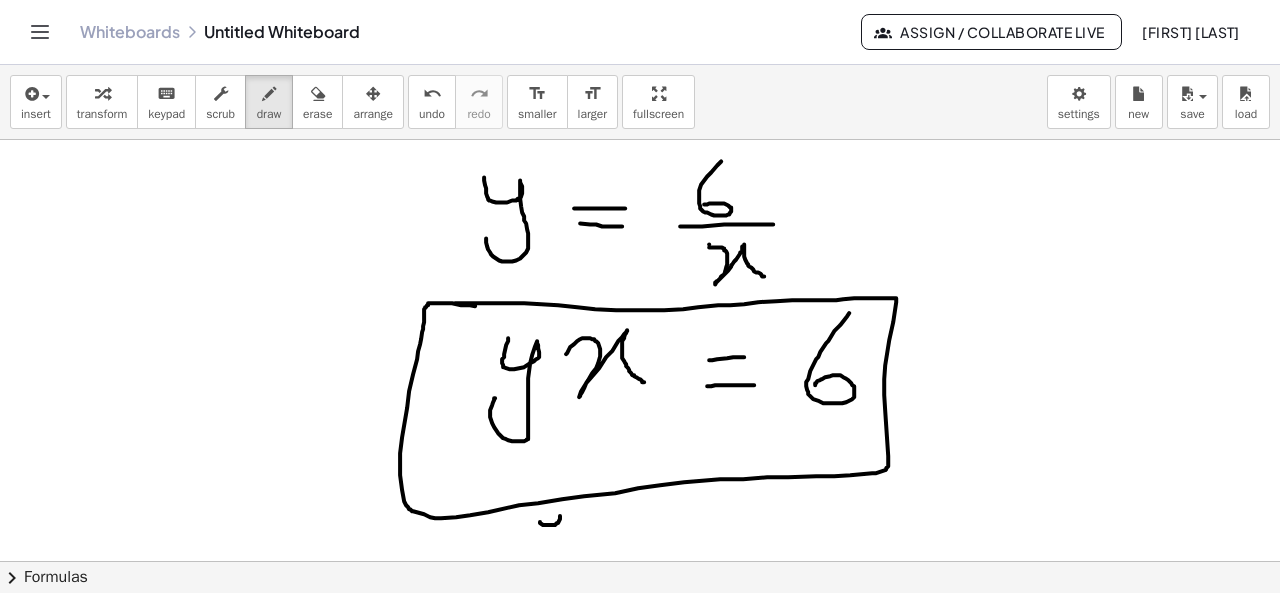 drag, startPoint x: 455, startPoint y: 301, endPoint x: 485, endPoint y: 306, distance: 30.413813 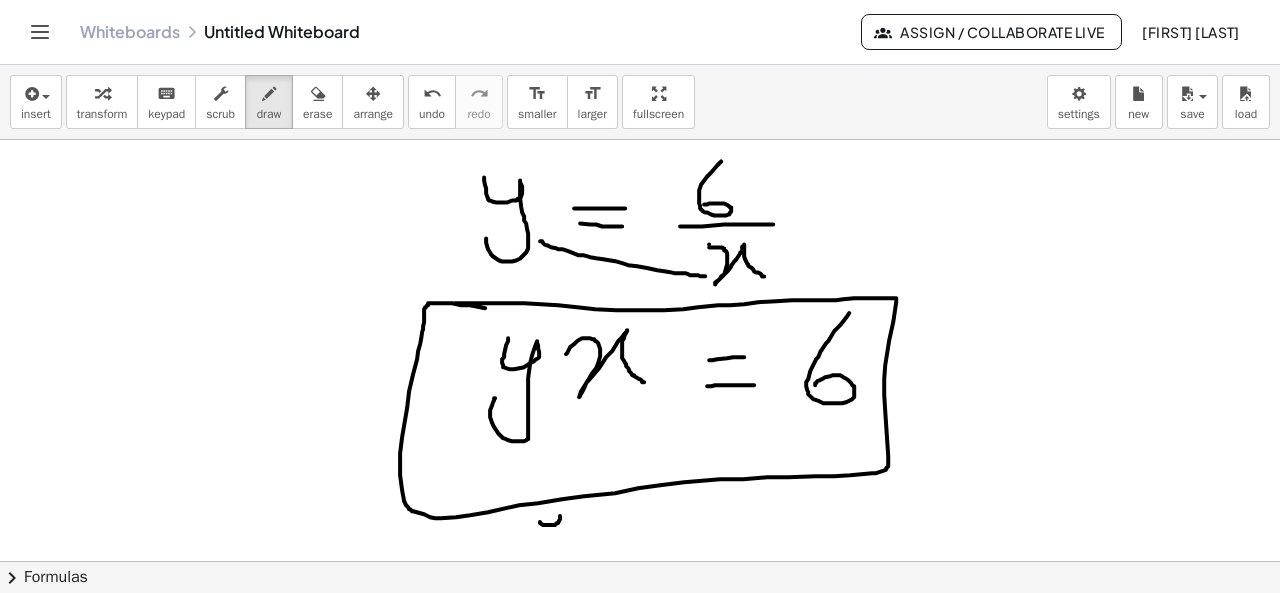drag, startPoint x: 705, startPoint y: 274, endPoint x: 539, endPoint y: 237, distance: 170.07352 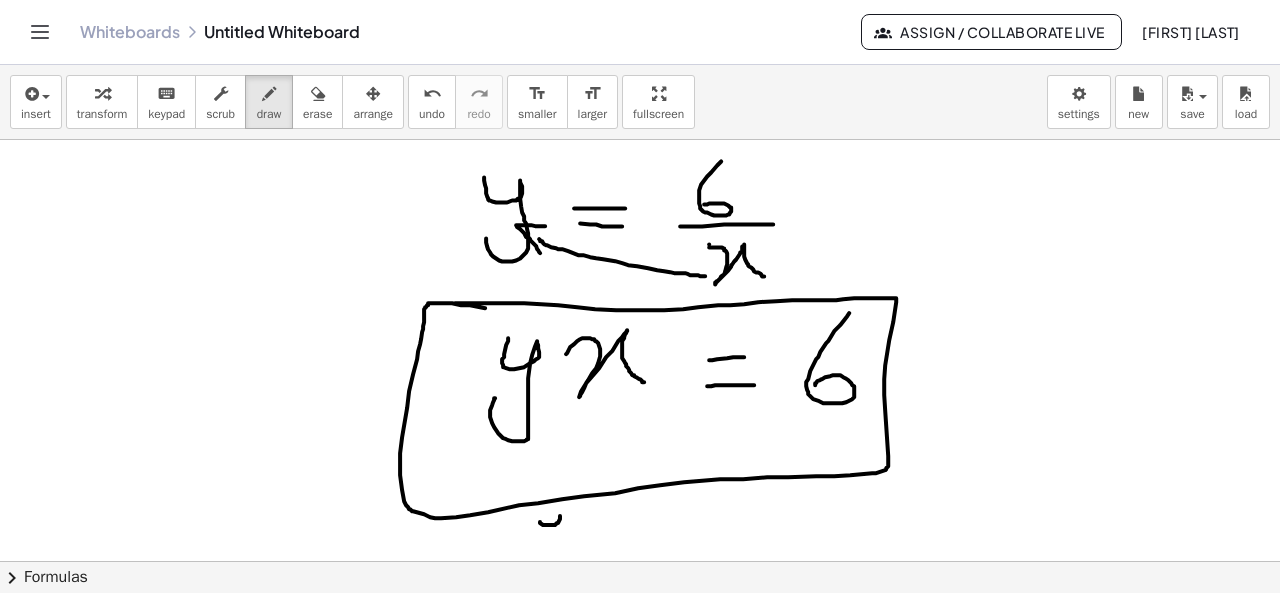 drag, startPoint x: 545, startPoint y: 224, endPoint x: 540, endPoint y: 255, distance: 31.400637 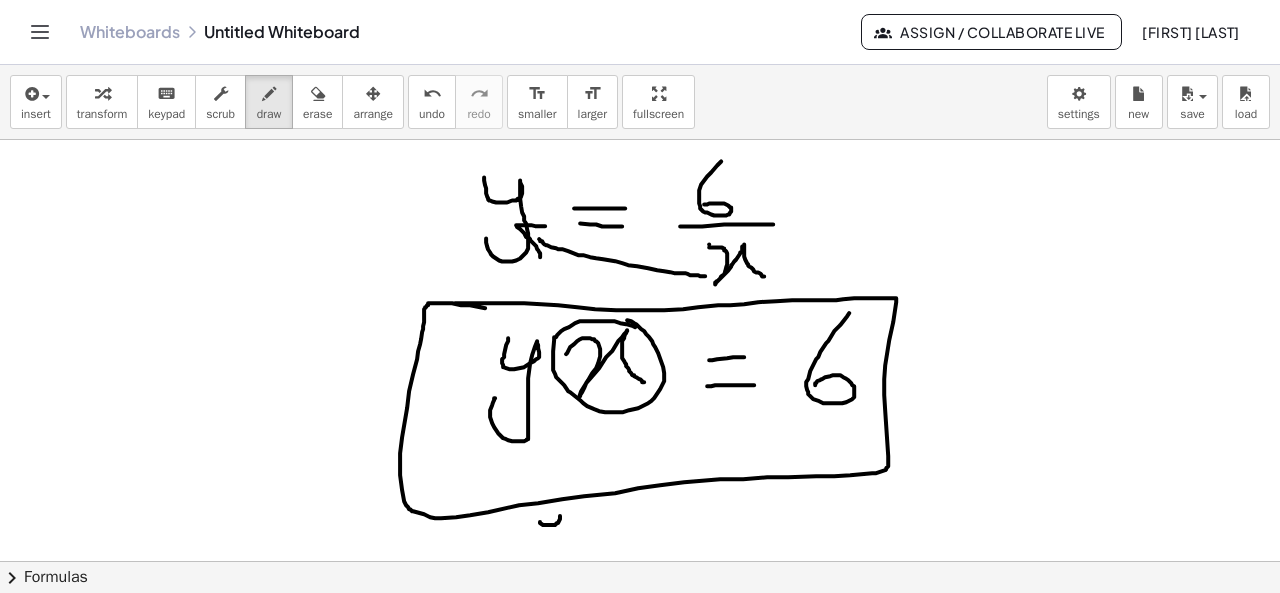 drag, startPoint x: 635, startPoint y: 325, endPoint x: 623, endPoint y: 317, distance: 14.422205 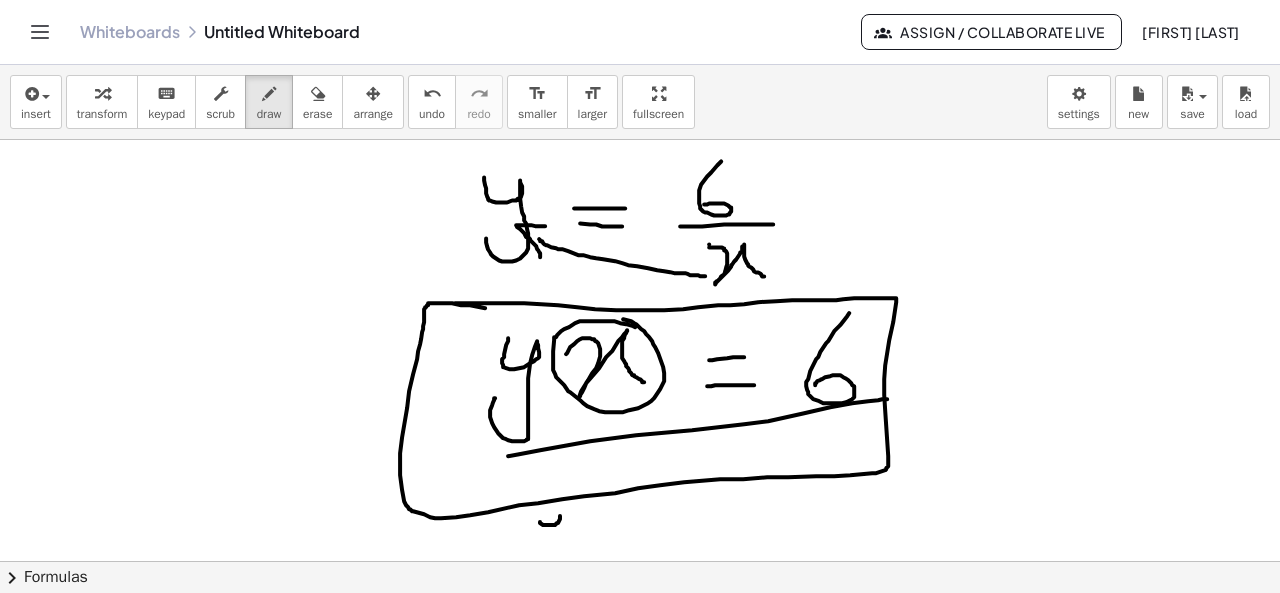 drag, startPoint x: 508, startPoint y: 454, endPoint x: 887, endPoint y: 397, distance: 383.2623 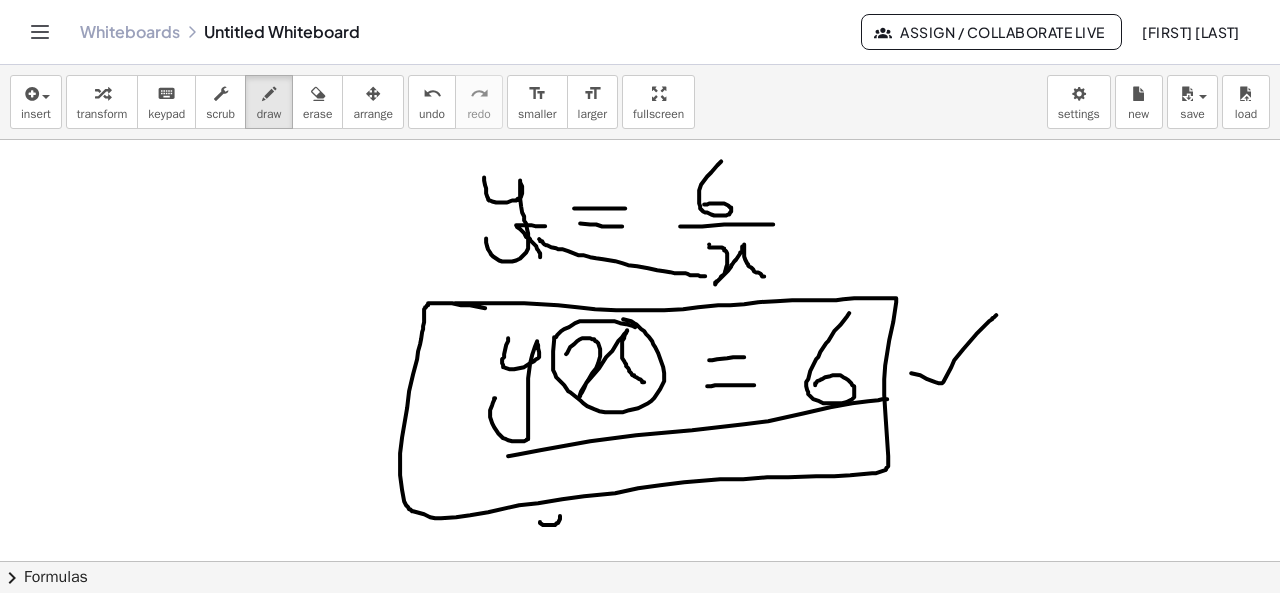 drag, startPoint x: 911, startPoint y: 371, endPoint x: 996, endPoint y: 313, distance: 102.90287 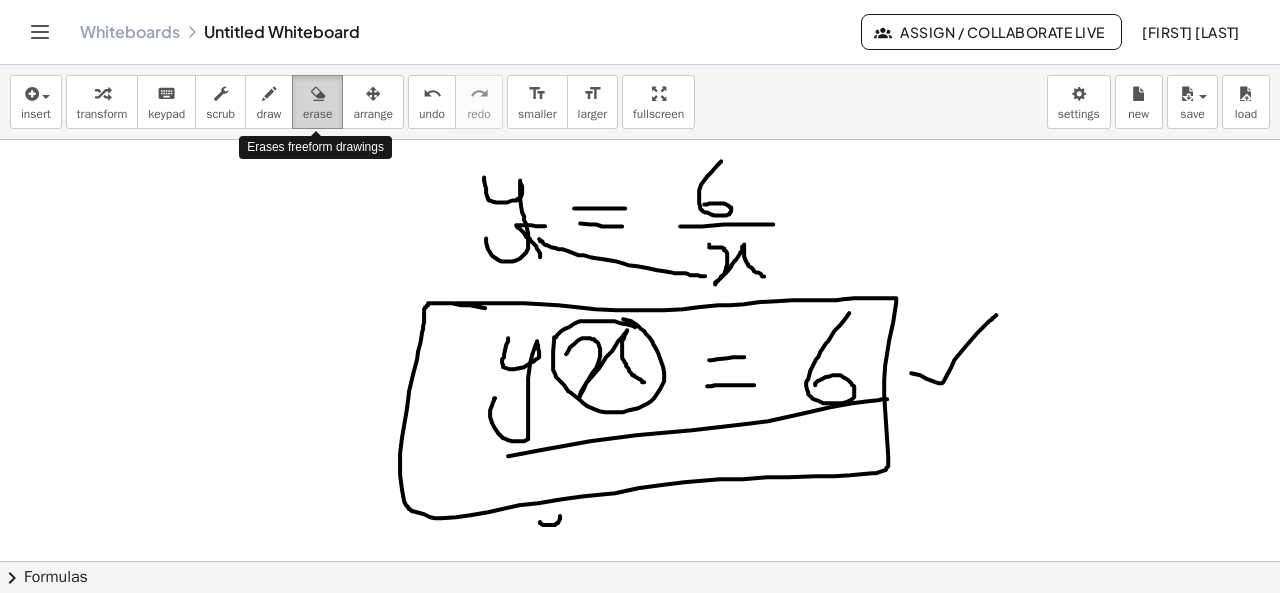 click at bounding box center (317, 93) 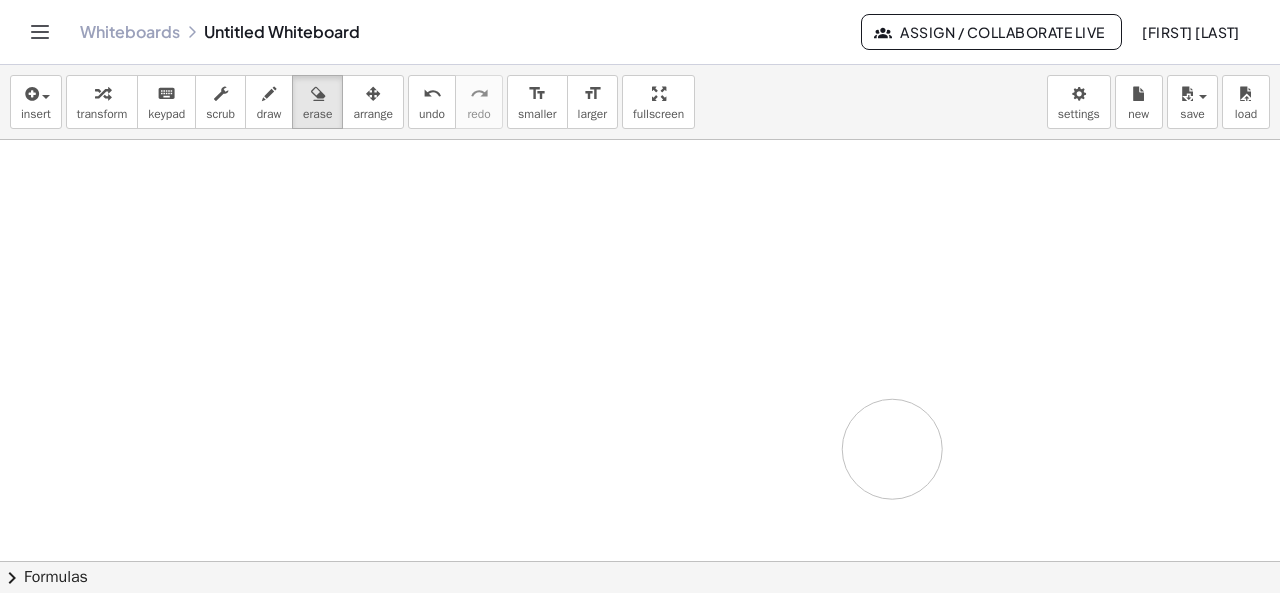 drag, startPoint x: 474, startPoint y: 209, endPoint x: 1279, endPoint y: 341, distance: 815.75055 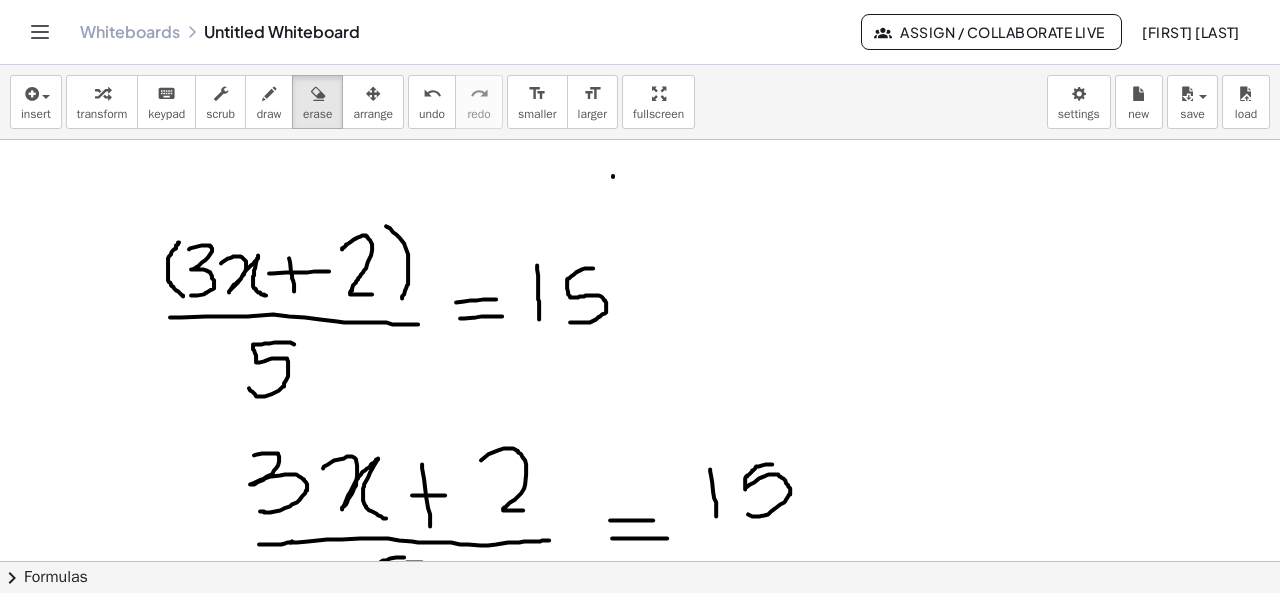 scroll, scrollTop: 56, scrollLeft: 0, axis: vertical 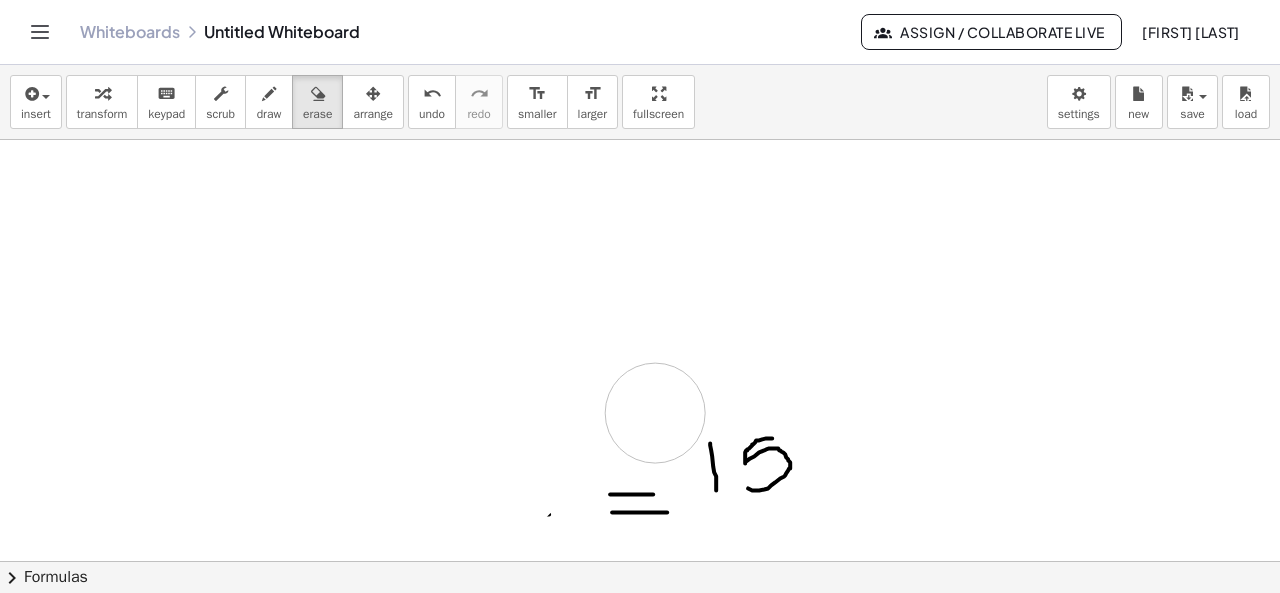 drag, startPoint x: 158, startPoint y: 225, endPoint x: 585, endPoint y: 507, distance: 511.71573 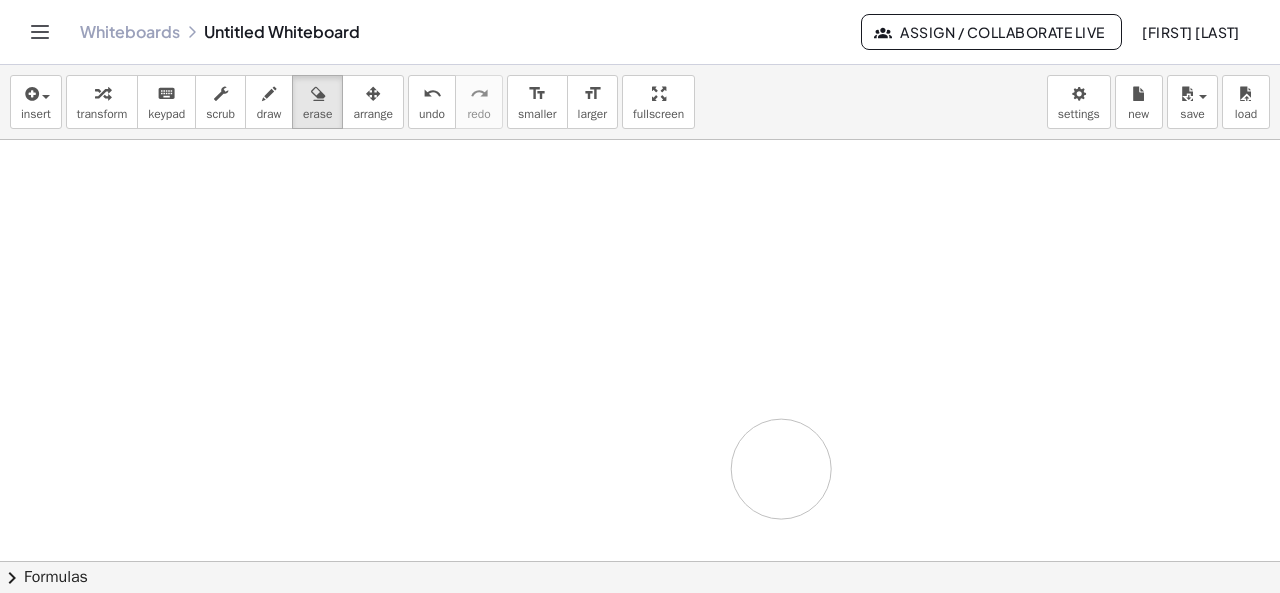 click at bounding box center (640, 718) 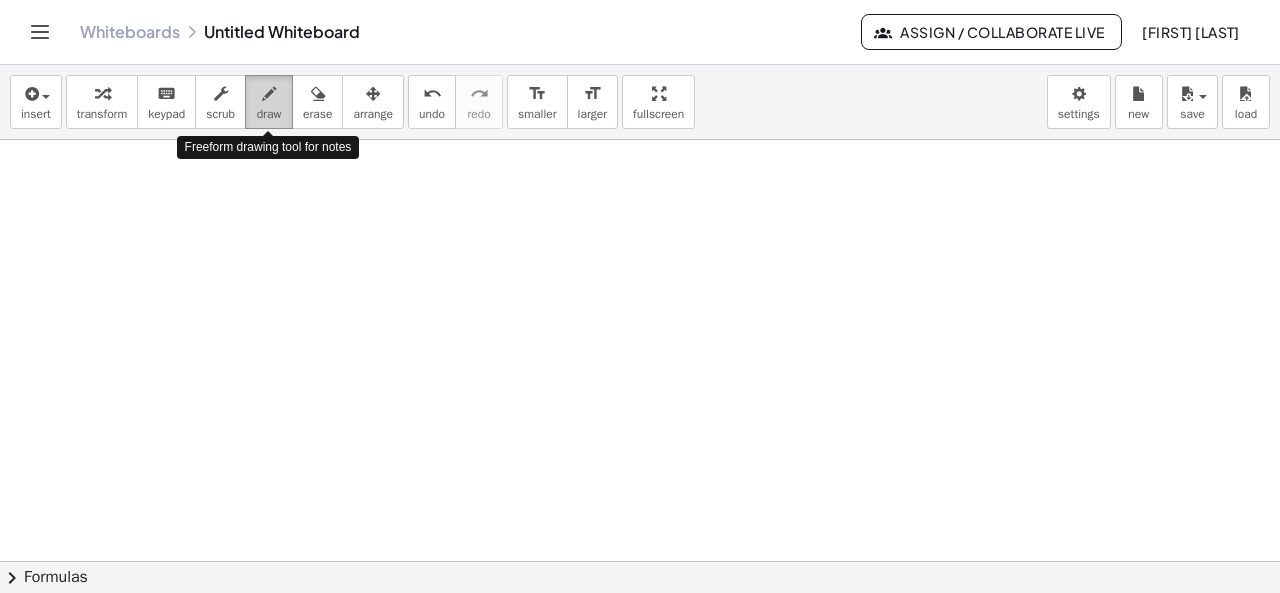 click at bounding box center (269, 94) 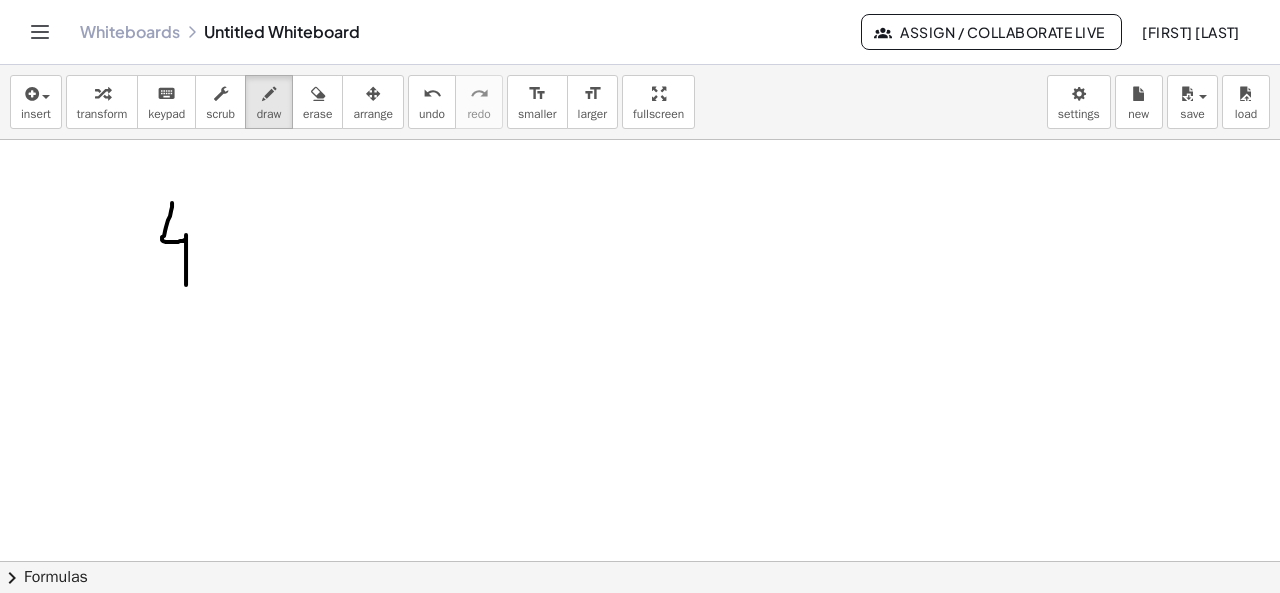 drag, startPoint x: 172, startPoint y: 201, endPoint x: 186, endPoint y: 283, distance: 83.18654 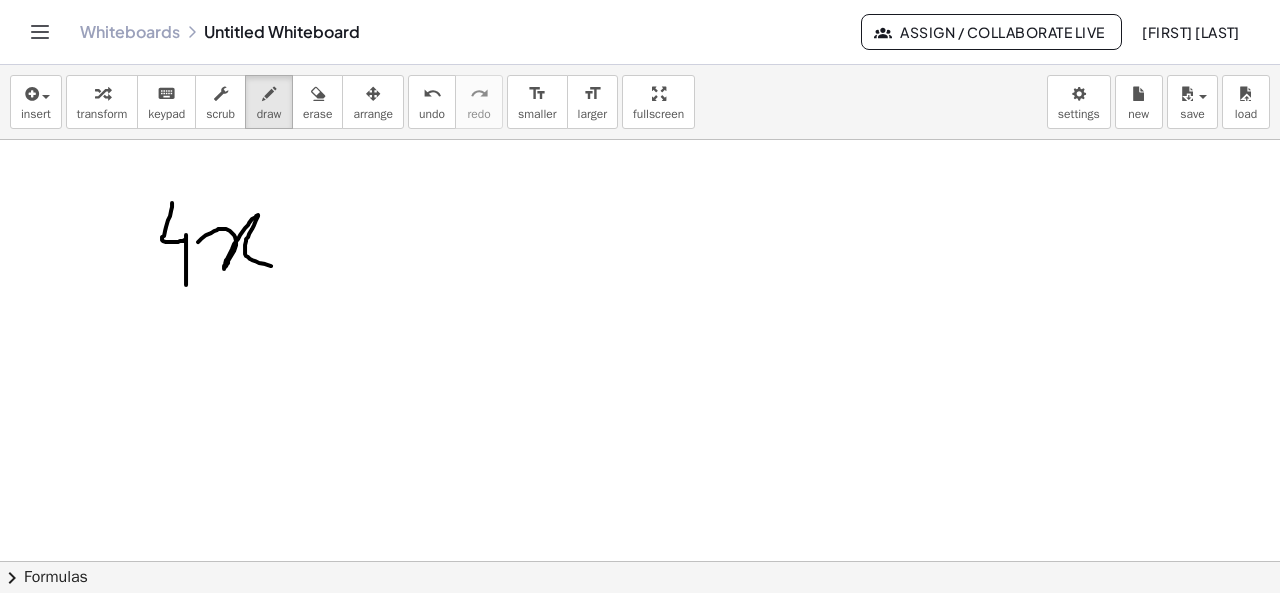 drag, startPoint x: 198, startPoint y: 240, endPoint x: 273, endPoint y: 265, distance: 79.05694 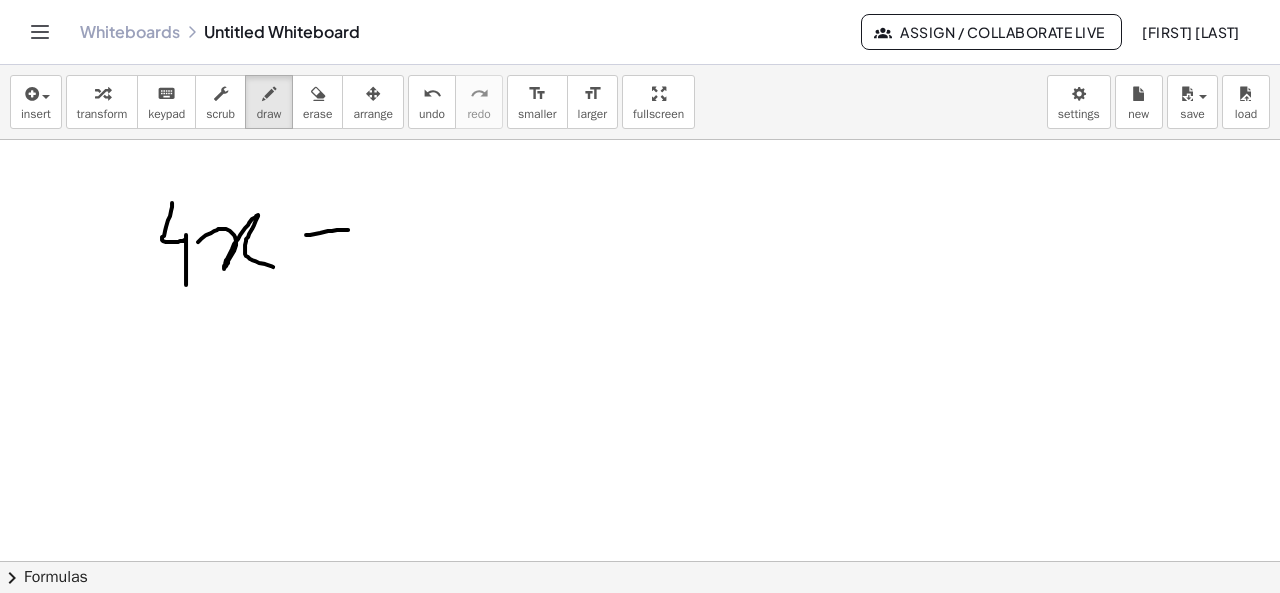 drag, startPoint x: 306, startPoint y: 233, endPoint x: 348, endPoint y: 228, distance: 42.296574 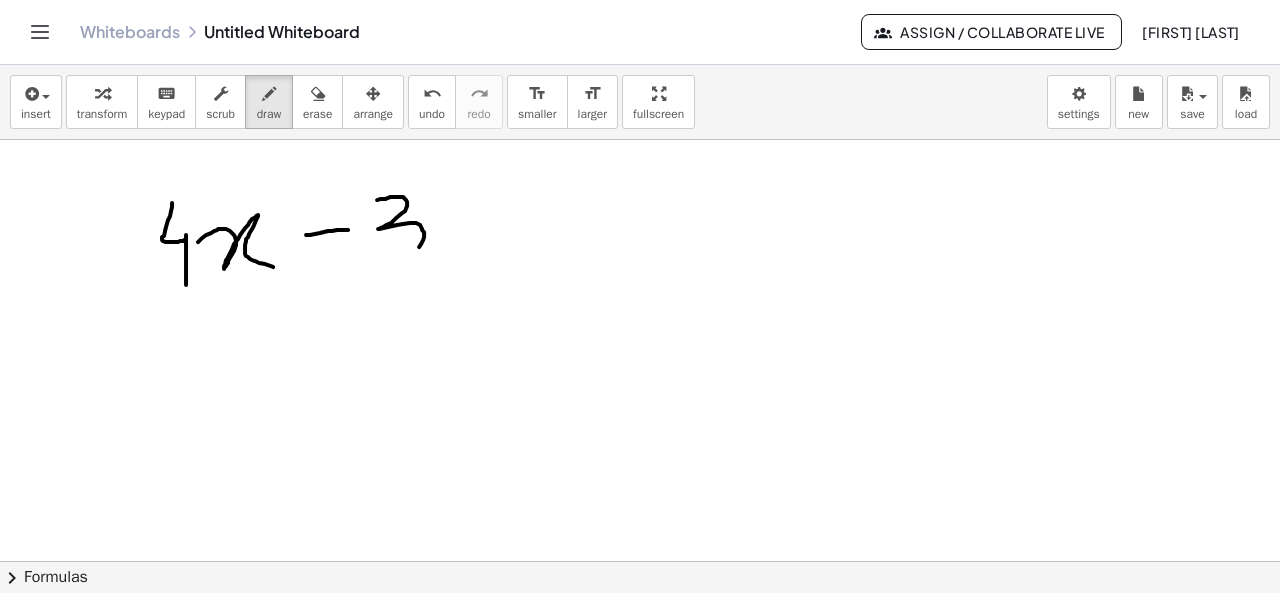 drag, startPoint x: 377, startPoint y: 198, endPoint x: 381, endPoint y: 256, distance: 58.137768 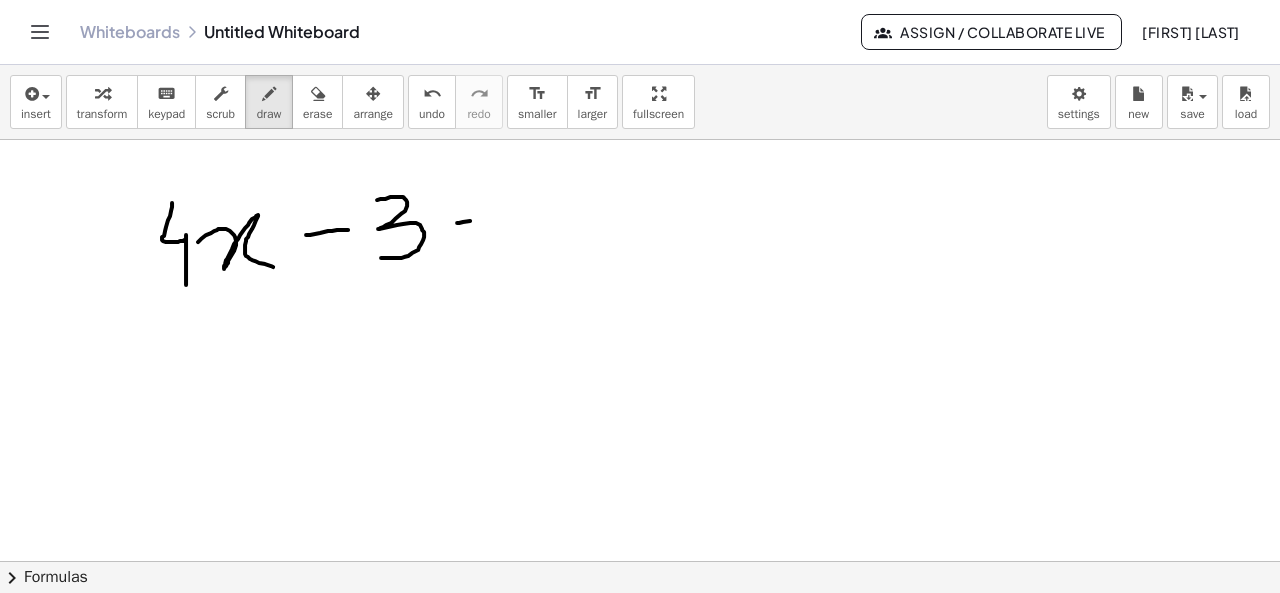 drag, startPoint x: 457, startPoint y: 221, endPoint x: 496, endPoint y: 219, distance: 39.051247 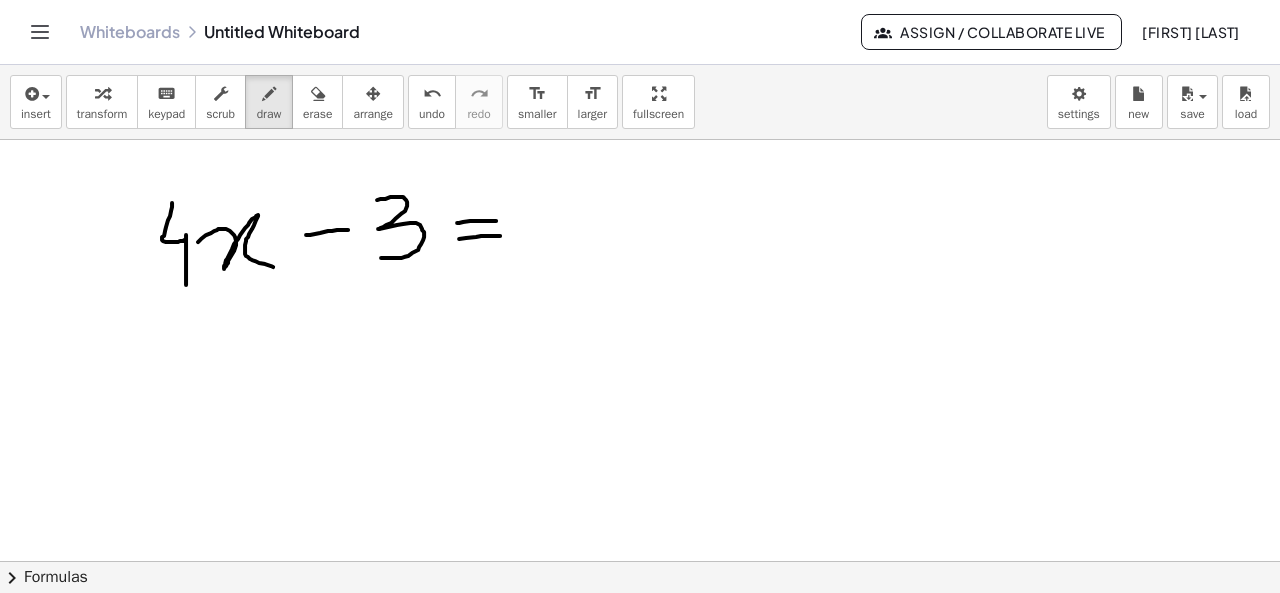 drag, startPoint x: 459, startPoint y: 237, endPoint x: 502, endPoint y: 234, distance: 43.104523 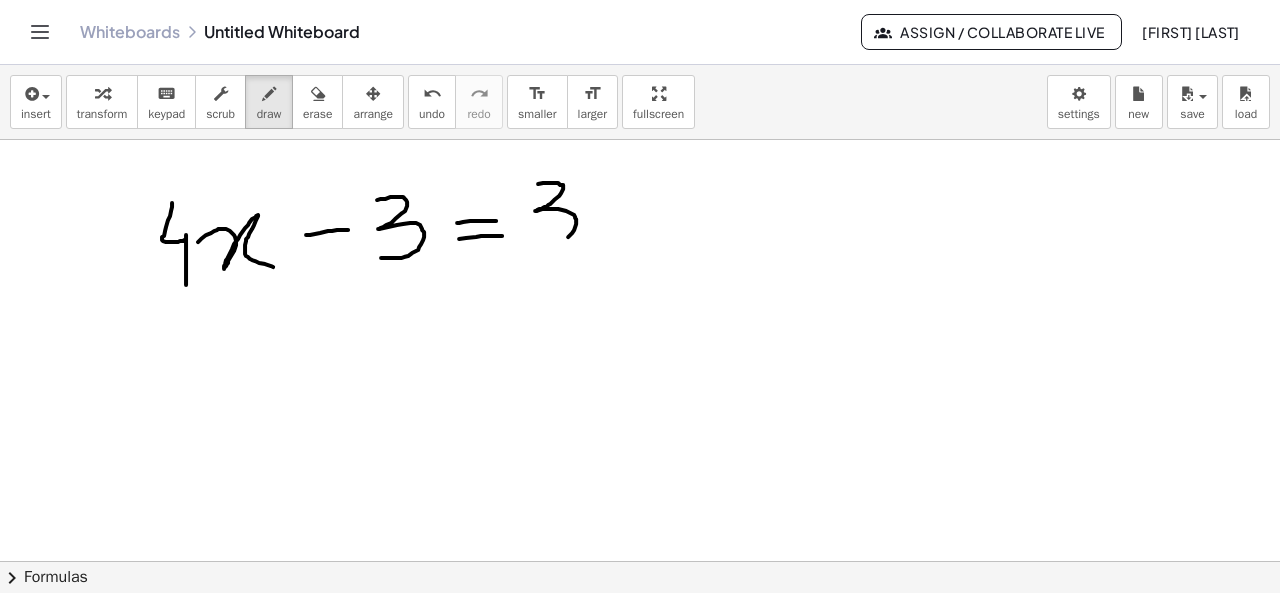 drag, startPoint x: 538, startPoint y: 182, endPoint x: 543, endPoint y: 242, distance: 60.207973 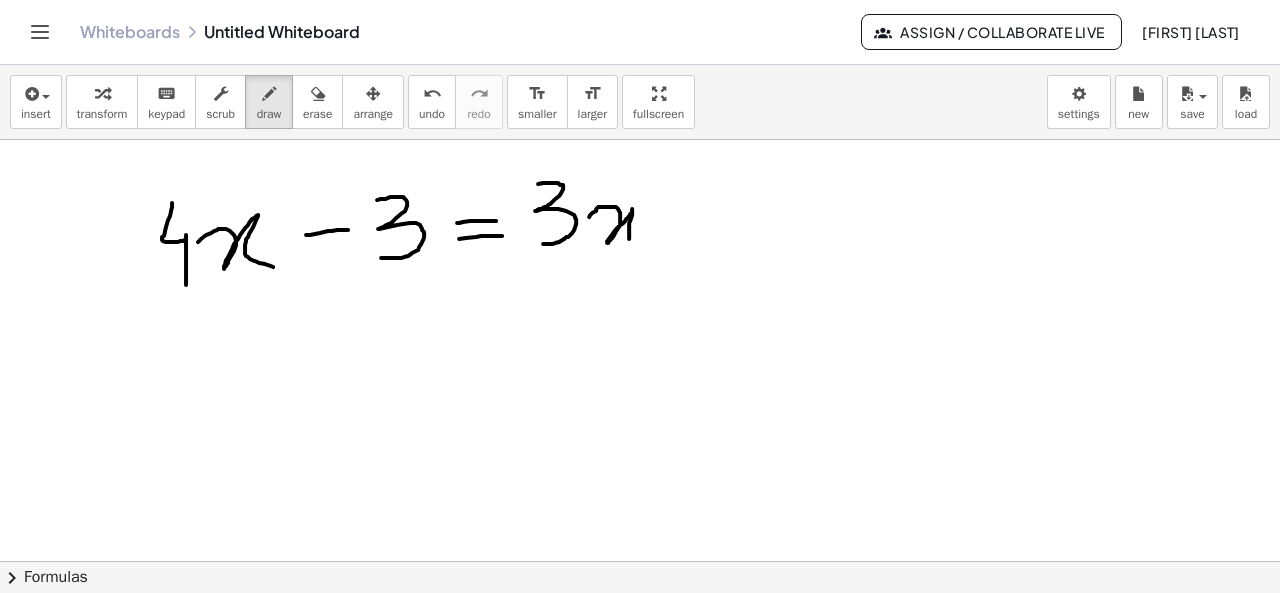 drag, startPoint x: 589, startPoint y: 215, endPoint x: 645, endPoint y: 247, distance: 64.49806 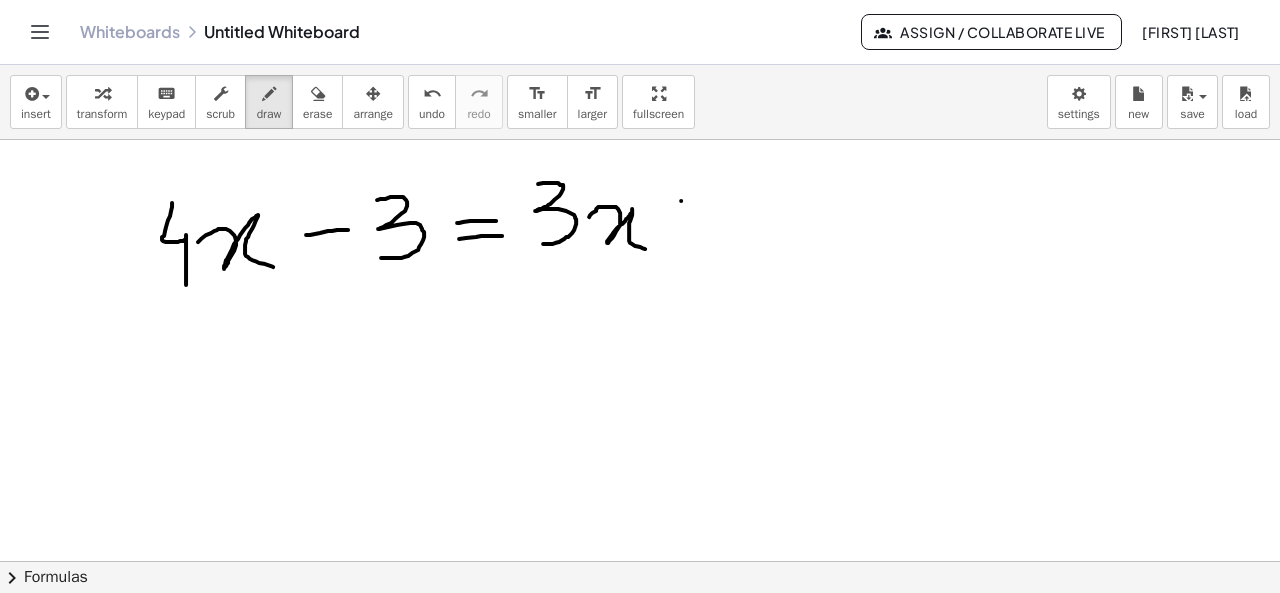 drag, startPoint x: 681, startPoint y: 199, endPoint x: 688, endPoint y: 233, distance: 34.713108 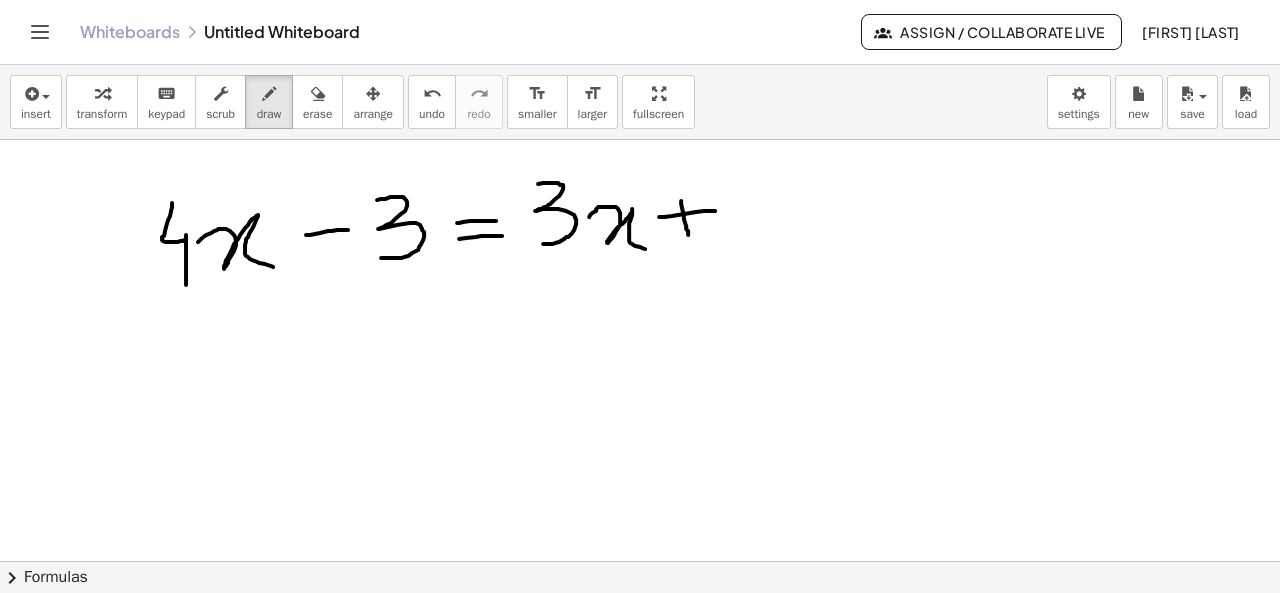 drag, startPoint x: 659, startPoint y: 215, endPoint x: 716, endPoint y: 209, distance: 57.31492 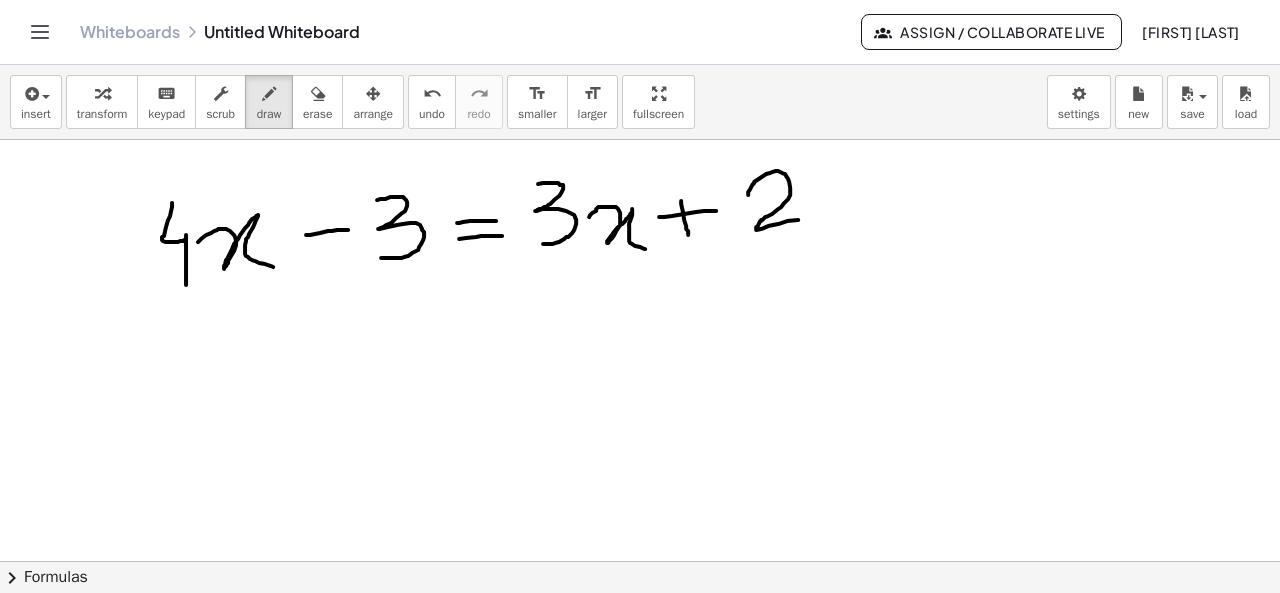 drag, startPoint x: 748, startPoint y: 193, endPoint x: 814, endPoint y: 217, distance: 70.2282 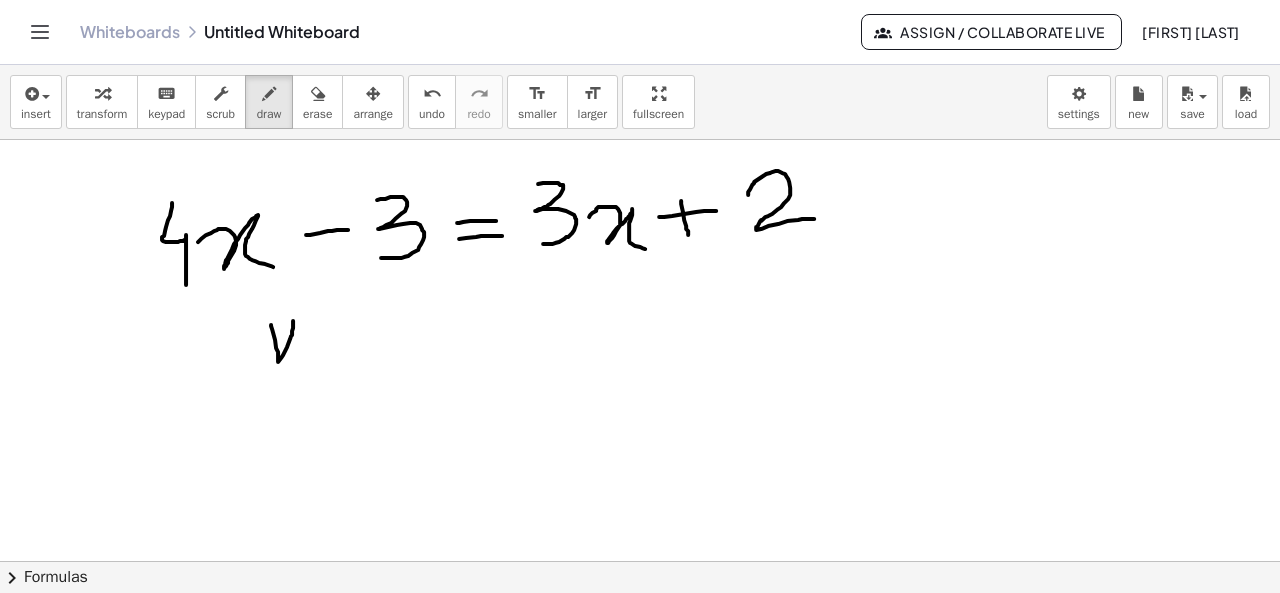 drag, startPoint x: 271, startPoint y: 323, endPoint x: 293, endPoint y: 319, distance: 22.36068 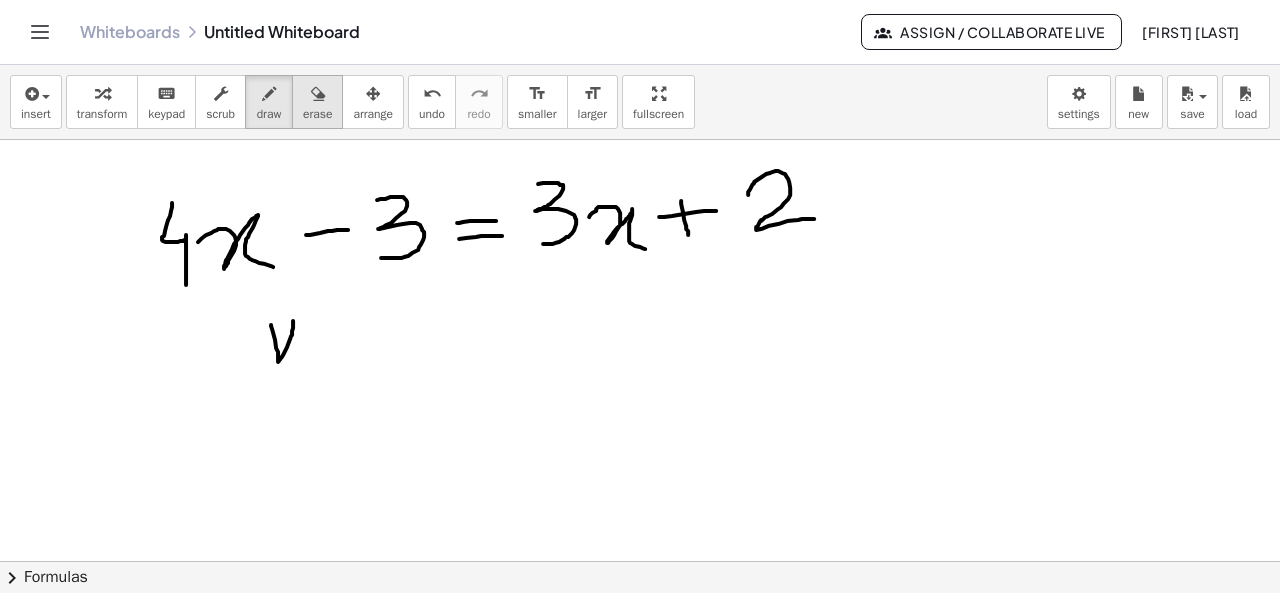 click on "erase" at bounding box center [317, 114] 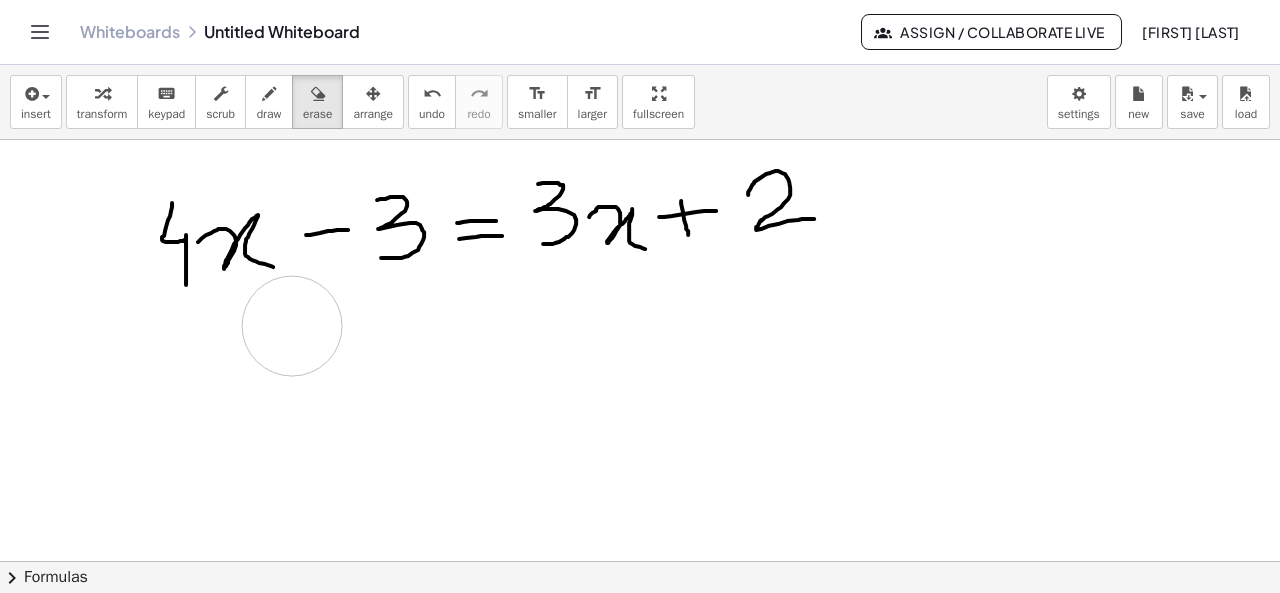 drag, startPoint x: 307, startPoint y: 322, endPoint x: 276, endPoint y: 363, distance: 51.40039 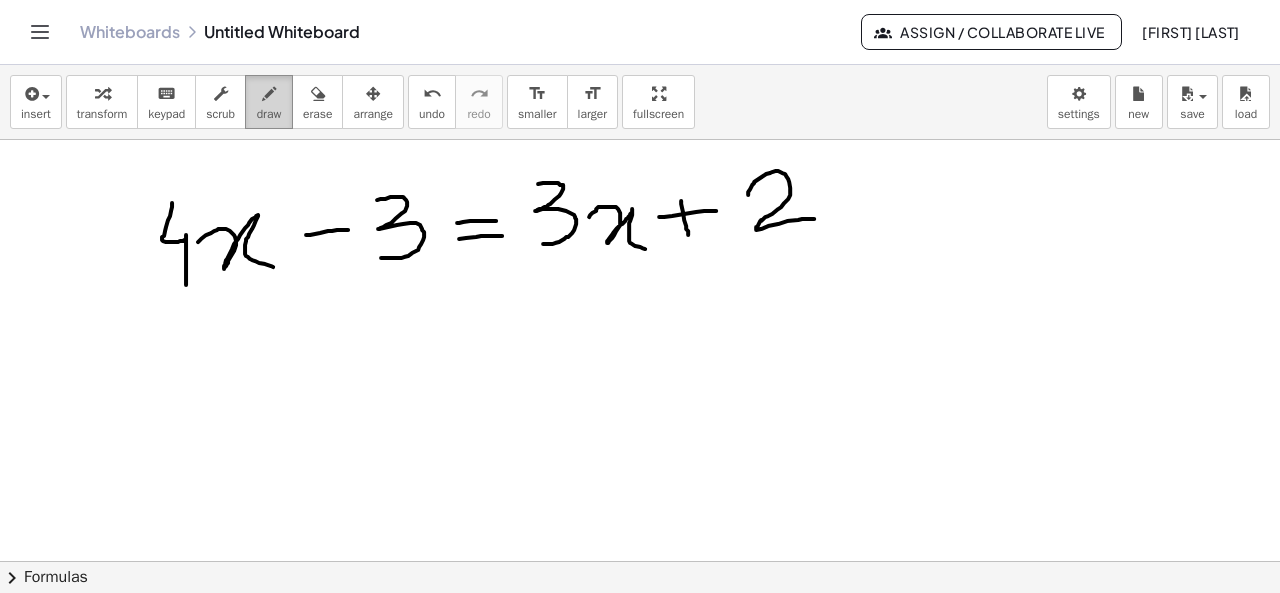 click on "draw" at bounding box center [269, 114] 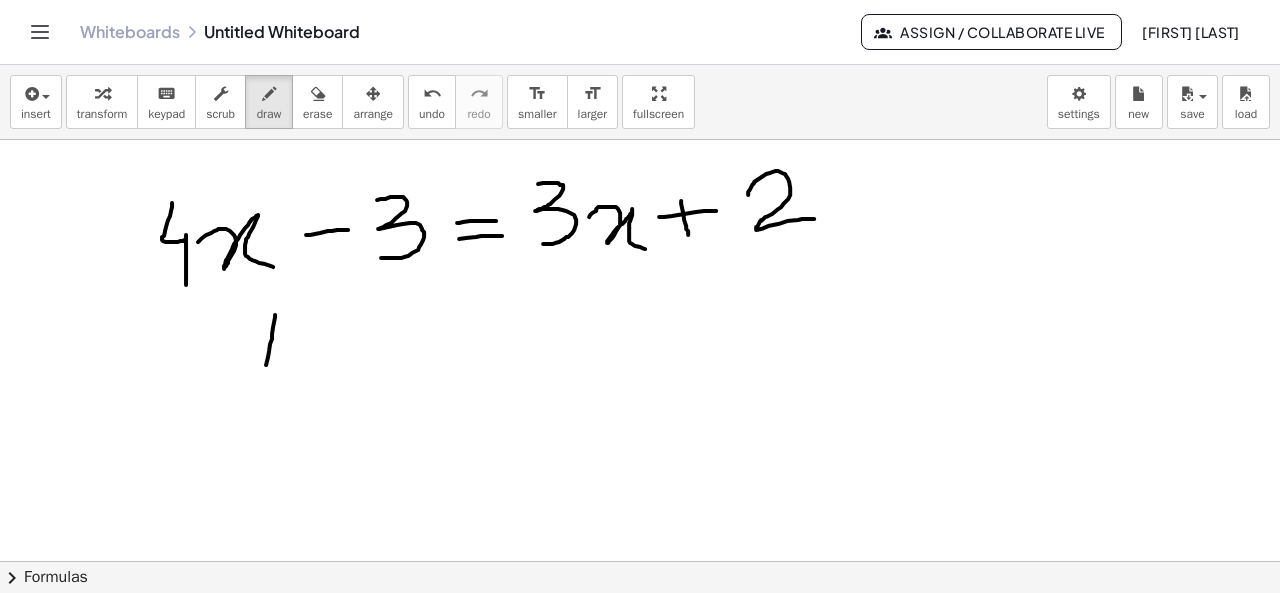 drag, startPoint x: 275, startPoint y: 313, endPoint x: 266, endPoint y: 367, distance: 54.74486 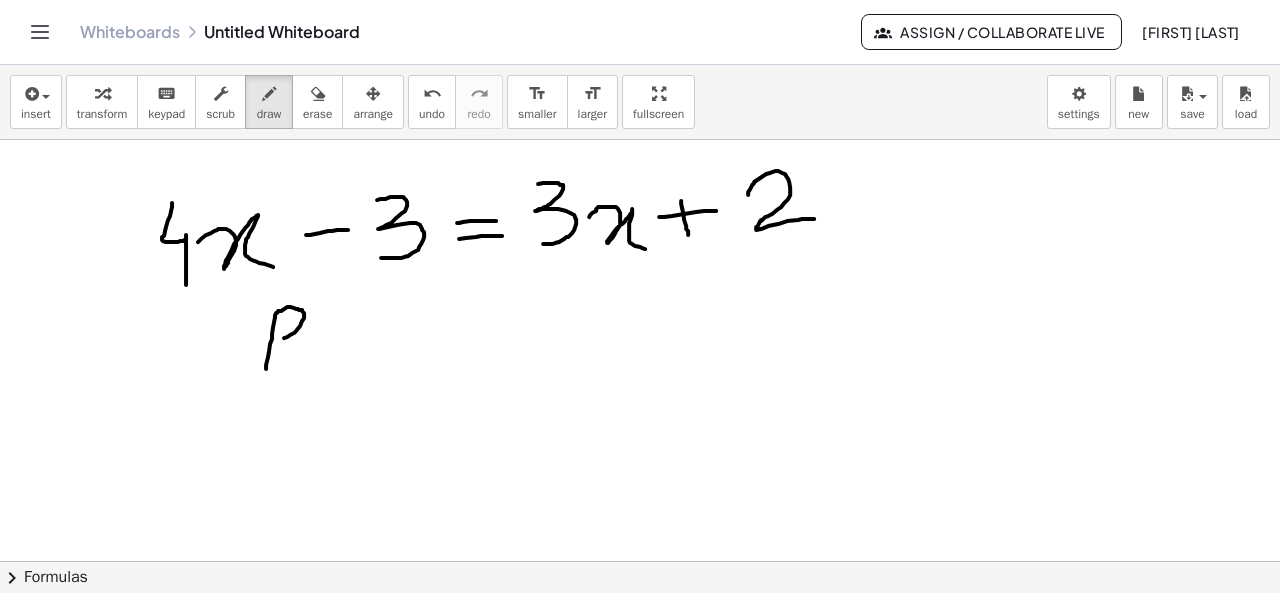 drag, startPoint x: 276, startPoint y: 311, endPoint x: 274, endPoint y: 337, distance: 26.076809 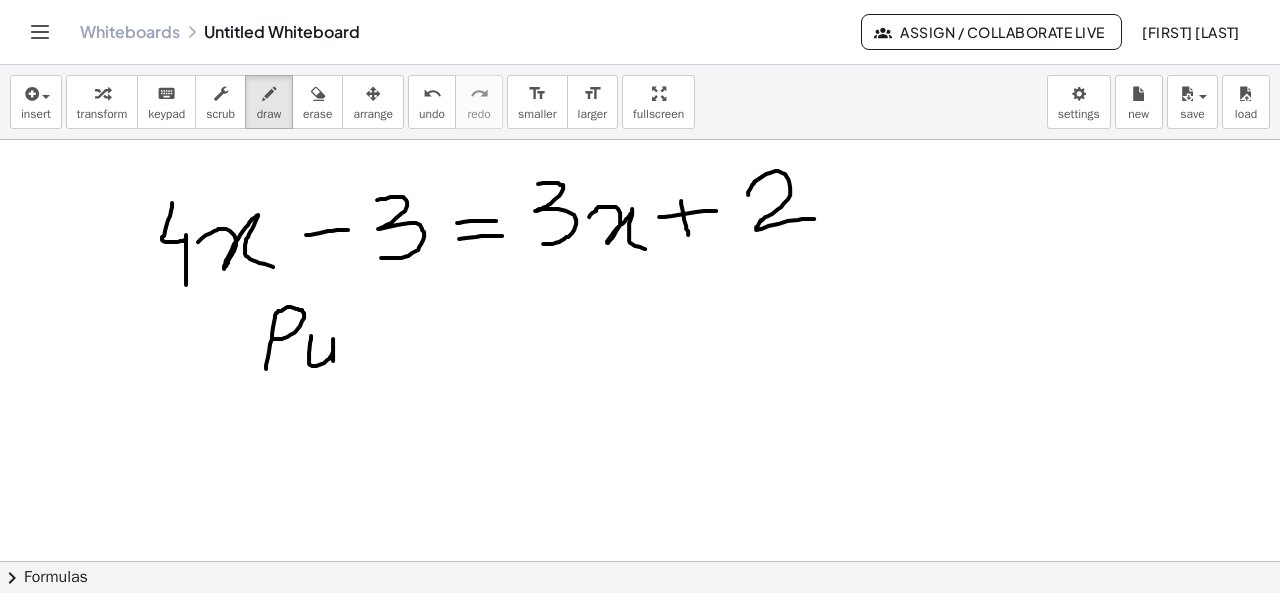 drag, startPoint x: 311, startPoint y: 334, endPoint x: 334, endPoint y: 363, distance: 37.01351 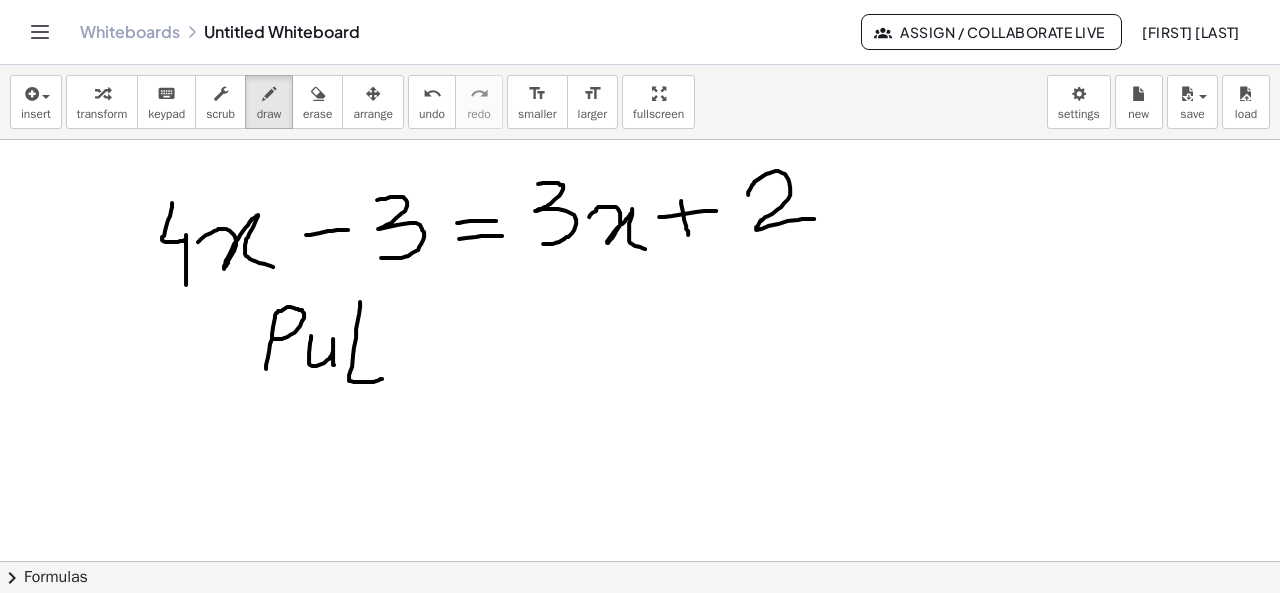 drag, startPoint x: 360, startPoint y: 300, endPoint x: 382, endPoint y: 377, distance: 80.08121 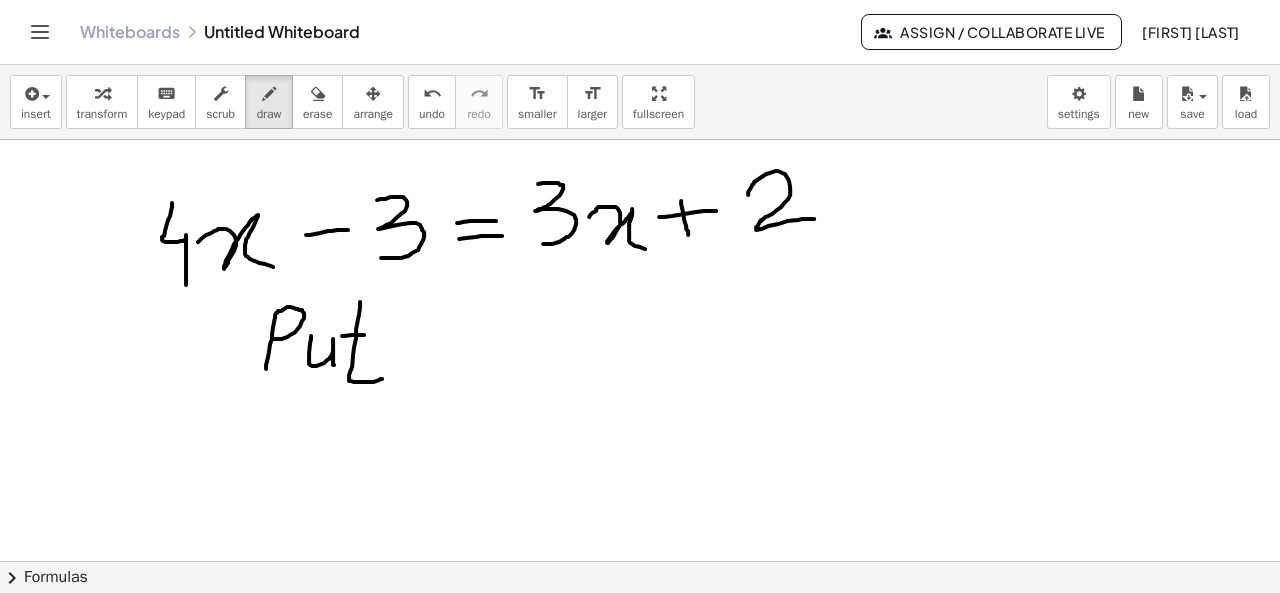 drag, startPoint x: 342, startPoint y: 334, endPoint x: 372, endPoint y: 333, distance: 30.016663 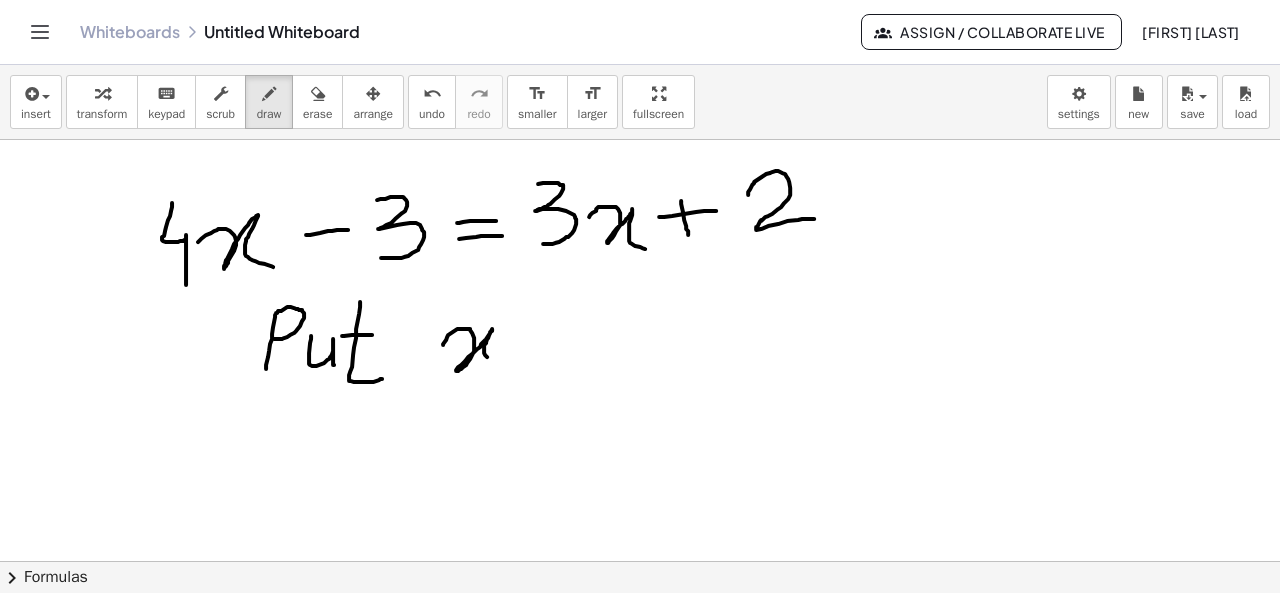 drag, startPoint x: 443, startPoint y: 343, endPoint x: 502, endPoint y: 361, distance: 61.68468 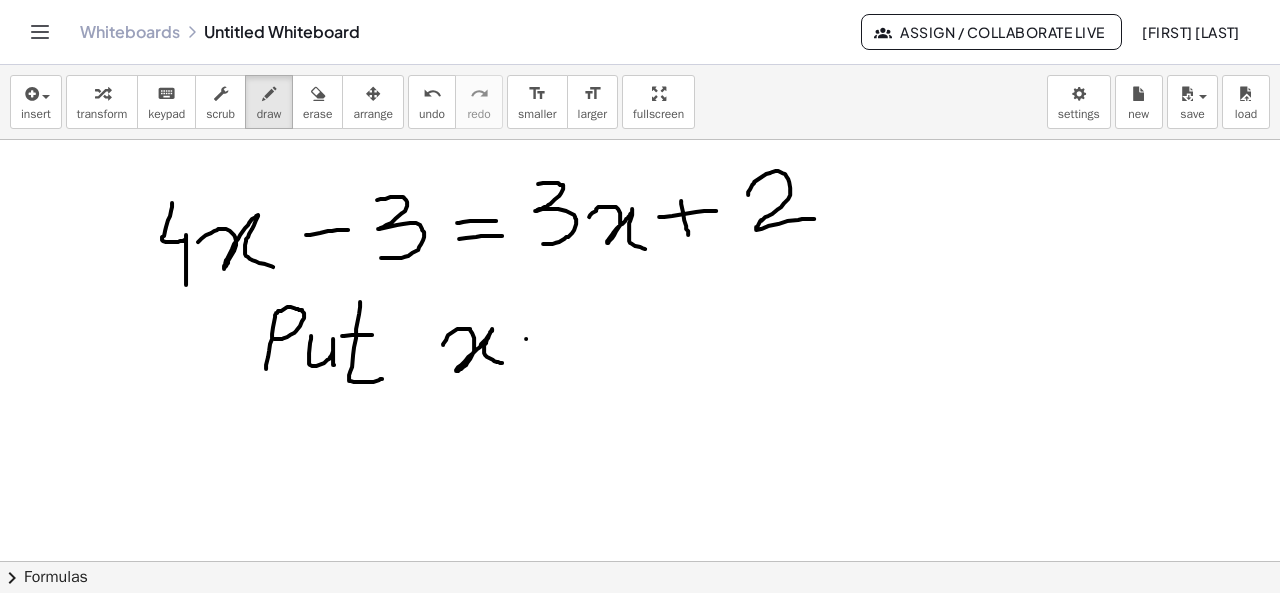 drag, startPoint x: 526, startPoint y: 337, endPoint x: 558, endPoint y: 333, distance: 32.24903 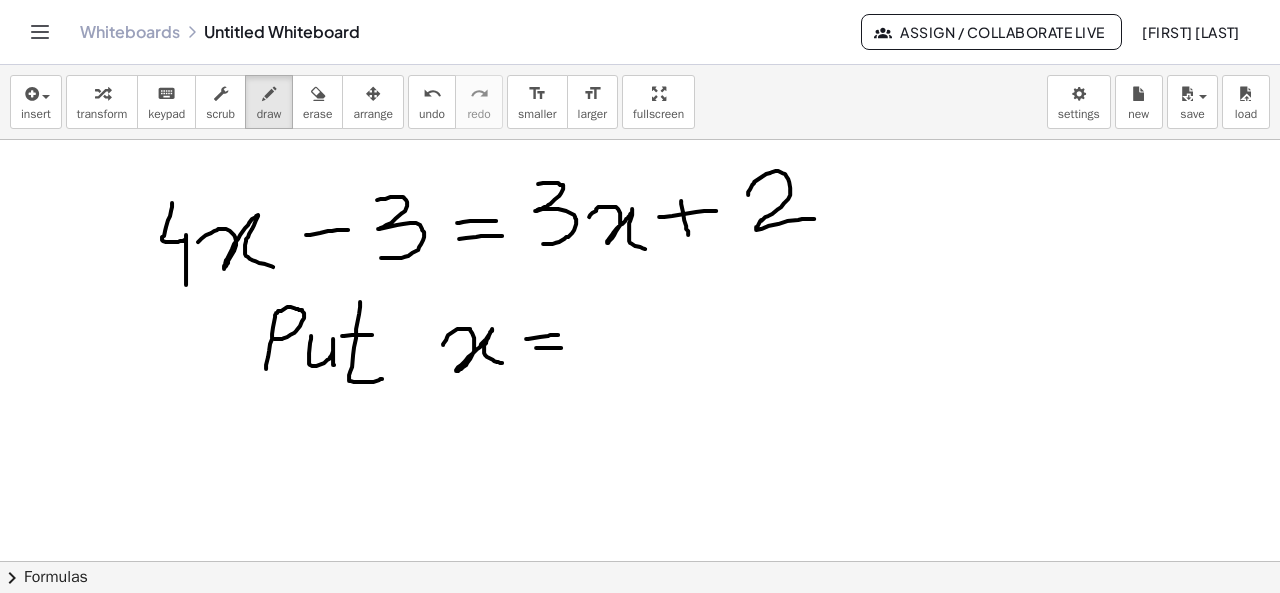 drag, startPoint x: 536, startPoint y: 346, endPoint x: 561, endPoint y: 346, distance: 25 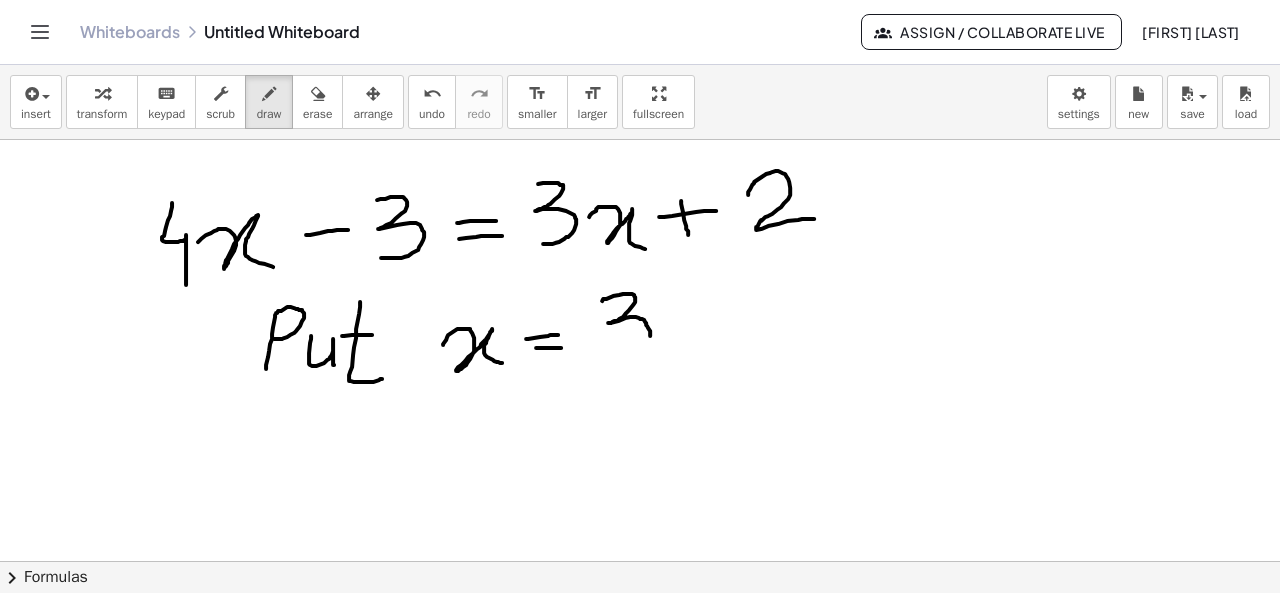 drag, startPoint x: 602, startPoint y: 299, endPoint x: 610, endPoint y: 352, distance: 53.600372 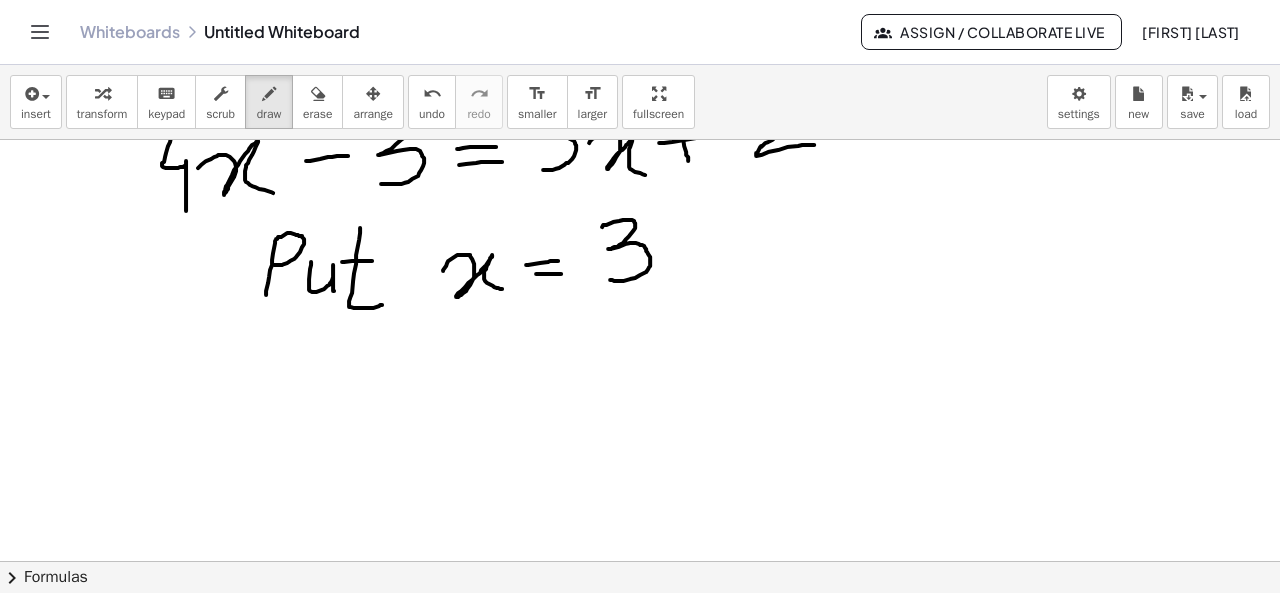scroll, scrollTop: 94, scrollLeft: 0, axis: vertical 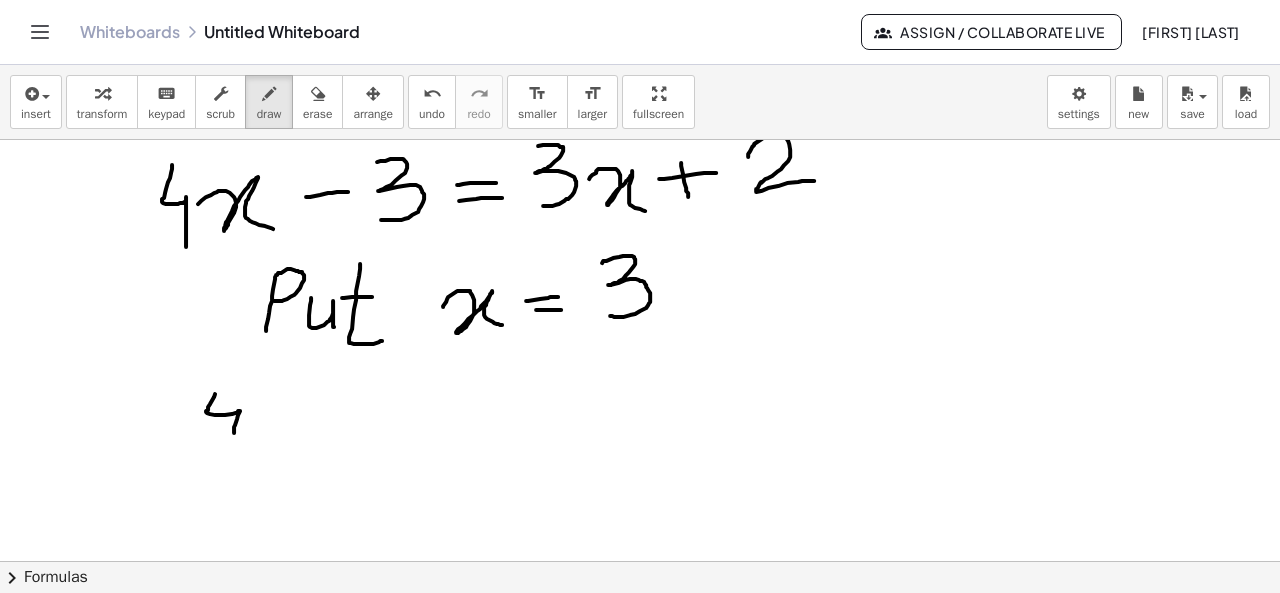 drag, startPoint x: 215, startPoint y: 392, endPoint x: 234, endPoint y: 431, distance: 43.382023 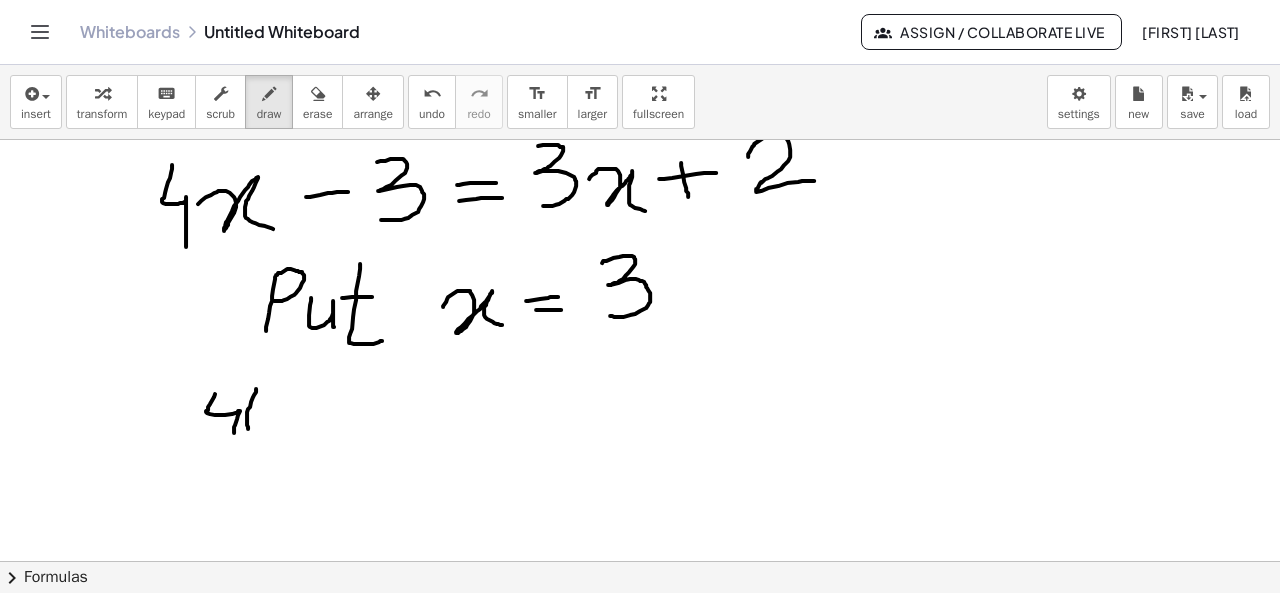 drag, startPoint x: 256, startPoint y: 387, endPoint x: 254, endPoint y: 439, distance: 52.03845 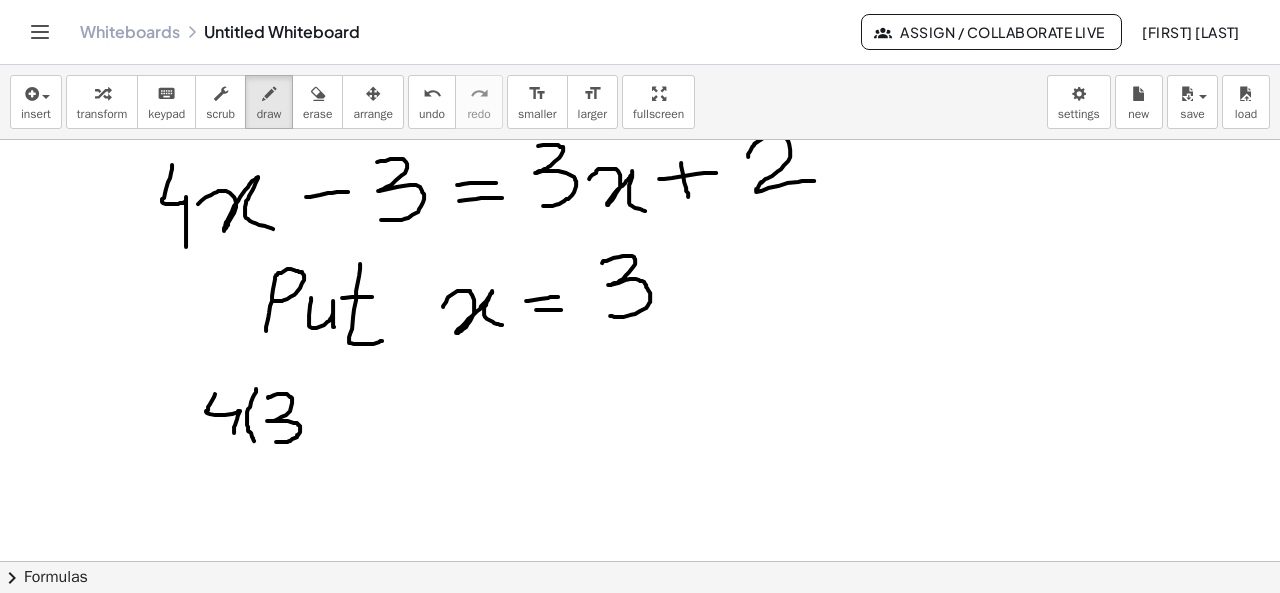 drag, startPoint x: 268, startPoint y: 396, endPoint x: 270, endPoint y: 438, distance: 42.047592 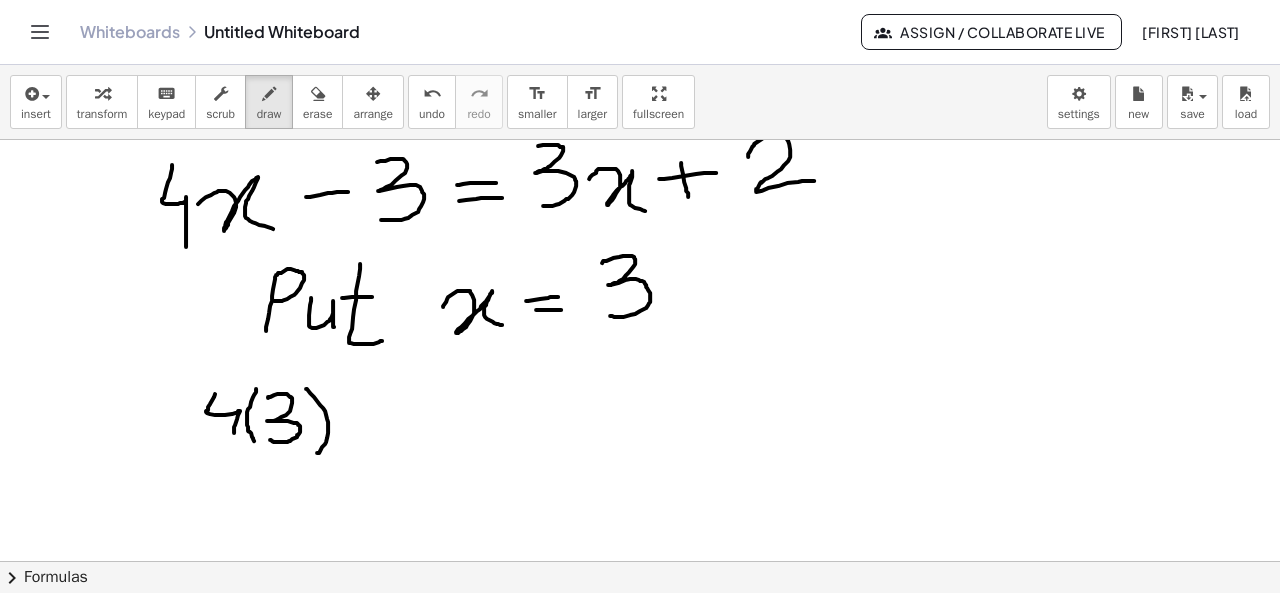 drag, startPoint x: 306, startPoint y: 387, endPoint x: 316, endPoint y: 451, distance: 64.77654 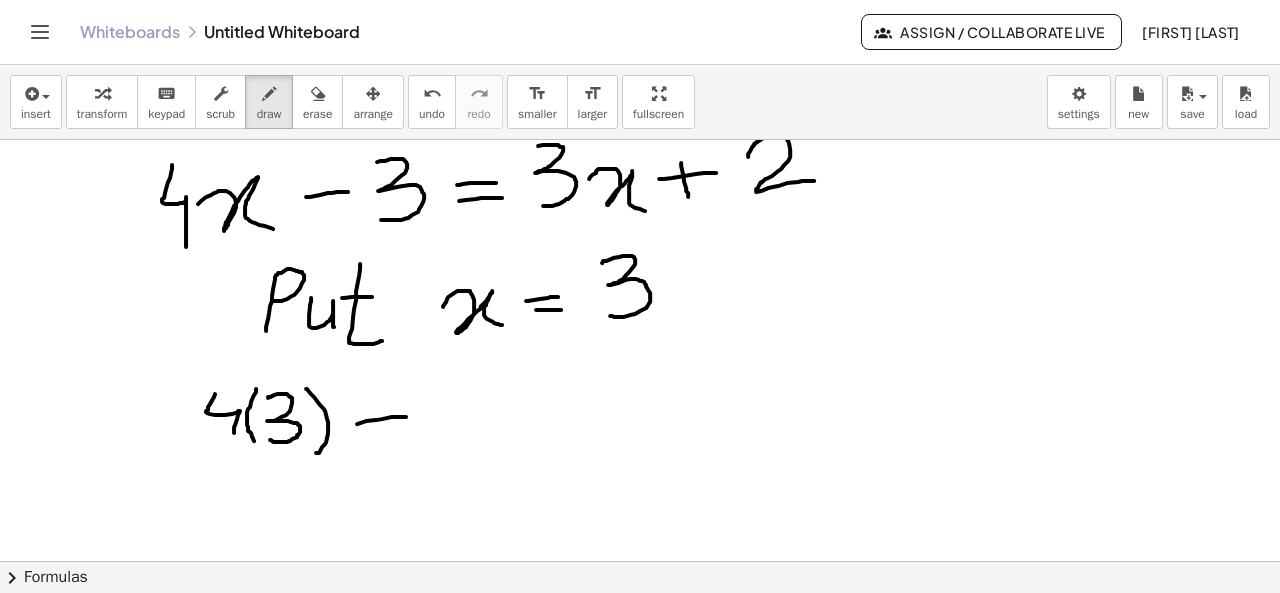 drag, startPoint x: 357, startPoint y: 422, endPoint x: 406, endPoint y: 415, distance: 49.497475 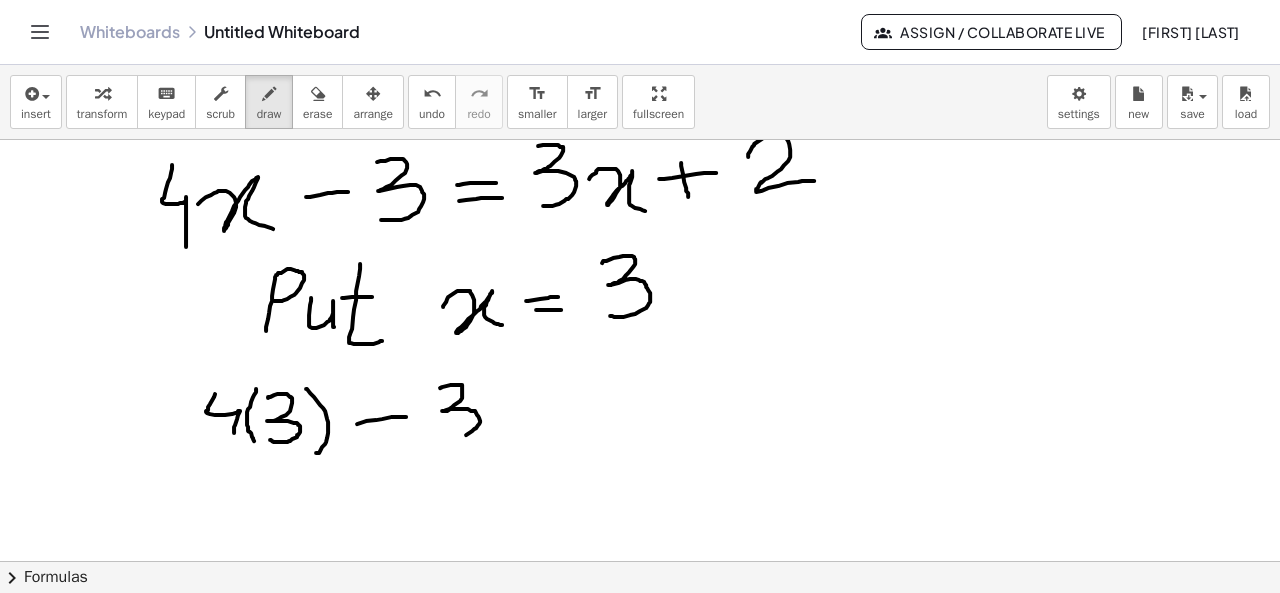 drag, startPoint x: 440, startPoint y: 386, endPoint x: 442, endPoint y: 435, distance: 49.0408 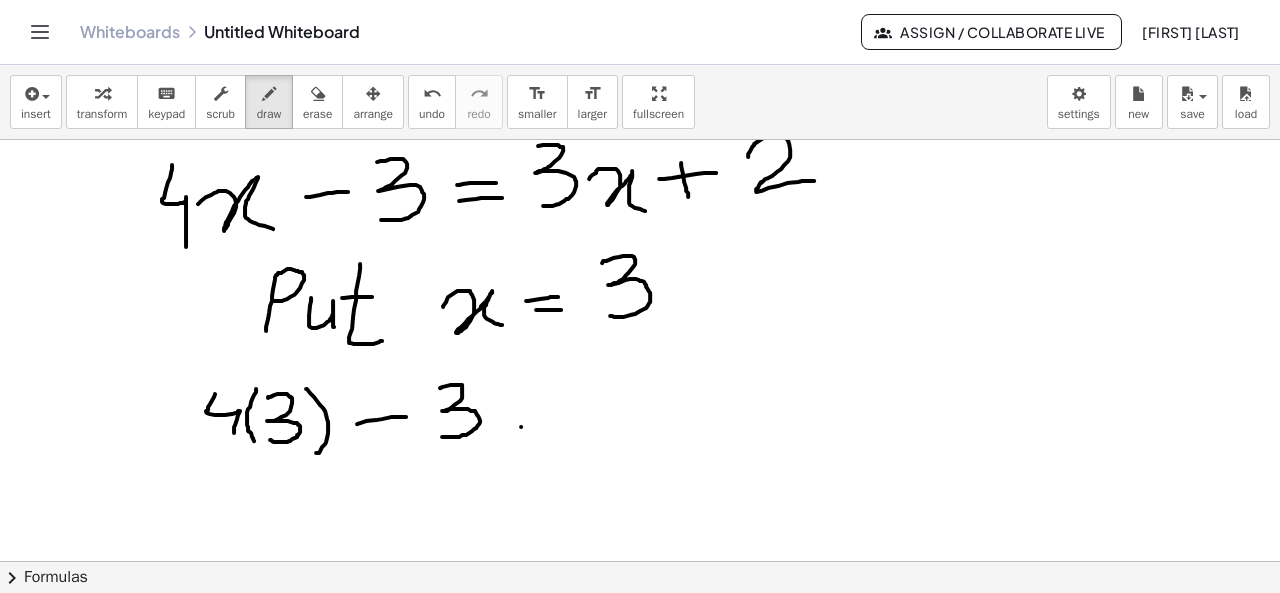 drag, startPoint x: 521, startPoint y: 425, endPoint x: 556, endPoint y: 419, distance: 35.510563 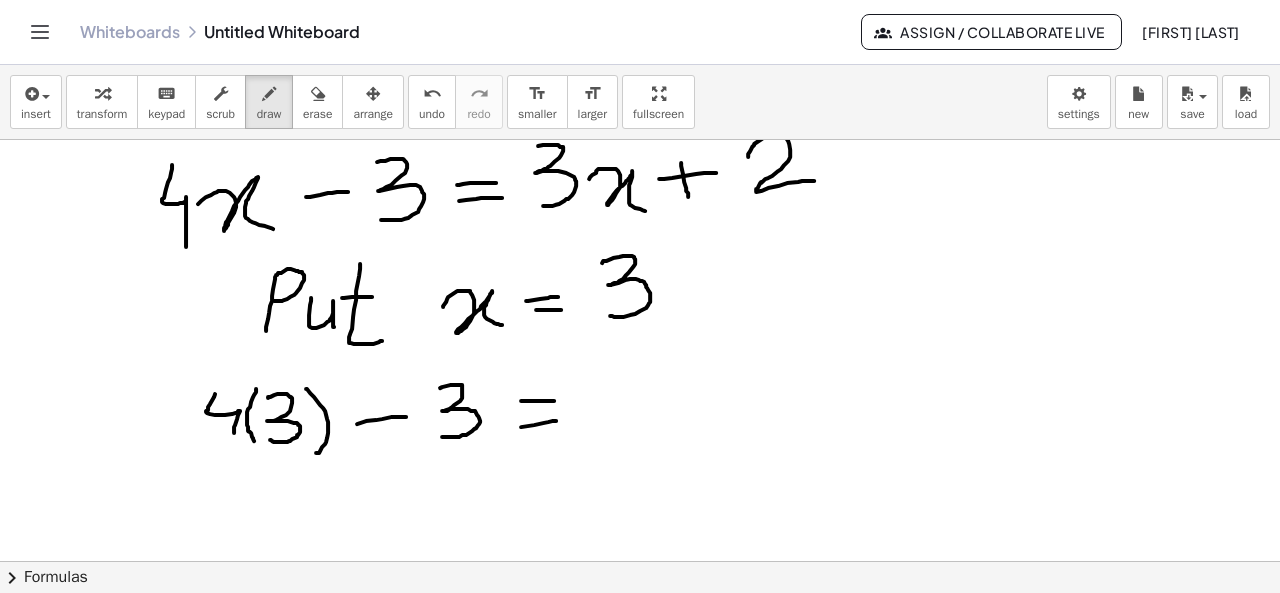 drag, startPoint x: 521, startPoint y: 399, endPoint x: 556, endPoint y: 399, distance: 35 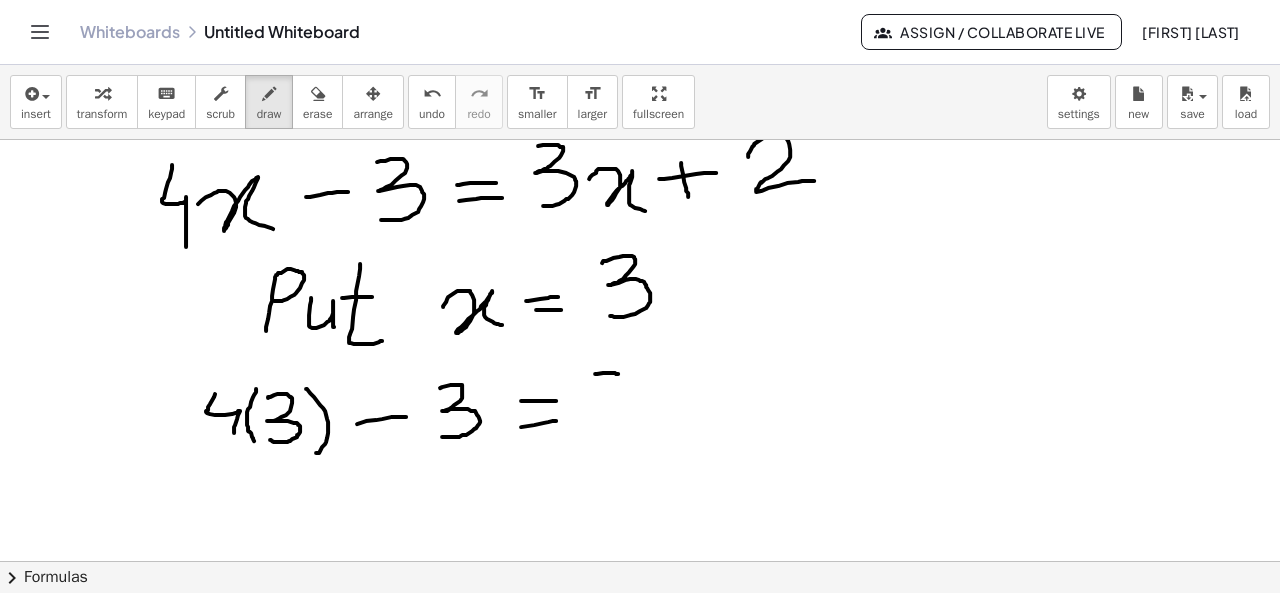 drag, startPoint x: 595, startPoint y: 372, endPoint x: 602, endPoint y: 395, distance: 24.04163 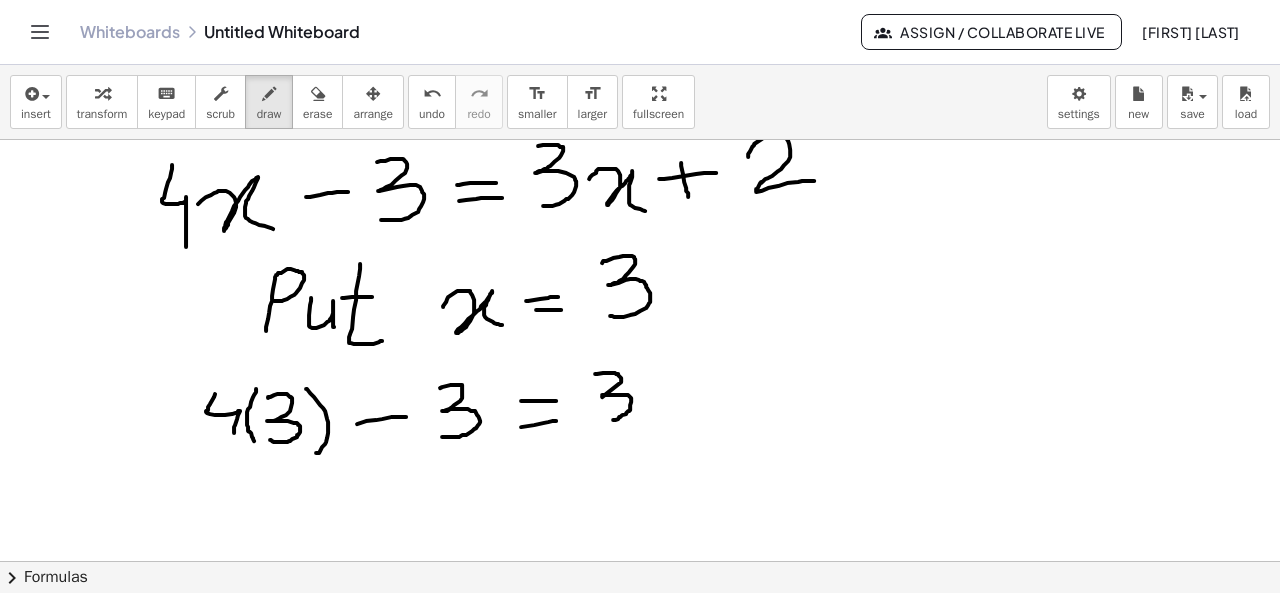 drag, startPoint x: 602, startPoint y: 393, endPoint x: 601, endPoint y: 419, distance: 26.019224 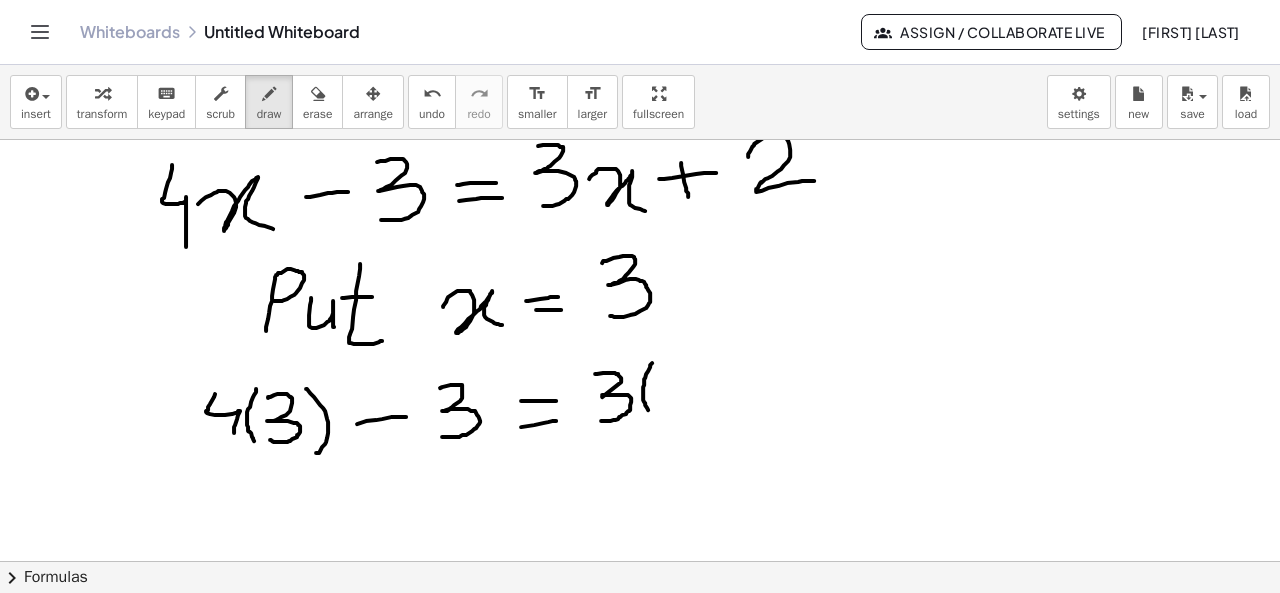 drag, startPoint x: 652, startPoint y: 361, endPoint x: 662, endPoint y: 420, distance: 59.841457 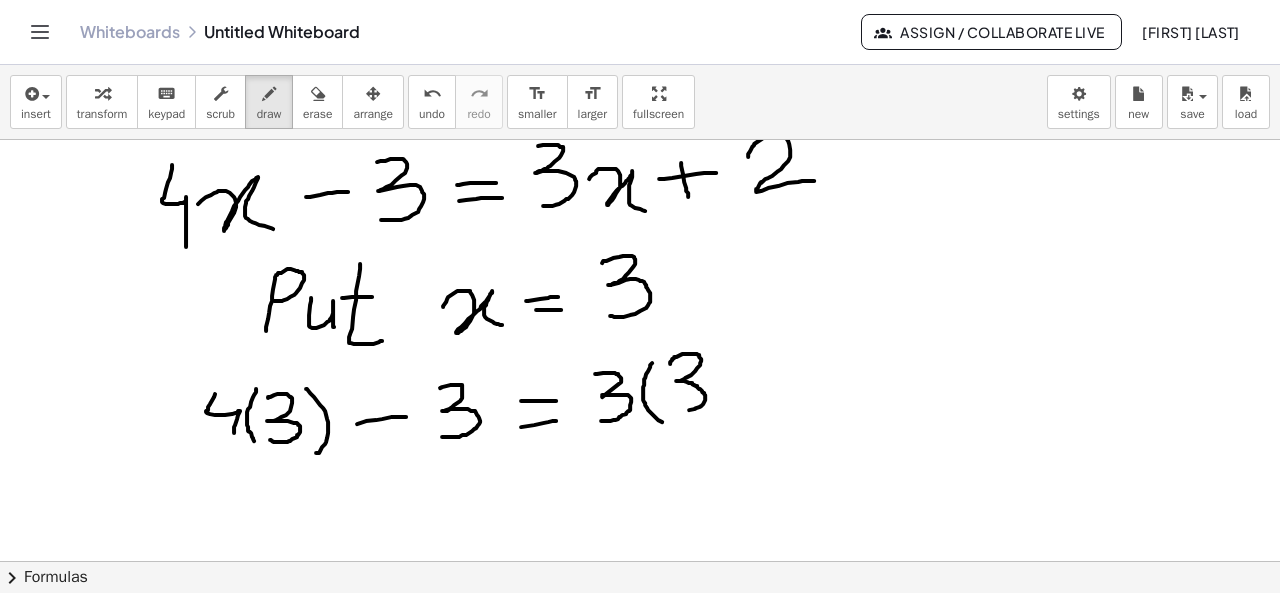 drag, startPoint x: 670, startPoint y: 362, endPoint x: 675, endPoint y: 408, distance: 46.270943 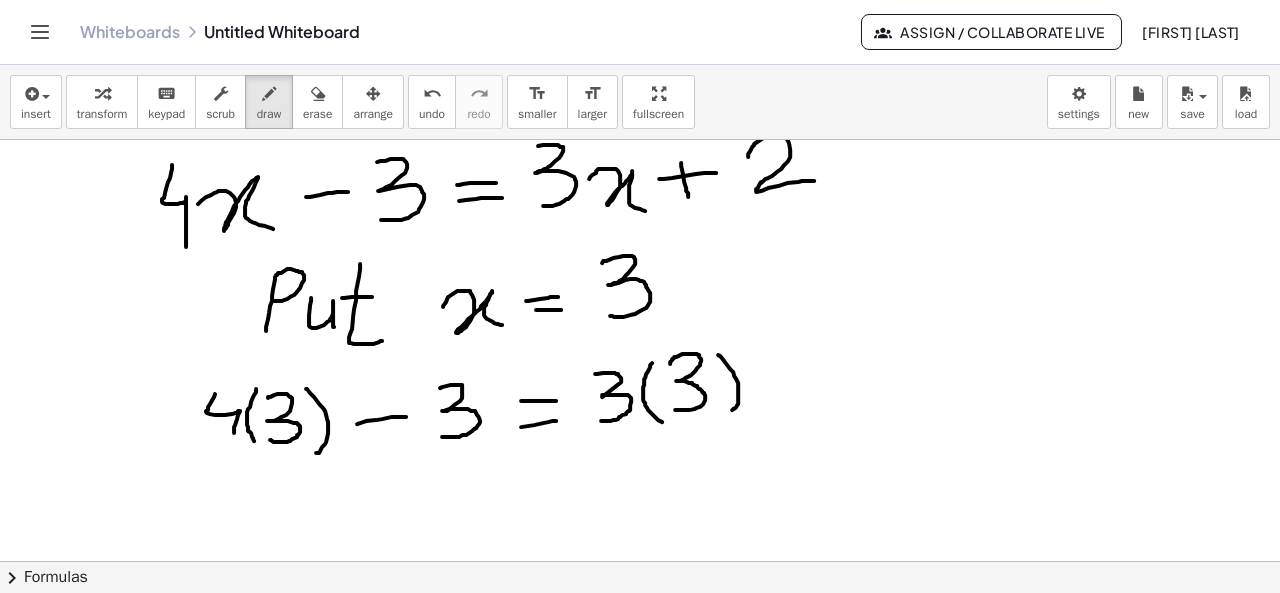 drag, startPoint x: 718, startPoint y: 353, endPoint x: 722, endPoint y: 418, distance: 65.12296 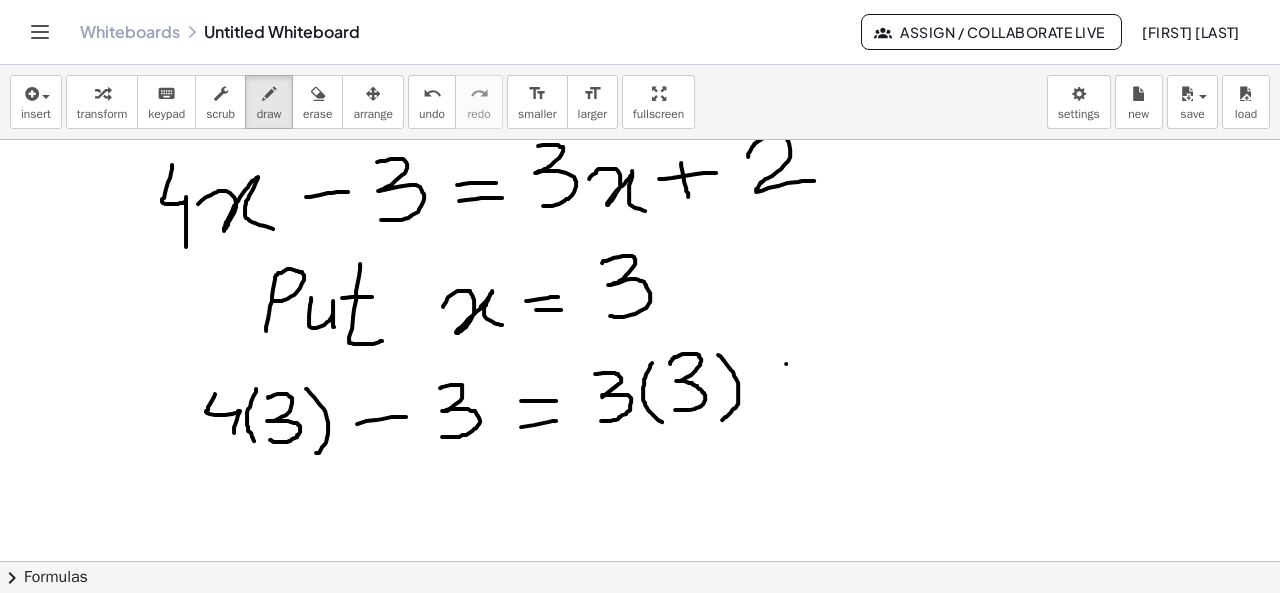 click at bounding box center (640, 680) 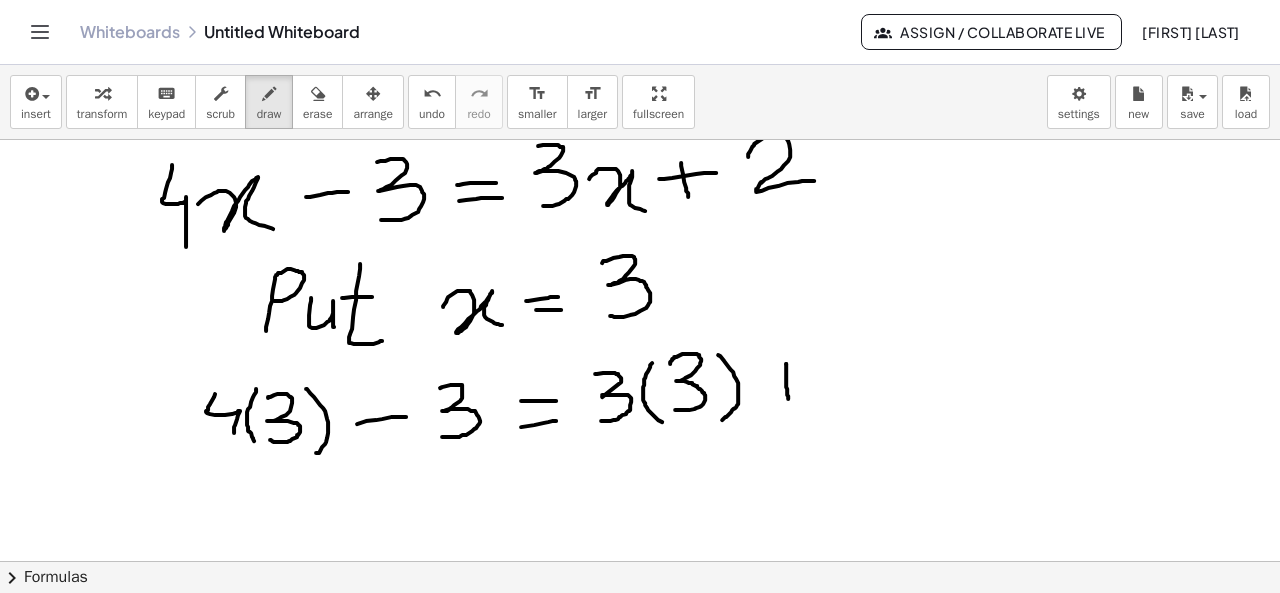 drag, startPoint x: 786, startPoint y: 362, endPoint x: 788, endPoint y: 403, distance: 41.04875 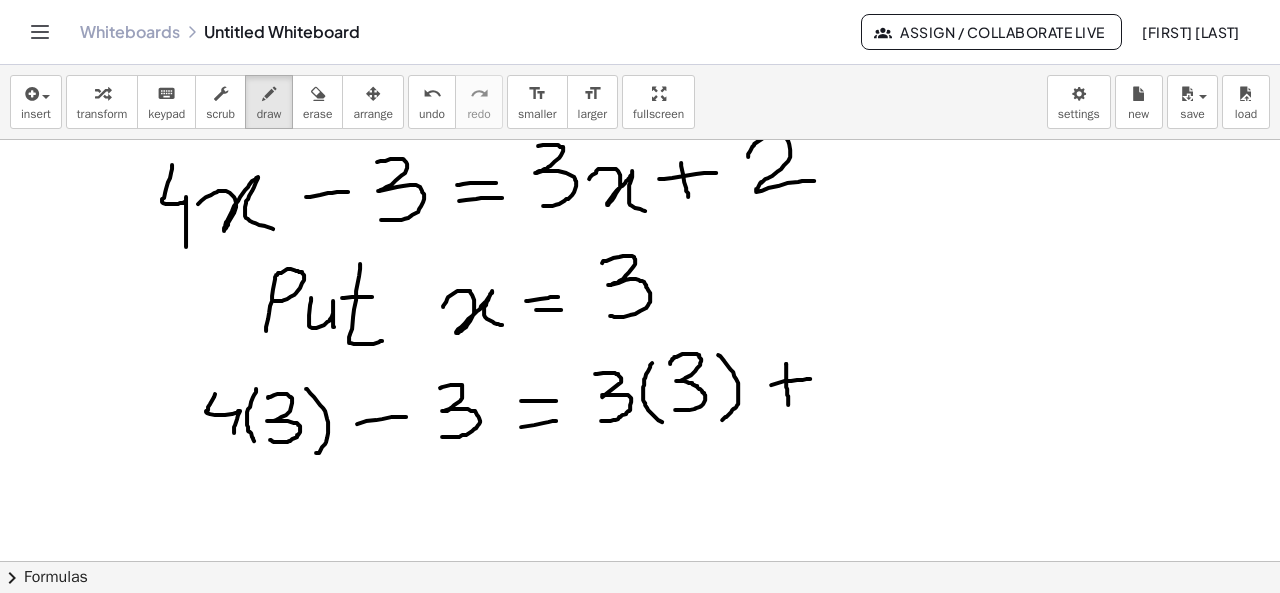 drag, startPoint x: 771, startPoint y: 383, endPoint x: 816, endPoint y: 377, distance: 45.39824 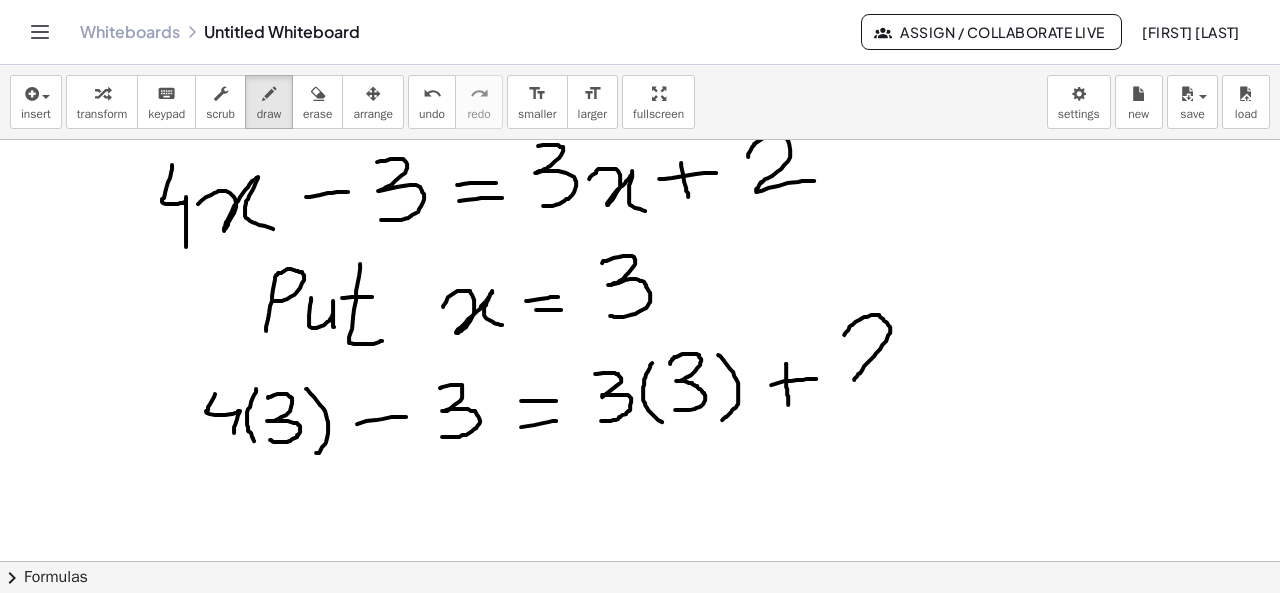 drag, startPoint x: 844, startPoint y: 333, endPoint x: 912, endPoint y: 369, distance: 76.941536 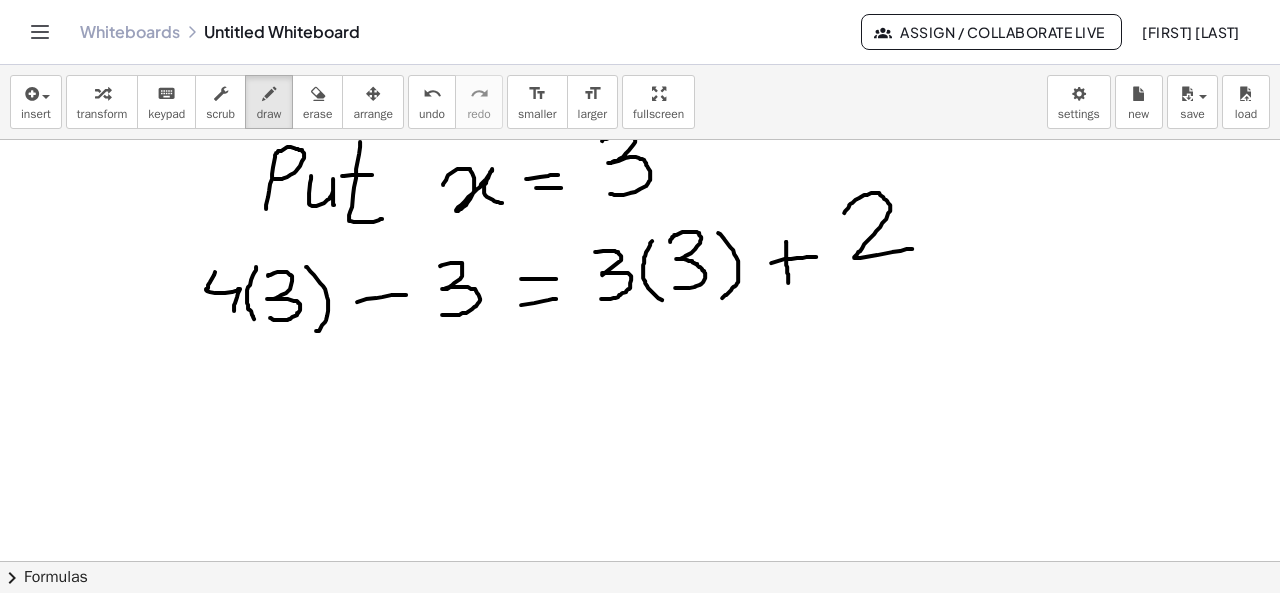 scroll, scrollTop: 220, scrollLeft: 0, axis: vertical 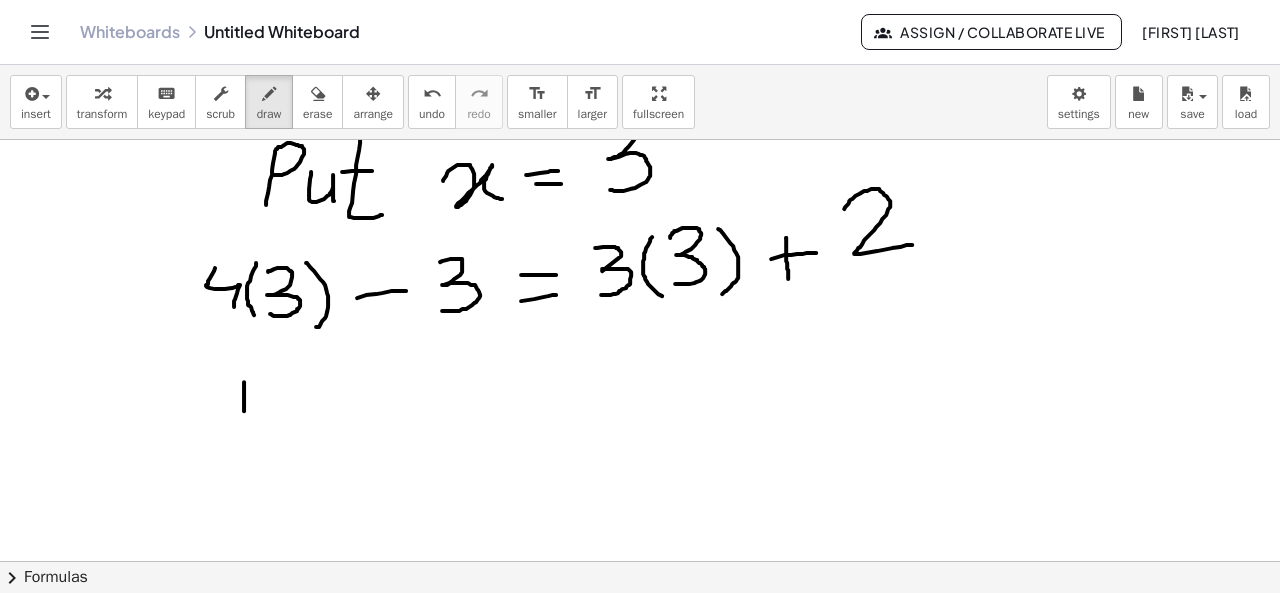 drag, startPoint x: 244, startPoint y: 380, endPoint x: 244, endPoint y: 429, distance: 49 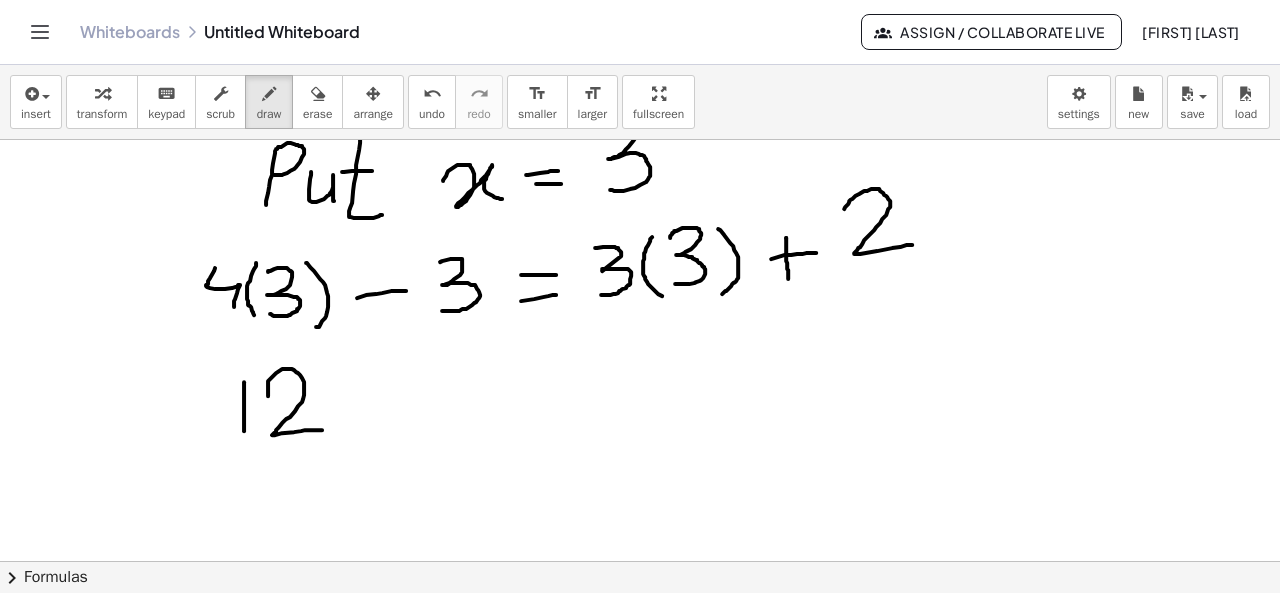 drag, startPoint x: 268, startPoint y: 394, endPoint x: 324, endPoint y: 428, distance: 65.51336 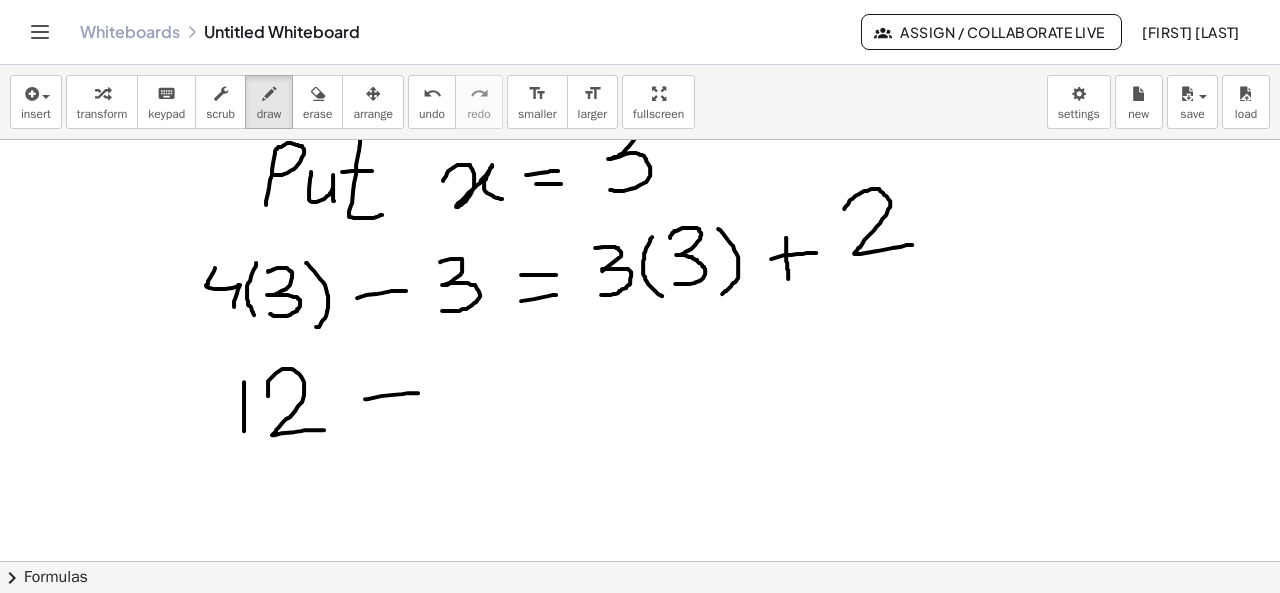drag, startPoint x: 365, startPoint y: 397, endPoint x: 420, endPoint y: 391, distance: 55.326305 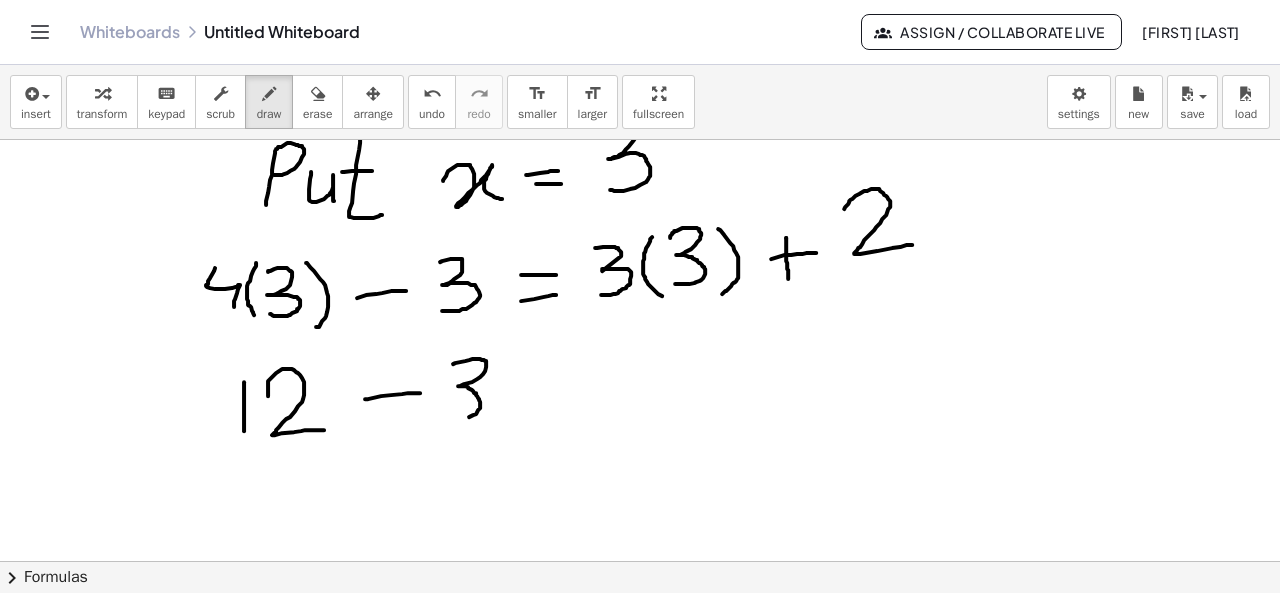 drag, startPoint x: 453, startPoint y: 362, endPoint x: 459, endPoint y: 417, distance: 55.326305 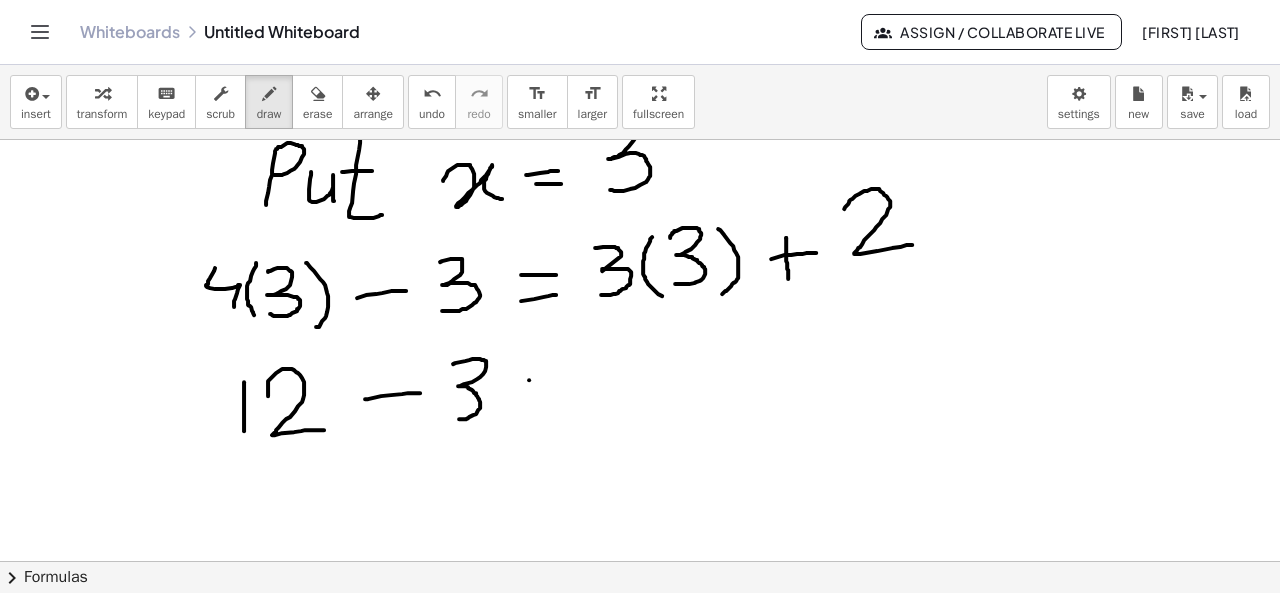 drag, startPoint x: 529, startPoint y: 378, endPoint x: 566, endPoint y: 376, distance: 37.054016 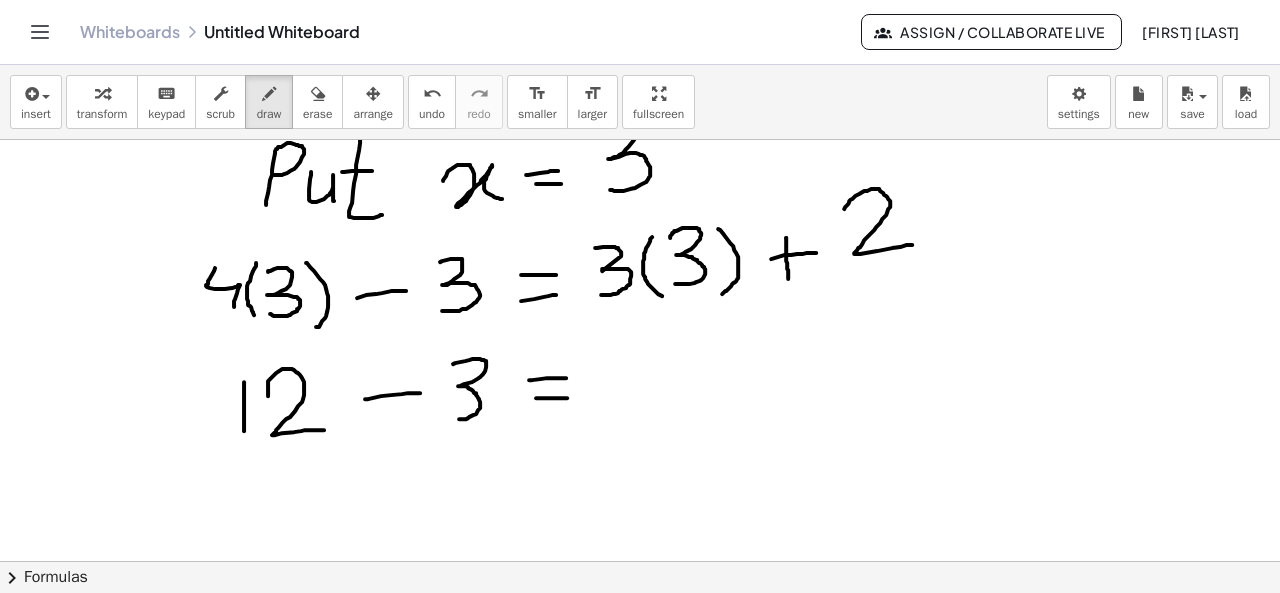 drag, startPoint x: 536, startPoint y: 396, endPoint x: 567, endPoint y: 396, distance: 31 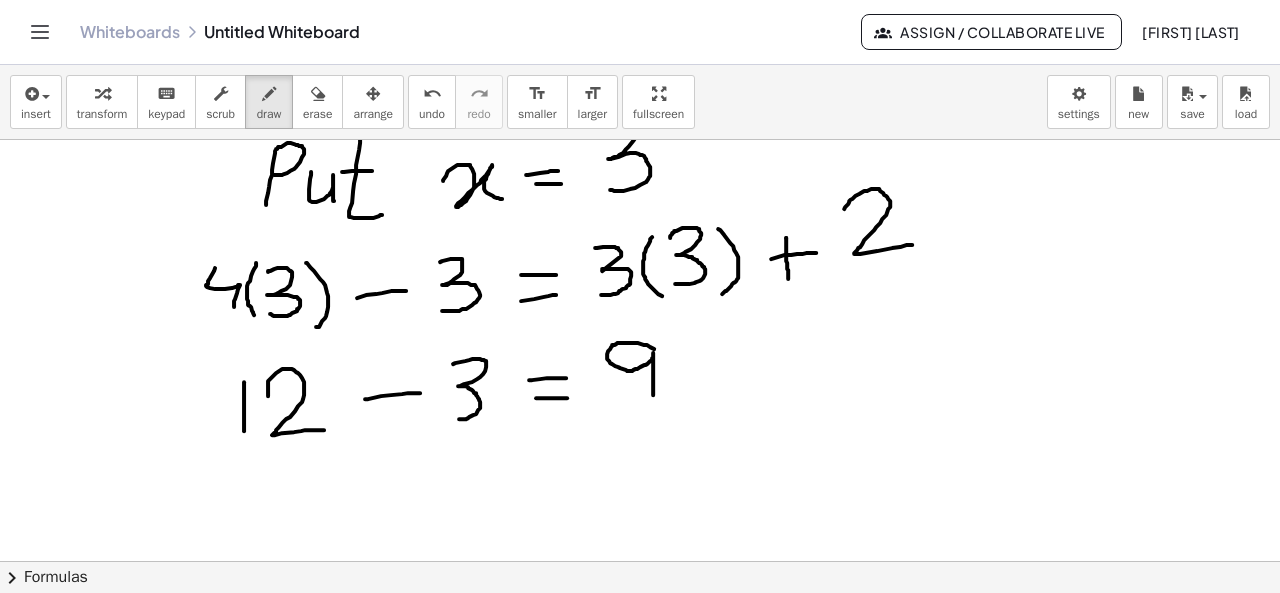drag, startPoint x: 654, startPoint y: 347, endPoint x: 653, endPoint y: 399, distance: 52.009613 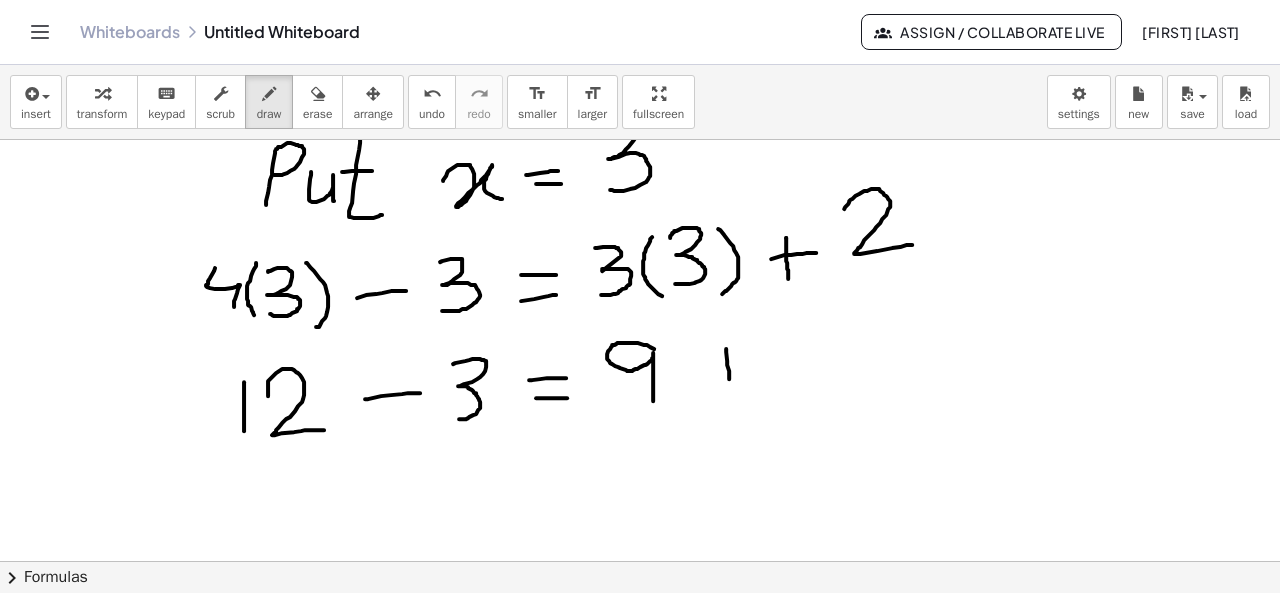 drag, startPoint x: 726, startPoint y: 347, endPoint x: 730, endPoint y: 386, distance: 39.20459 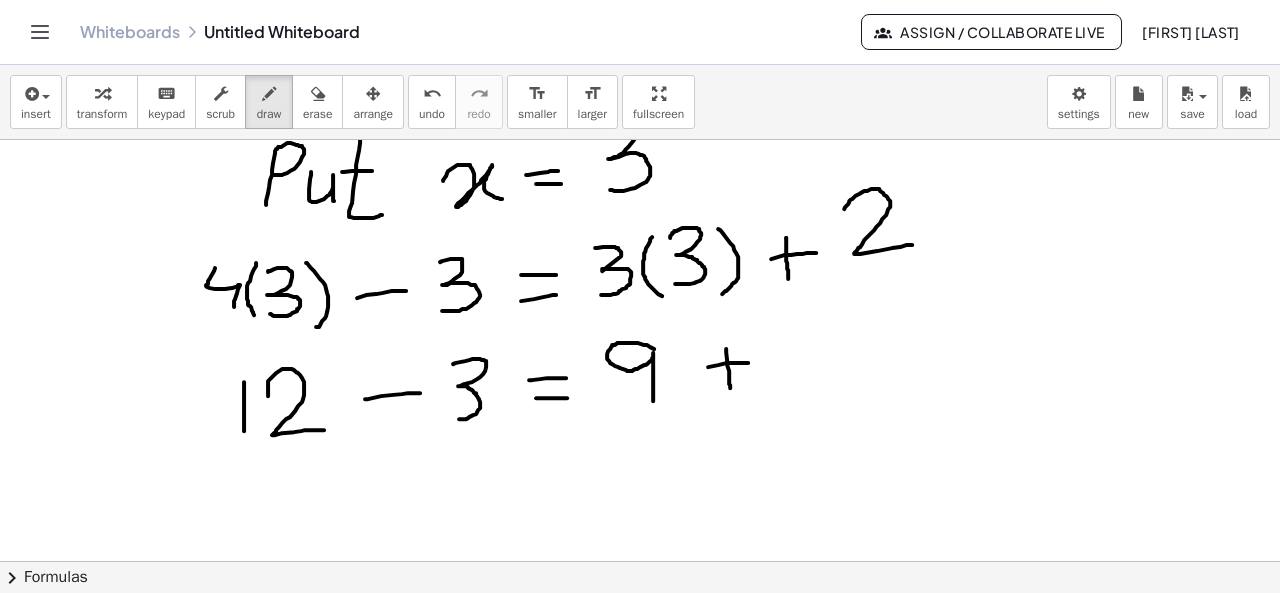 drag, startPoint x: 708, startPoint y: 365, endPoint x: 749, endPoint y: 361, distance: 41.19466 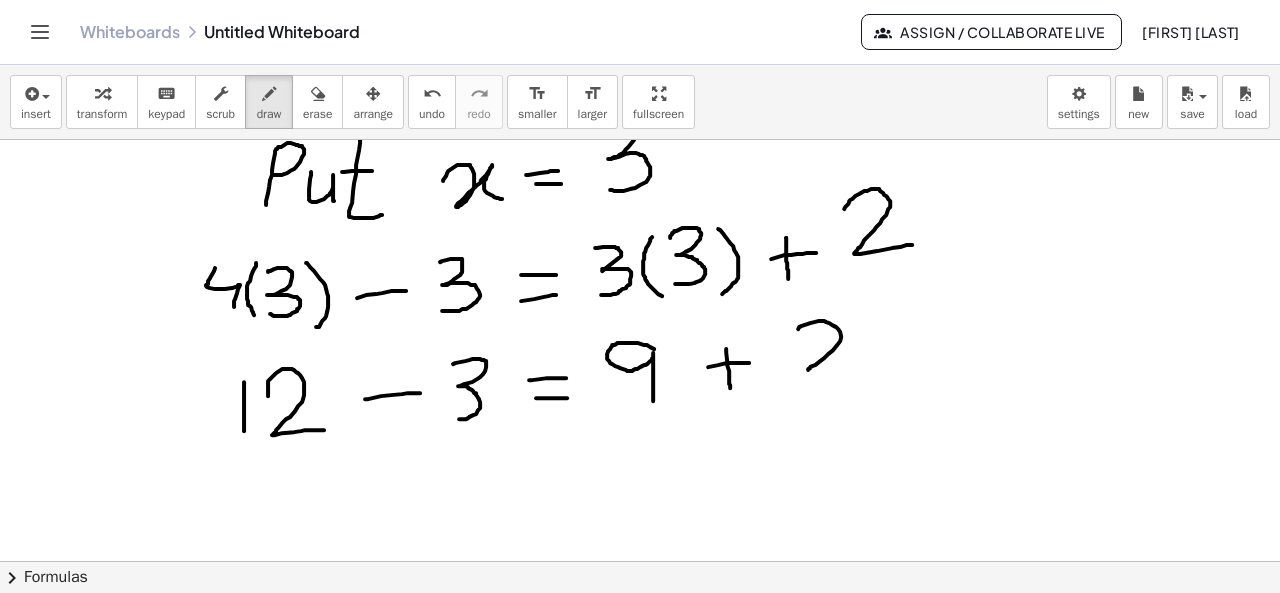 drag, startPoint x: 798, startPoint y: 327, endPoint x: 884, endPoint y: 367, distance: 94.847244 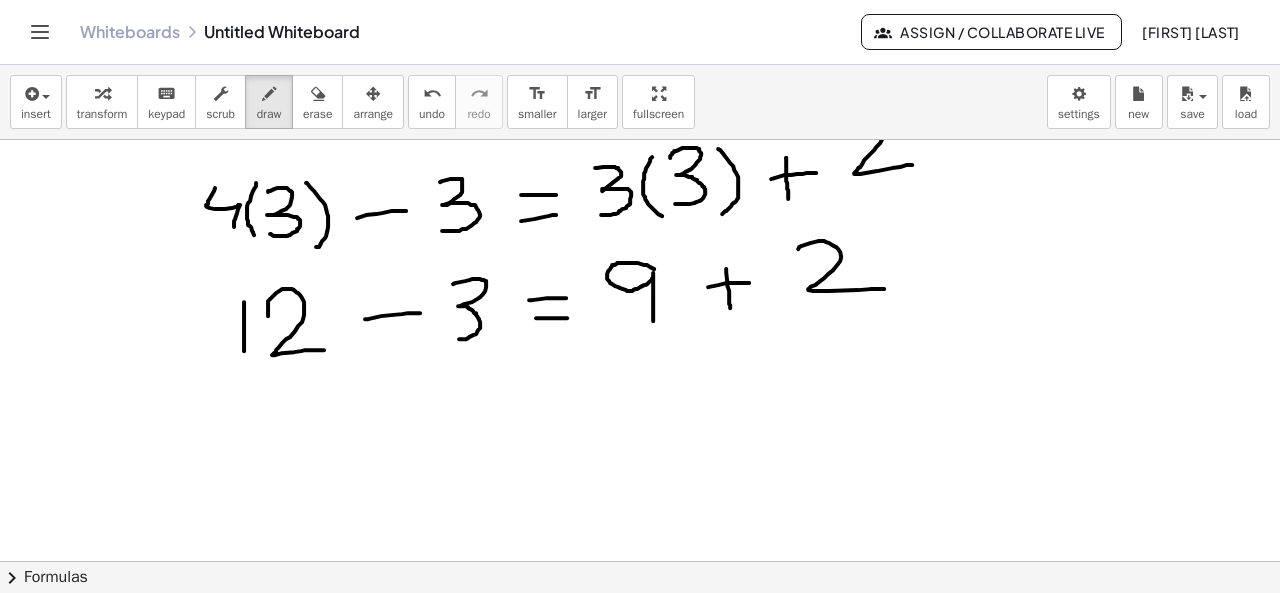 scroll, scrollTop: 306, scrollLeft: 0, axis: vertical 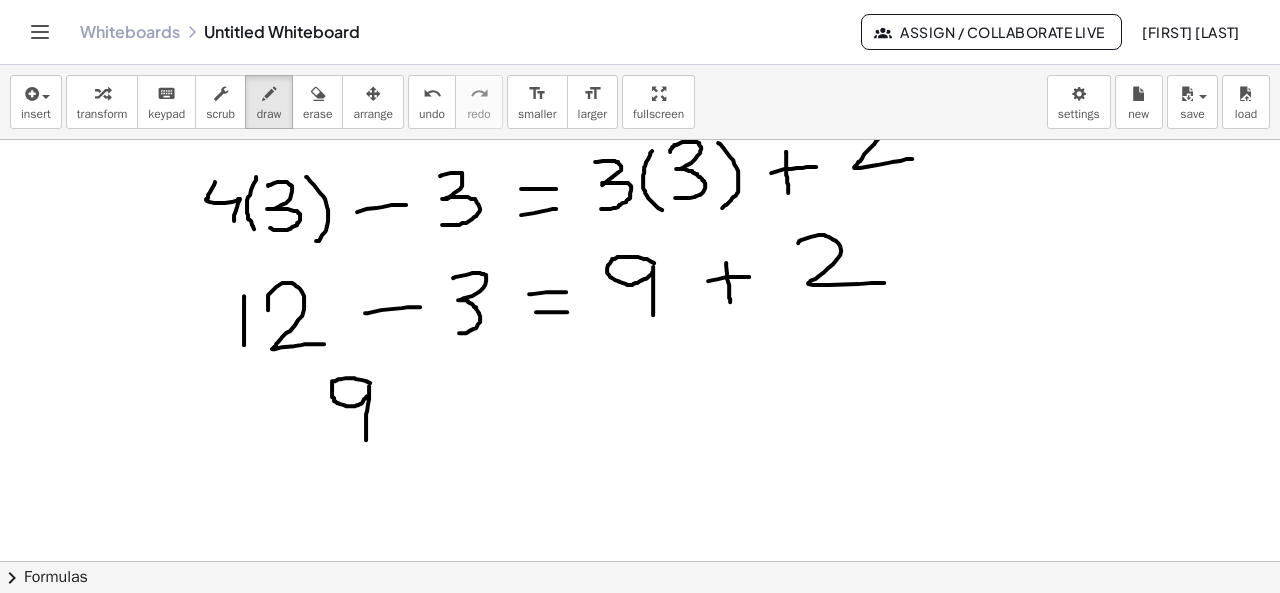 drag, startPoint x: 370, startPoint y: 381, endPoint x: 366, endPoint y: 439, distance: 58.137768 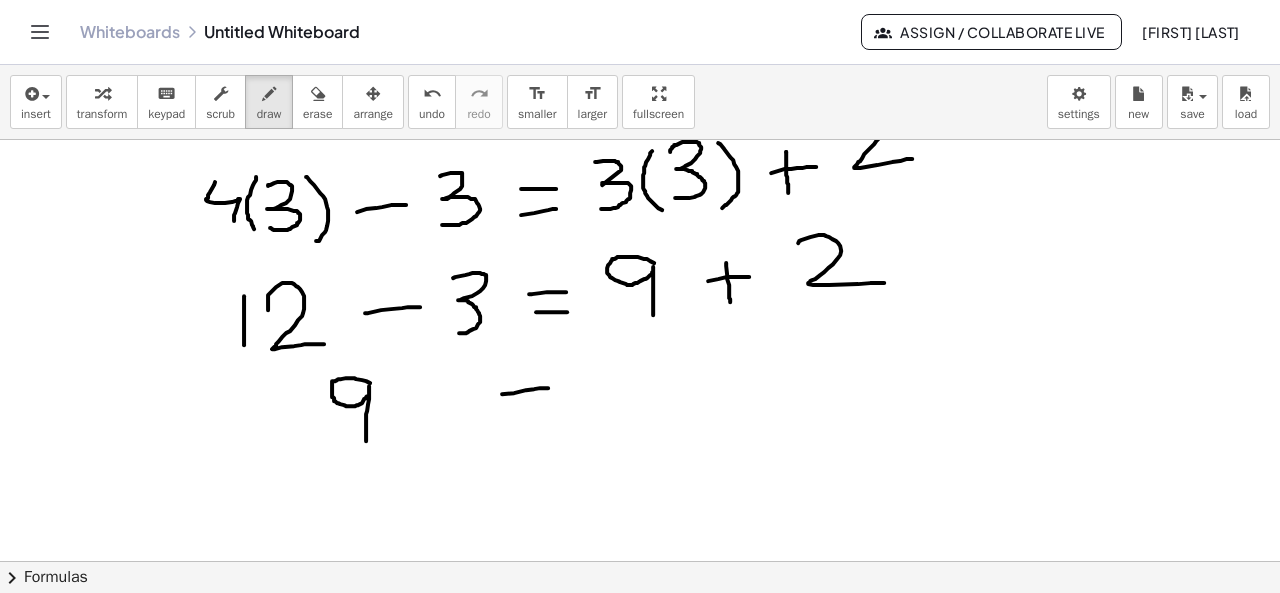 drag, startPoint x: 502, startPoint y: 392, endPoint x: 548, endPoint y: 386, distance: 46.389652 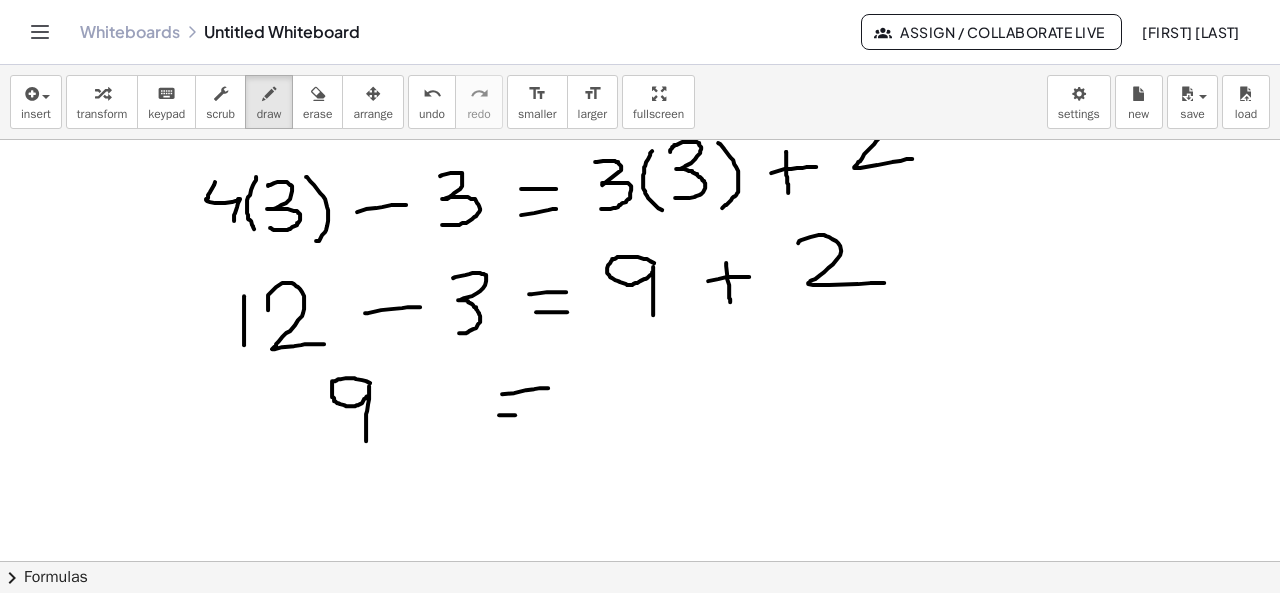drag, startPoint x: 499, startPoint y: 413, endPoint x: 554, endPoint y: 413, distance: 55 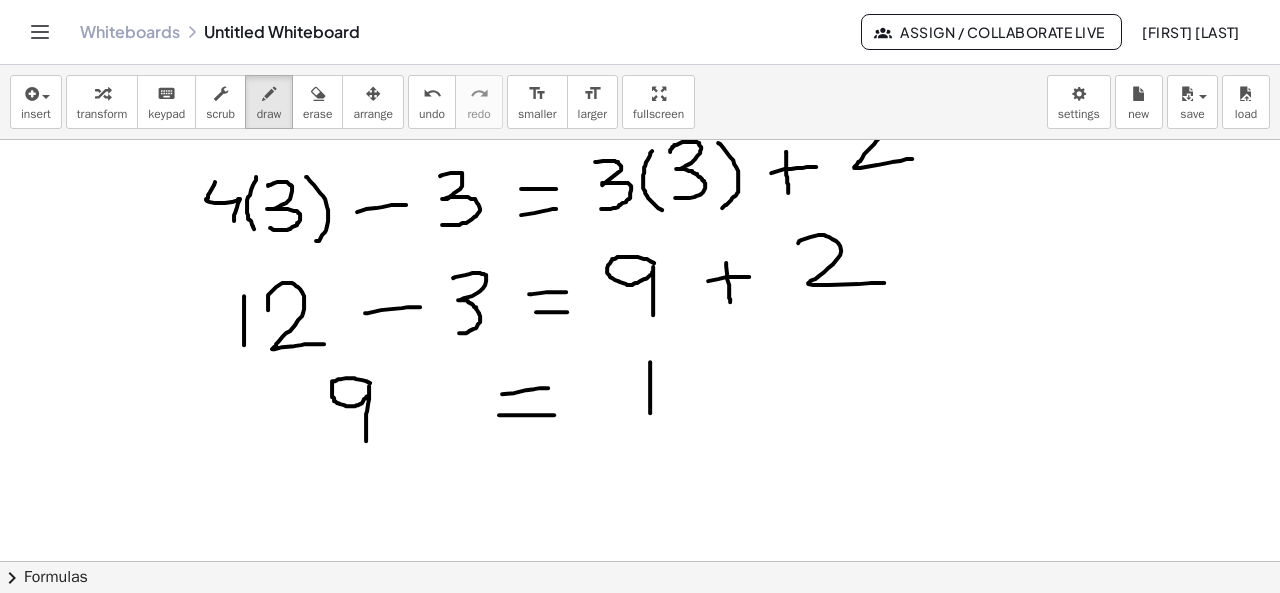 drag, startPoint x: 650, startPoint y: 360, endPoint x: 650, endPoint y: 411, distance: 51 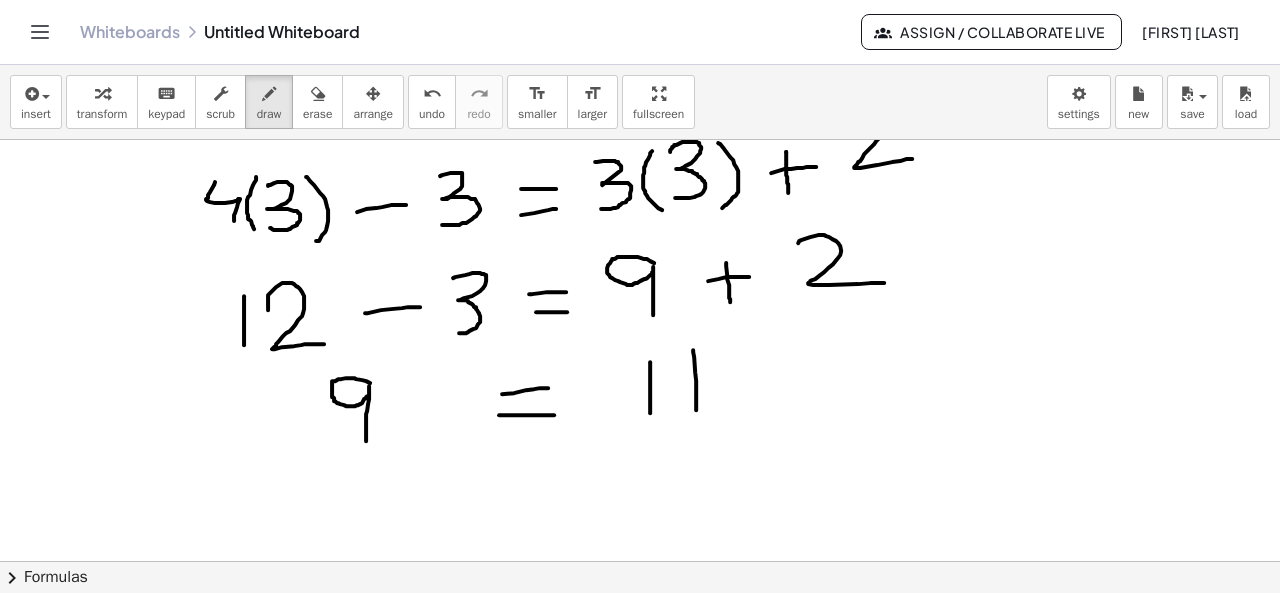 drag, startPoint x: 693, startPoint y: 348, endPoint x: 696, endPoint y: 410, distance: 62.072536 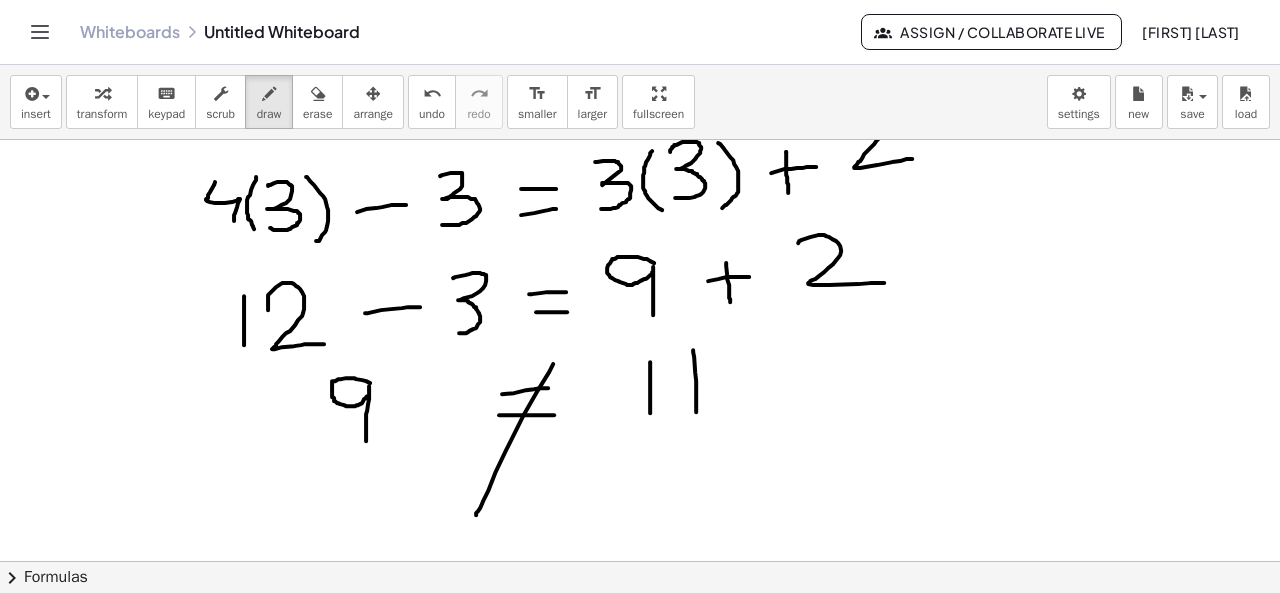 drag, startPoint x: 553, startPoint y: 362, endPoint x: 476, endPoint y: 513, distance: 169.49927 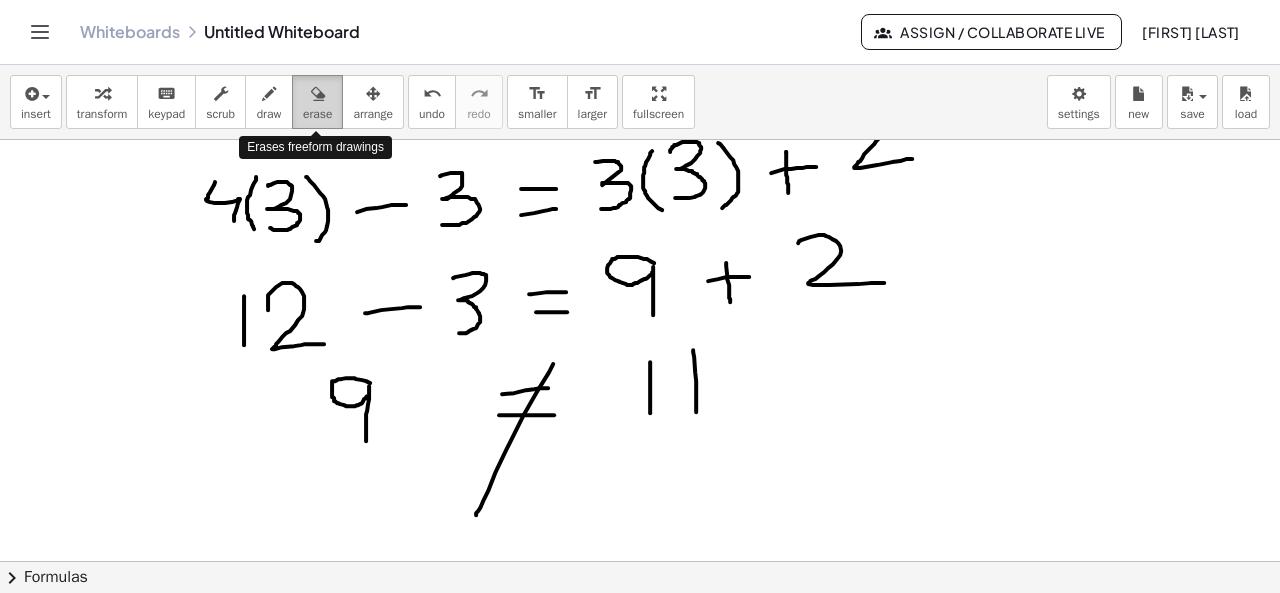 click at bounding box center [318, 94] 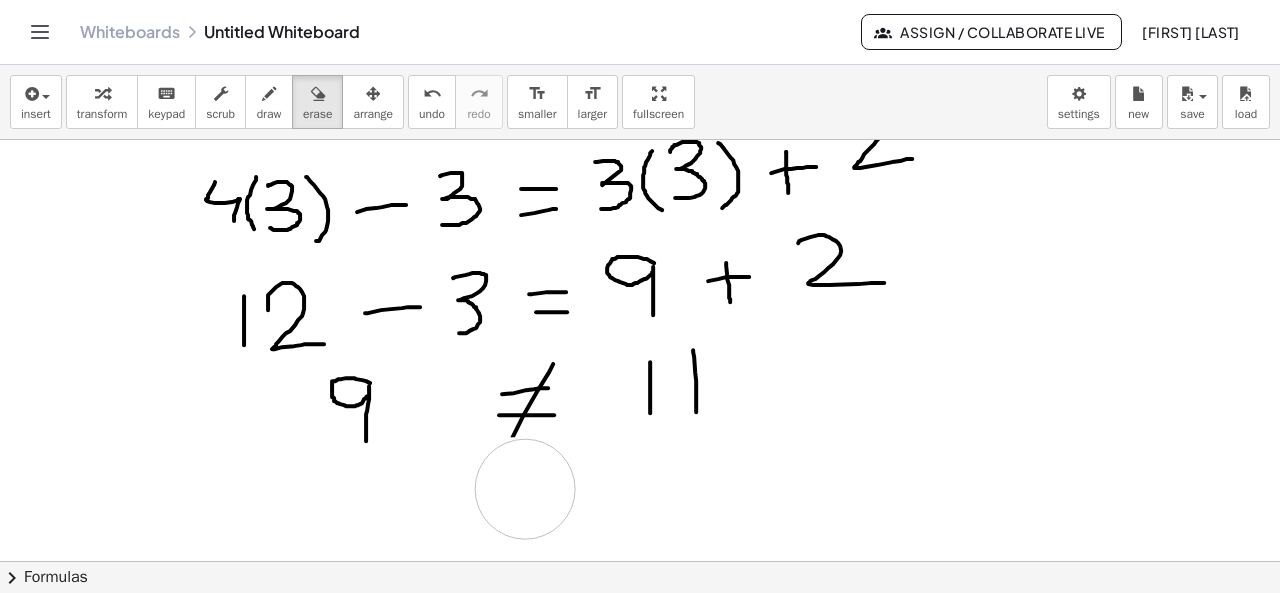 drag, startPoint x: 467, startPoint y: 483, endPoint x: 528, endPoint y: 487, distance: 61.13101 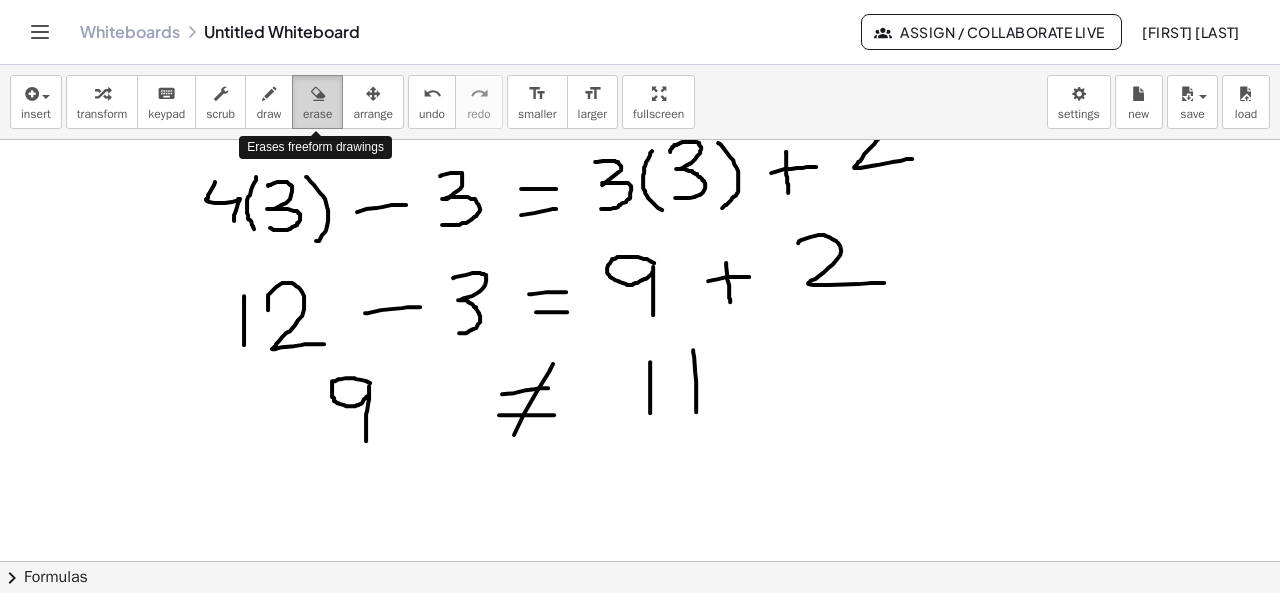 click on "erase" at bounding box center [317, 114] 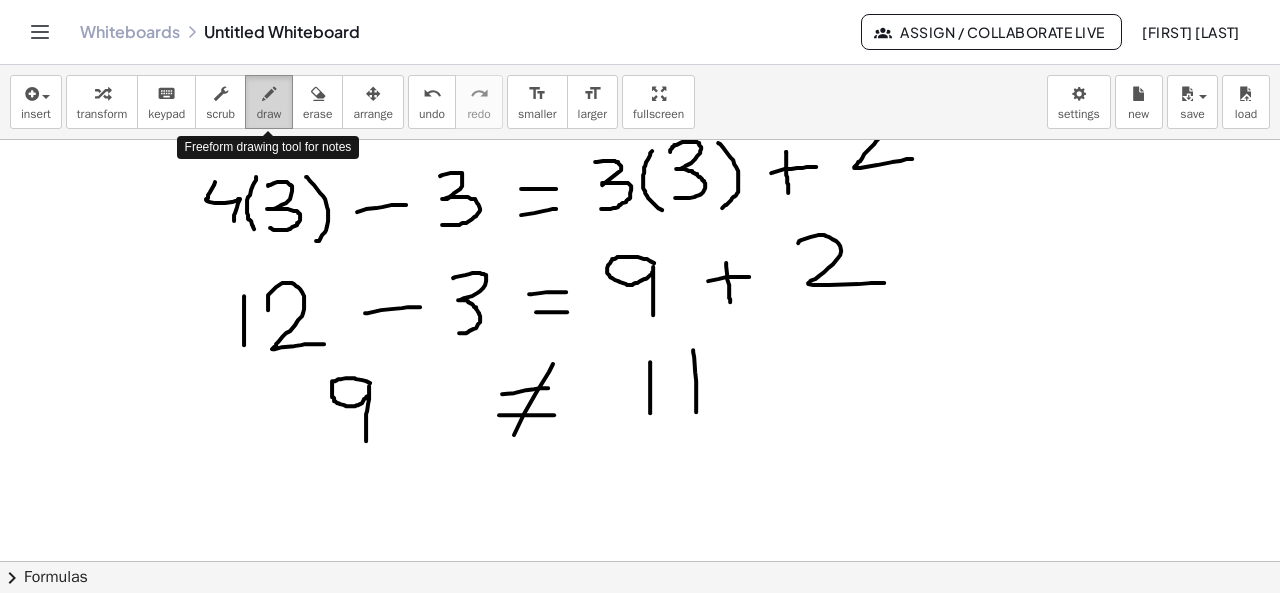 click at bounding box center [269, 94] 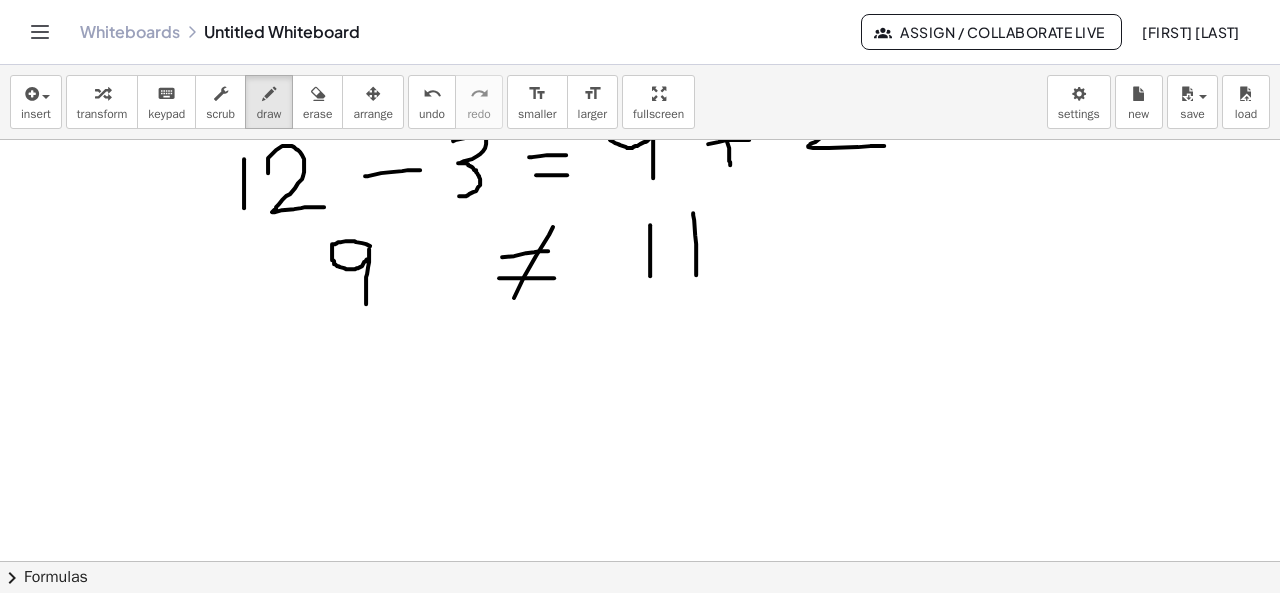 scroll, scrollTop: 460, scrollLeft: 0, axis: vertical 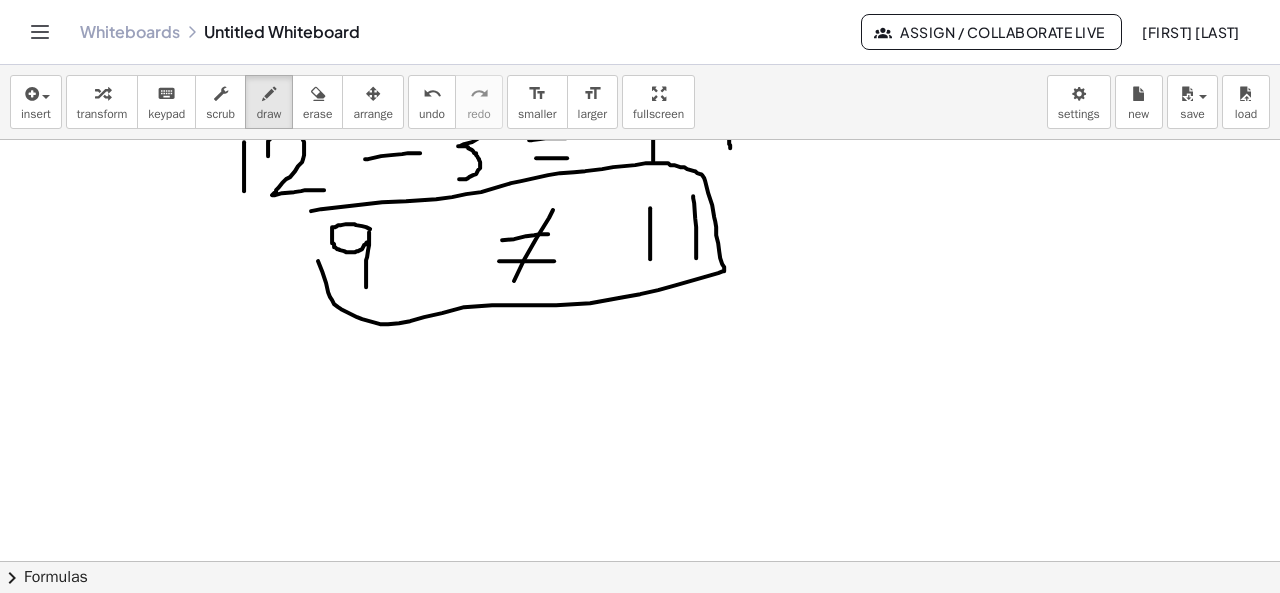 drag, startPoint x: 311, startPoint y: 209, endPoint x: 294, endPoint y: 189, distance: 26.24881 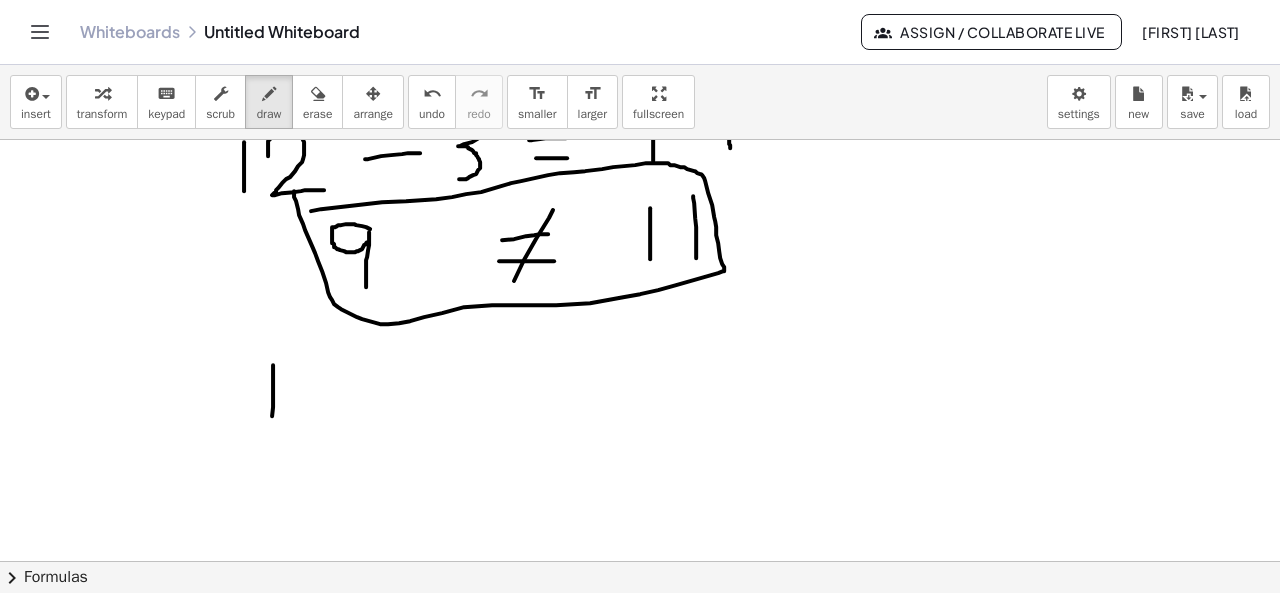 drag, startPoint x: 273, startPoint y: 363, endPoint x: 272, endPoint y: 429, distance: 66.007576 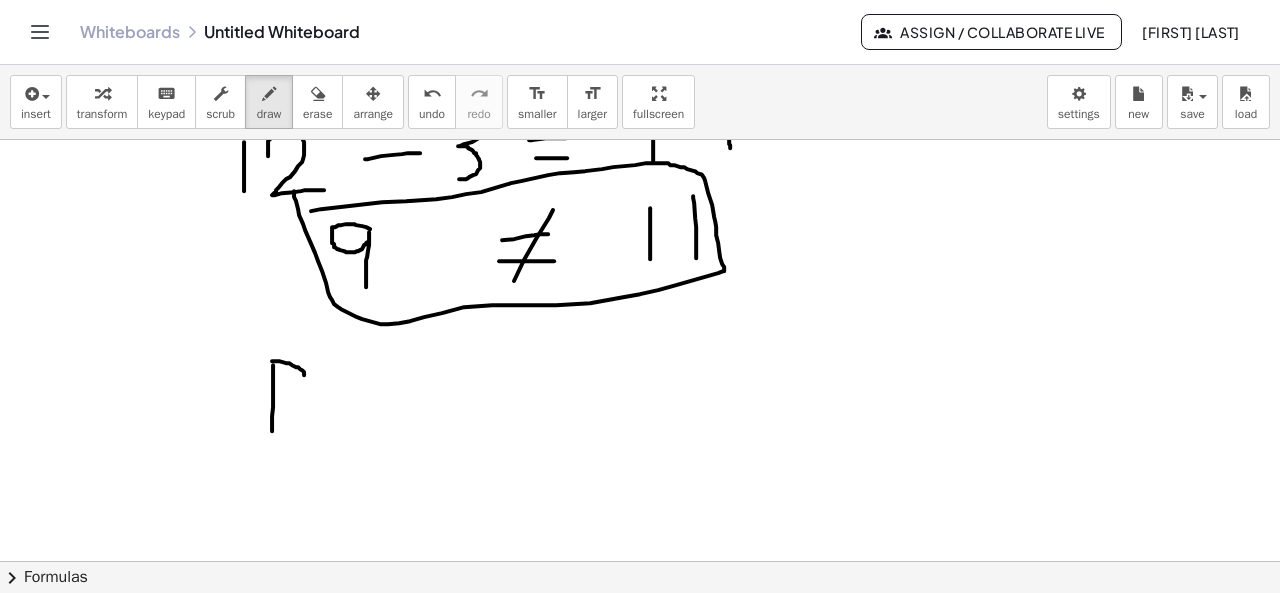 drag, startPoint x: 272, startPoint y: 359, endPoint x: 276, endPoint y: 393, distance: 34.234486 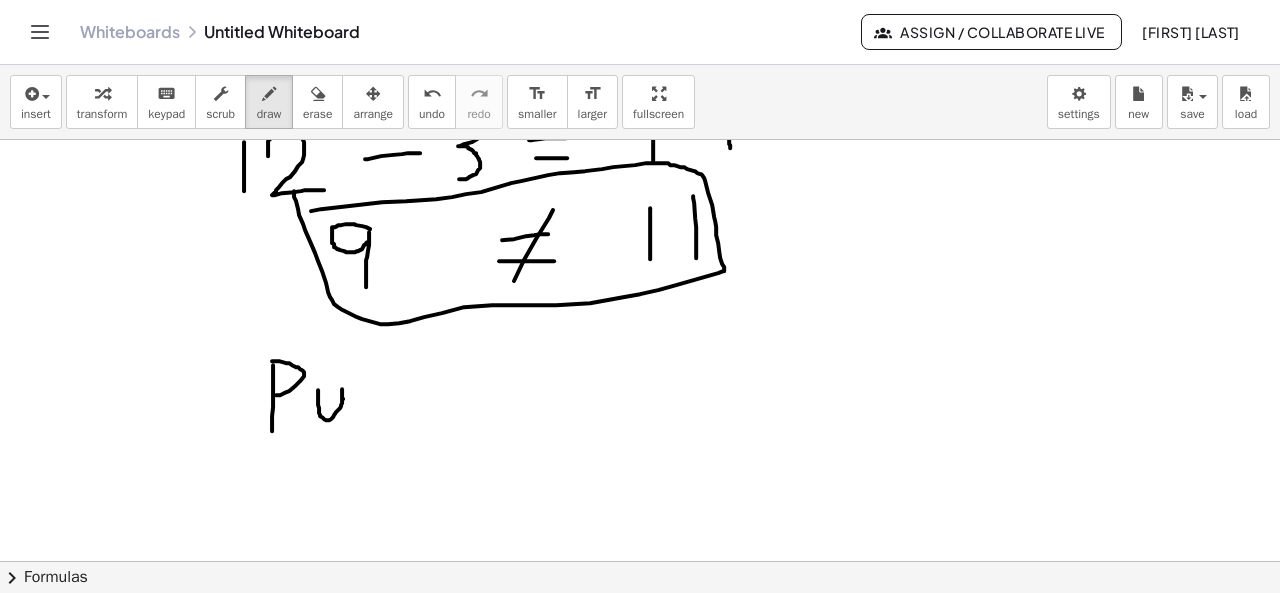 drag, startPoint x: 318, startPoint y: 388, endPoint x: 354, endPoint y: 413, distance: 43.829212 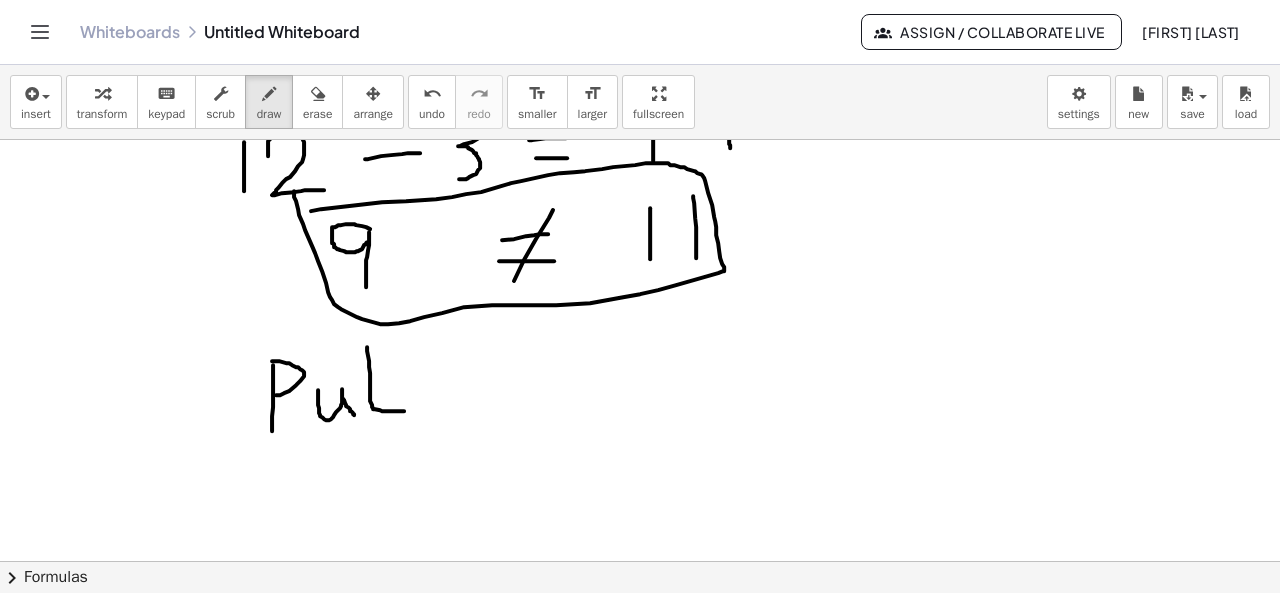 drag, startPoint x: 367, startPoint y: 345, endPoint x: 405, endPoint y: 409, distance: 74.431175 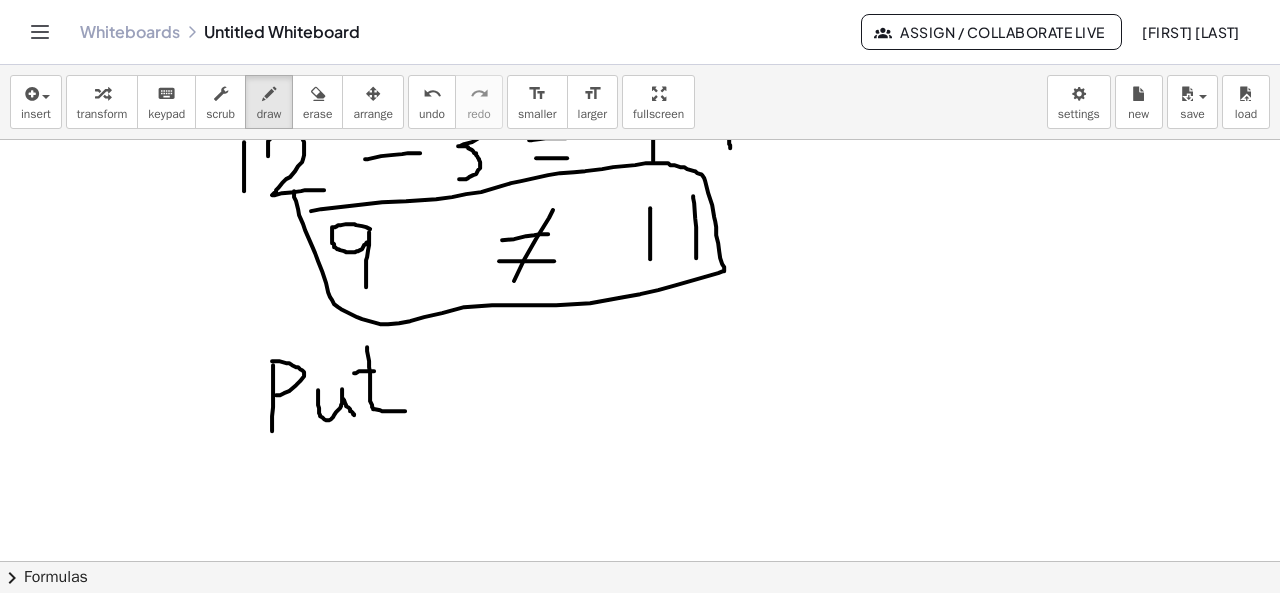 drag, startPoint x: 354, startPoint y: 371, endPoint x: 374, endPoint y: 369, distance: 20.09975 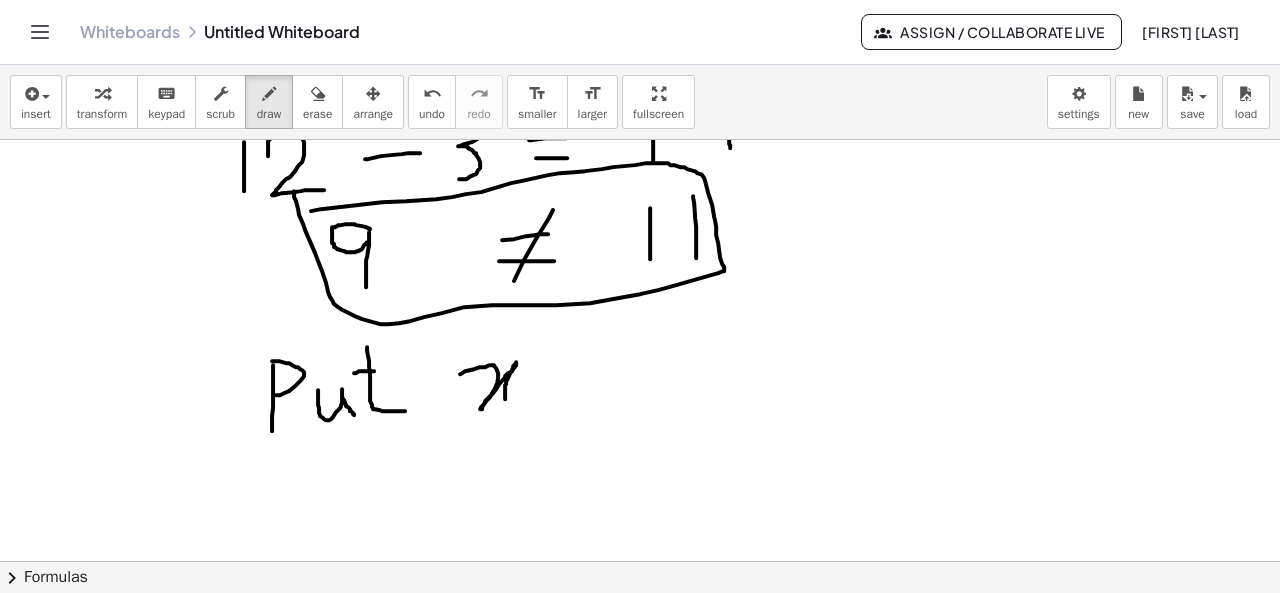 drag, startPoint x: 460, startPoint y: 372, endPoint x: 529, endPoint y: 412, distance: 79.755875 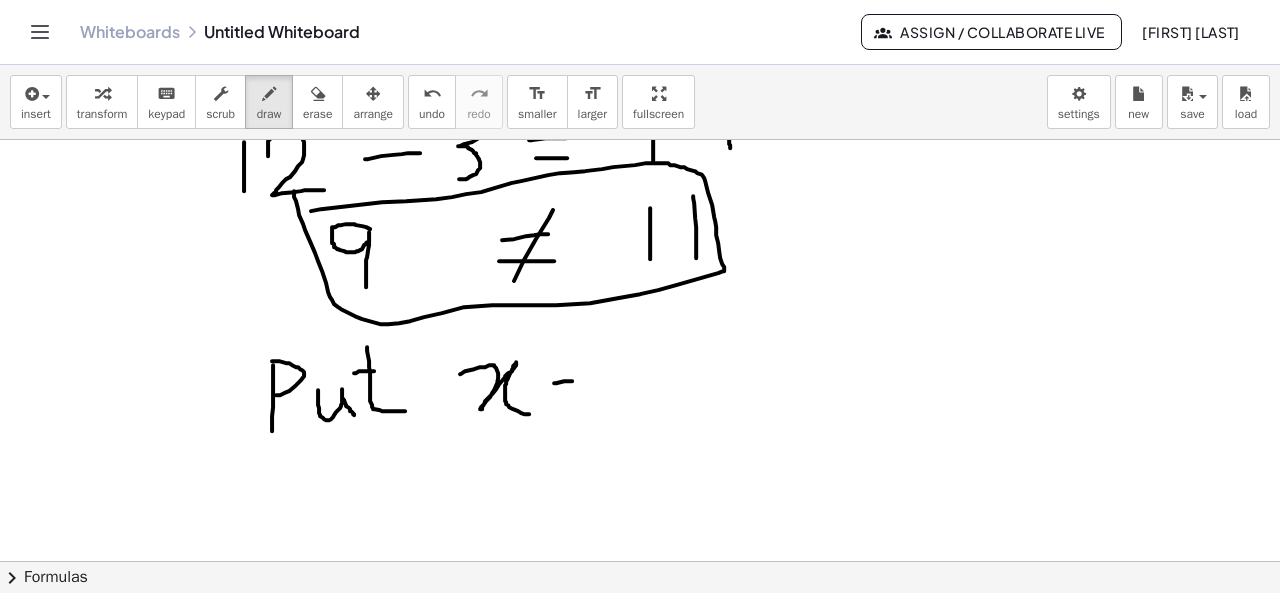 drag, startPoint x: 554, startPoint y: 381, endPoint x: 574, endPoint y: 379, distance: 20.09975 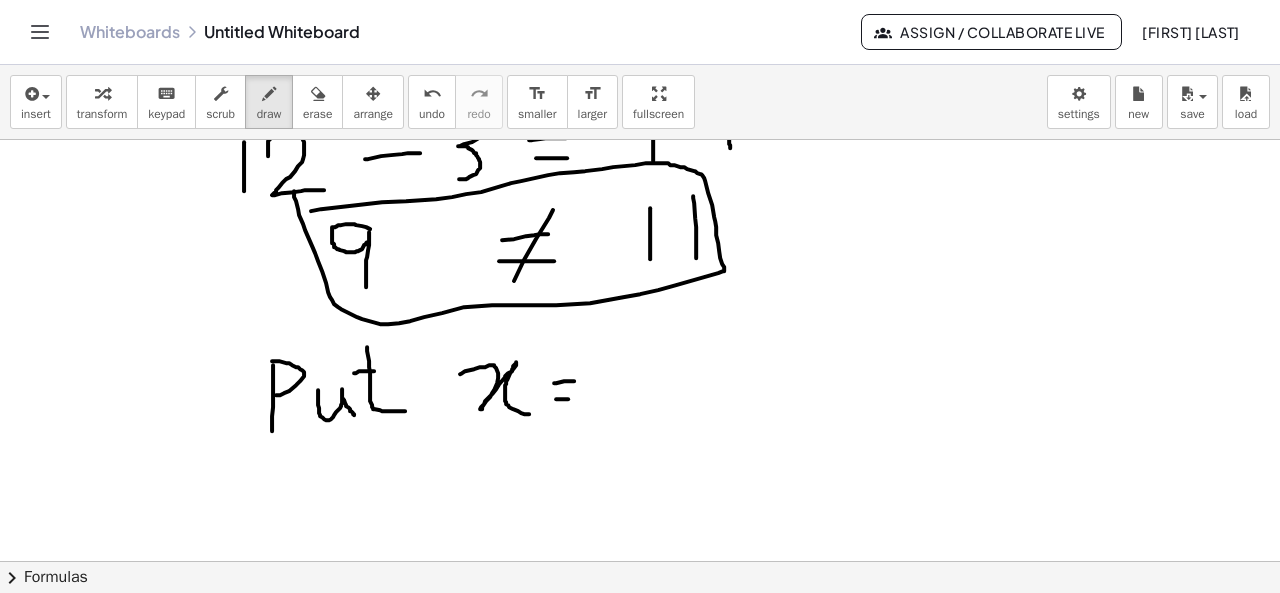 drag, startPoint x: 556, startPoint y: 397, endPoint x: 580, endPoint y: 397, distance: 24 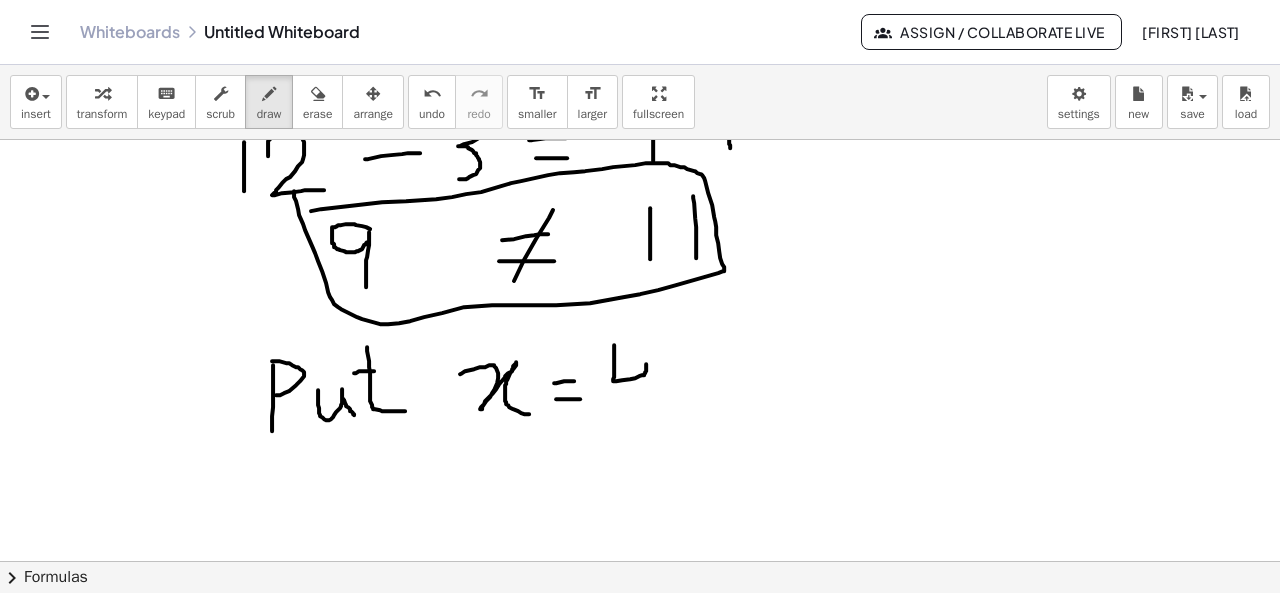 drag, startPoint x: 614, startPoint y: 343, endPoint x: 646, endPoint y: 409, distance: 73.34848 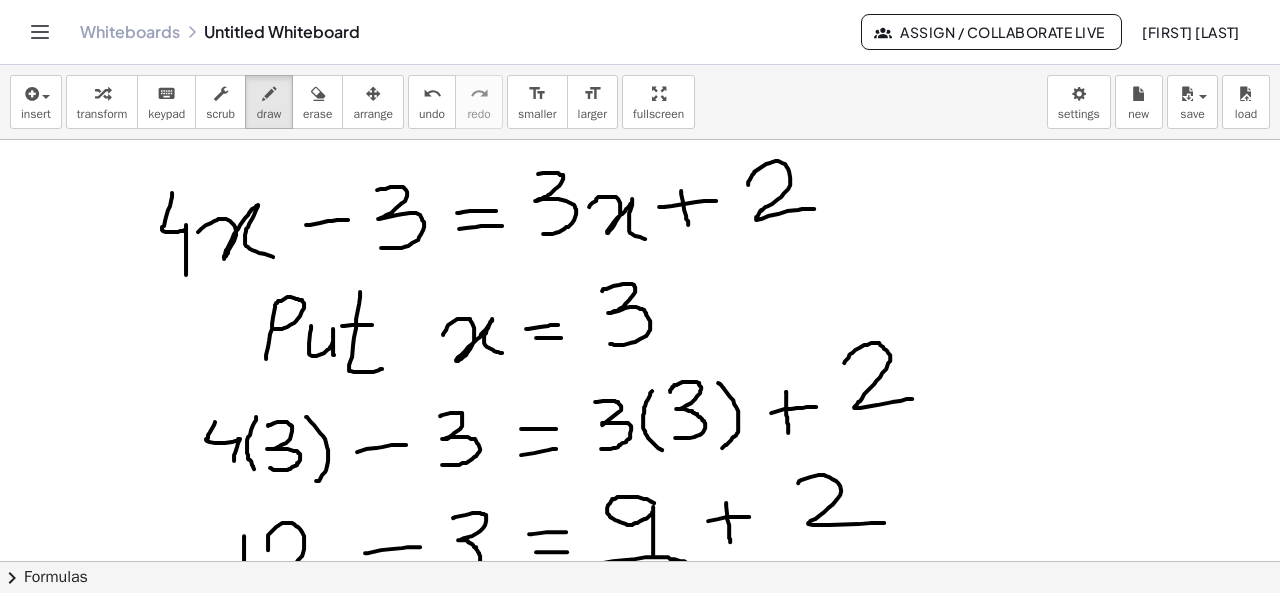 scroll, scrollTop: 68, scrollLeft: 0, axis: vertical 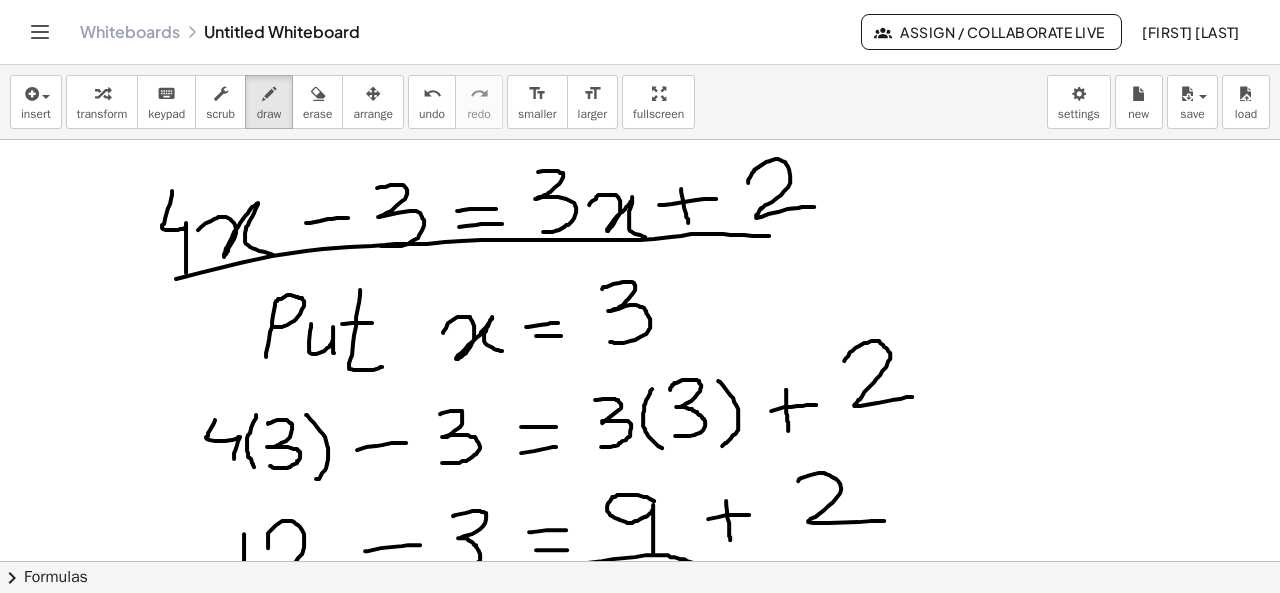 drag, startPoint x: 176, startPoint y: 277, endPoint x: 769, endPoint y: 234, distance: 594.557 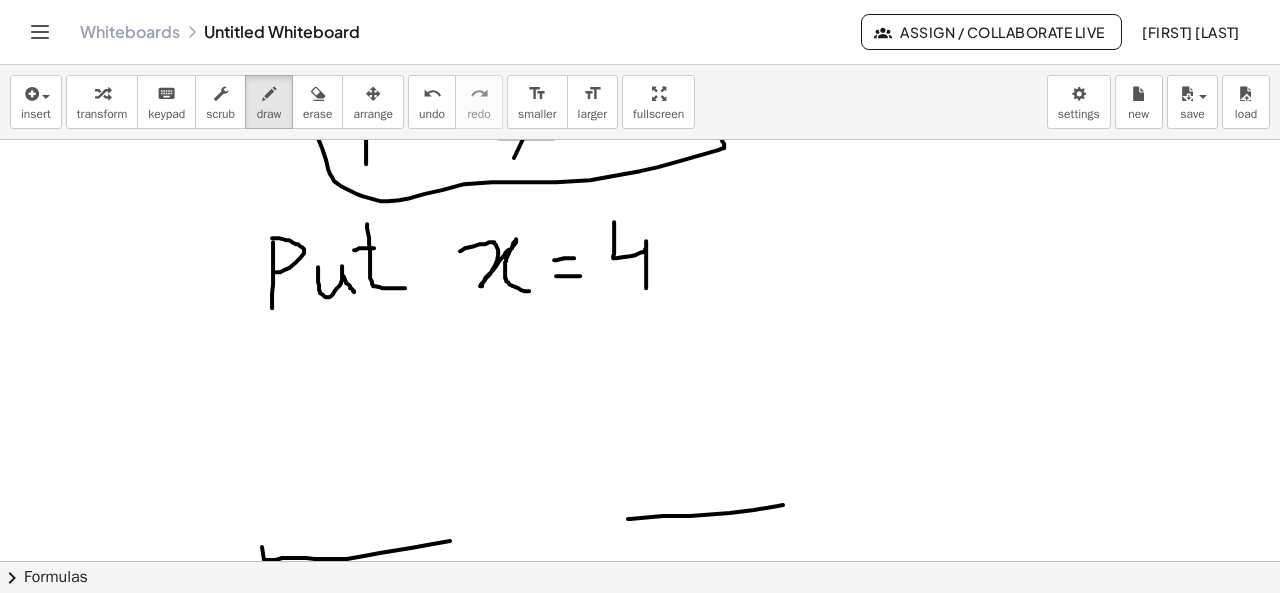 scroll, scrollTop: 598, scrollLeft: 0, axis: vertical 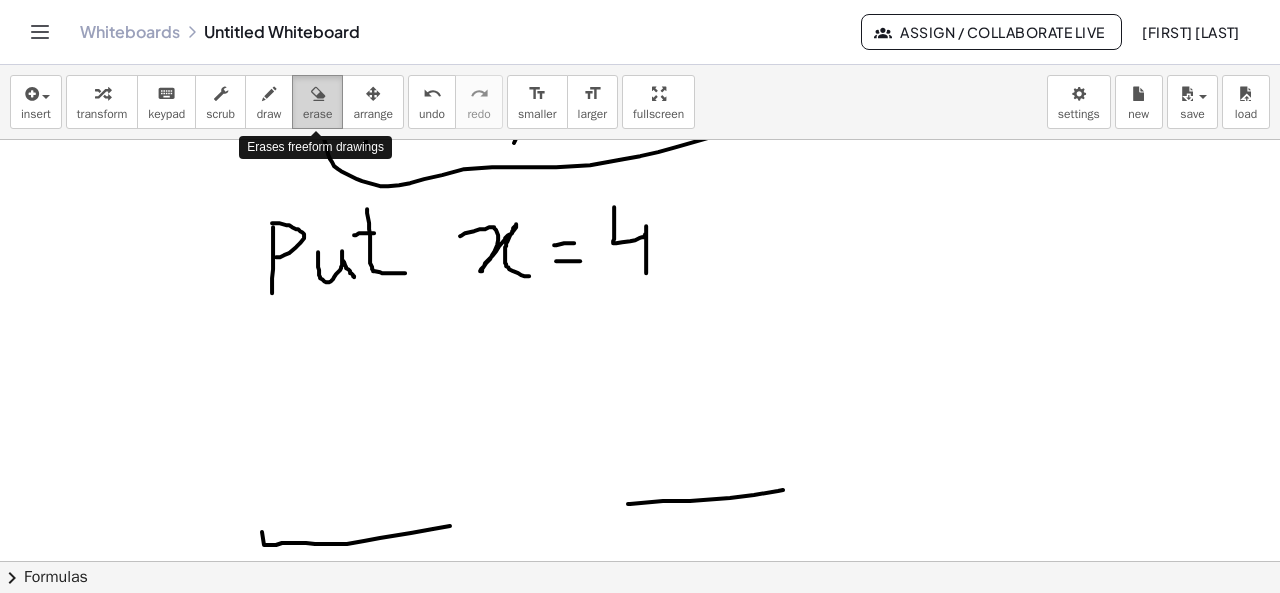 click on "erase" at bounding box center [317, 114] 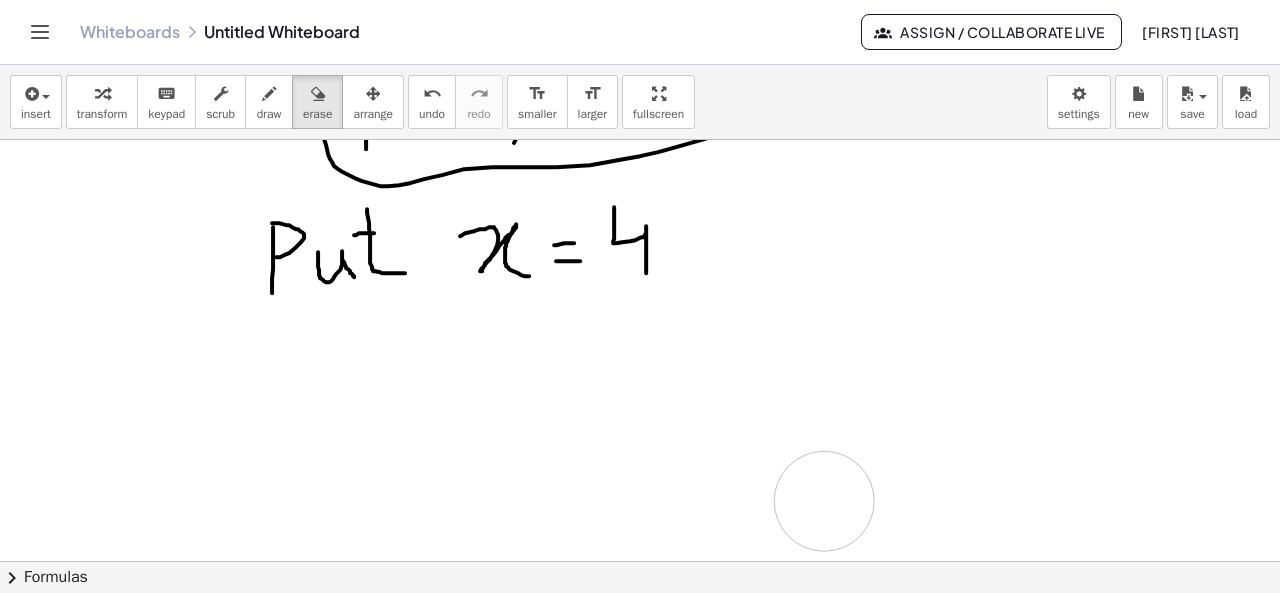 drag, startPoint x: 251, startPoint y: 533, endPoint x: 894, endPoint y: 486, distance: 644.71545 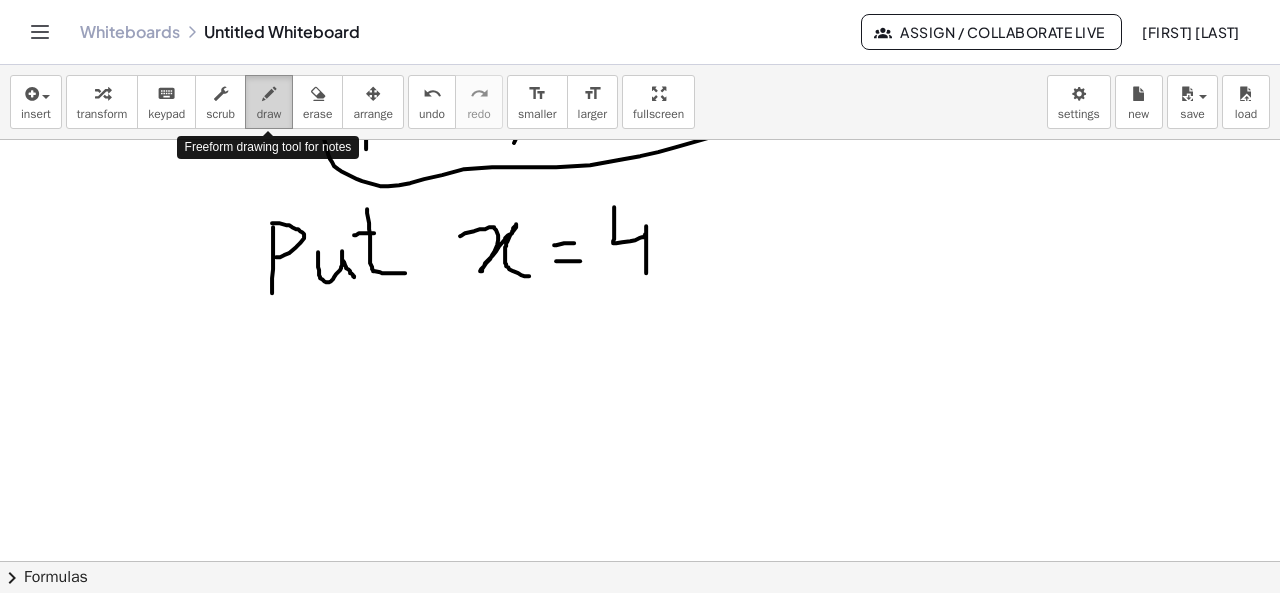 click on "draw" at bounding box center (269, 102) 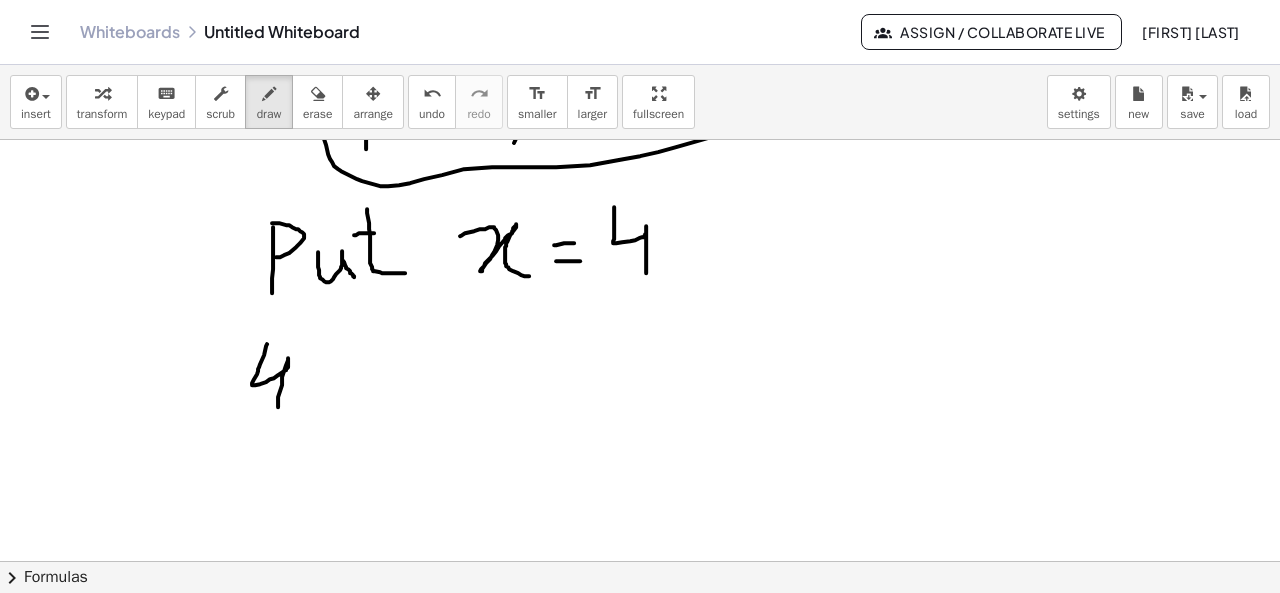 drag, startPoint x: 267, startPoint y: 342, endPoint x: 278, endPoint y: 407, distance: 65.9242 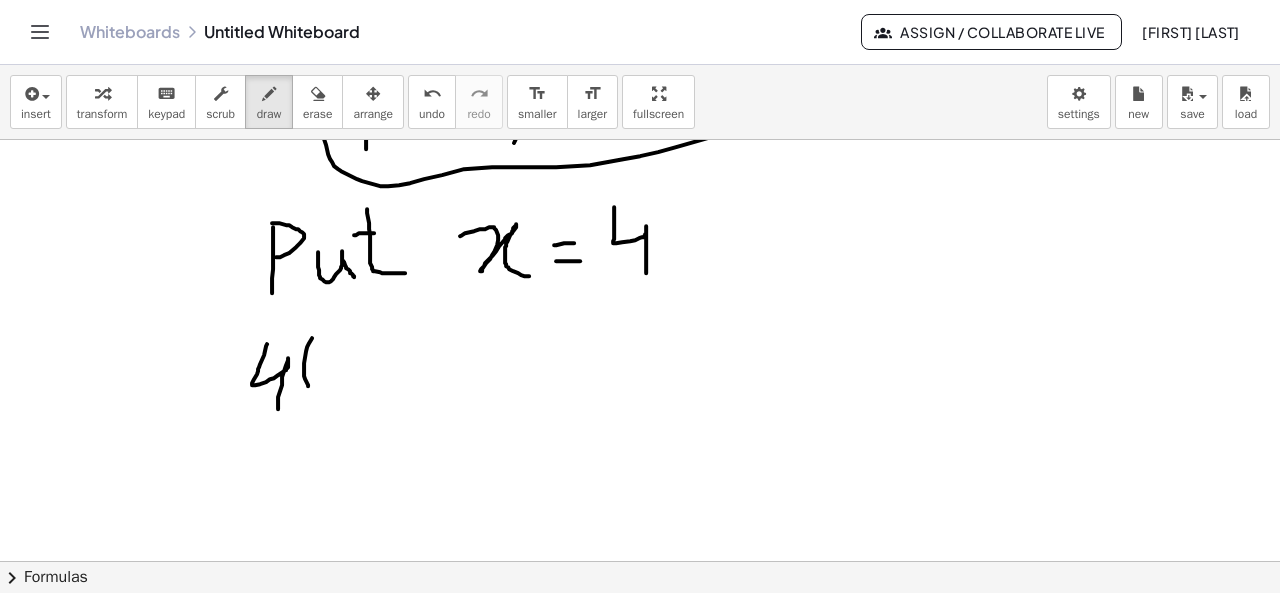 drag, startPoint x: 312, startPoint y: 336, endPoint x: 318, endPoint y: 400, distance: 64.28063 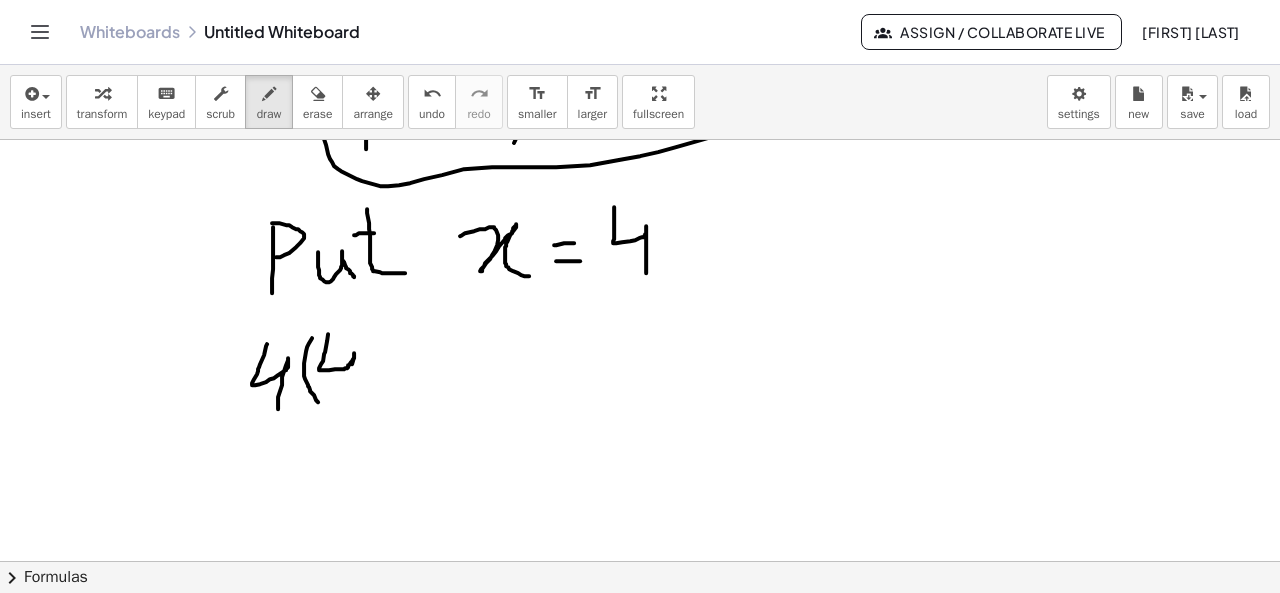 drag, startPoint x: 328, startPoint y: 332, endPoint x: 348, endPoint y: 392, distance: 63.245552 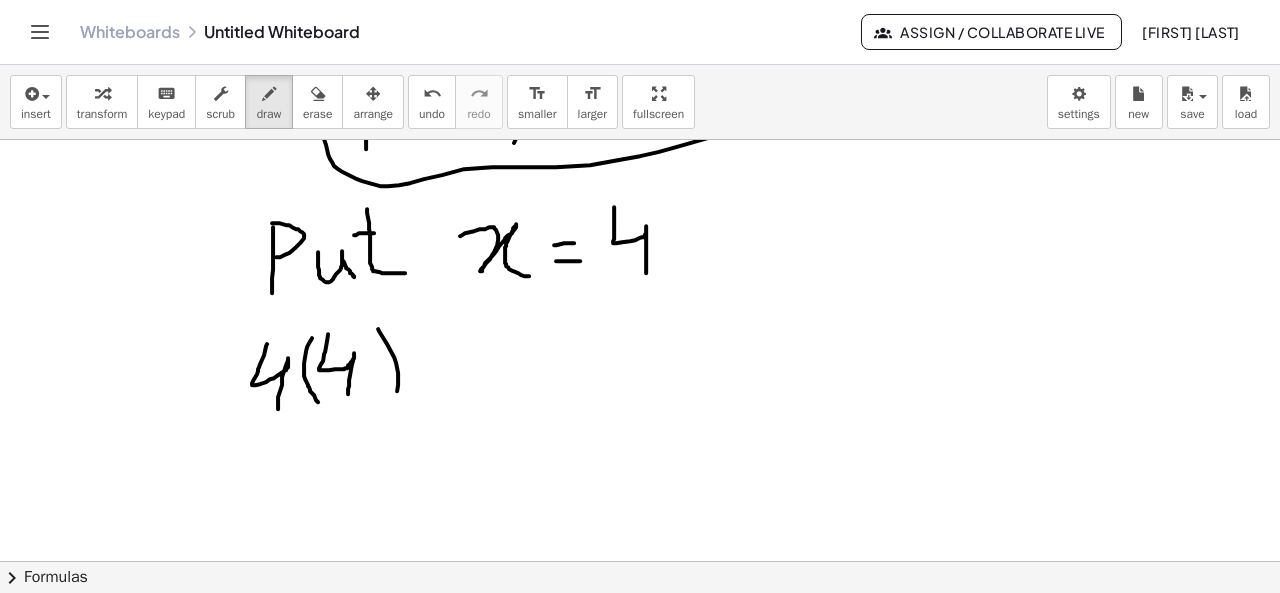 drag, startPoint x: 378, startPoint y: 327, endPoint x: 388, endPoint y: 411, distance: 84.59315 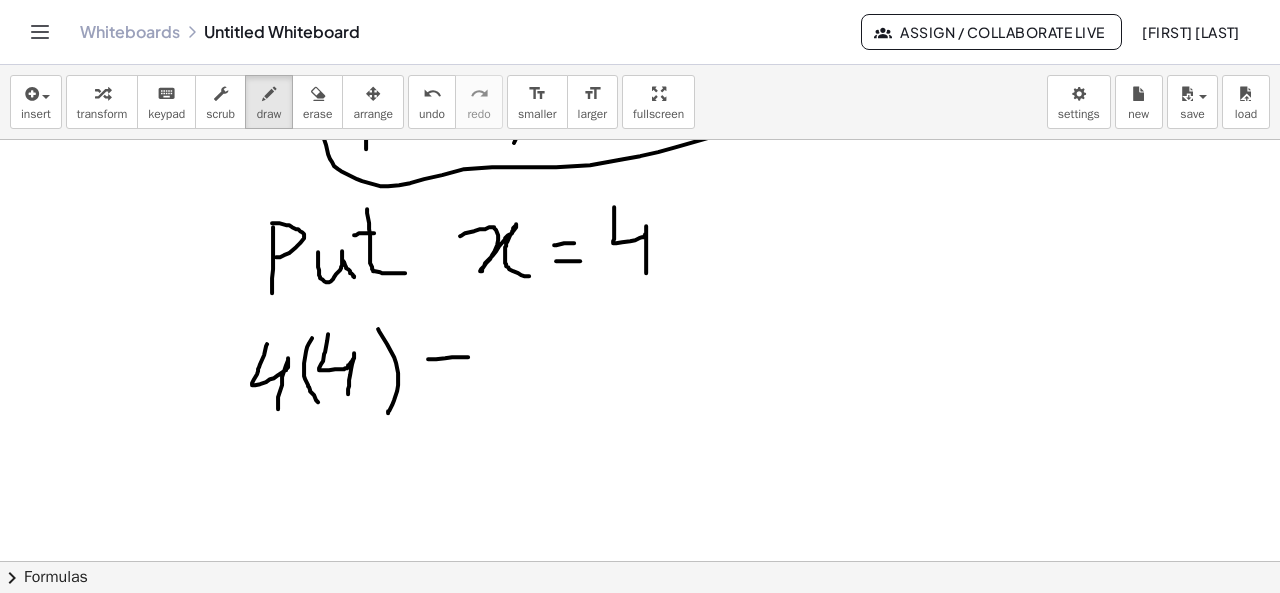 drag, startPoint x: 428, startPoint y: 357, endPoint x: 468, endPoint y: 355, distance: 40.04997 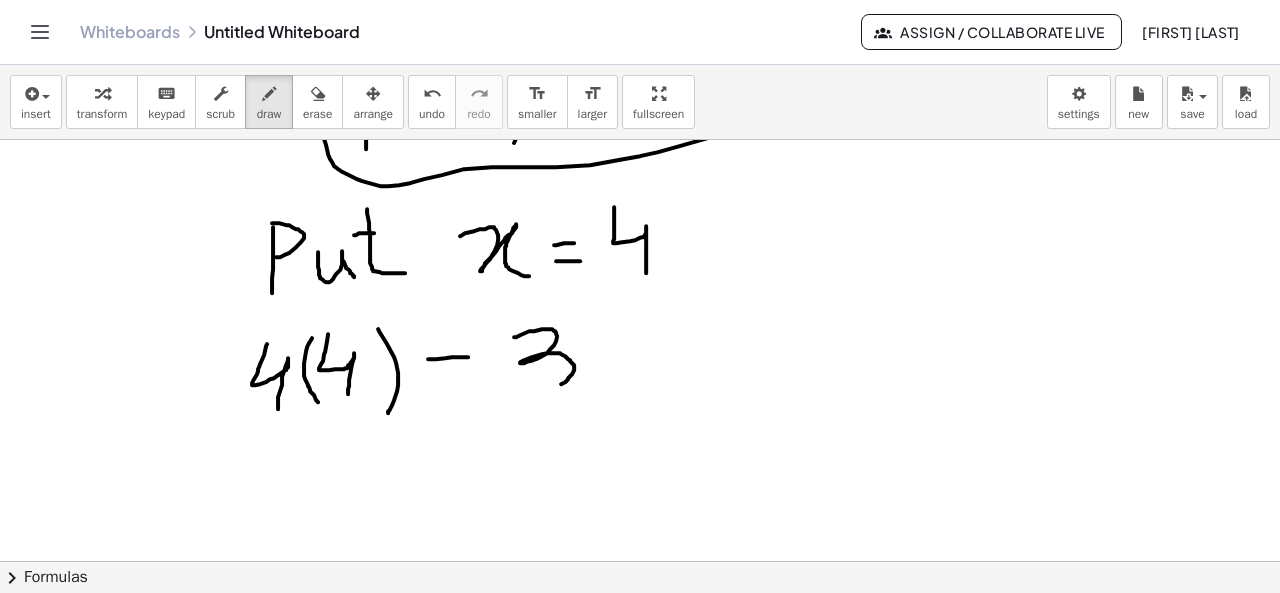 drag, startPoint x: 514, startPoint y: 335, endPoint x: 528, endPoint y: 389, distance: 55.7853 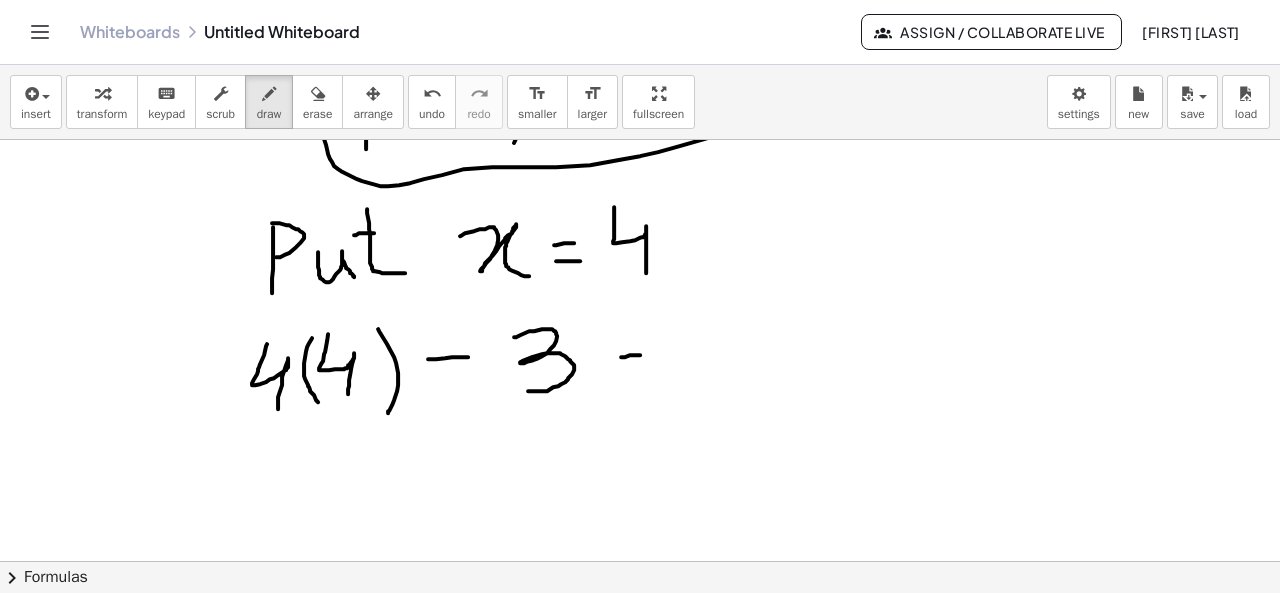 drag, startPoint x: 621, startPoint y: 355, endPoint x: 662, endPoint y: 350, distance: 41.303753 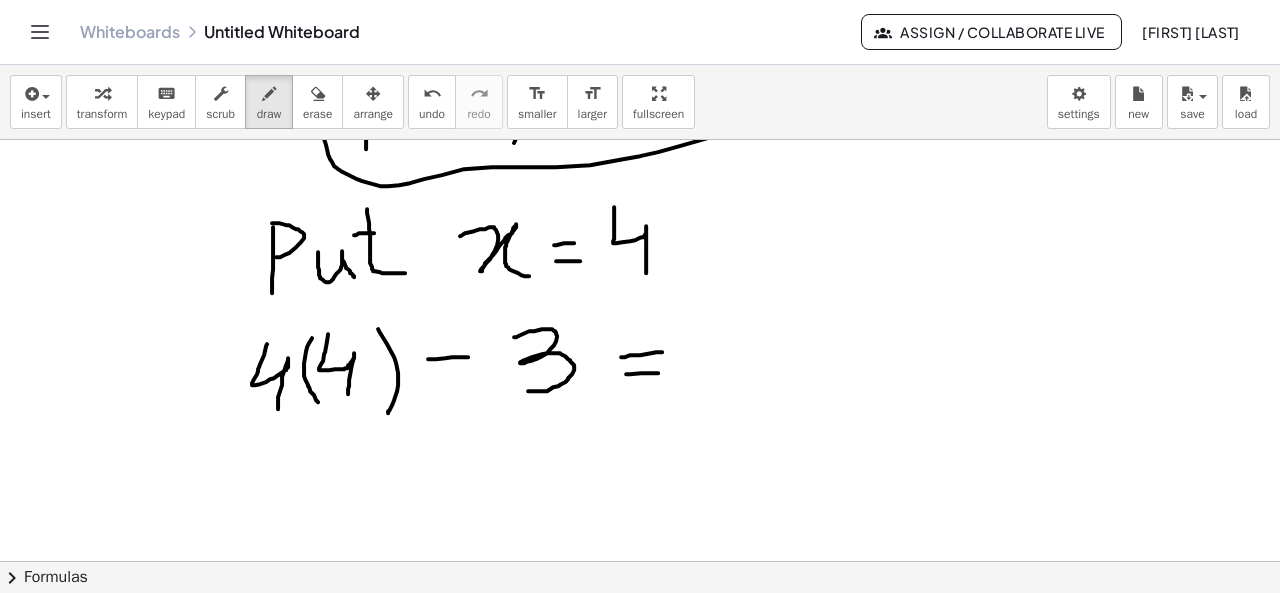 drag, startPoint x: 626, startPoint y: 372, endPoint x: 672, endPoint y: 371, distance: 46.010868 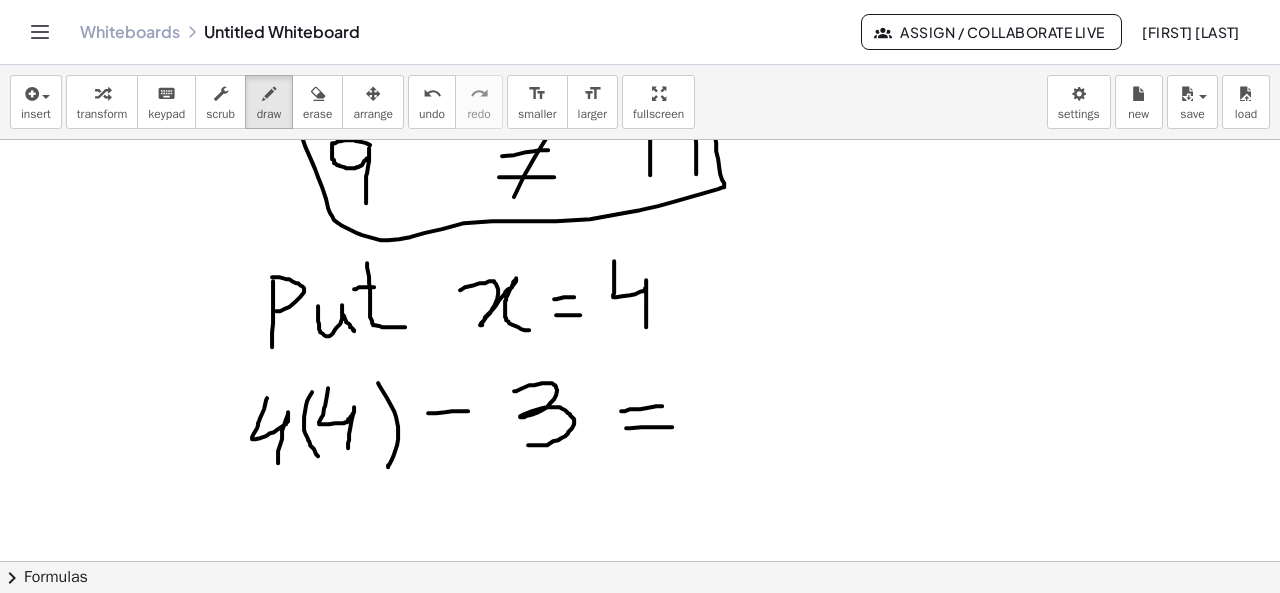 scroll, scrollTop: 578, scrollLeft: 0, axis: vertical 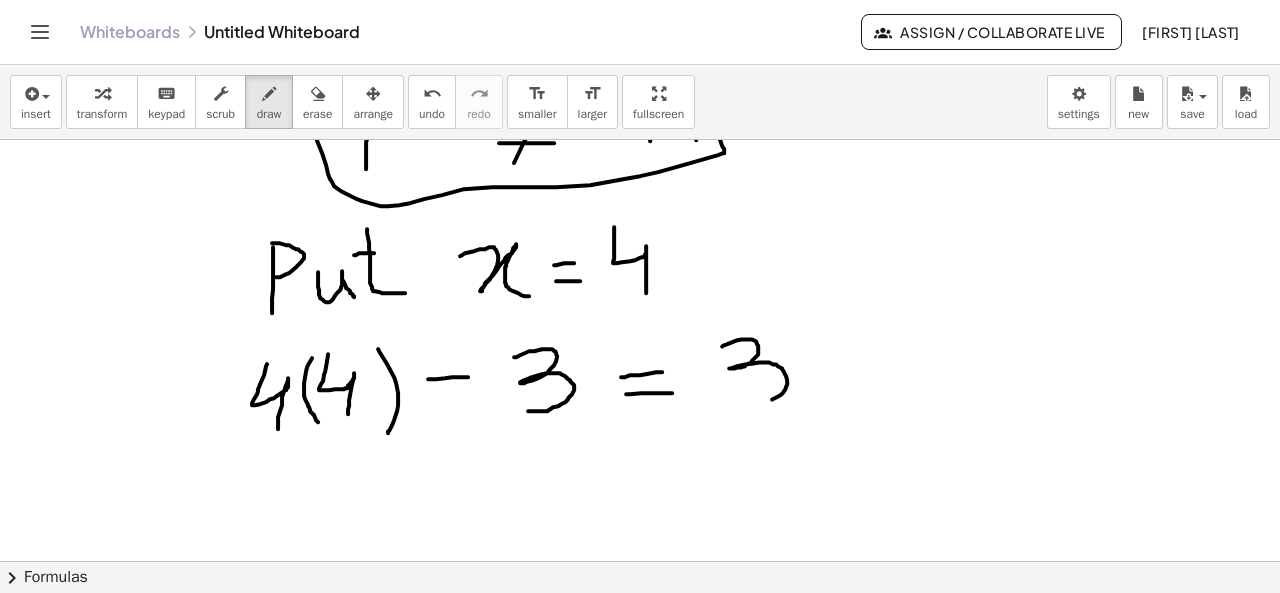 drag, startPoint x: 722, startPoint y: 345, endPoint x: 728, endPoint y: 397, distance: 52.34501 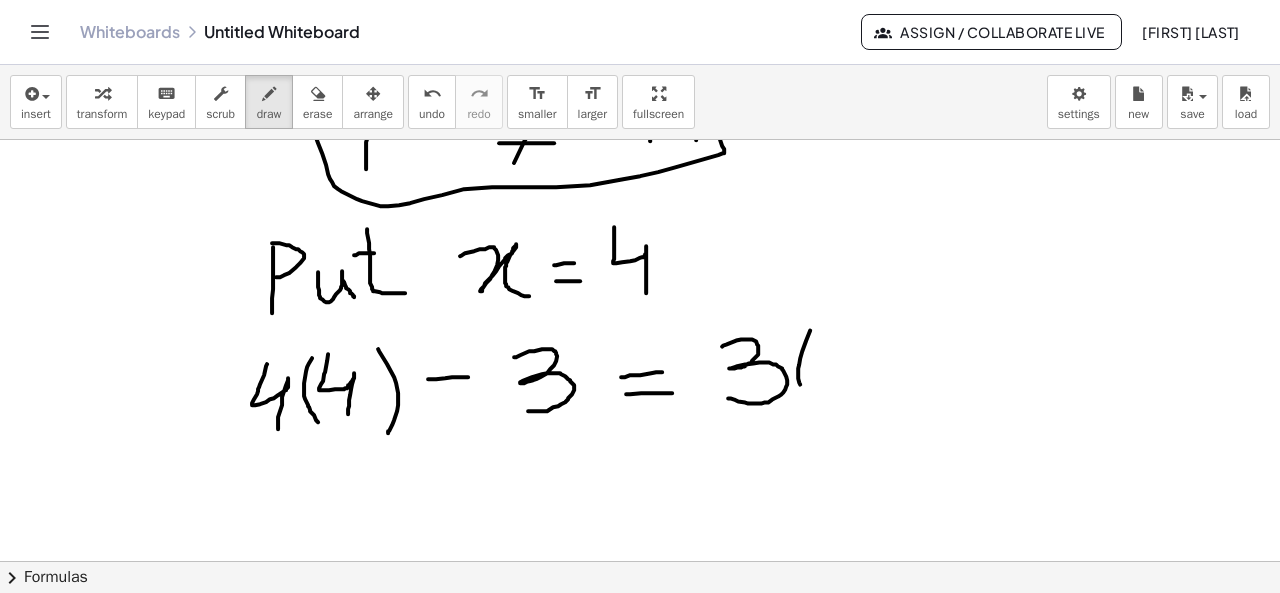 drag, startPoint x: 810, startPoint y: 329, endPoint x: 814, endPoint y: 393, distance: 64.12488 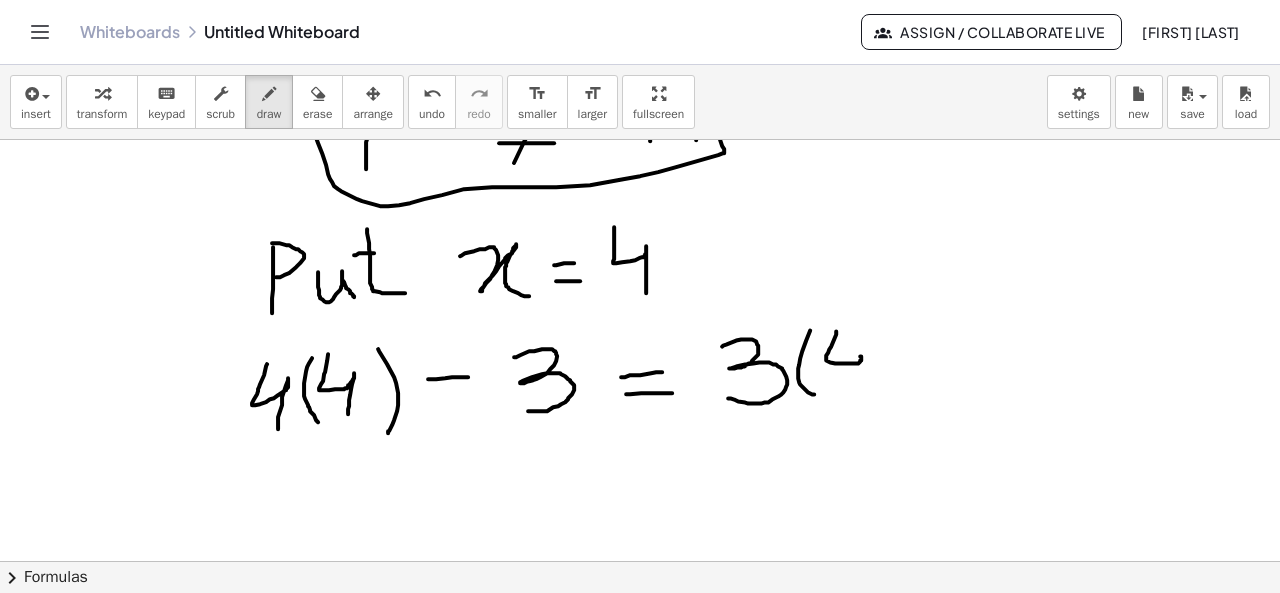 drag, startPoint x: 836, startPoint y: 330, endPoint x: 854, endPoint y: 392, distance: 64.56005 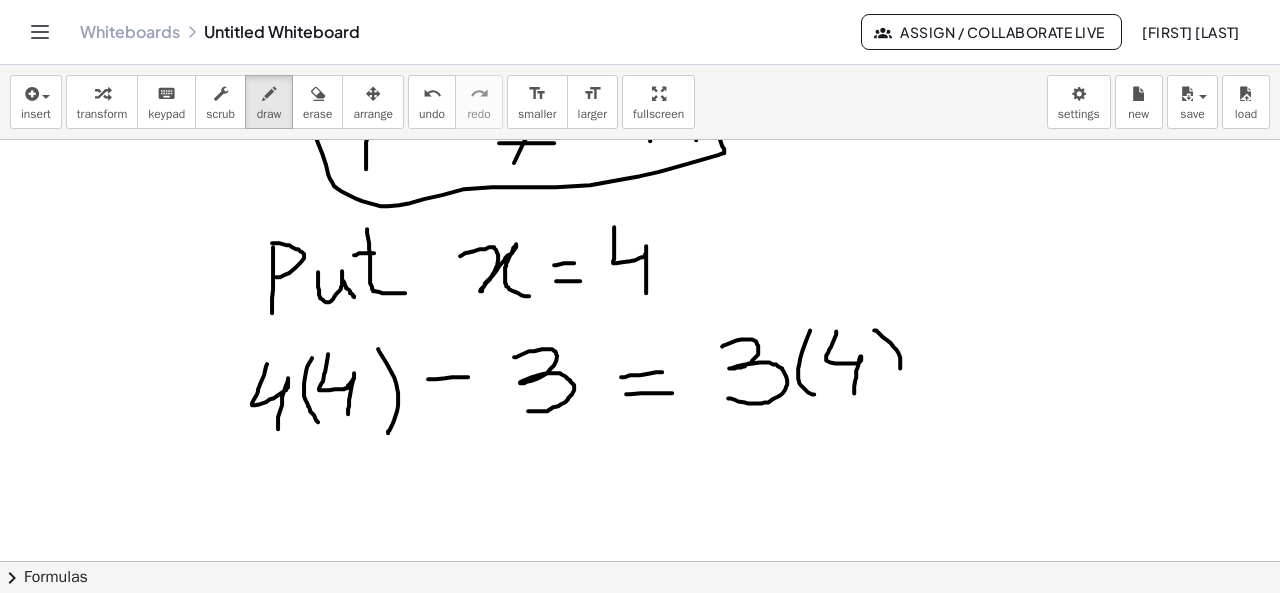 drag, startPoint x: 874, startPoint y: 329, endPoint x: 888, endPoint y: 394, distance: 66.4906 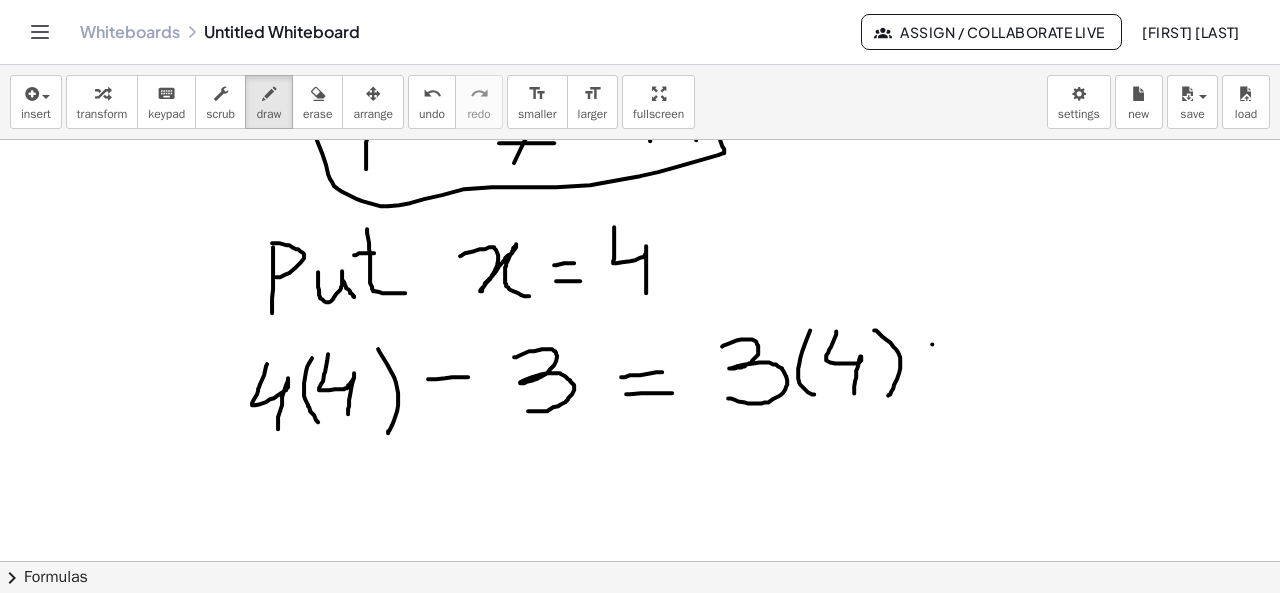 drag, startPoint x: 932, startPoint y: 343, endPoint x: 946, endPoint y: 387, distance: 46.173584 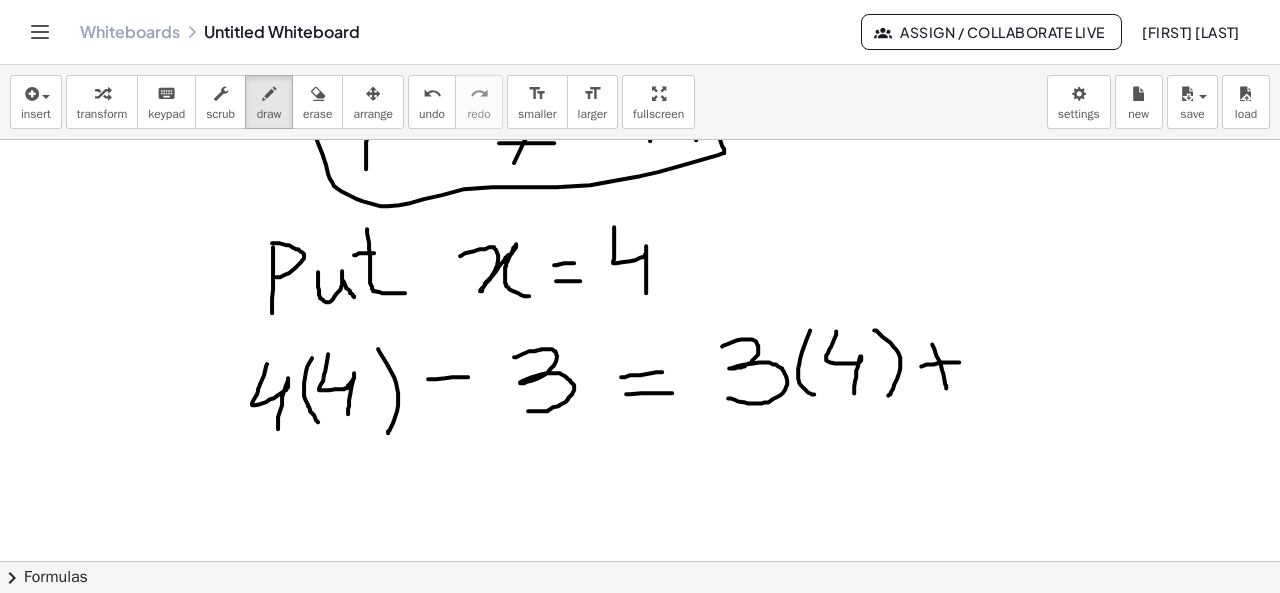 drag, startPoint x: 921, startPoint y: 365, endPoint x: 960, endPoint y: 361, distance: 39.20459 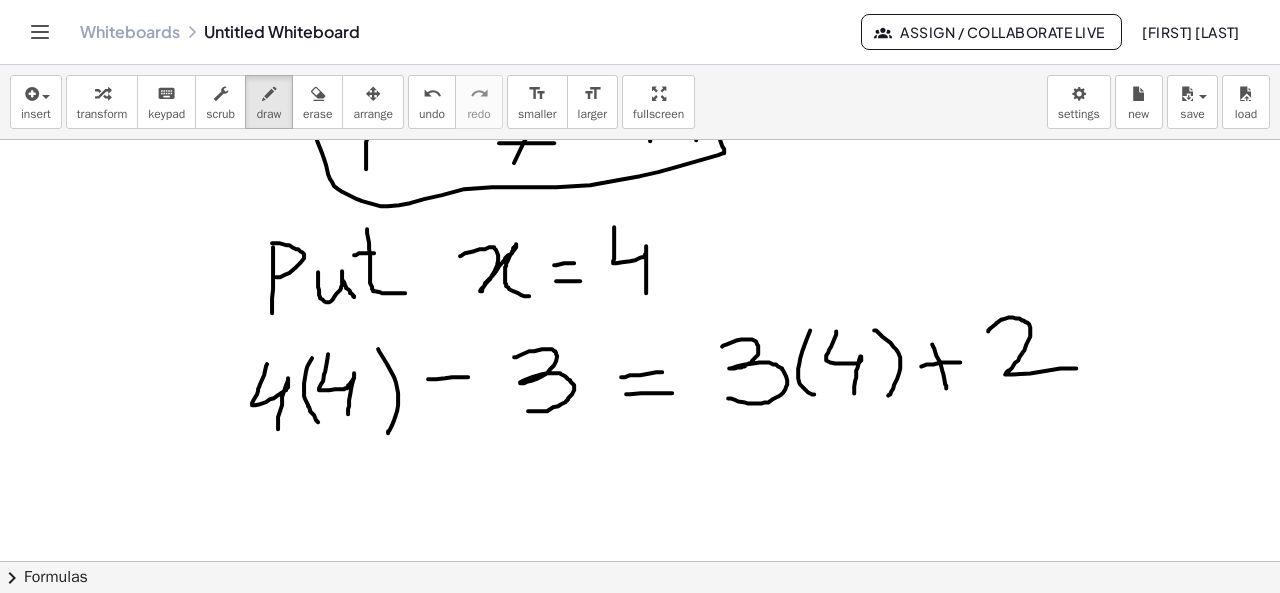 drag, startPoint x: 988, startPoint y: 330, endPoint x: 1077, endPoint y: 367, distance: 96.38464 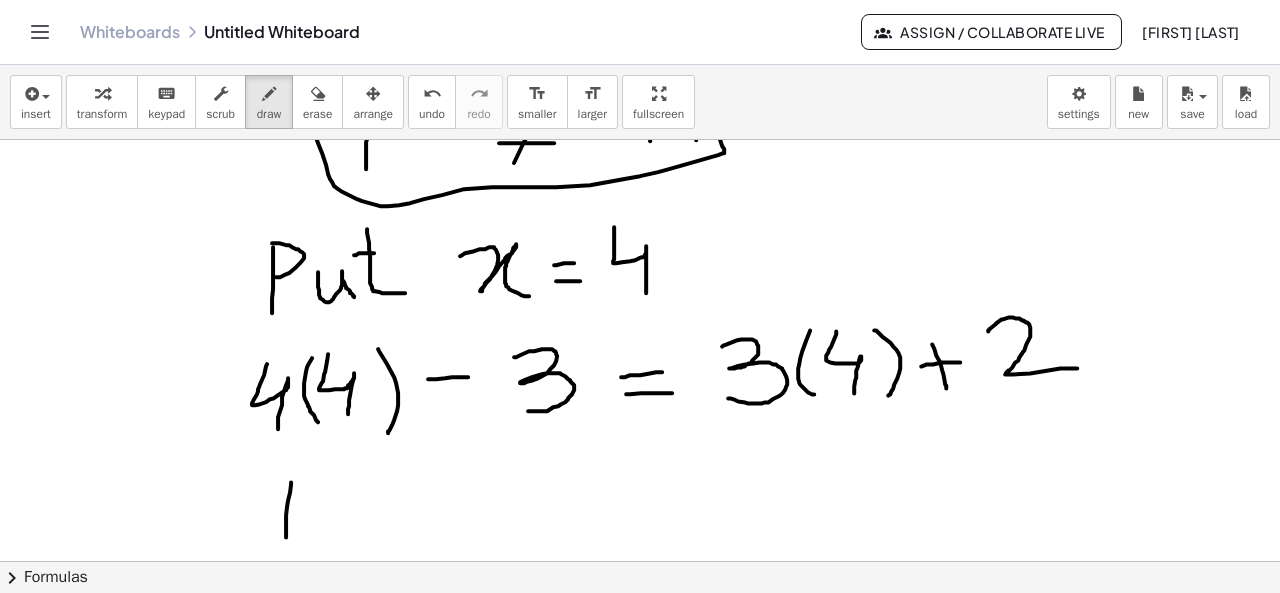 drag, startPoint x: 291, startPoint y: 481, endPoint x: 286, endPoint y: 537, distance: 56.22277 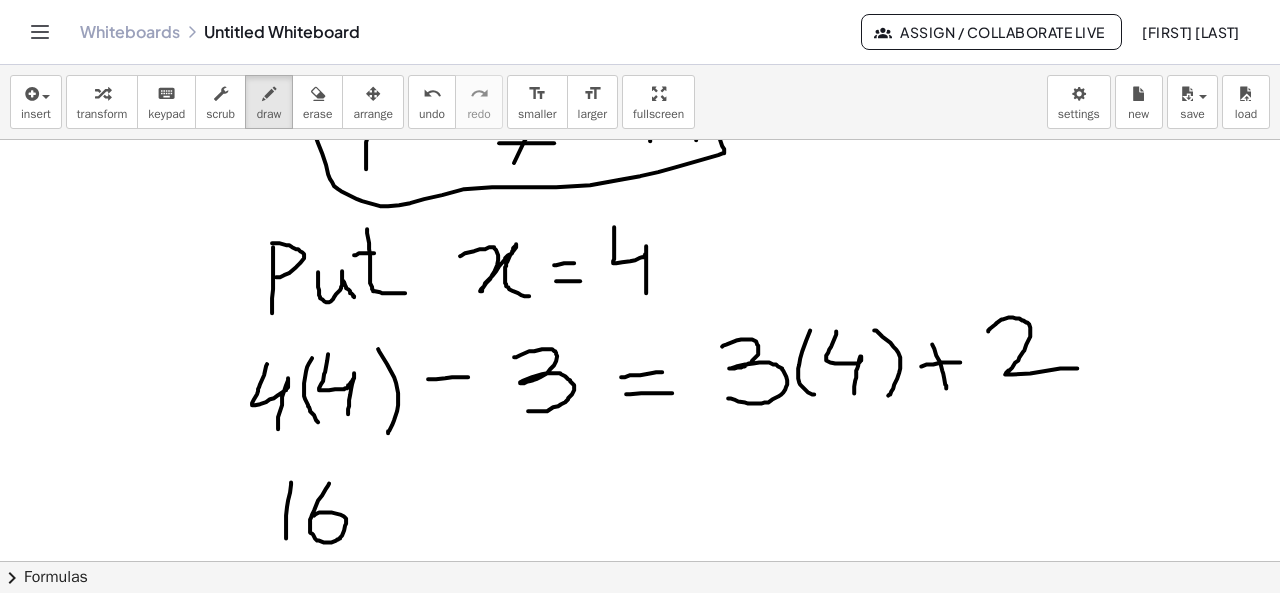 drag, startPoint x: 329, startPoint y: 482, endPoint x: 309, endPoint y: 523, distance: 45.617977 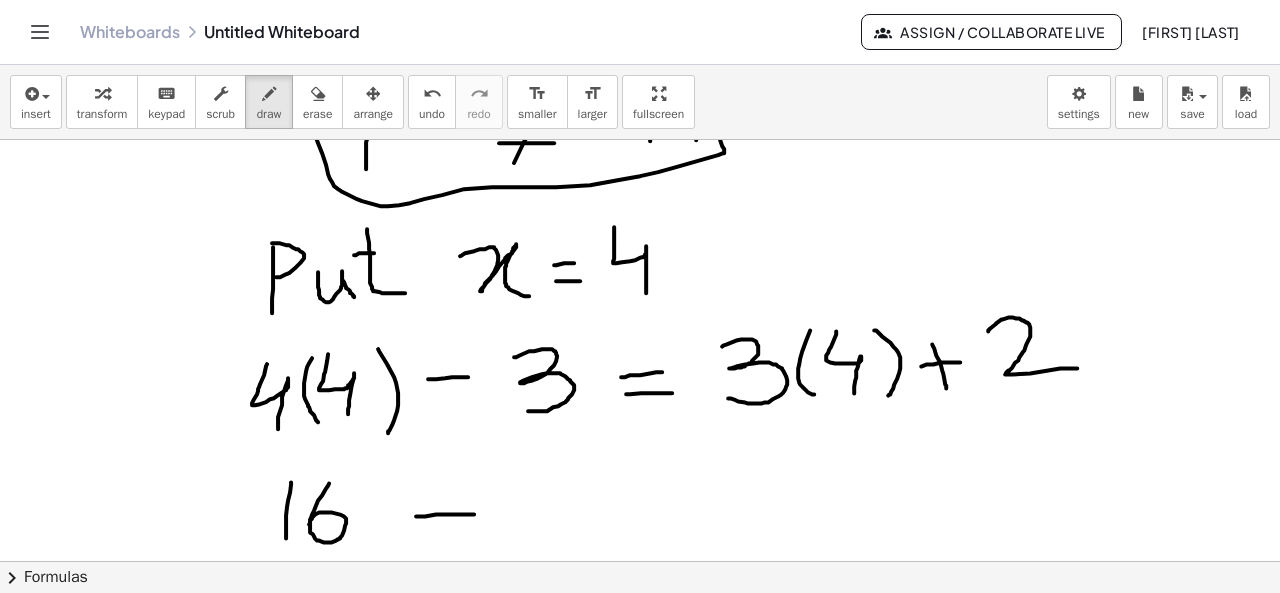 drag, startPoint x: 416, startPoint y: 515, endPoint x: 474, endPoint y: 513, distance: 58.034473 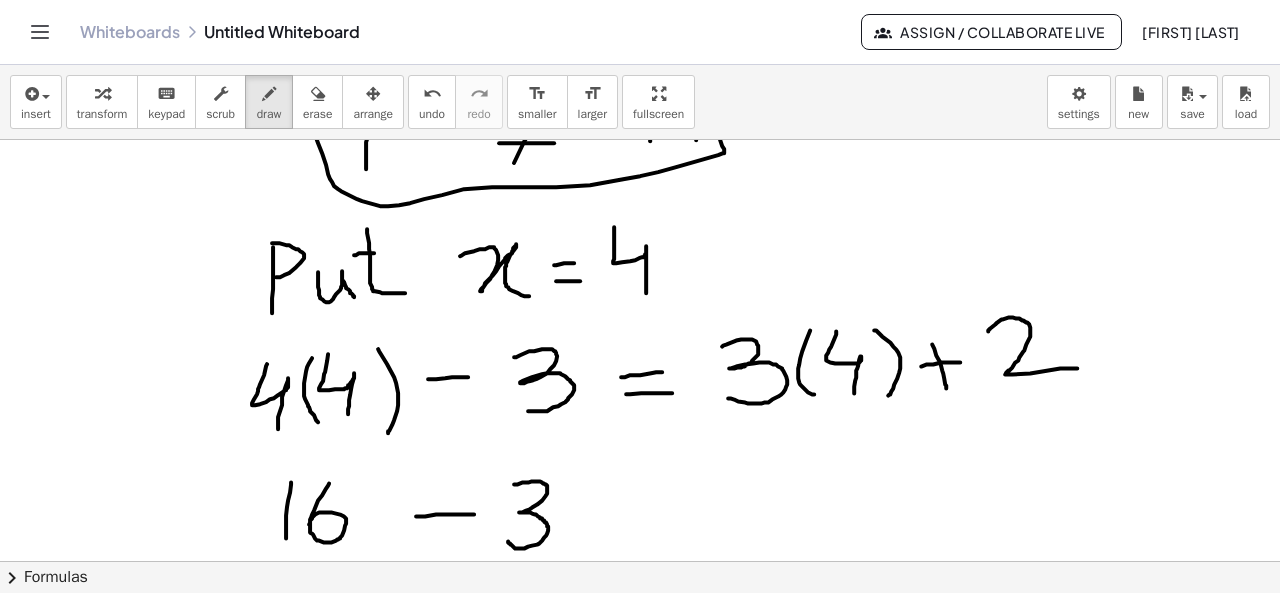 drag, startPoint x: 514, startPoint y: 483, endPoint x: 508, endPoint y: 538, distance: 55.326305 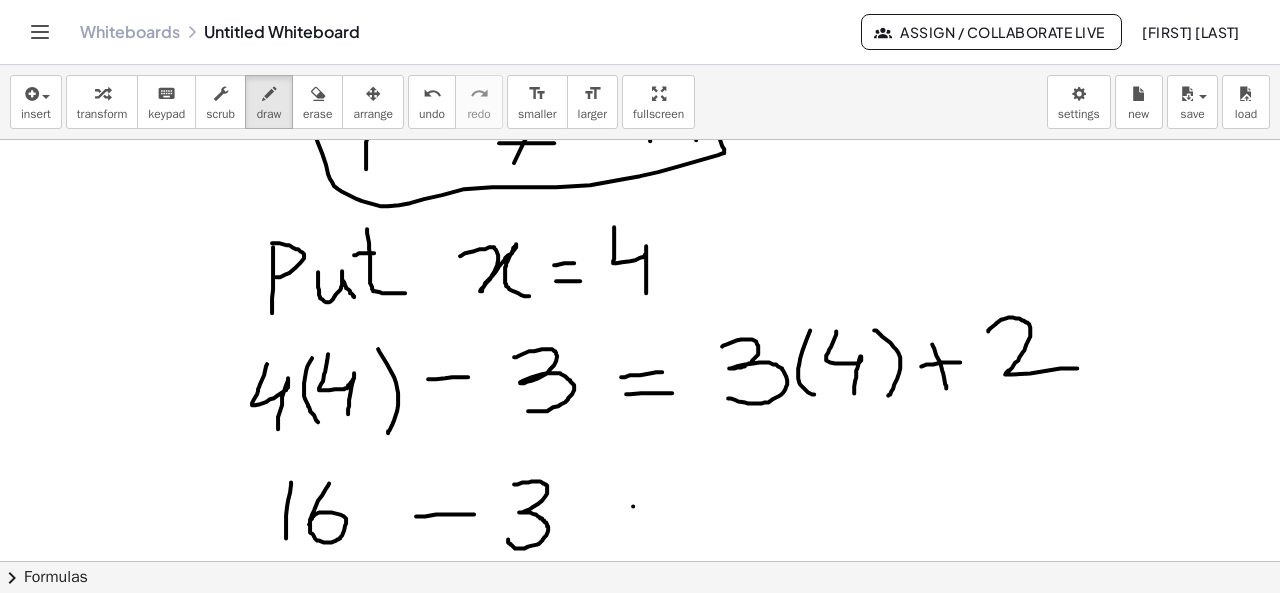 drag, startPoint x: 633, startPoint y: 505, endPoint x: 690, endPoint y: 502, distance: 57.07889 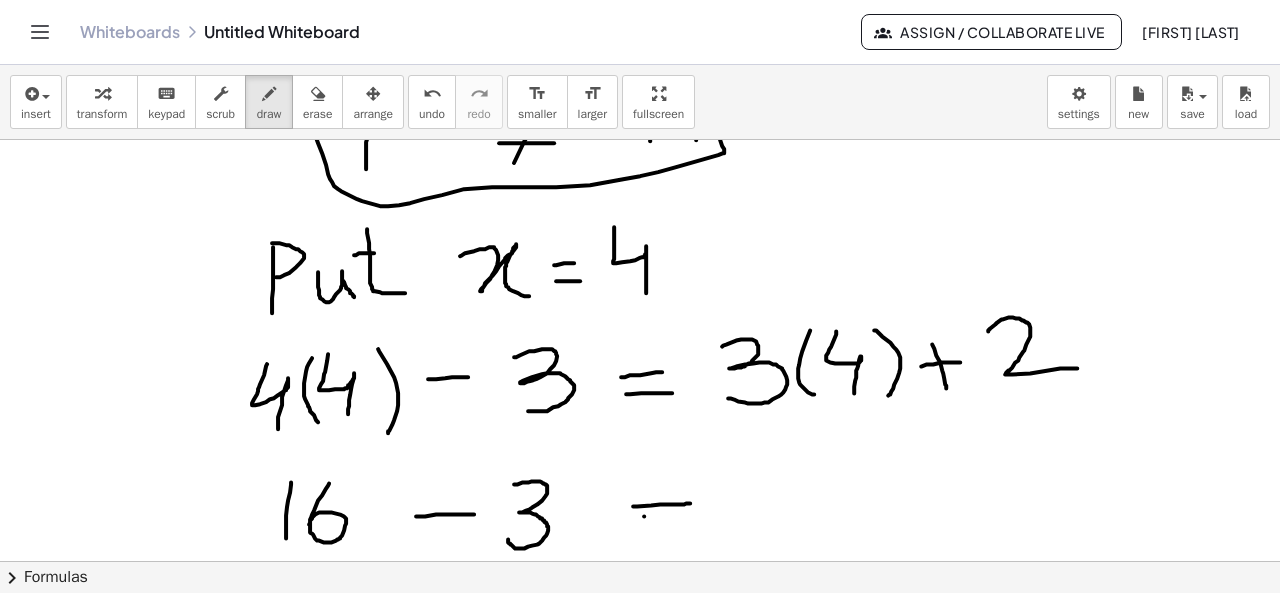 click at bounding box center (640, 196) 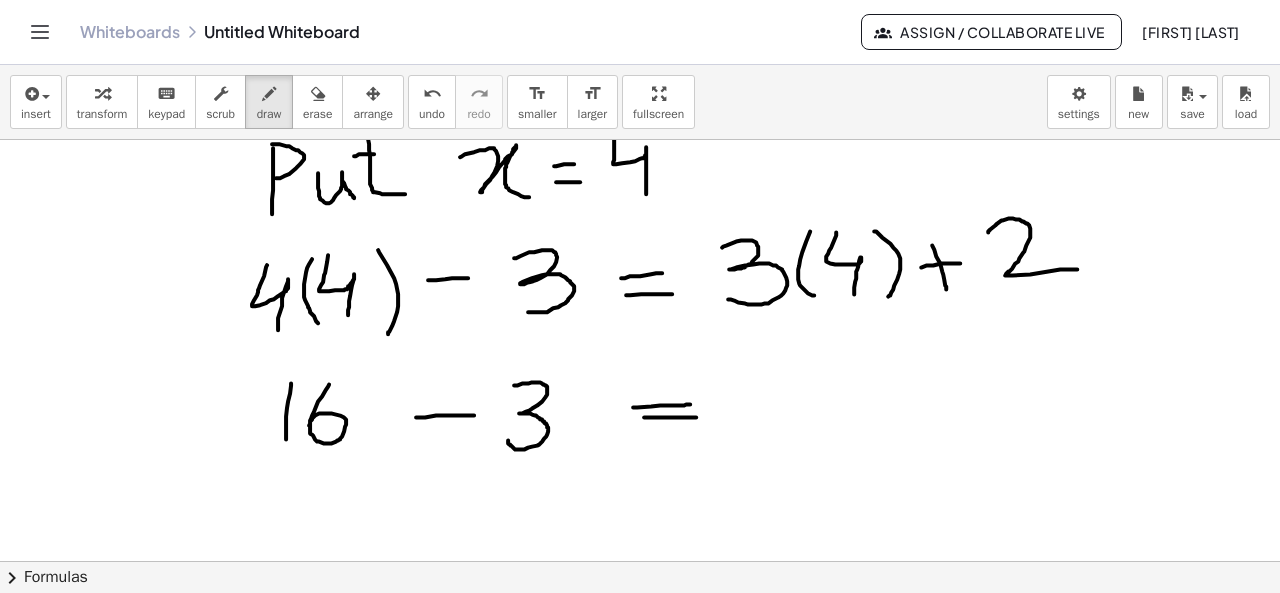 scroll, scrollTop: 688, scrollLeft: 0, axis: vertical 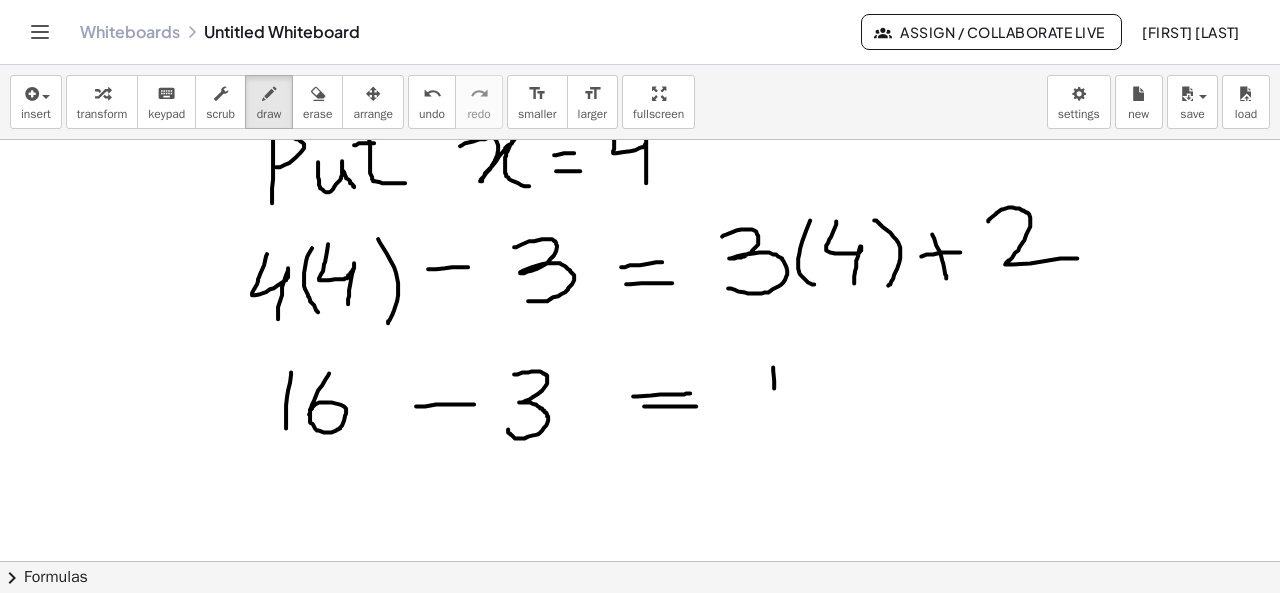drag, startPoint x: 773, startPoint y: 366, endPoint x: 774, endPoint y: 418, distance: 52.009613 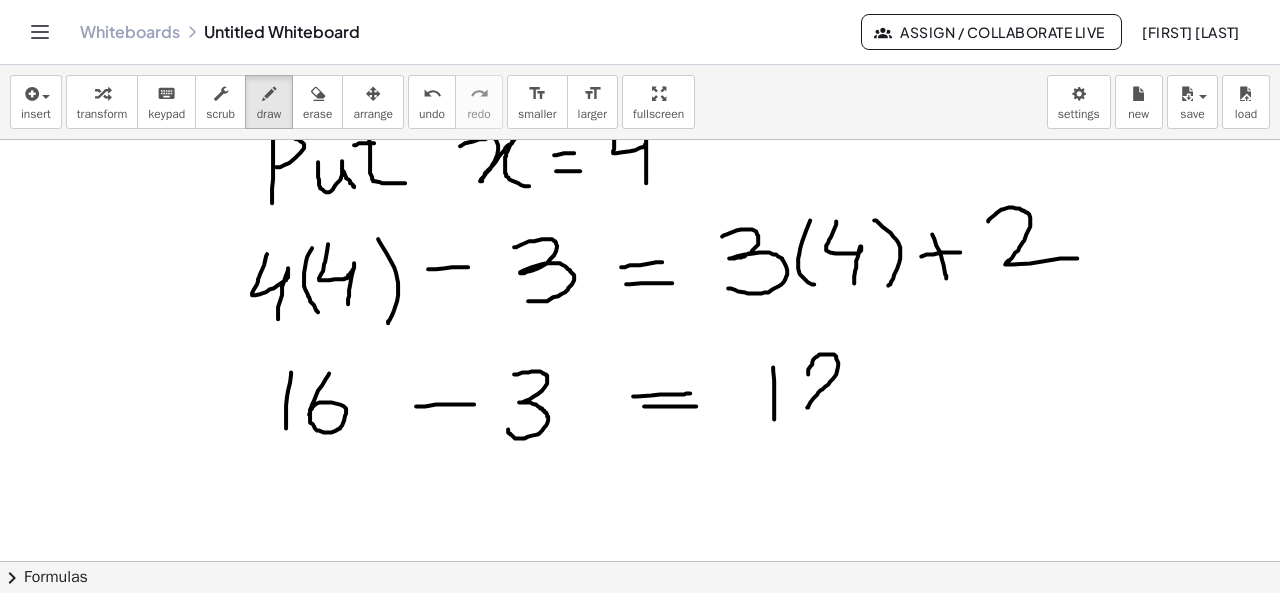 drag, startPoint x: 808, startPoint y: 373, endPoint x: 866, endPoint y: 407, distance: 67.23094 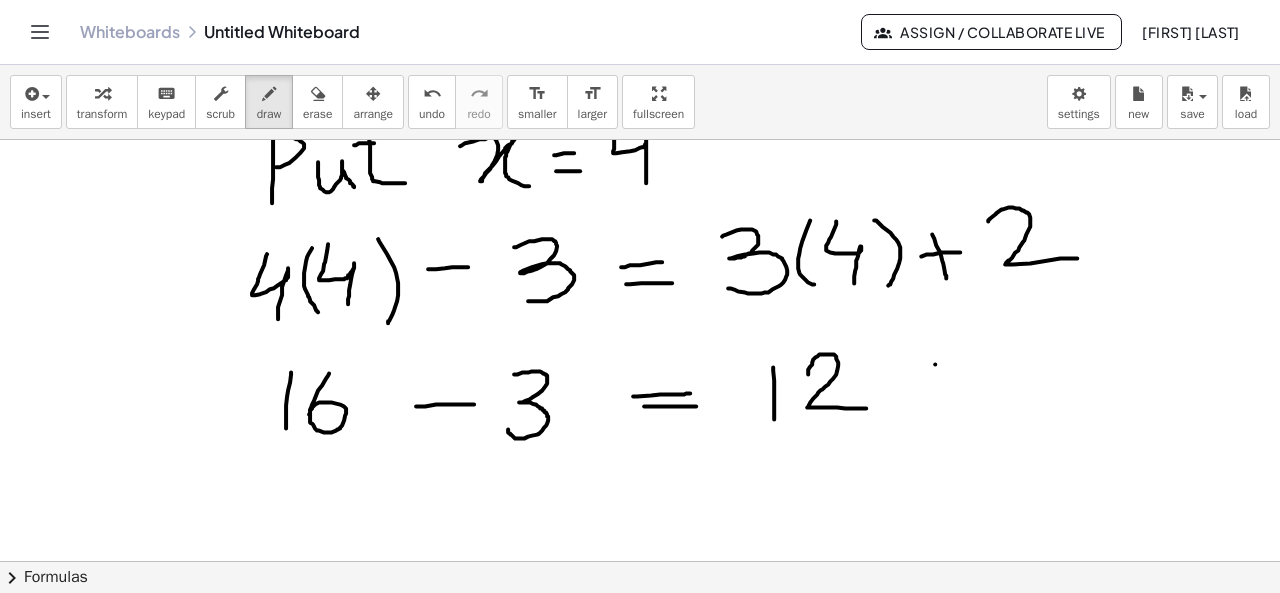 drag, startPoint x: 935, startPoint y: 363, endPoint x: 939, endPoint y: 406, distance: 43.185646 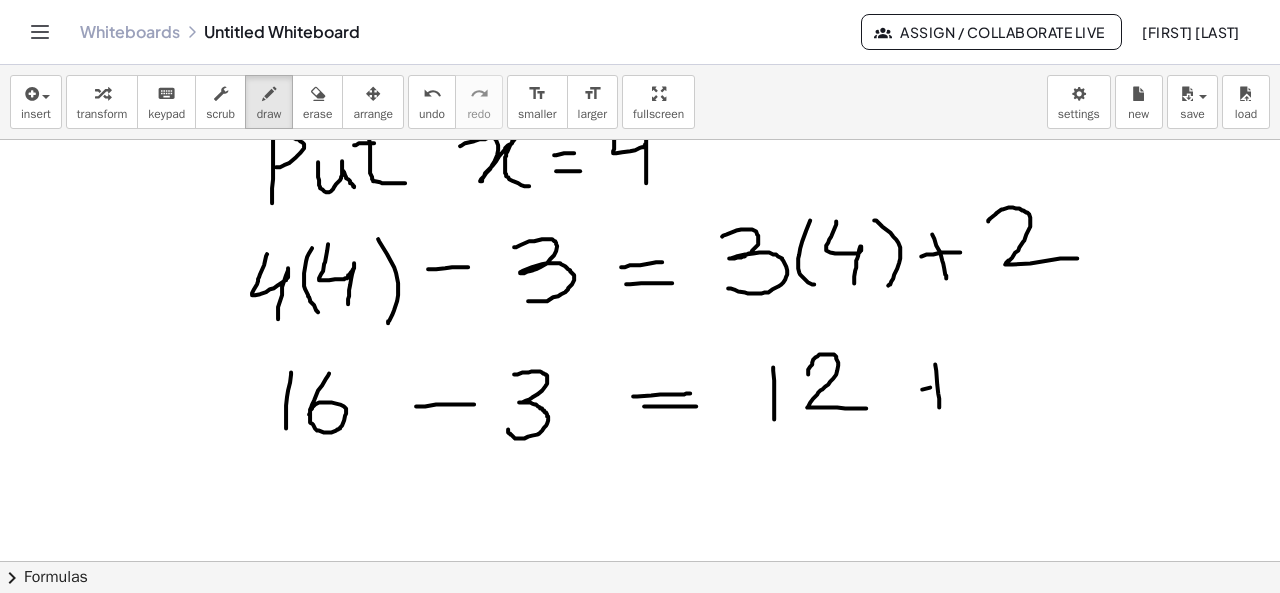drag, startPoint x: 922, startPoint y: 388, endPoint x: 957, endPoint y: 383, distance: 35.35534 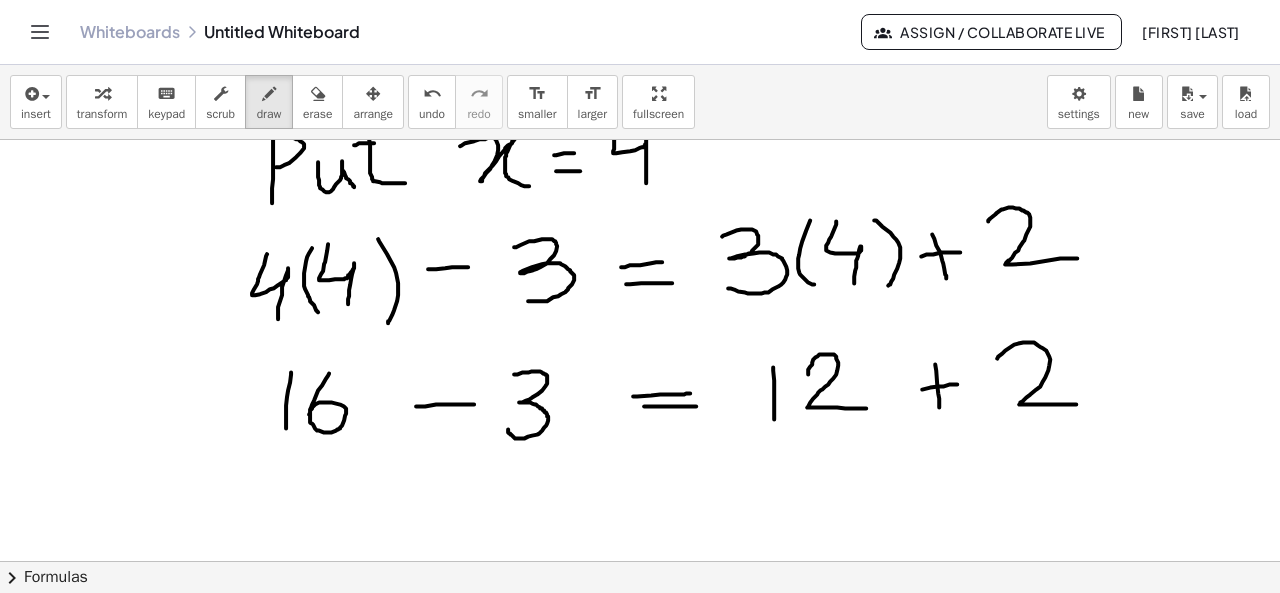 drag, startPoint x: 997, startPoint y: 357, endPoint x: 1082, endPoint y: 403, distance: 96.64885 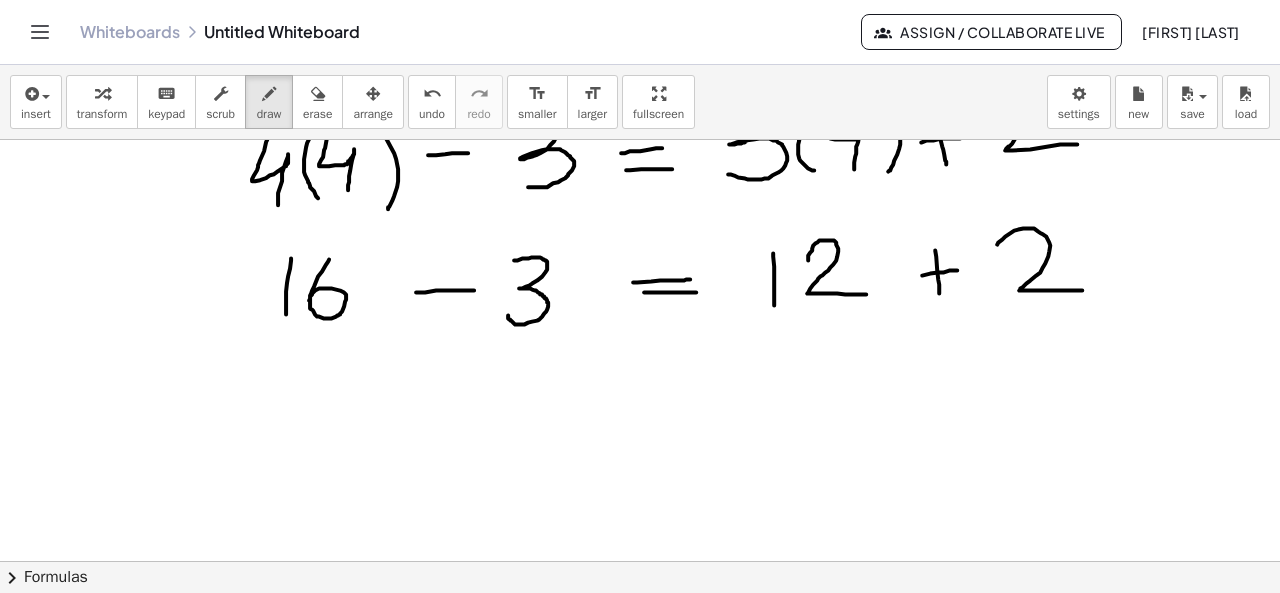 scroll, scrollTop: 800, scrollLeft: 0, axis: vertical 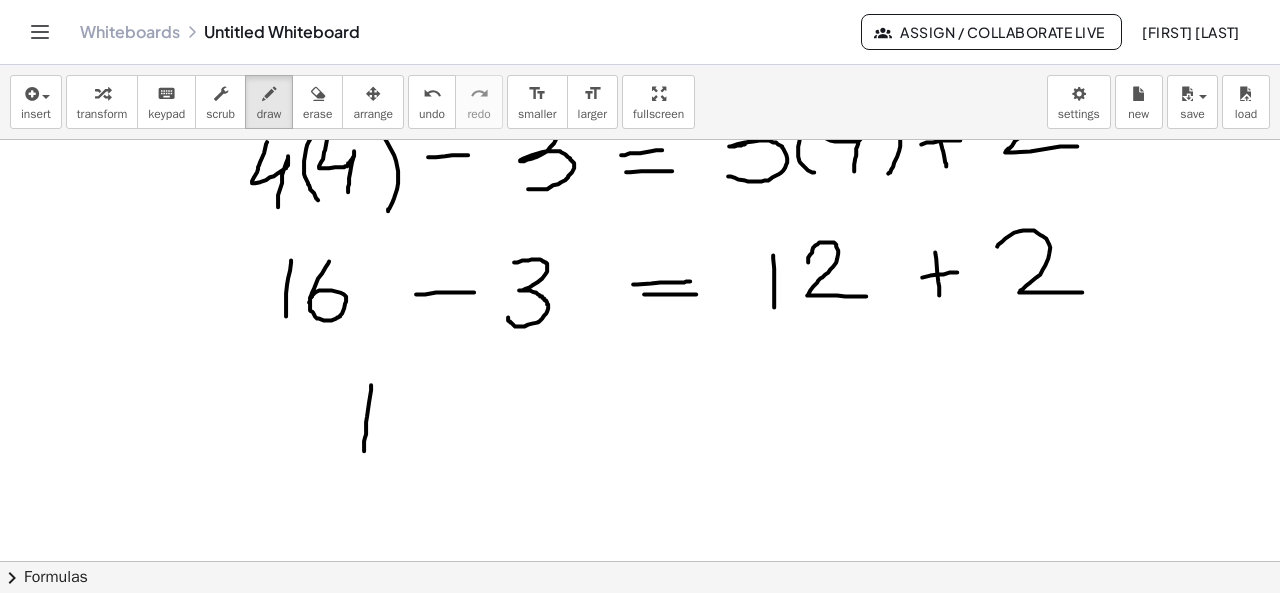 drag, startPoint x: 371, startPoint y: 383, endPoint x: 364, endPoint y: 453, distance: 70.34913 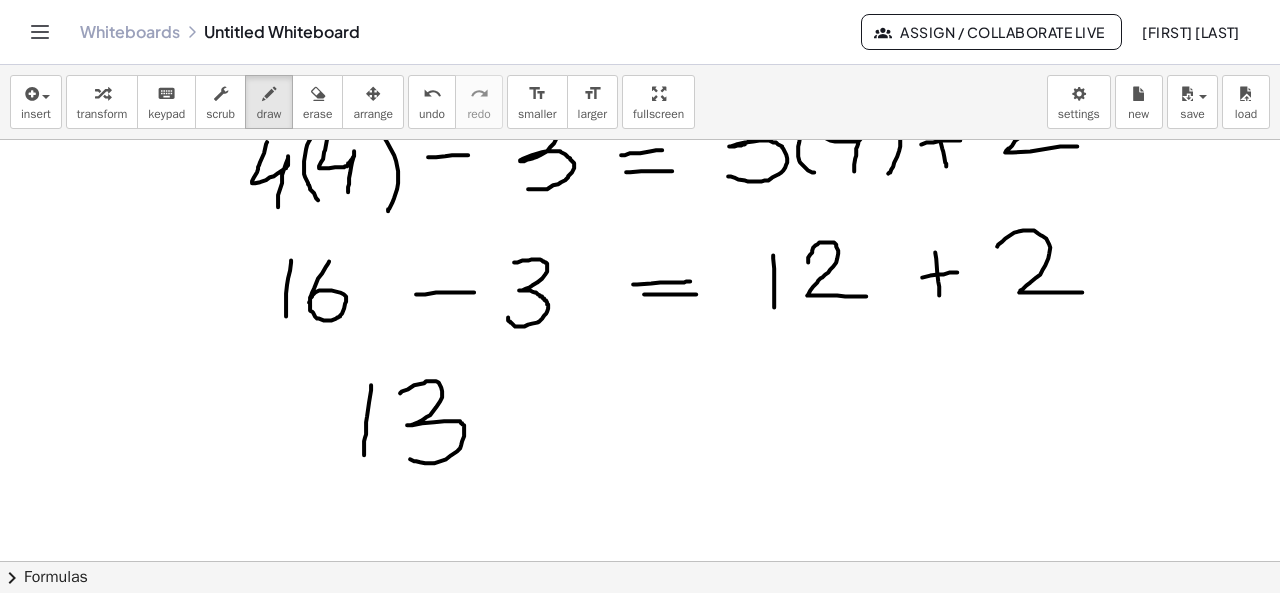 drag, startPoint x: 400, startPoint y: 391, endPoint x: 407, endPoint y: 455, distance: 64.381676 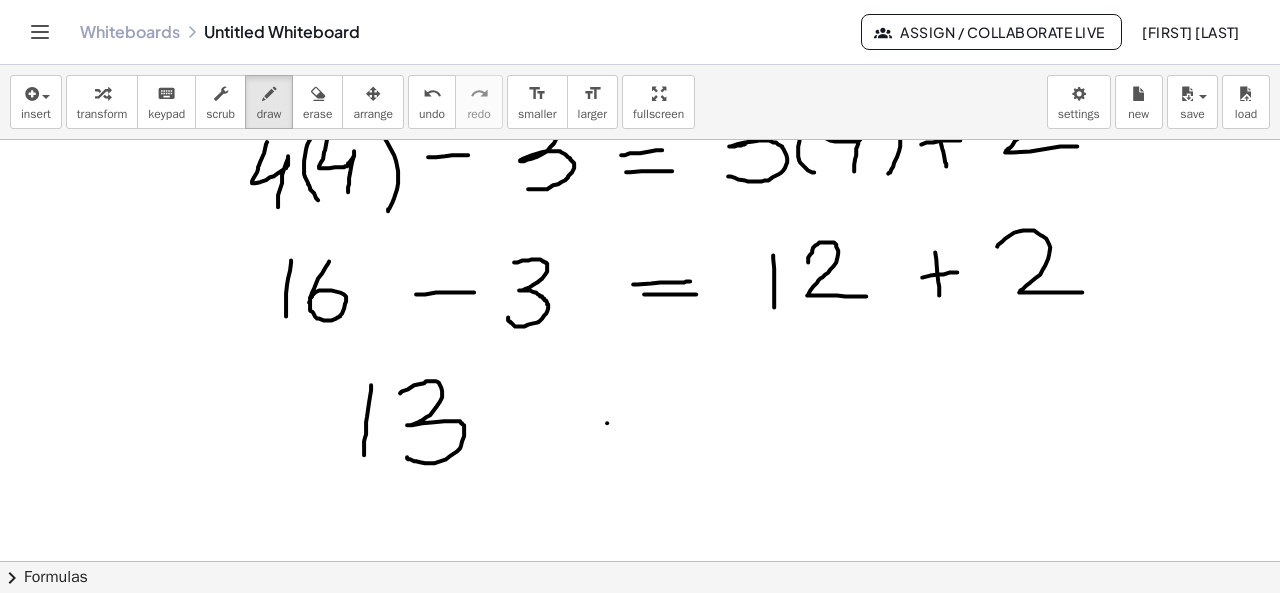 drag, startPoint x: 607, startPoint y: 421, endPoint x: 665, endPoint y: 414, distance: 58.420887 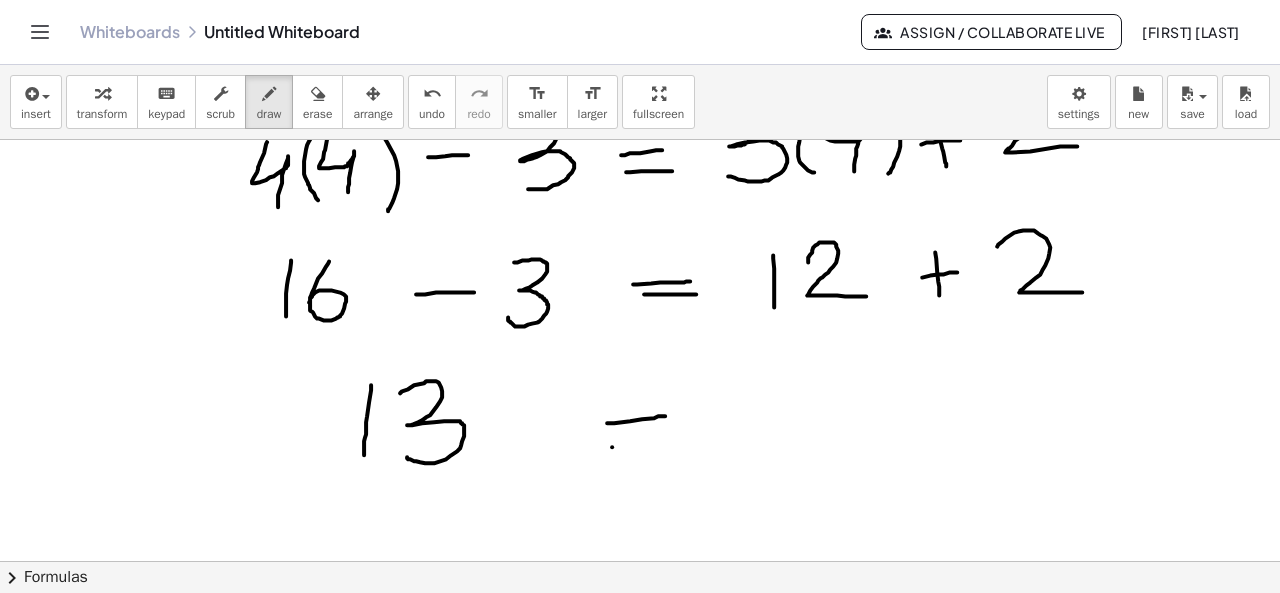 drag, startPoint x: 612, startPoint y: 445, endPoint x: 700, endPoint y: 437, distance: 88.362885 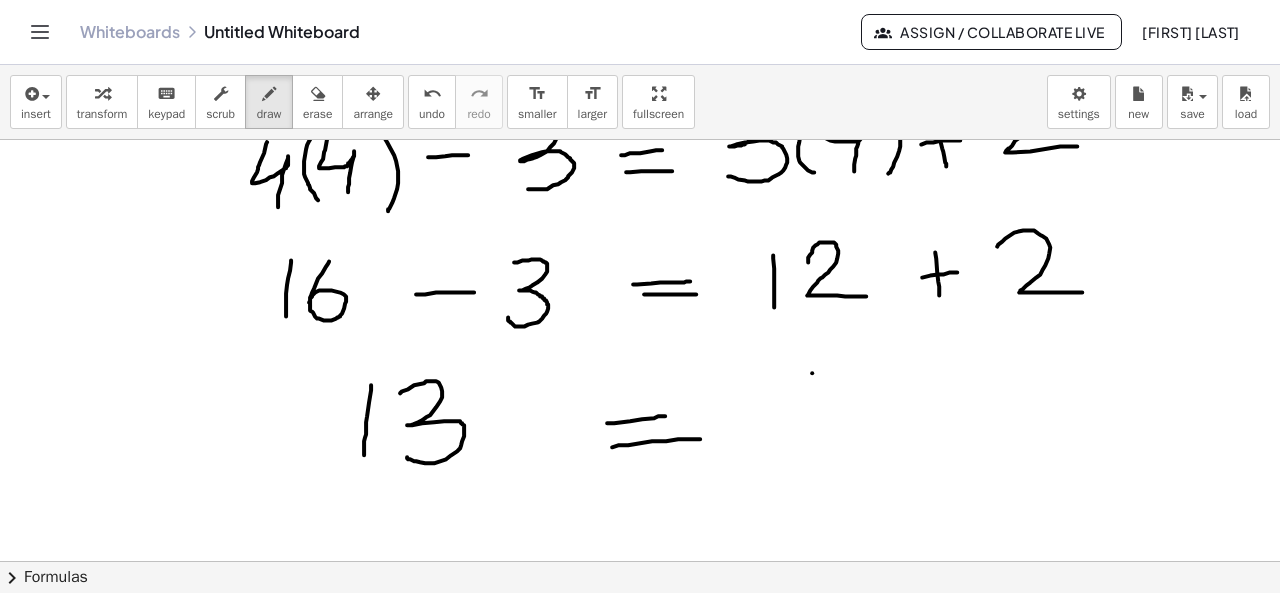 drag, startPoint x: 812, startPoint y: 371, endPoint x: 814, endPoint y: 431, distance: 60.033325 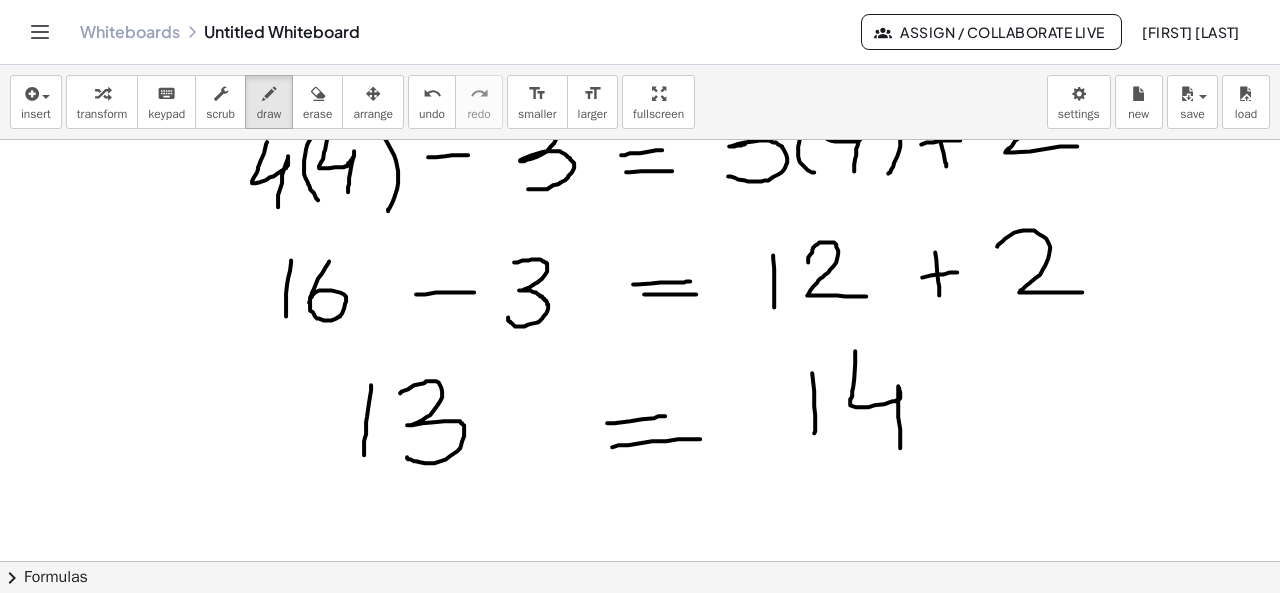 drag, startPoint x: 855, startPoint y: 349, endPoint x: 900, endPoint y: 447, distance: 107.837845 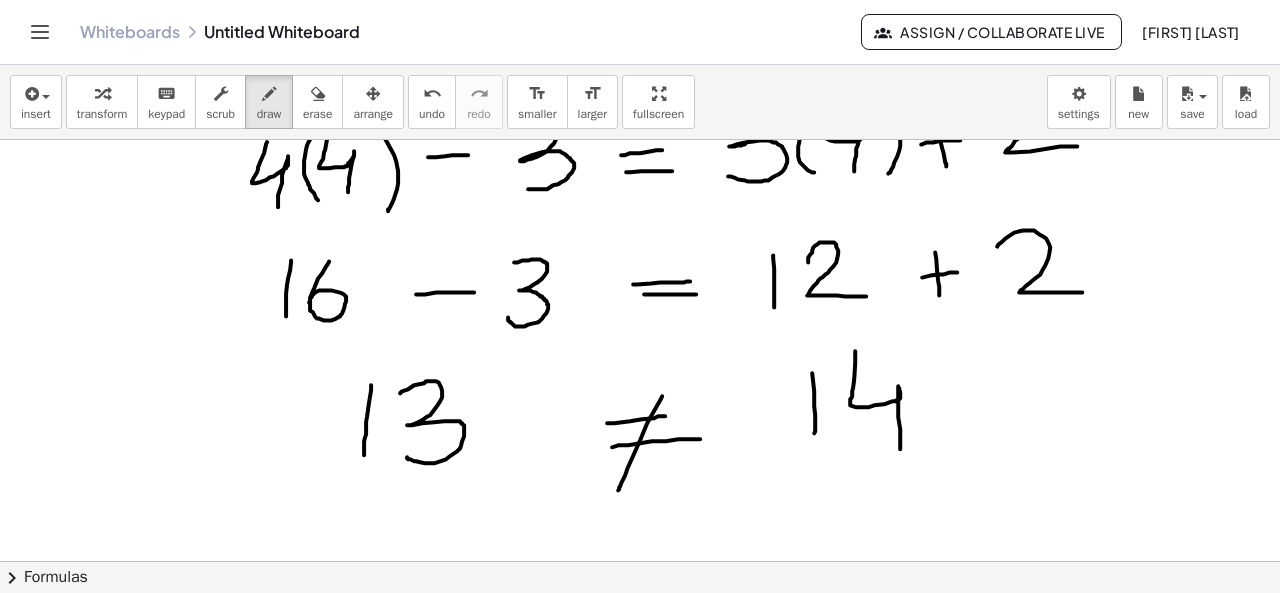 drag, startPoint x: 662, startPoint y: 394, endPoint x: 618, endPoint y: 489, distance: 104.69479 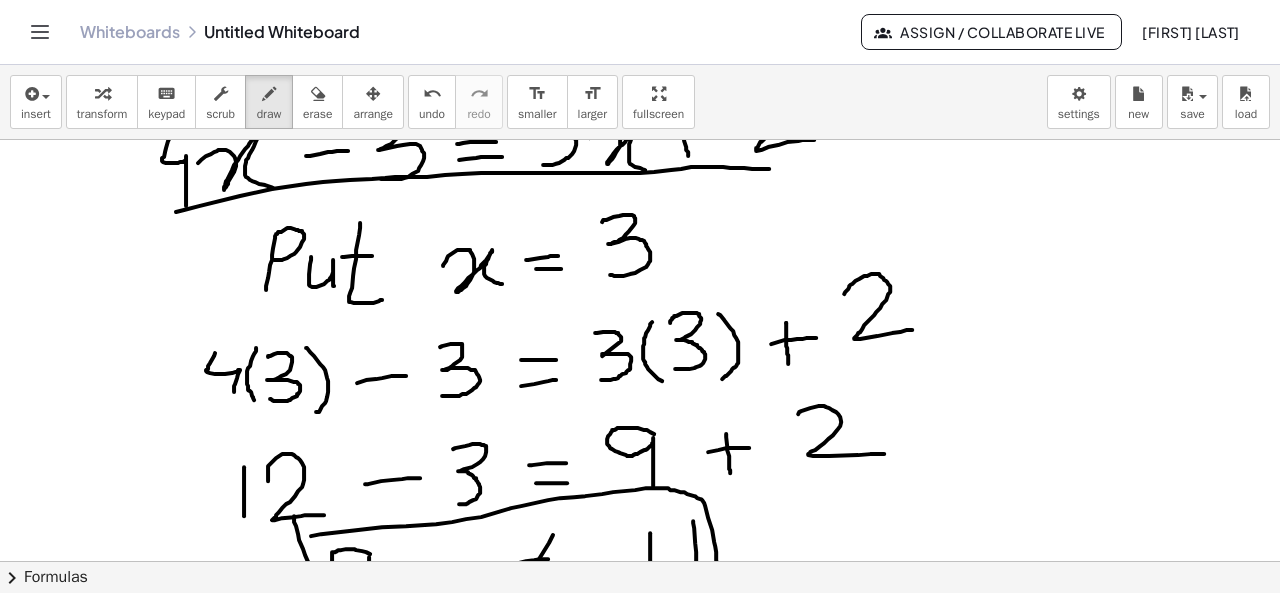 scroll, scrollTop: 142, scrollLeft: 0, axis: vertical 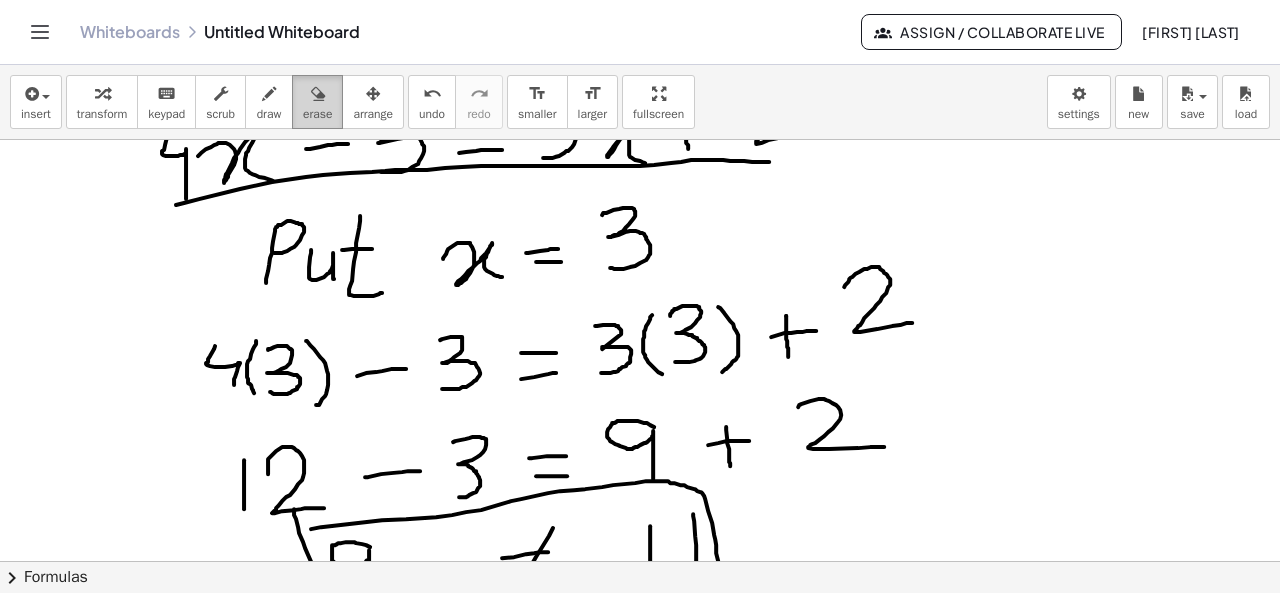 click at bounding box center (318, 94) 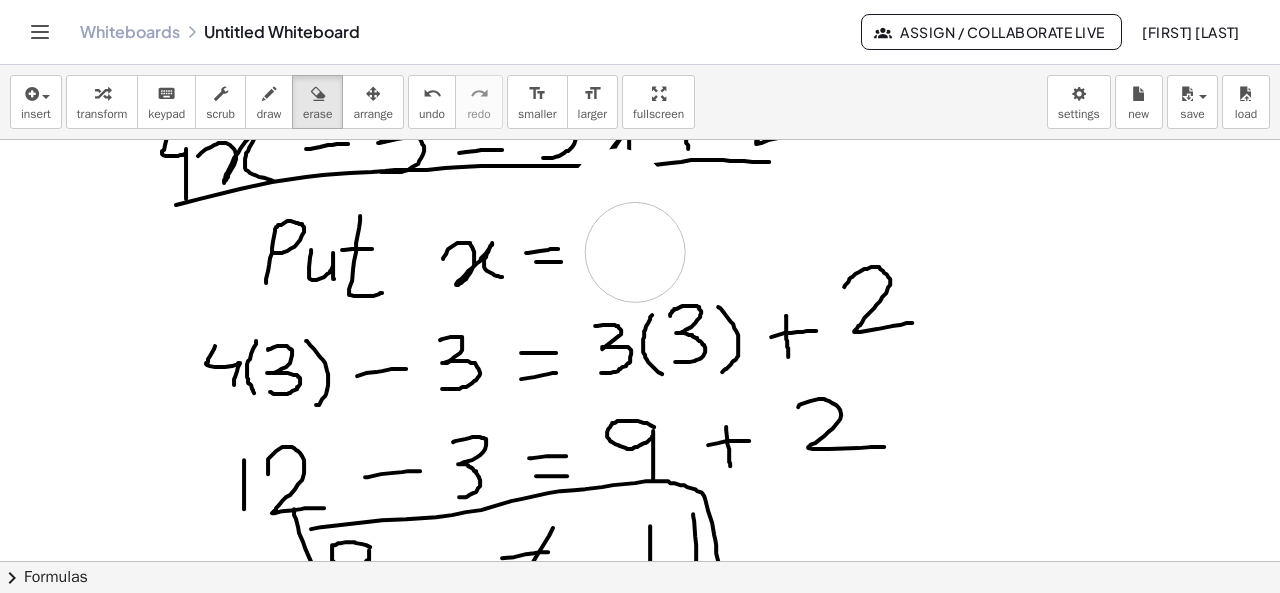 drag, startPoint x: 618, startPoint y: 197, endPoint x: 636, endPoint y: 251, distance: 56.920998 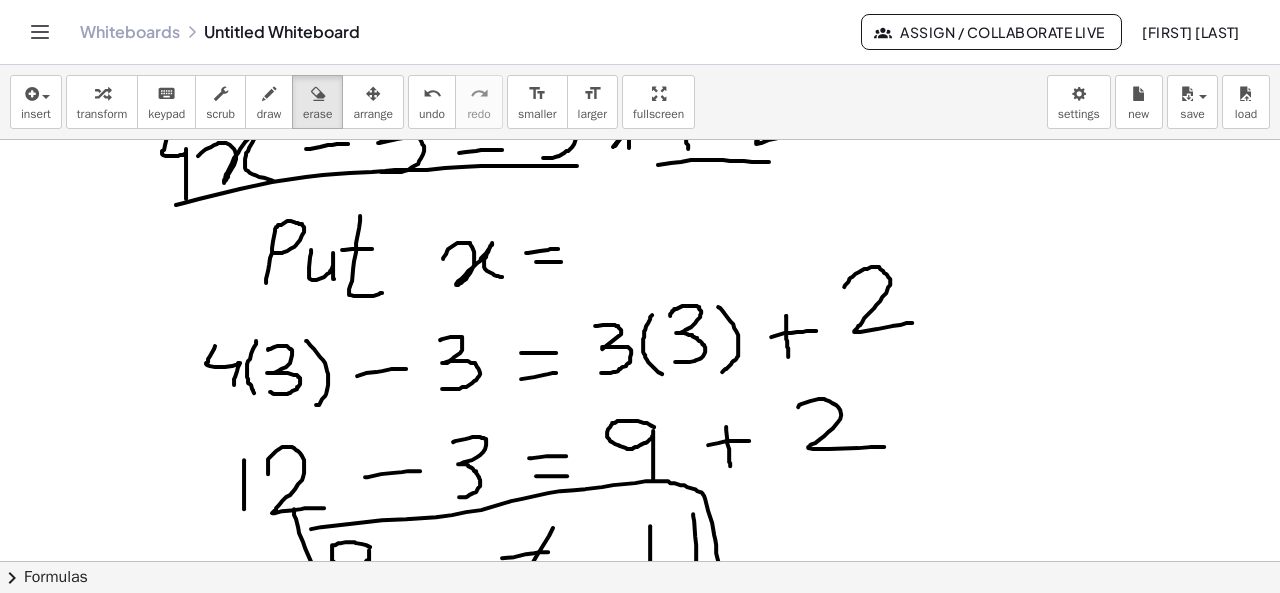 click at bounding box center (640, 632) 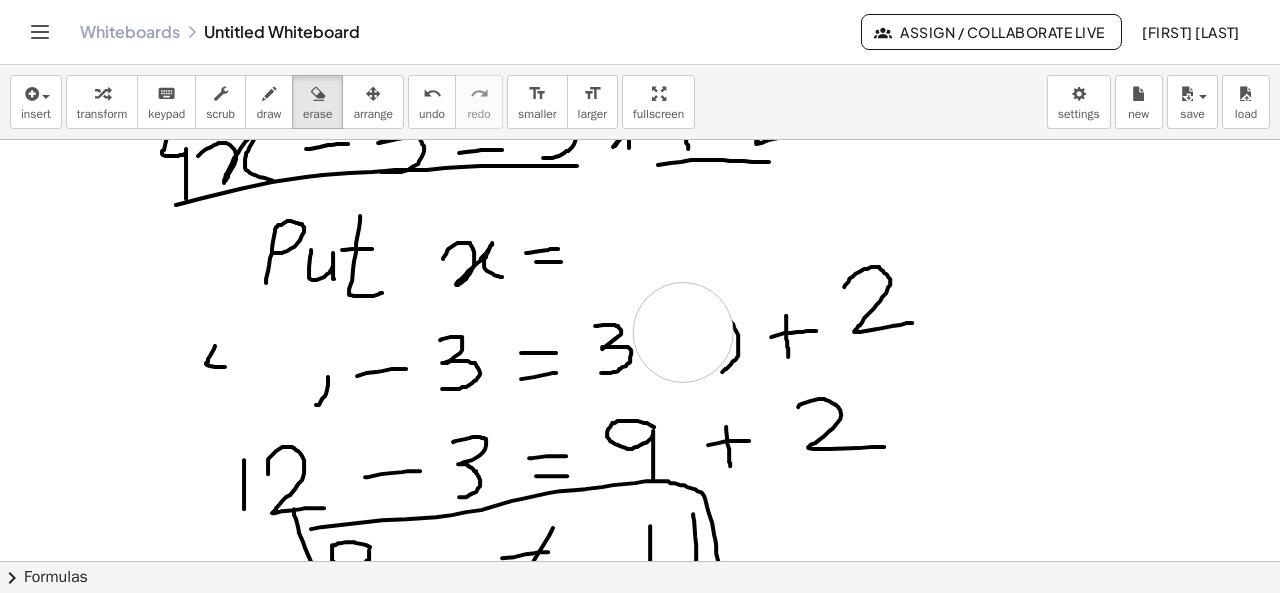 click at bounding box center [640, 632] 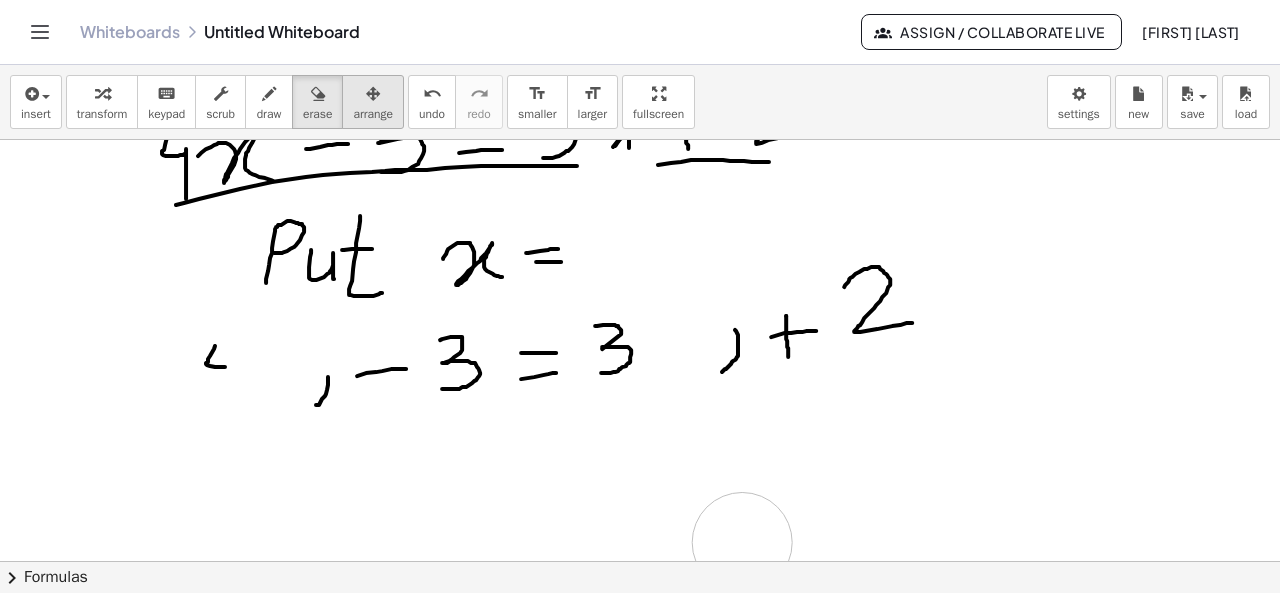 drag, startPoint x: 211, startPoint y: 487, endPoint x: 370, endPoint y: 78, distance: 438.81888 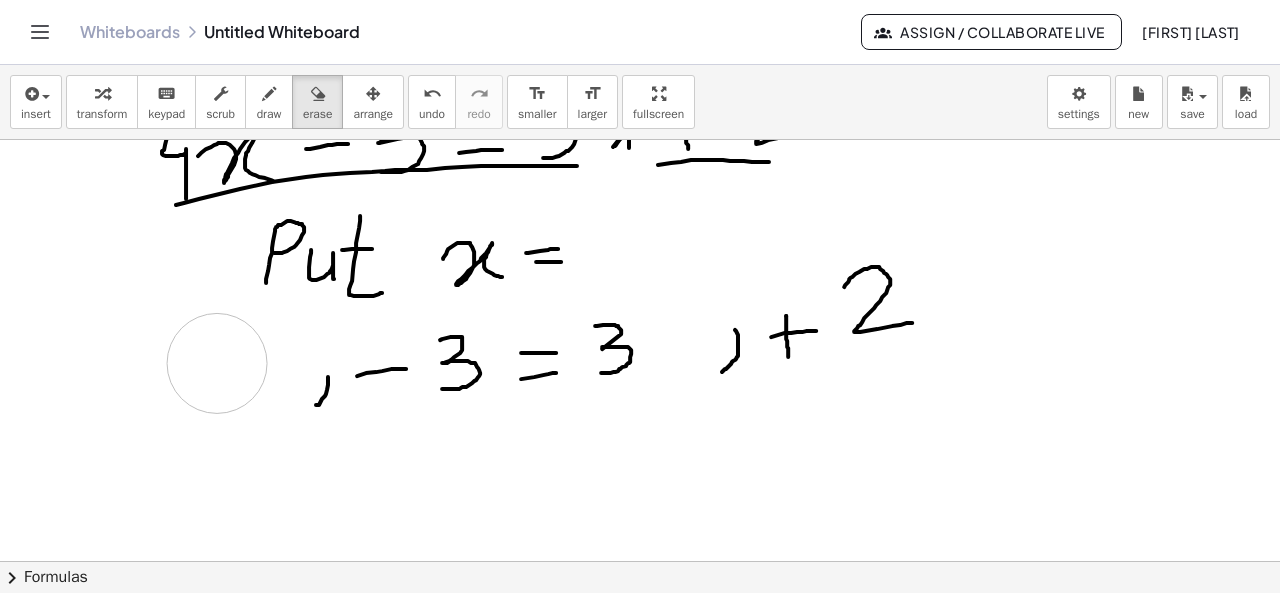 click at bounding box center (640, 632) 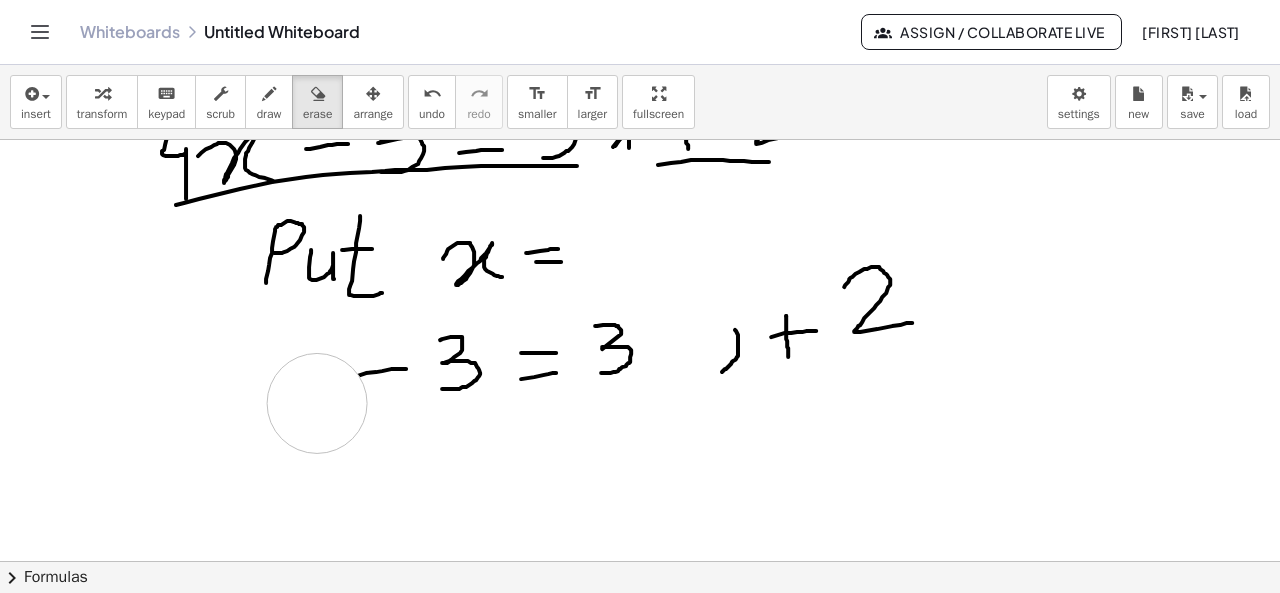 click at bounding box center [640, 632] 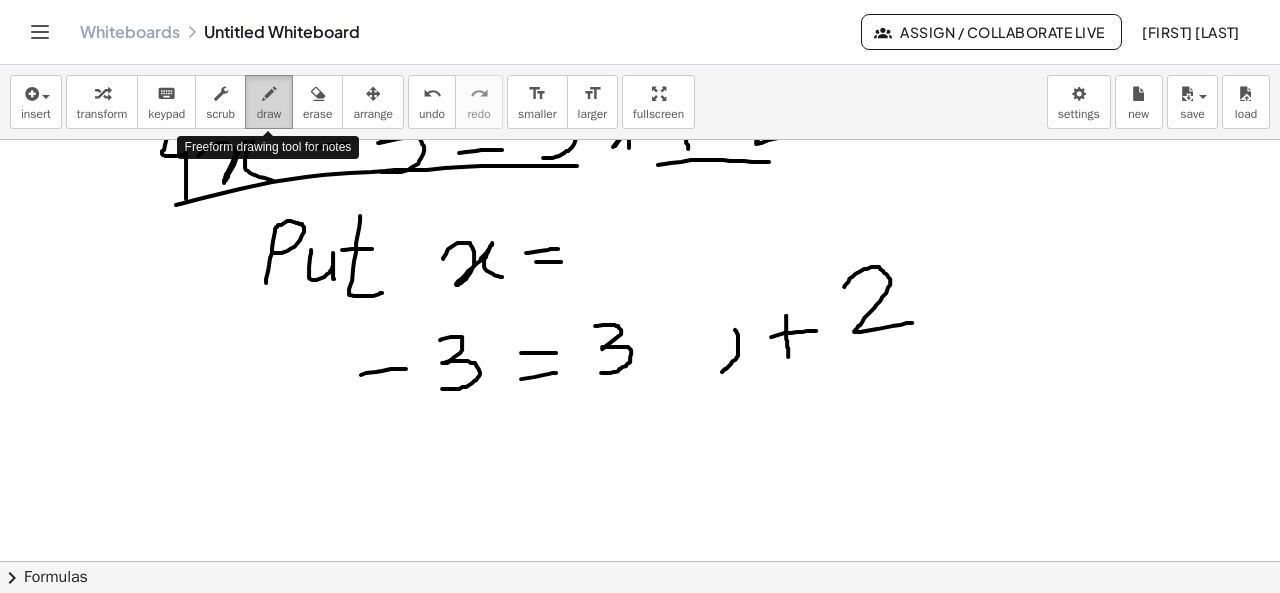 click at bounding box center (269, 93) 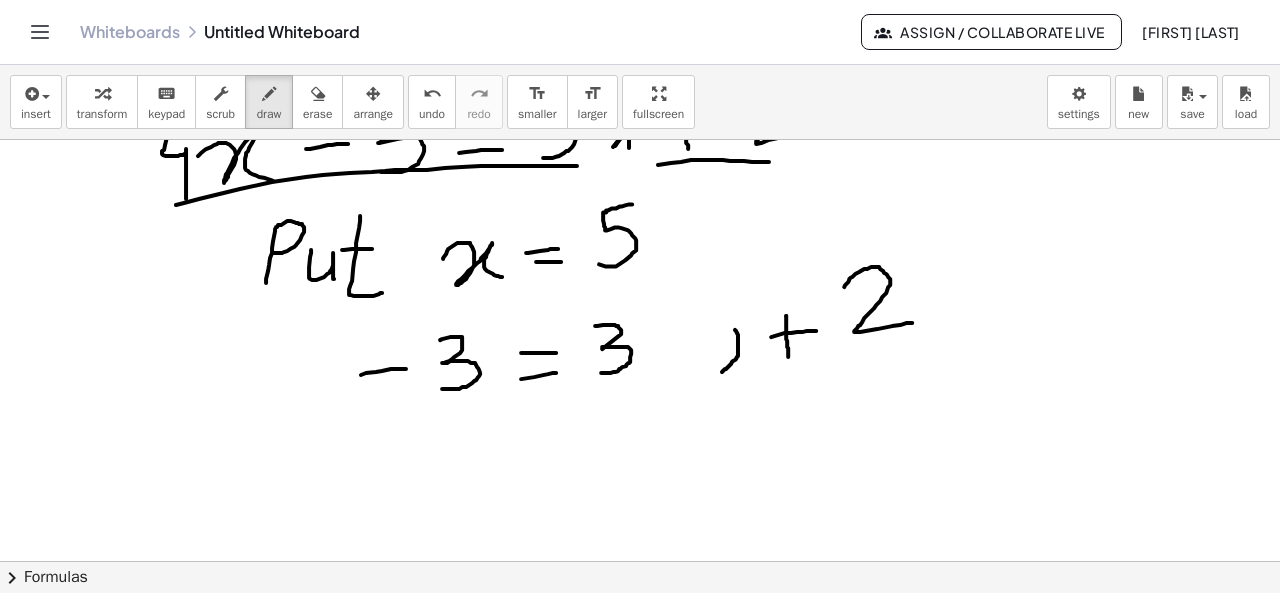 drag, startPoint x: 632, startPoint y: 203, endPoint x: 598, endPoint y: 263, distance: 68.96376 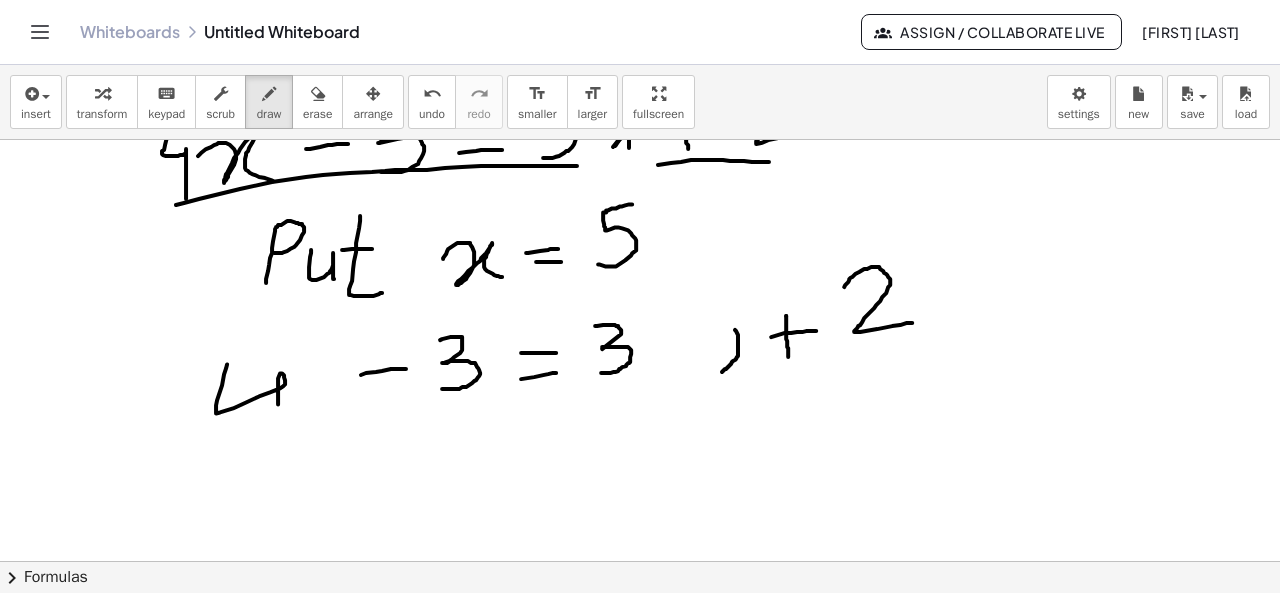 drag, startPoint x: 227, startPoint y: 363, endPoint x: 279, endPoint y: 429, distance: 84.0238 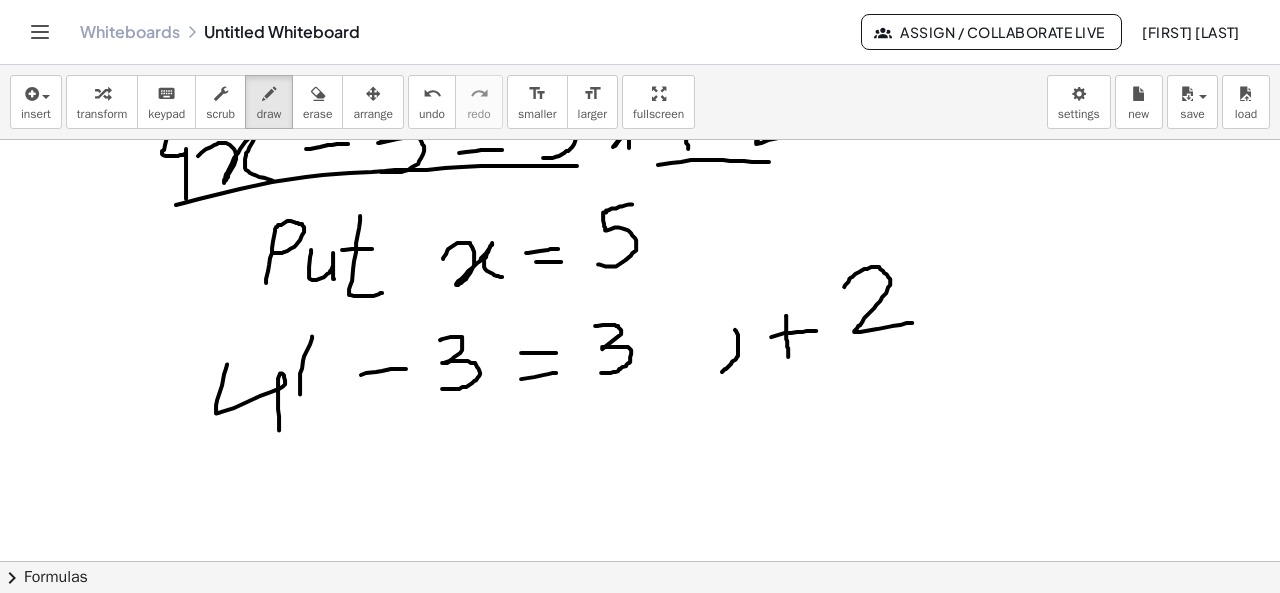 drag, startPoint x: 312, startPoint y: 335, endPoint x: 323, endPoint y: 415, distance: 80.75271 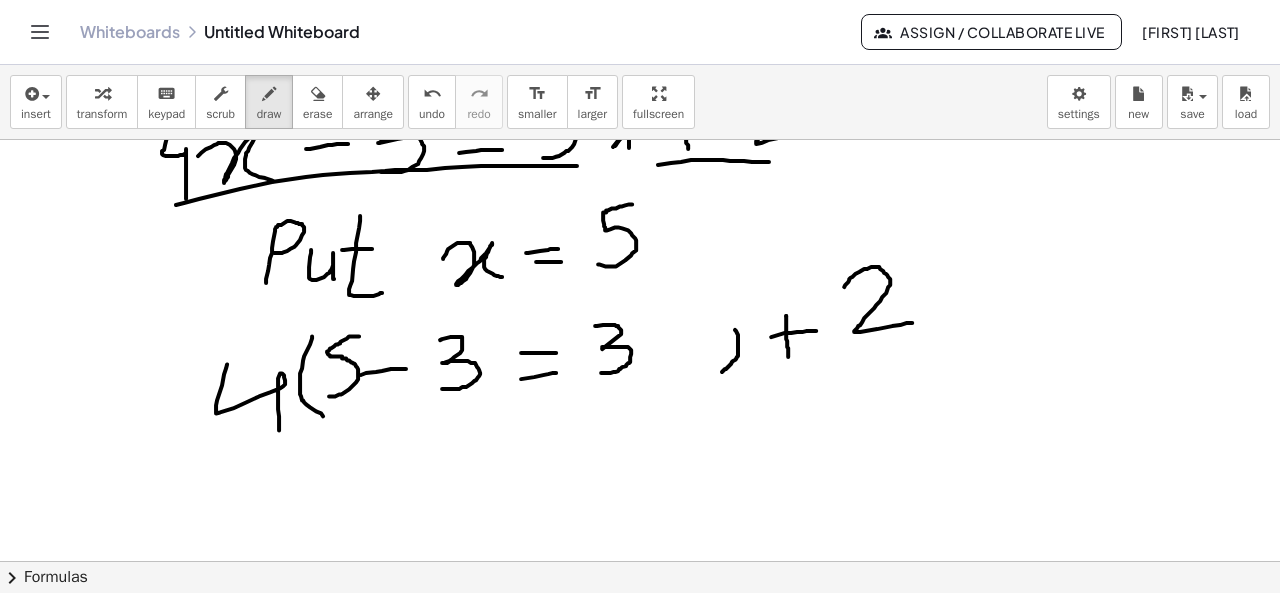 drag, startPoint x: 359, startPoint y: 335, endPoint x: 329, endPoint y: 395, distance: 67.08204 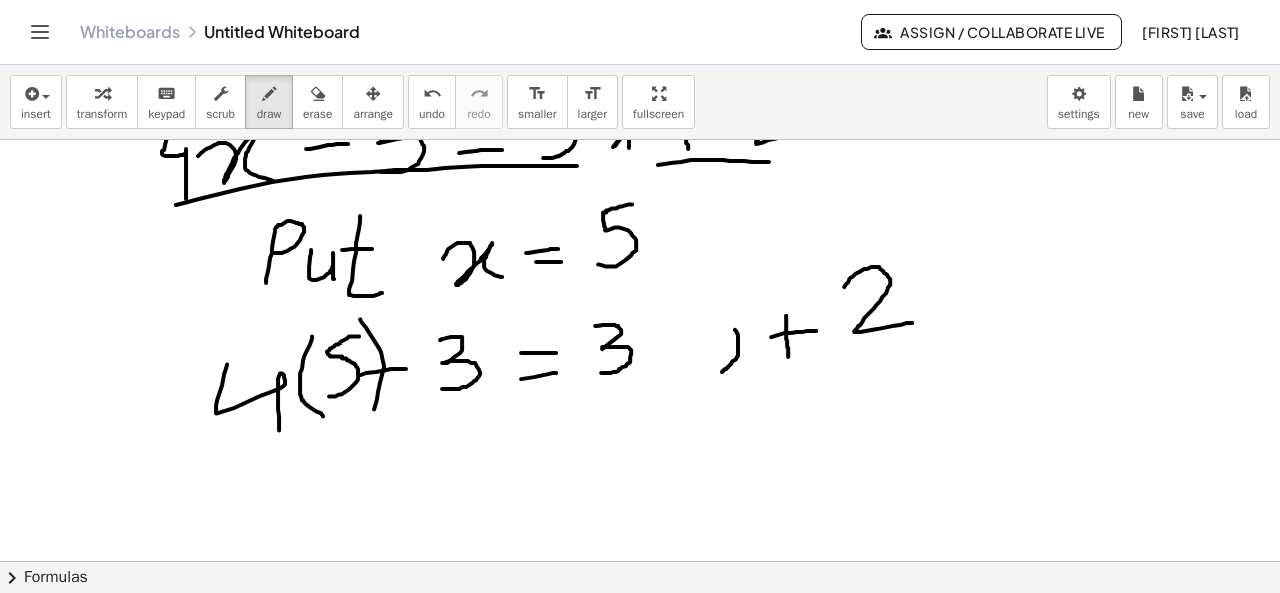drag, startPoint x: 360, startPoint y: 318, endPoint x: 368, endPoint y: 421, distance: 103.31021 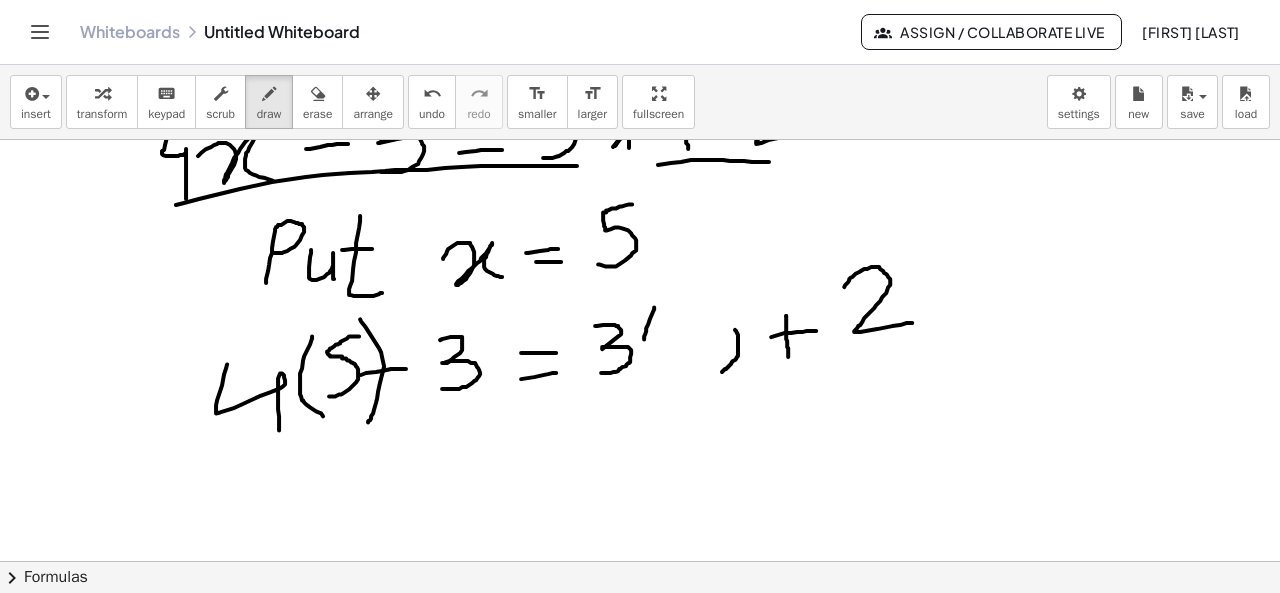 drag, startPoint x: 654, startPoint y: 306, endPoint x: 654, endPoint y: 365, distance: 59 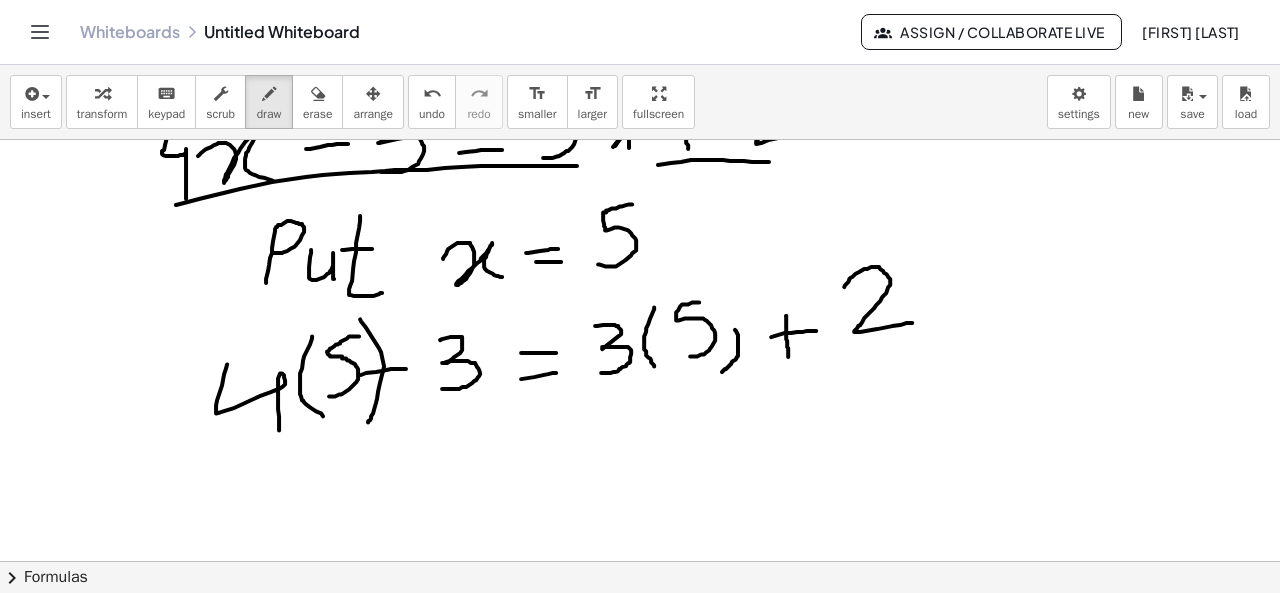drag, startPoint x: 699, startPoint y: 301, endPoint x: 682, endPoint y: 355, distance: 56.61272 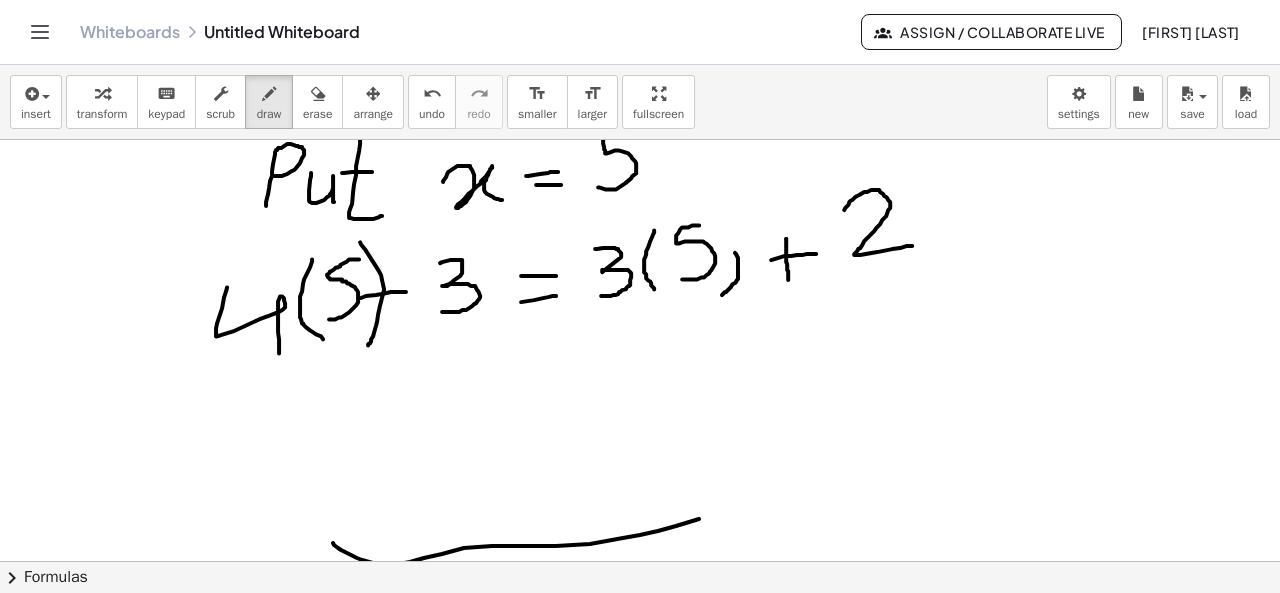 scroll, scrollTop: 224, scrollLeft: 0, axis: vertical 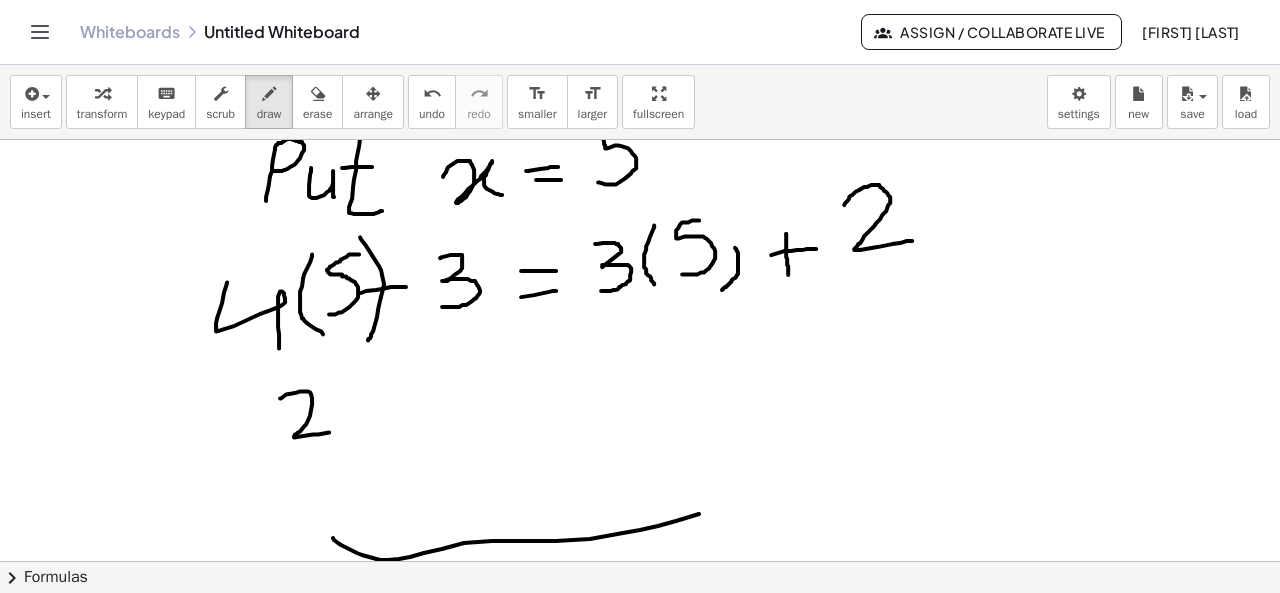 drag, startPoint x: 280, startPoint y: 397, endPoint x: 351, endPoint y: 430, distance: 78.29432 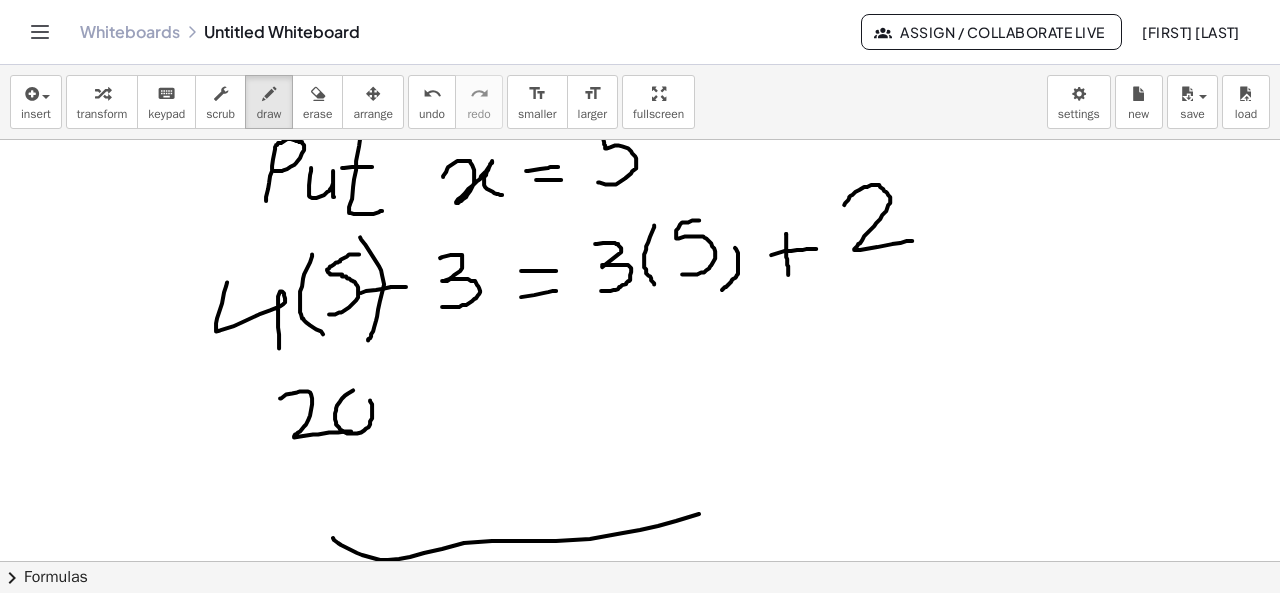 click at bounding box center [640, 550] 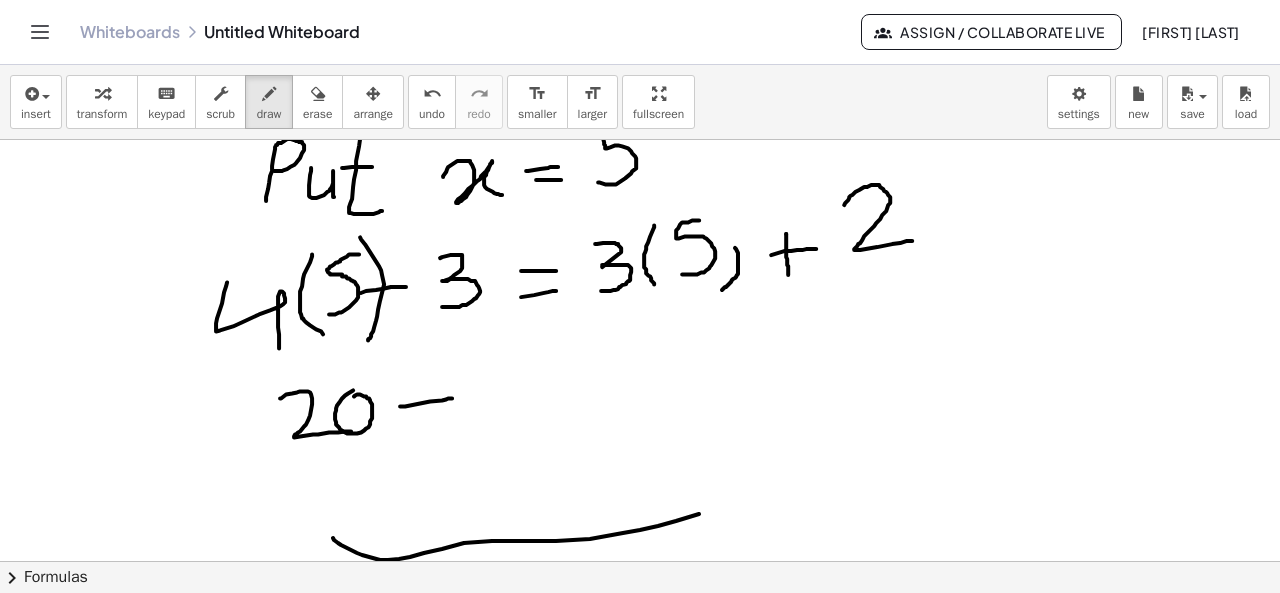 drag, startPoint x: 400, startPoint y: 405, endPoint x: 452, endPoint y: 397, distance: 52.611786 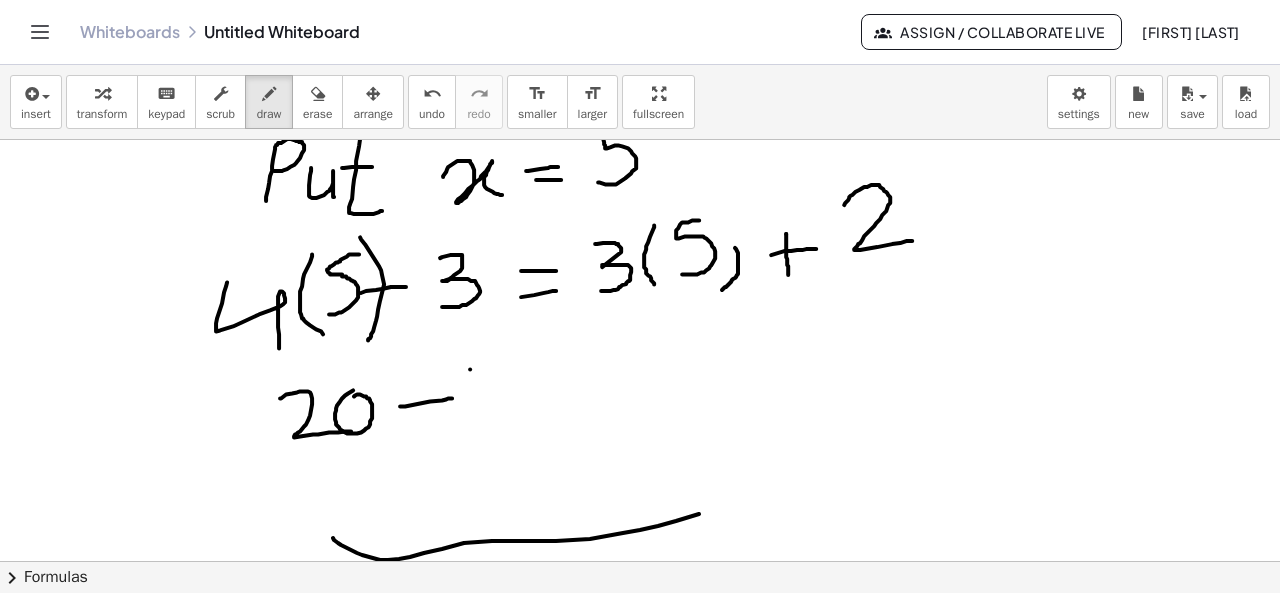 drag, startPoint x: 470, startPoint y: 368, endPoint x: 481, endPoint y: 395, distance: 29.15476 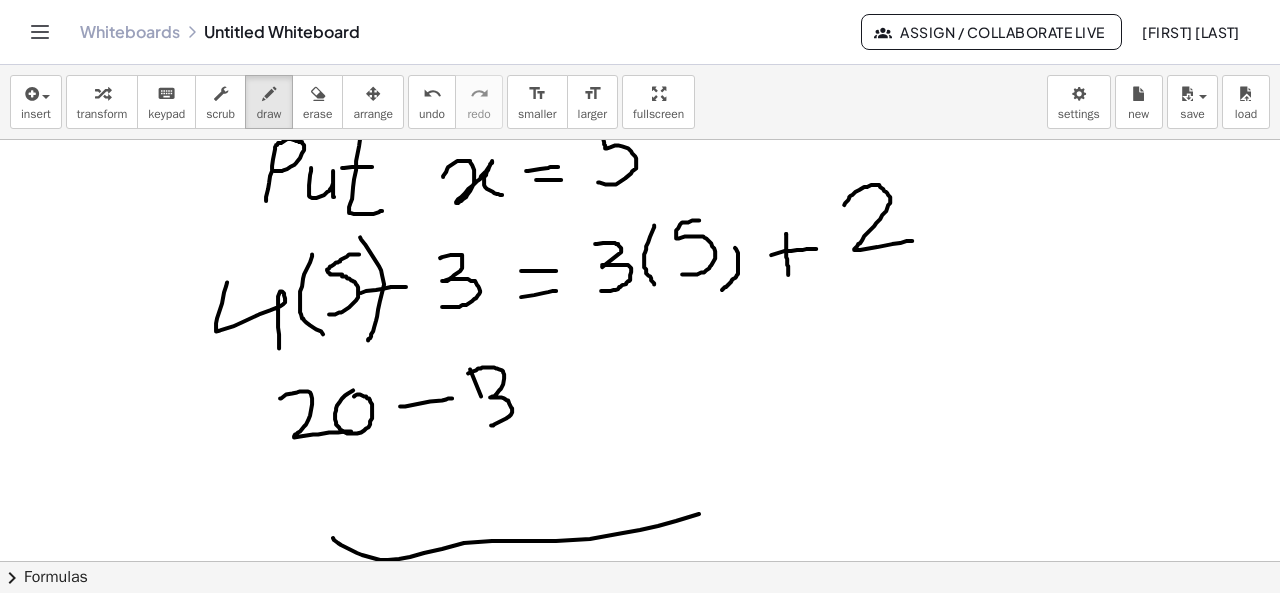 drag, startPoint x: 468, startPoint y: 372, endPoint x: 475, endPoint y: 424, distance: 52.46904 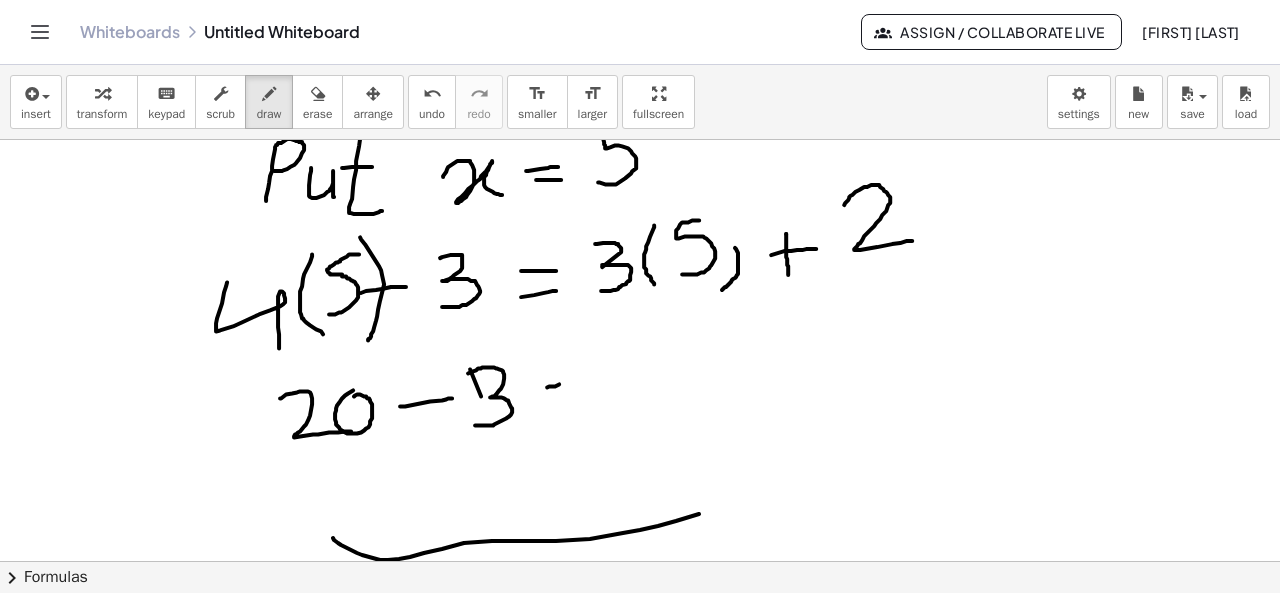 drag, startPoint x: 547, startPoint y: 386, endPoint x: 577, endPoint y: 382, distance: 30.265491 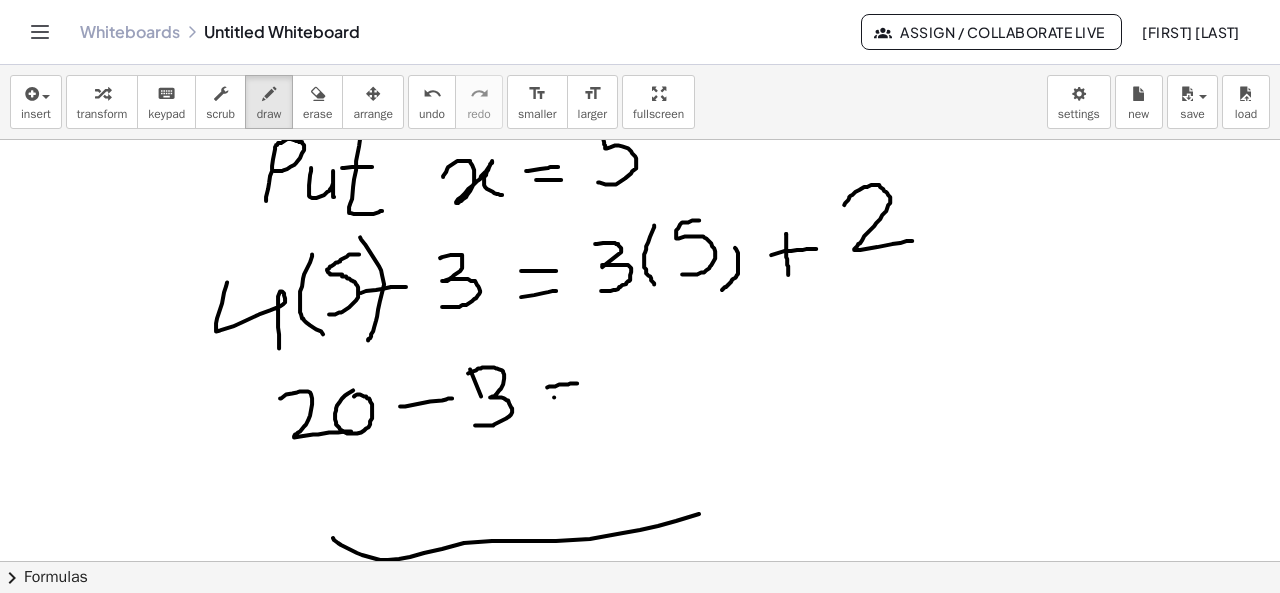 drag, startPoint x: 554, startPoint y: 396, endPoint x: 586, endPoint y: 395, distance: 32.01562 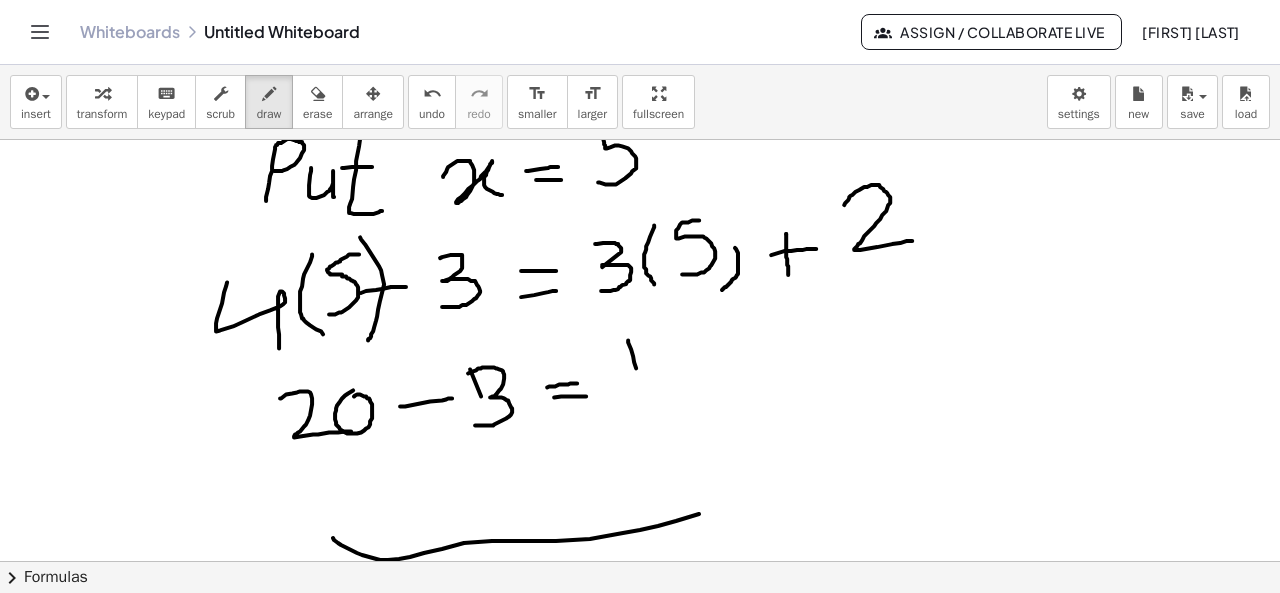 drag, startPoint x: 628, startPoint y: 339, endPoint x: 638, endPoint y: 383, distance: 45.122055 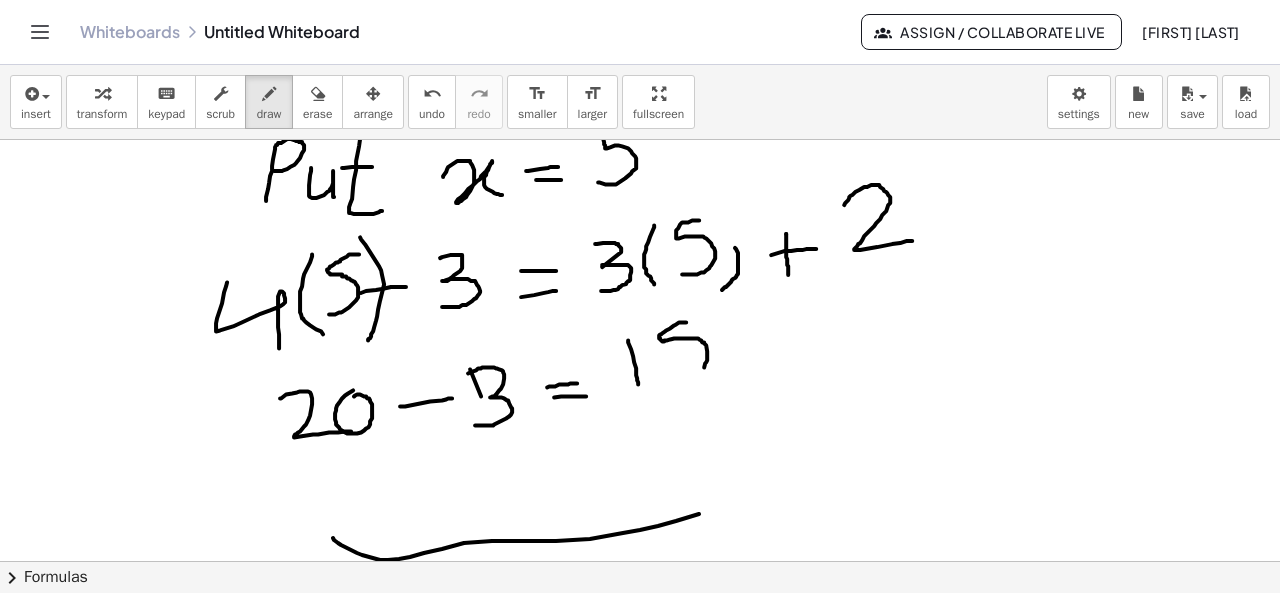 drag, startPoint x: 686, startPoint y: 321, endPoint x: 674, endPoint y: 377, distance: 57.271286 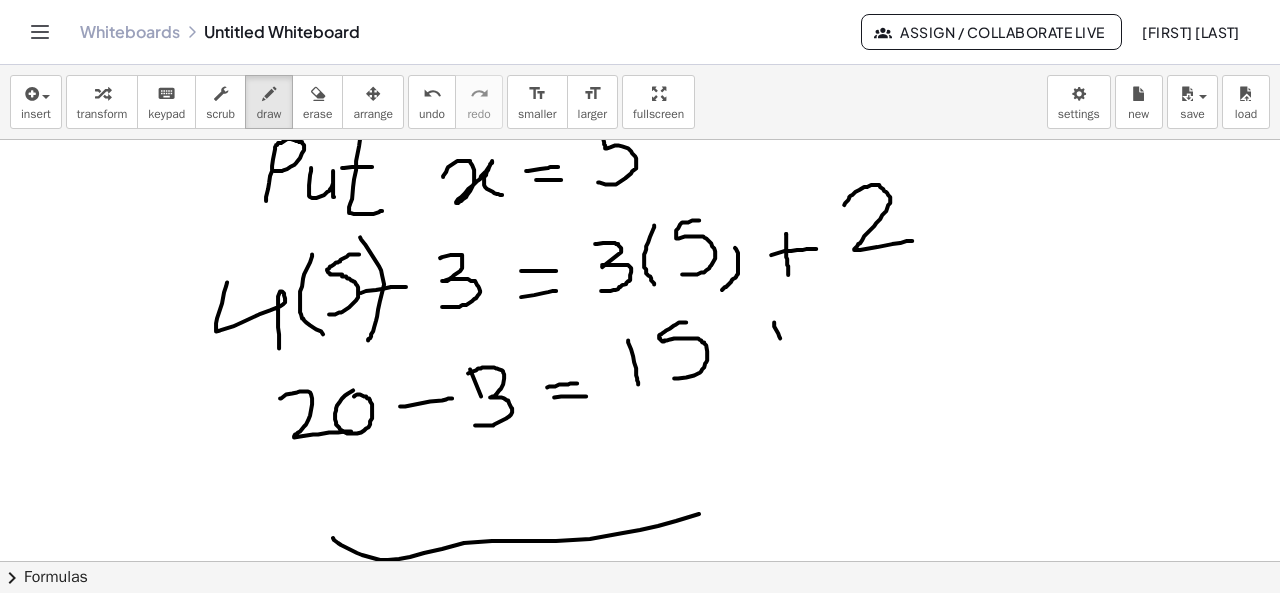 drag, startPoint x: 774, startPoint y: 321, endPoint x: 786, endPoint y: 353, distance: 34.176014 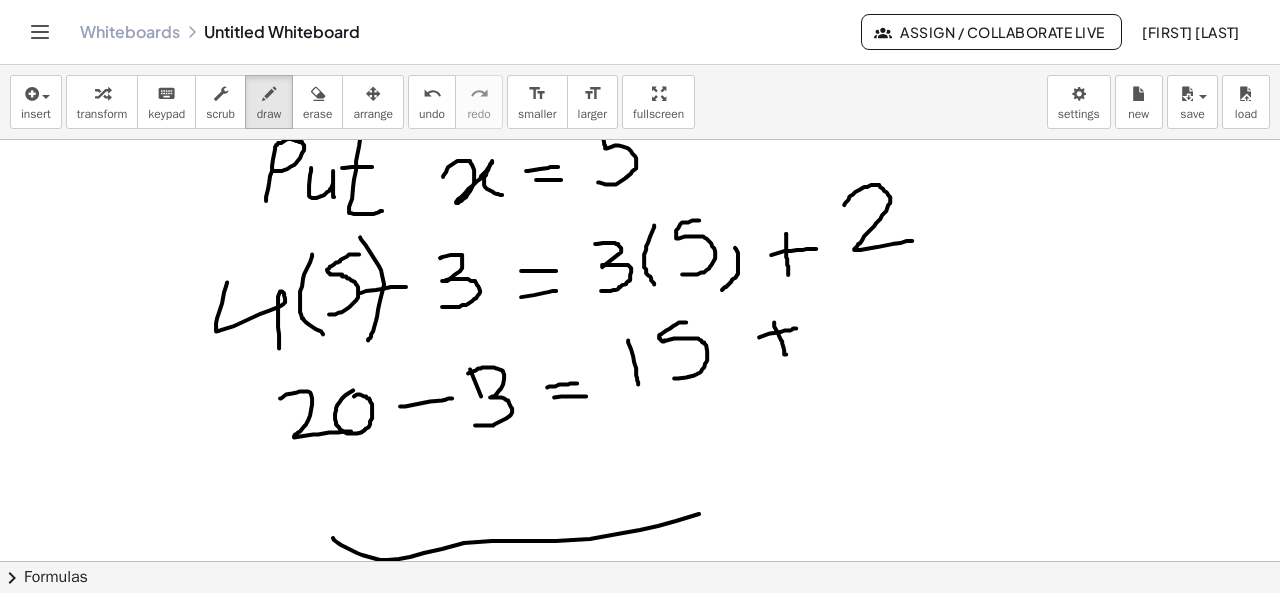 drag, startPoint x: 759, startPoint y: 336, endPoint x: 797, endPoint y: 327, distance: 39.051247 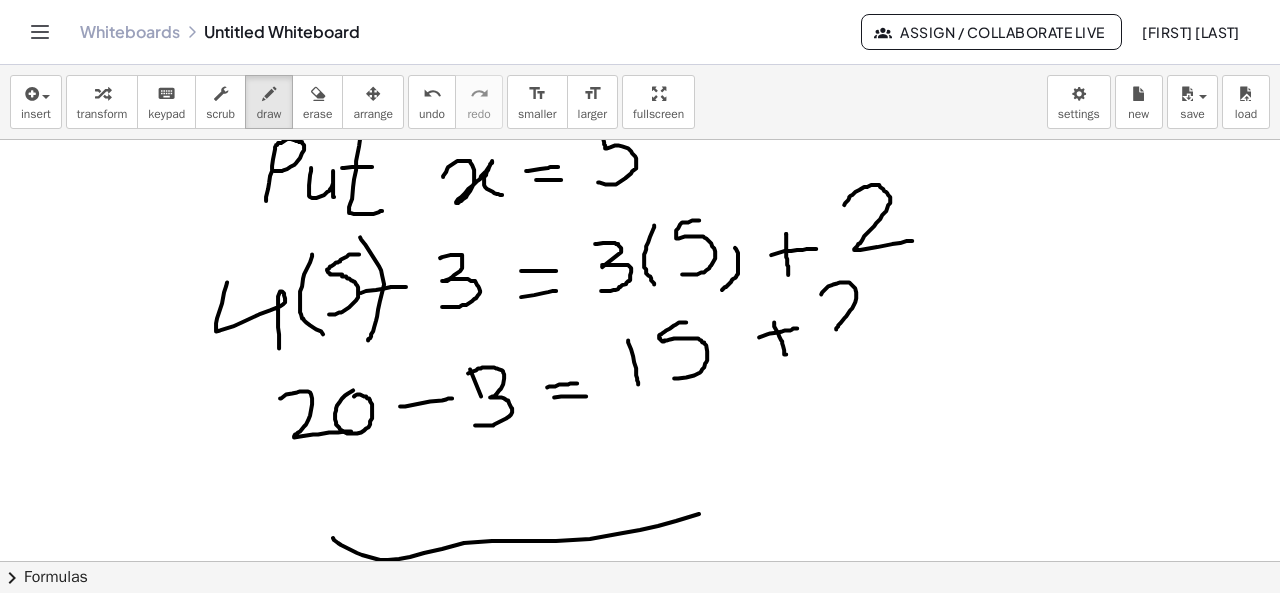 drag, startPoint x: 821, startPoint y: 293, endPoint x: 894, endPoint y: 311, distance: 75.18643 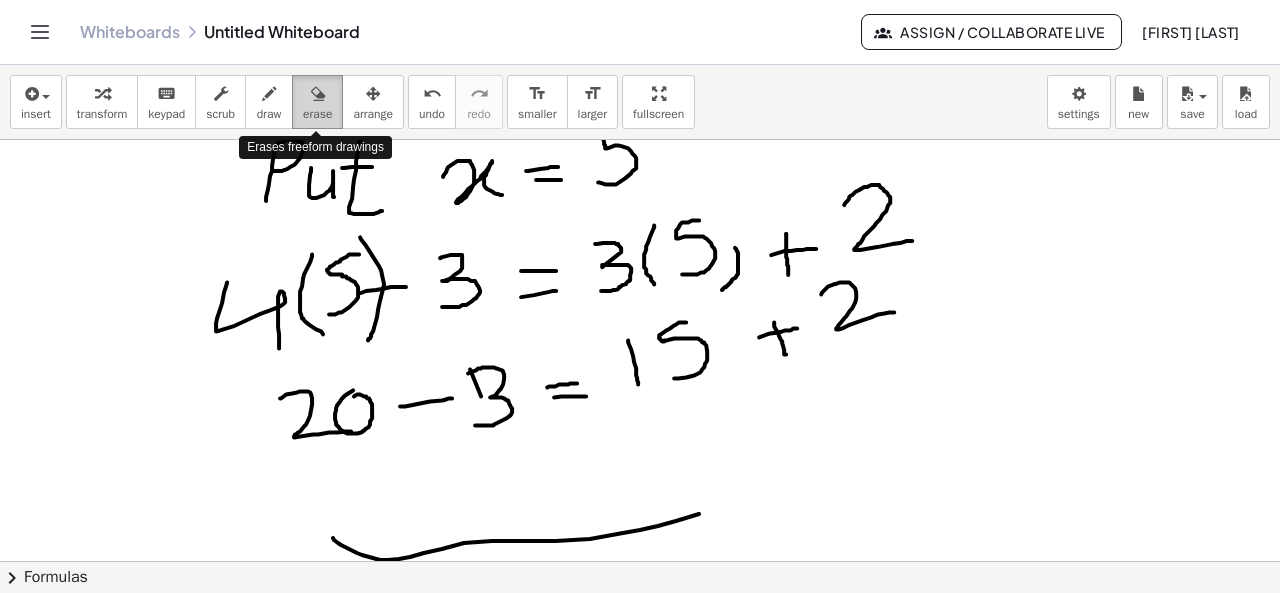 click at bounding box center (318, 94) 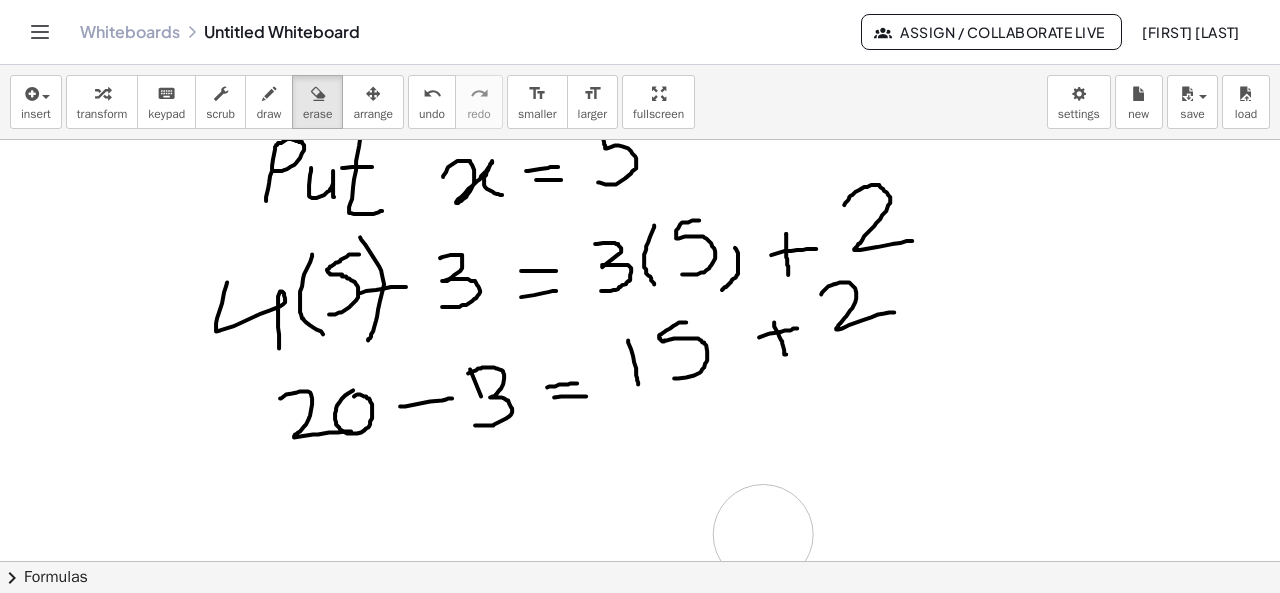 drag, startPoint x: 326, startPoint y: 527, endPoint x: 763, endPoint y: 533, distance: 437.0412 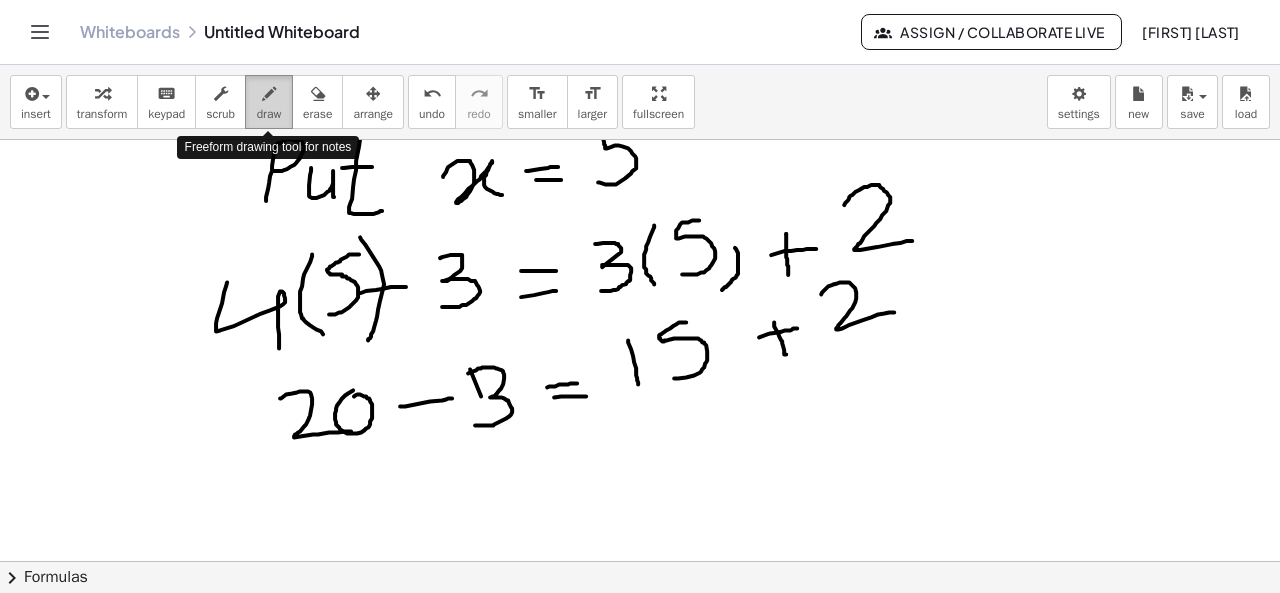 click on "draw" at bounding box center (269, 114) 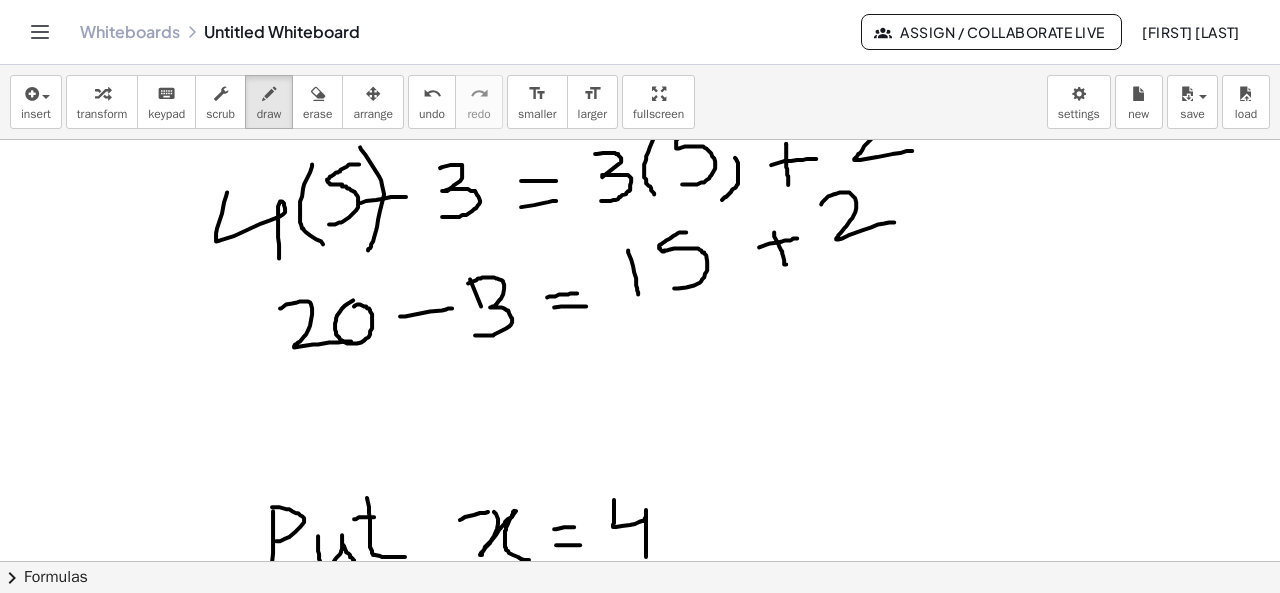 scroll, scrollTop: 316, scrollLeft: 0, axis: vertical 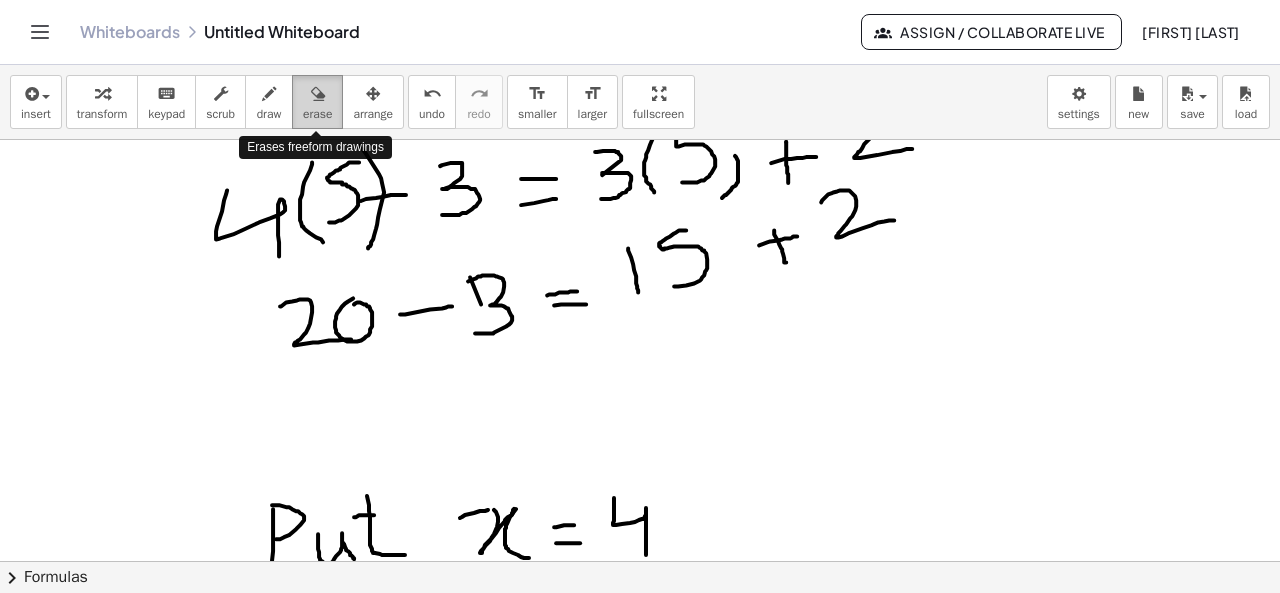 click on "erase" at bounding box center (317, 114) 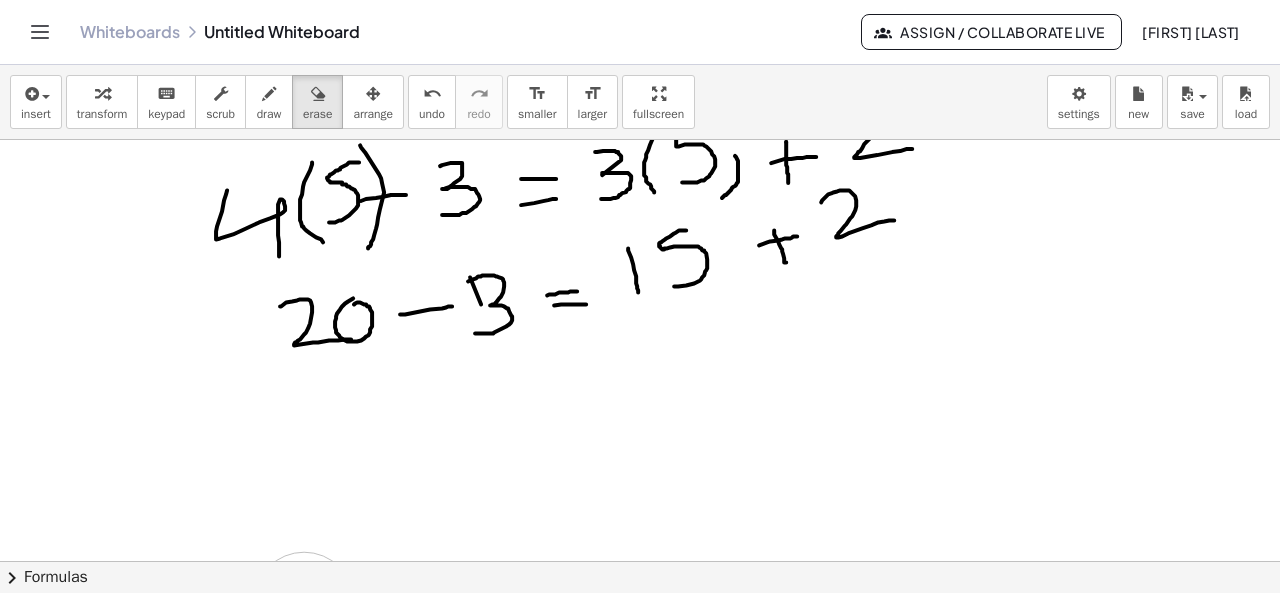 drag, startPoint x: 242, startPoint y: 526, endPoint x: 523, endPoint y: 598, distance: 290.07758 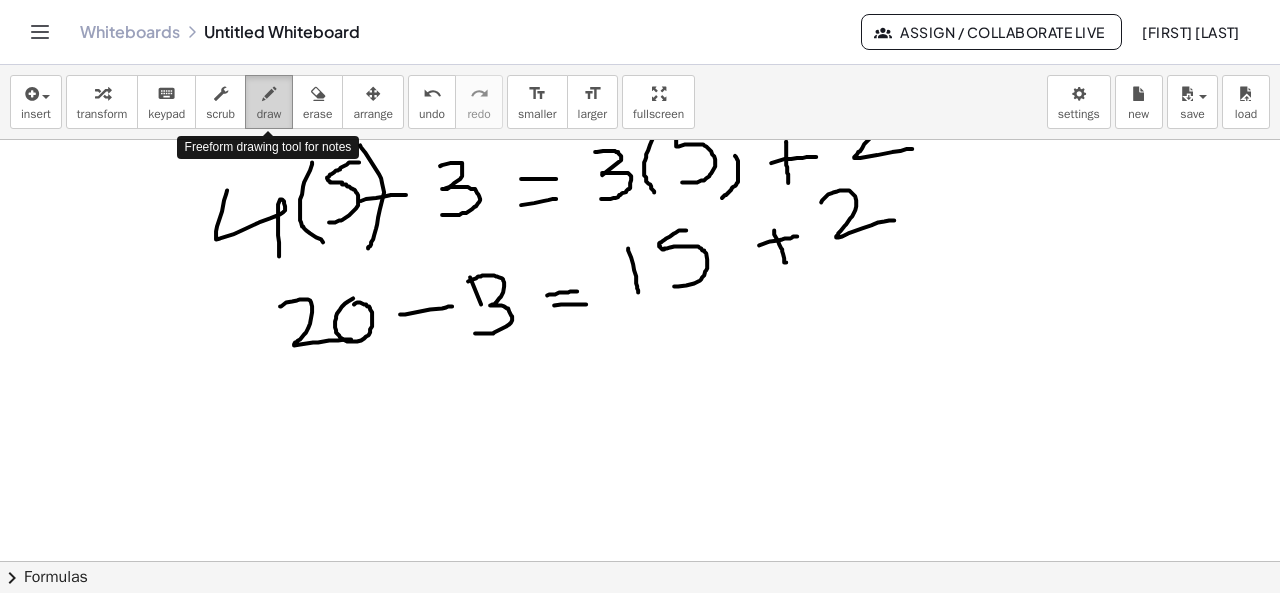 click at bounding box center (269, 94) 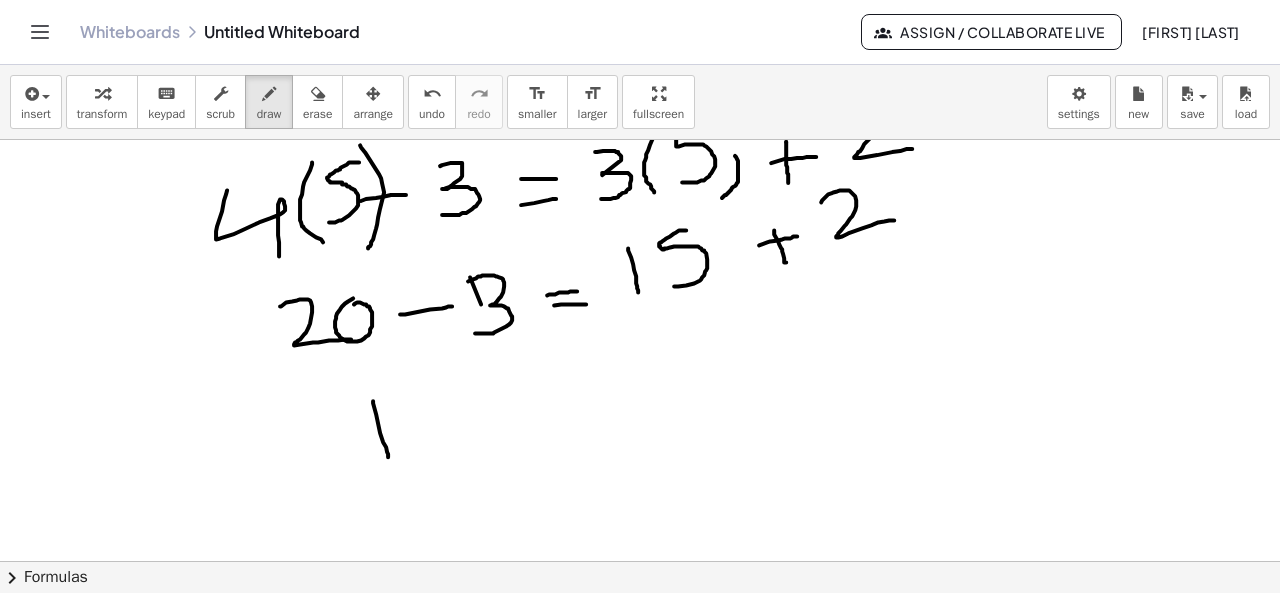drag, startPoint x: 373, startPoint y: 399, endPoint x: 388, endPoint y: 456, distance: 58.940647 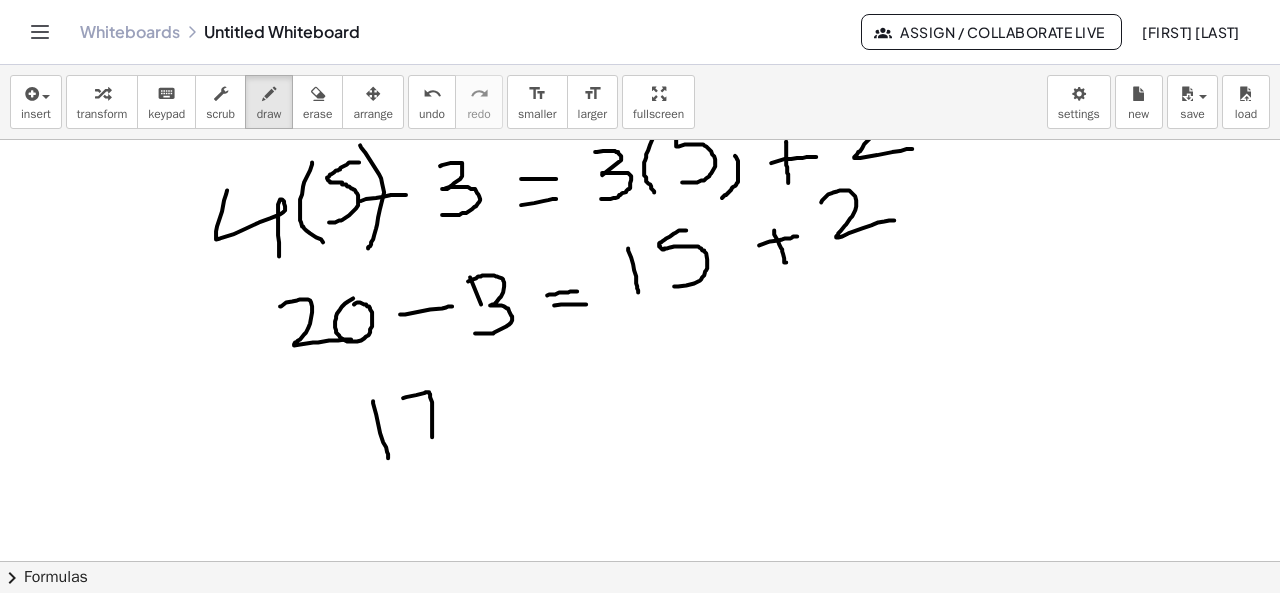 drag, startPoint x: 403, startPoint y: 396, endPoint x: 432, endPoint y: 457, distance: 67.54258 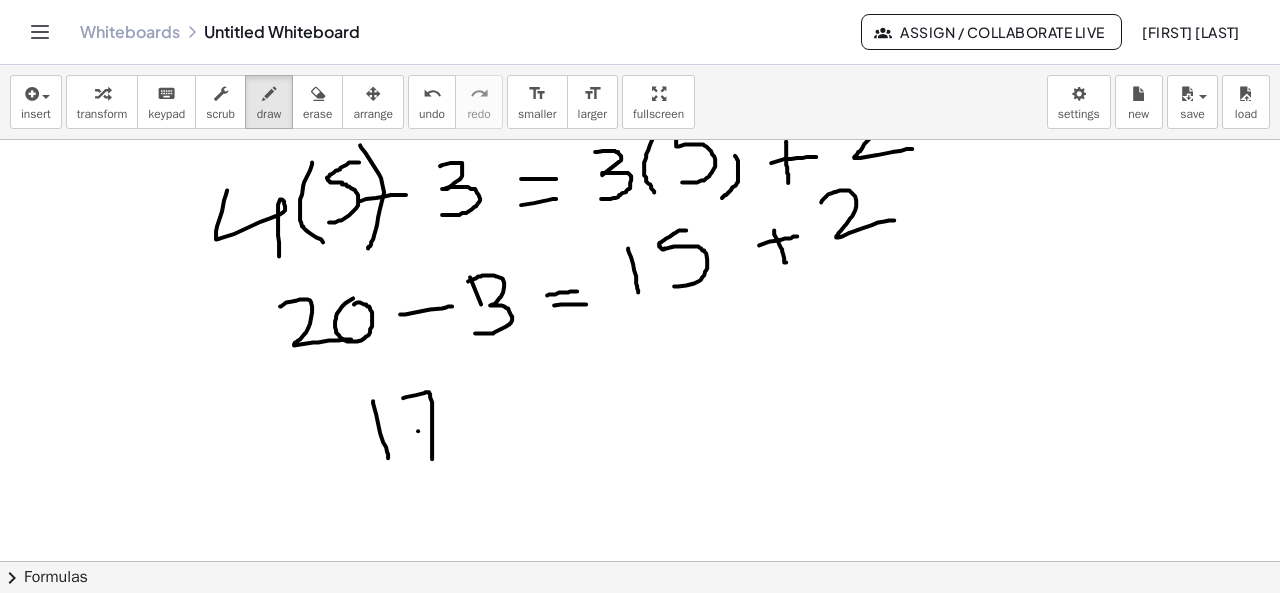 drag, startPoint x: 418, startPoint y: 429, endPoint x: 442, endPoint y: 423, distance: 24.738634 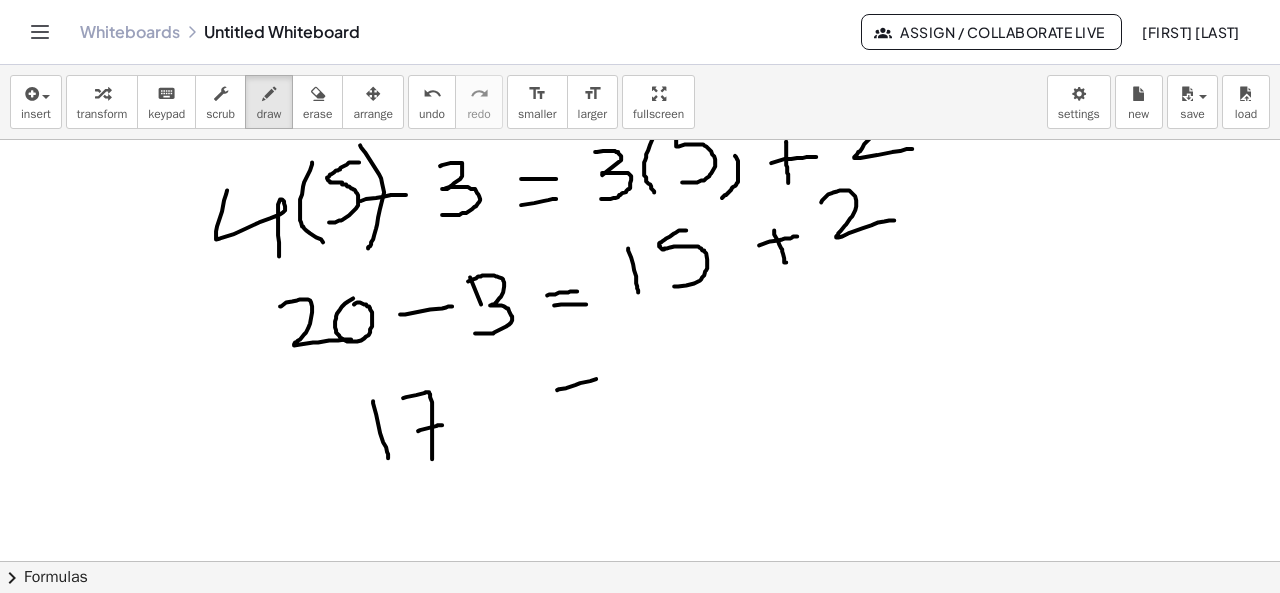 drag, startPoint x: 557, startPoint y: 388, endPoint x: 603, endPoint y: 375, distance: 47.801674 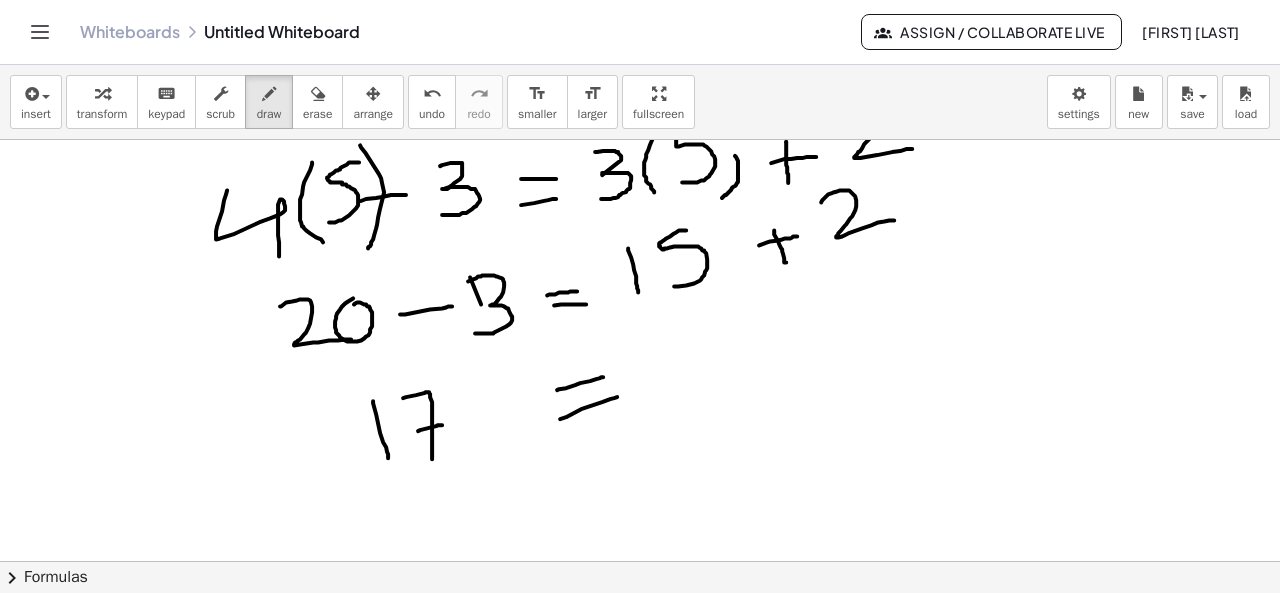 drag, startPoint x: 560, startPoint y: 417, endPoint x: 621, endPoint y: 394, distance: 65.192024 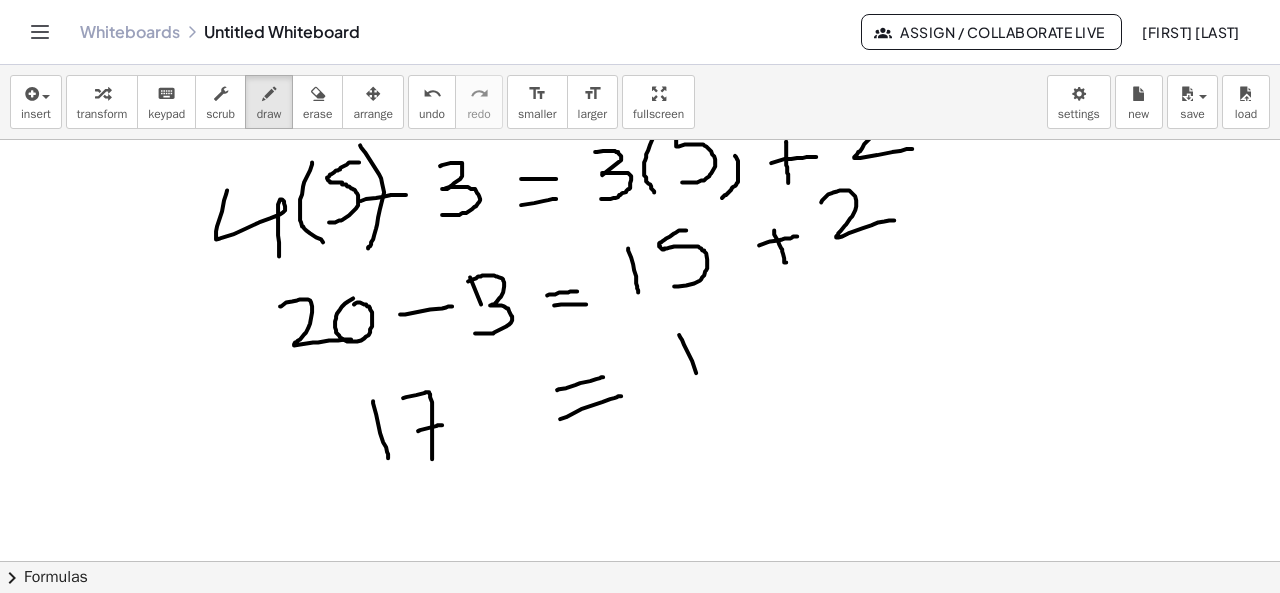 drag, startPoint x: 679, startPoint y: 333, endPoint x: 704, endPoint y: 399, distance: 70.5762 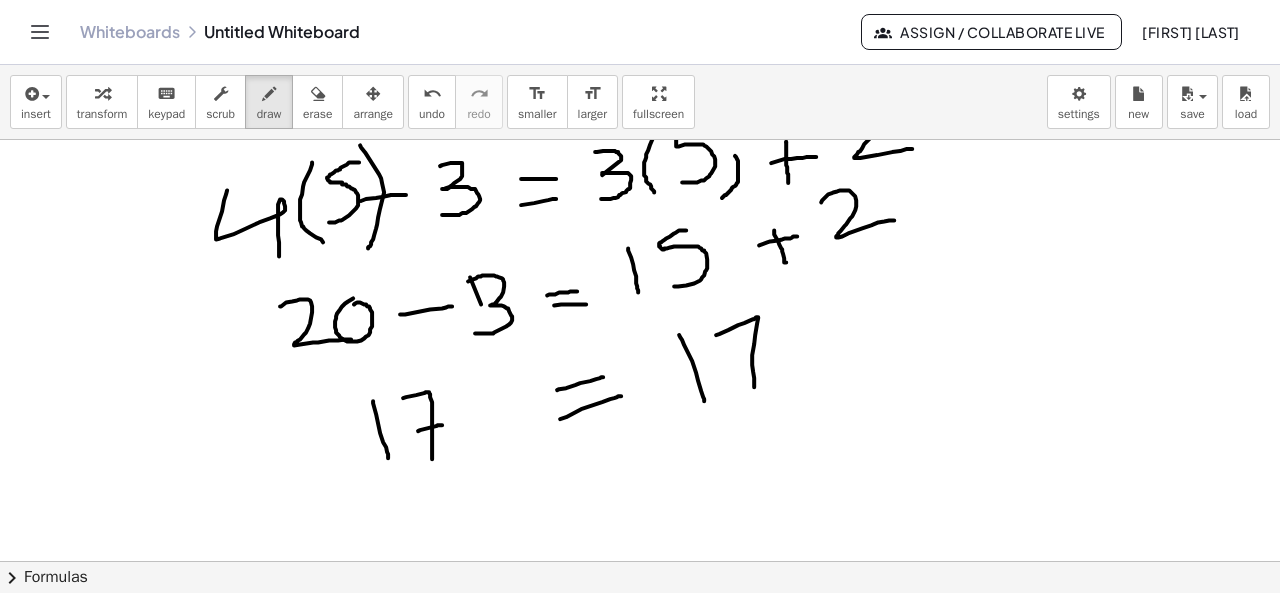 drag, startPoint x: 716, startPoint y: 333, endPoint x: 754, endPoint y: 385, distance: 64.40497 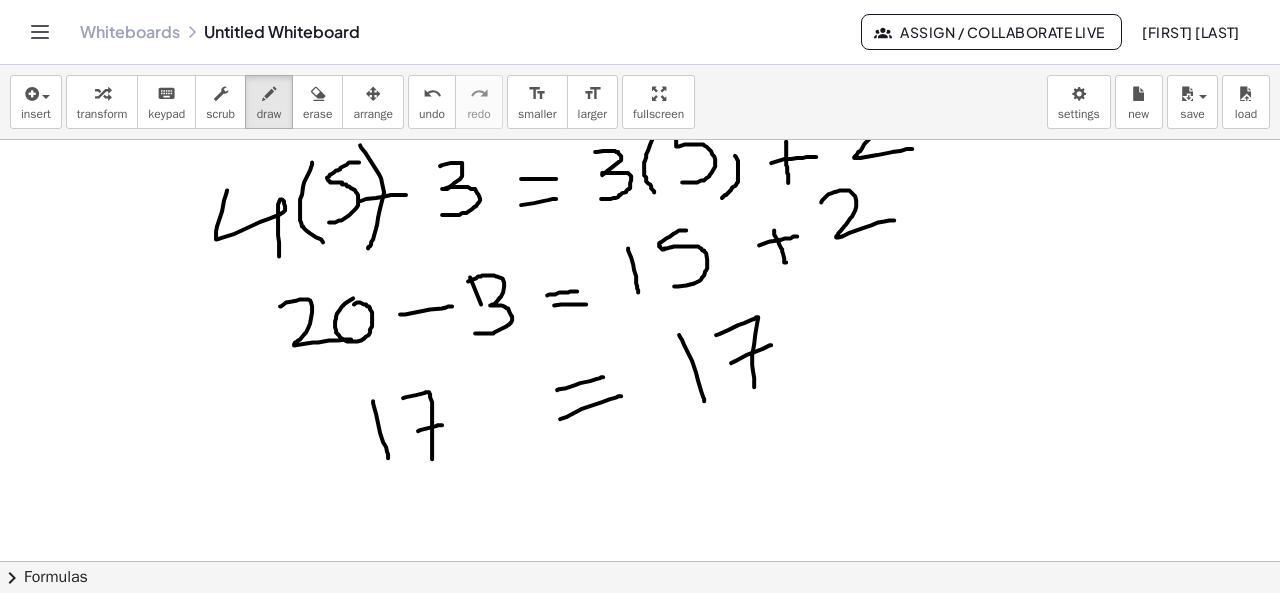 drag, startPoint x: 731, startPoint y: 361, endPoint x: 775, endPoint y: 343, distance: 47.539455 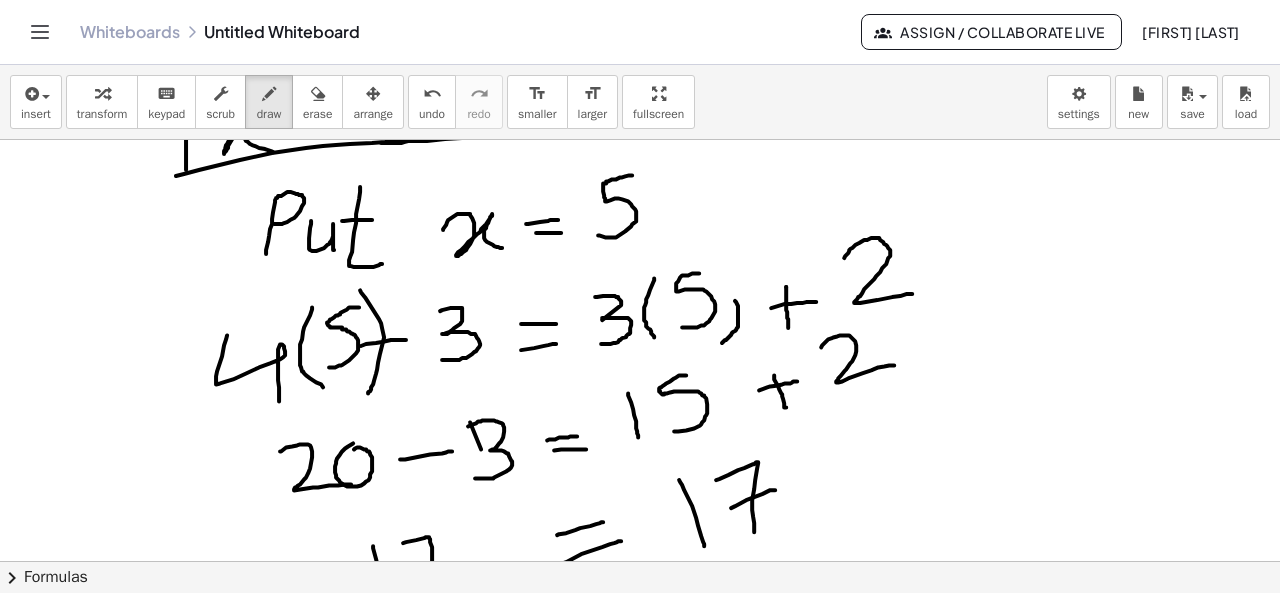 scroll, scrollTop: 173, scrollLeft: 0, axis: vertical 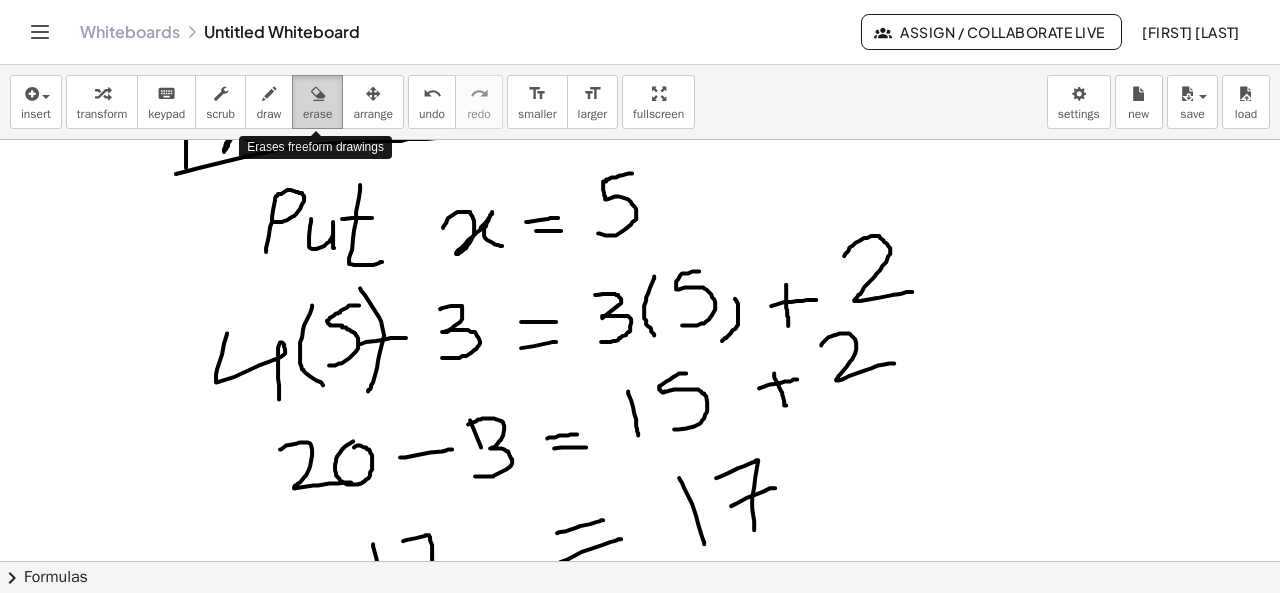 click on "erase" at bounding box center [317, 114] 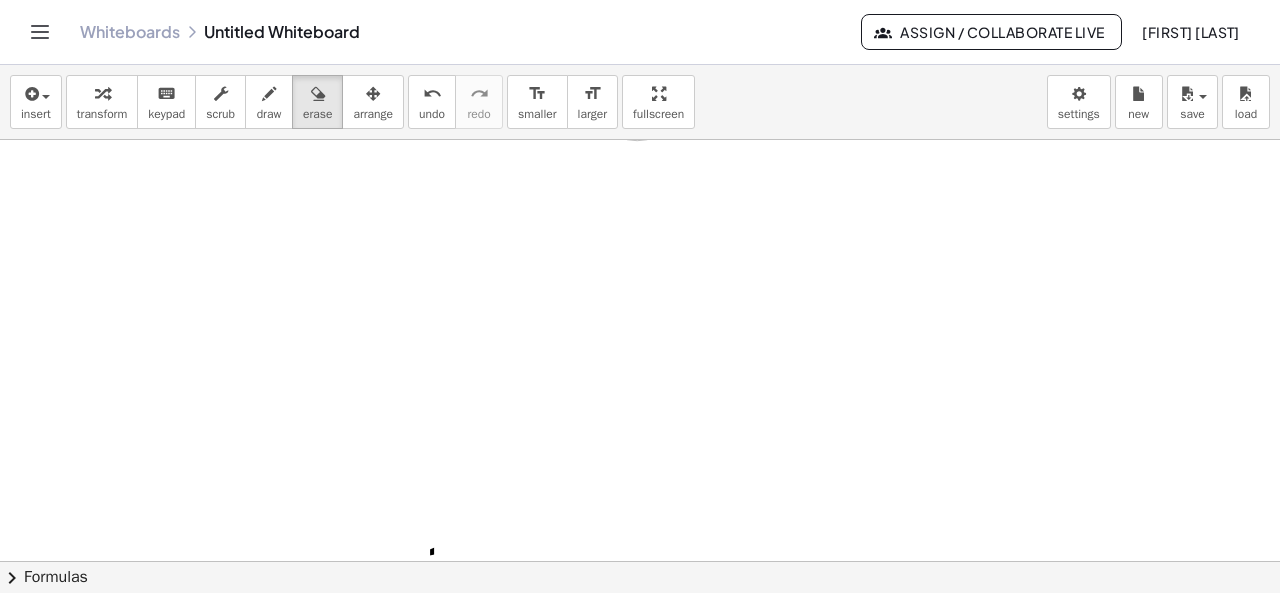 drag, startPoint x: 212, startPoint y: 233, endPoint x: 1279, endPoint y: 255, distance: 1067.2268 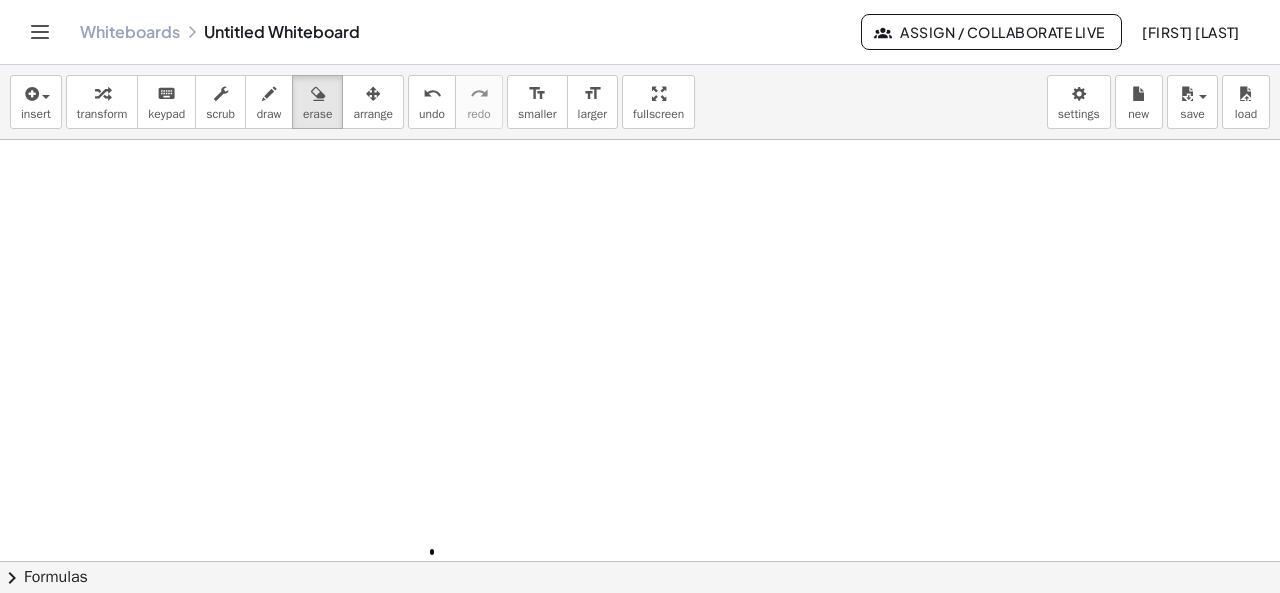 scroll, scrollTop: 8, scrollLeft: 0, axis: vertical 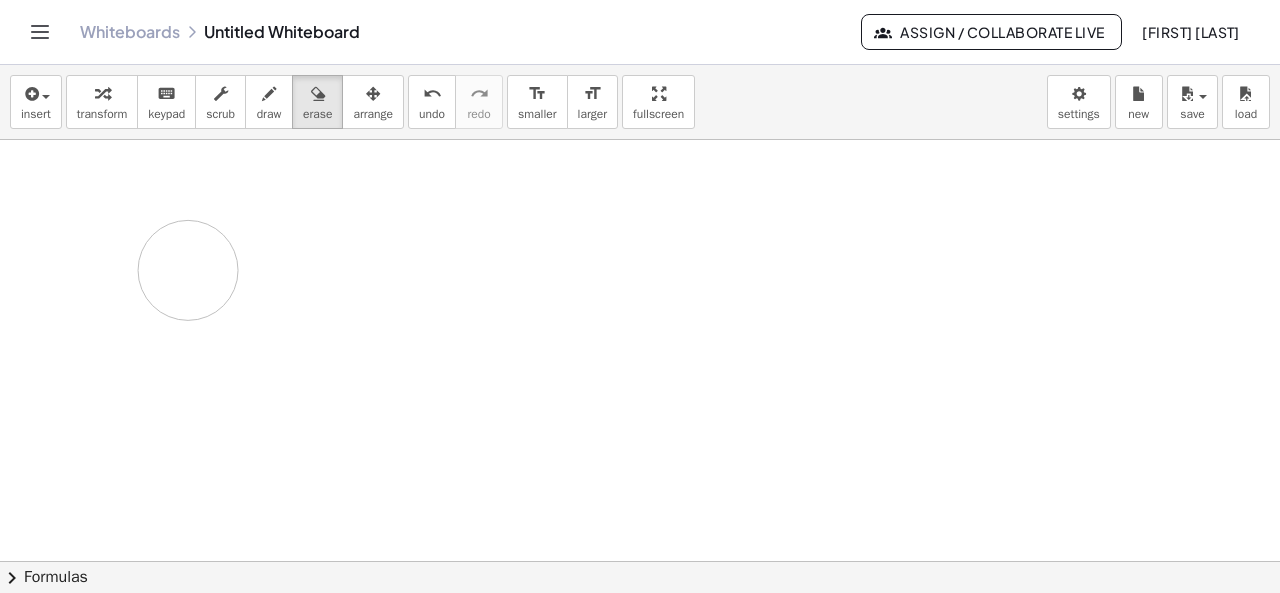 drag, startPoint x: 847, startPoint y: 266, endPoint x: 188, endPoint y: 269, distance: 659.00684 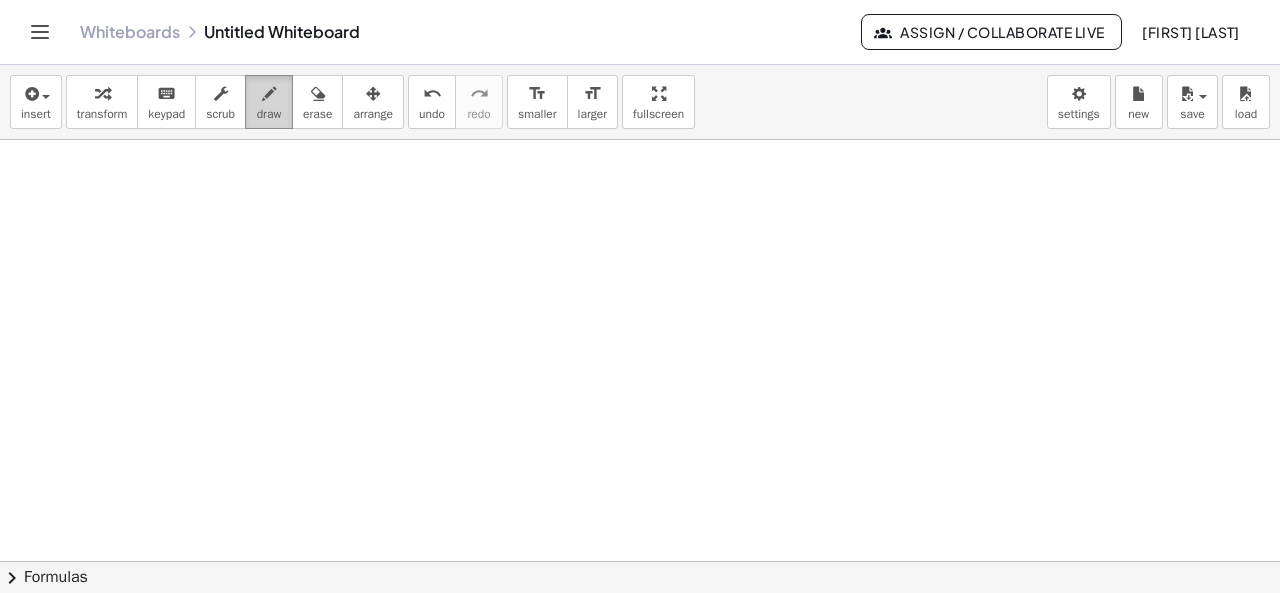 click at bounding box center (269, 93) 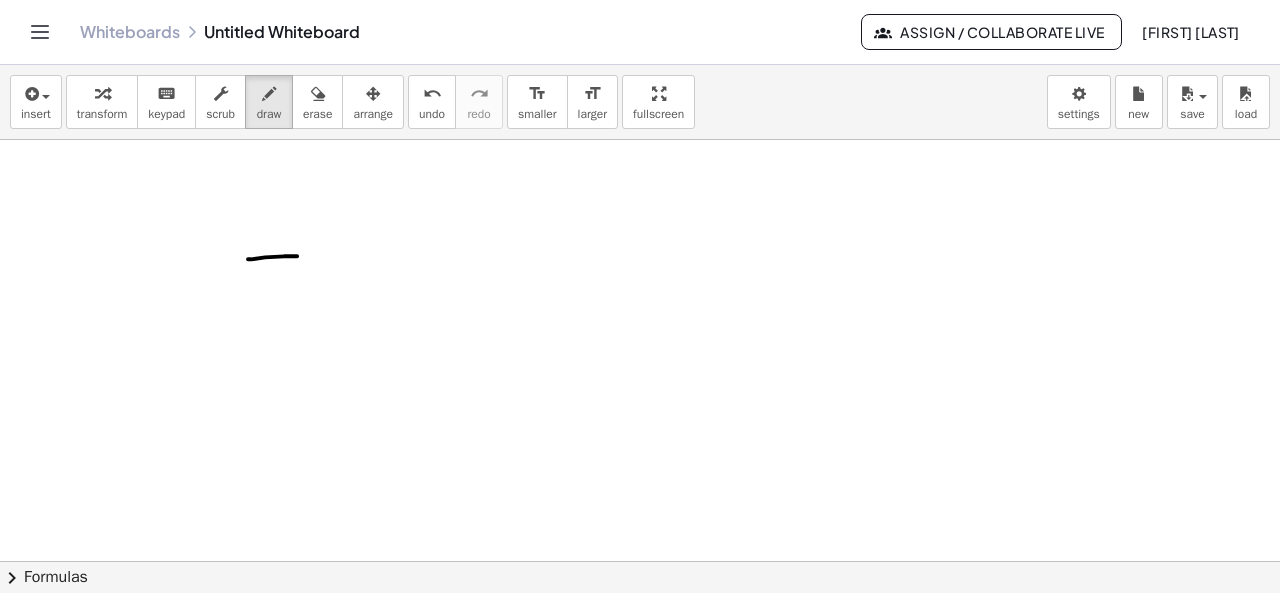 drag, startPoint x: 248, startPoint y: 258, endPoint x: 323, endPoint y: 255, distance: 75.059975 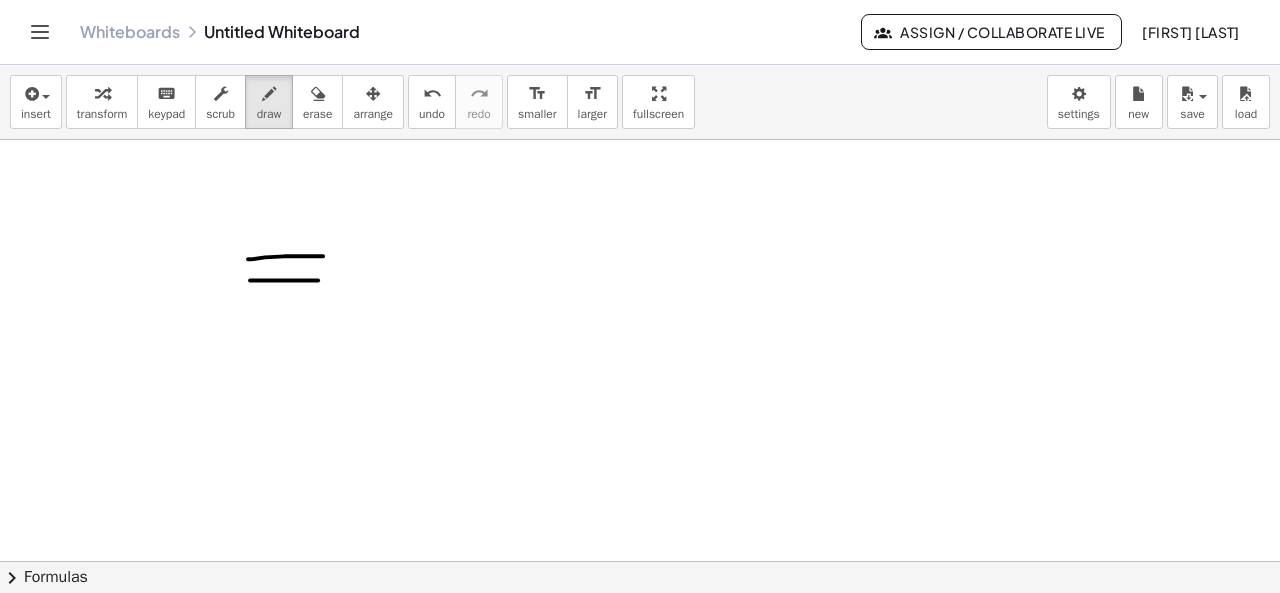 drag, startPoint x: 250, startPoint y: 279, endPoint x: 318, endPoint y: 279, distance: 68 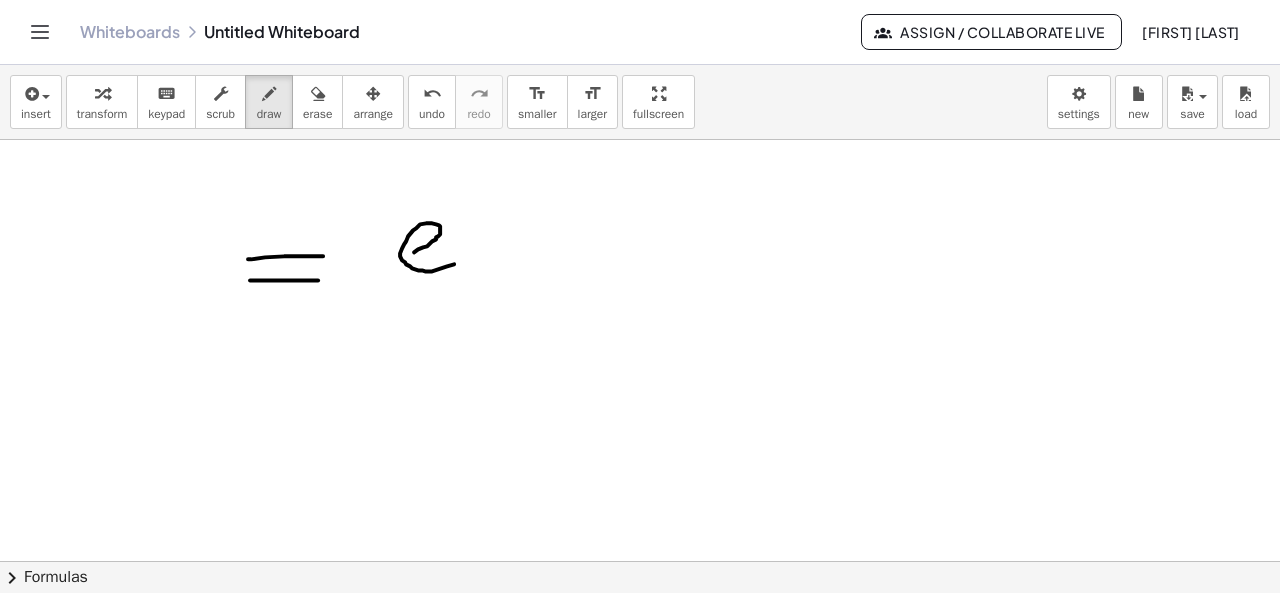 drag, startPoint x: 414, startPoint y: 251, endPoint x: 463, endPoint y: 259, distance: 49.648766 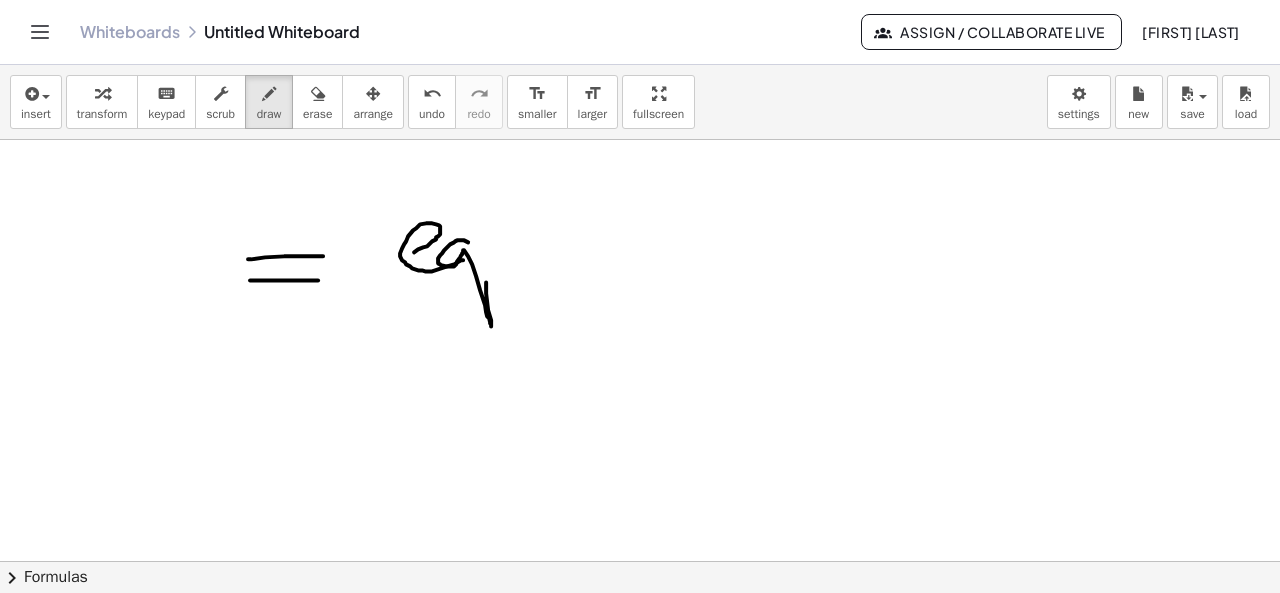 drag, startPoint x: 468, startPoint y: 241, endPoint x: 486, endPoint y: 276, distance: 39.357338 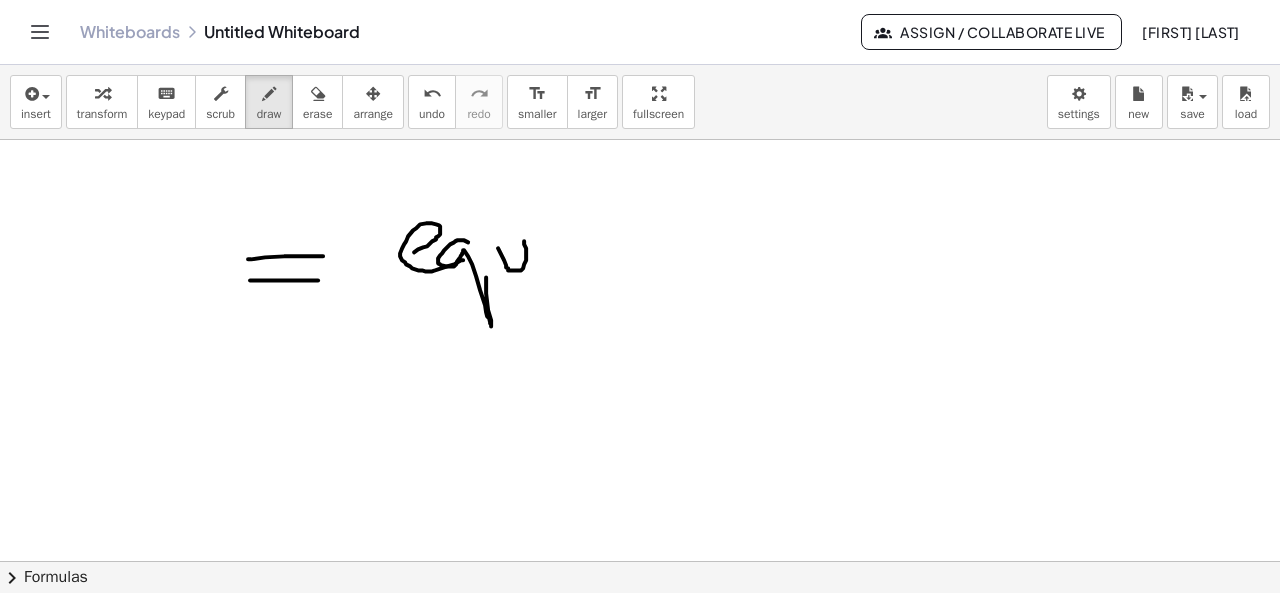 drag, startPoint x: 498, startPoint y: 247, endPoint x: 530, endPoint y: 256, distance: 33.24154 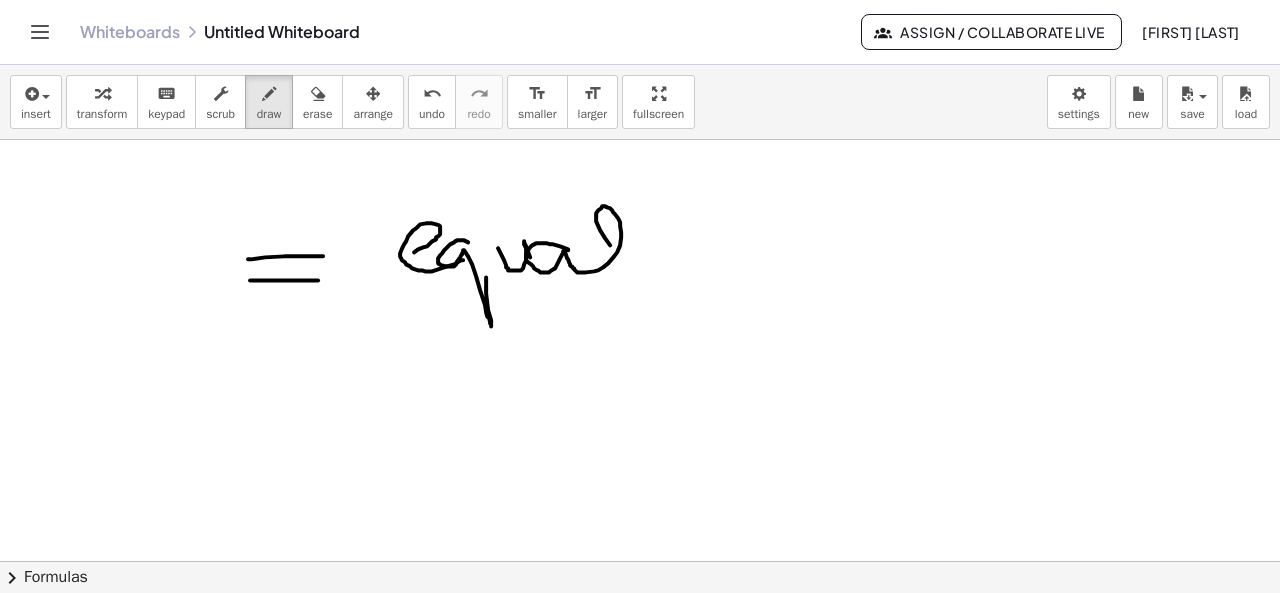 drag, startPoint x: 568, startPoint y: 249, endPoint x: 643, endPoint y: 279, distance: 80.77747 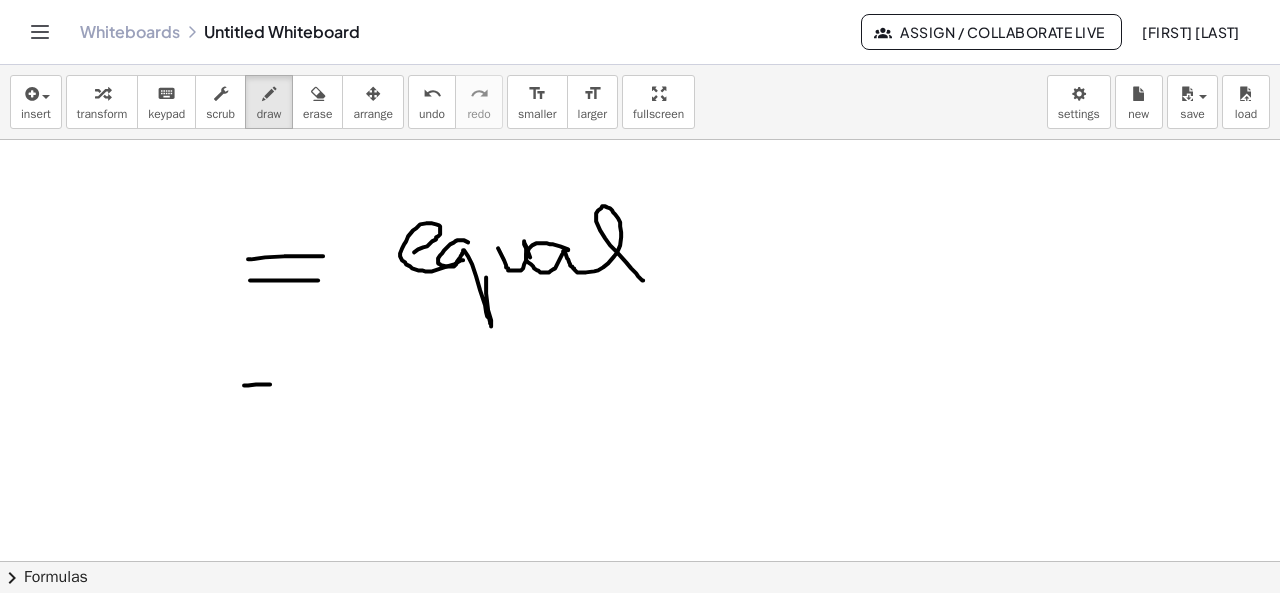 drag, startPoint x: 244, startPoint y: 384, endPoint x: 305, endPoint y: 383, distance: 61.008198 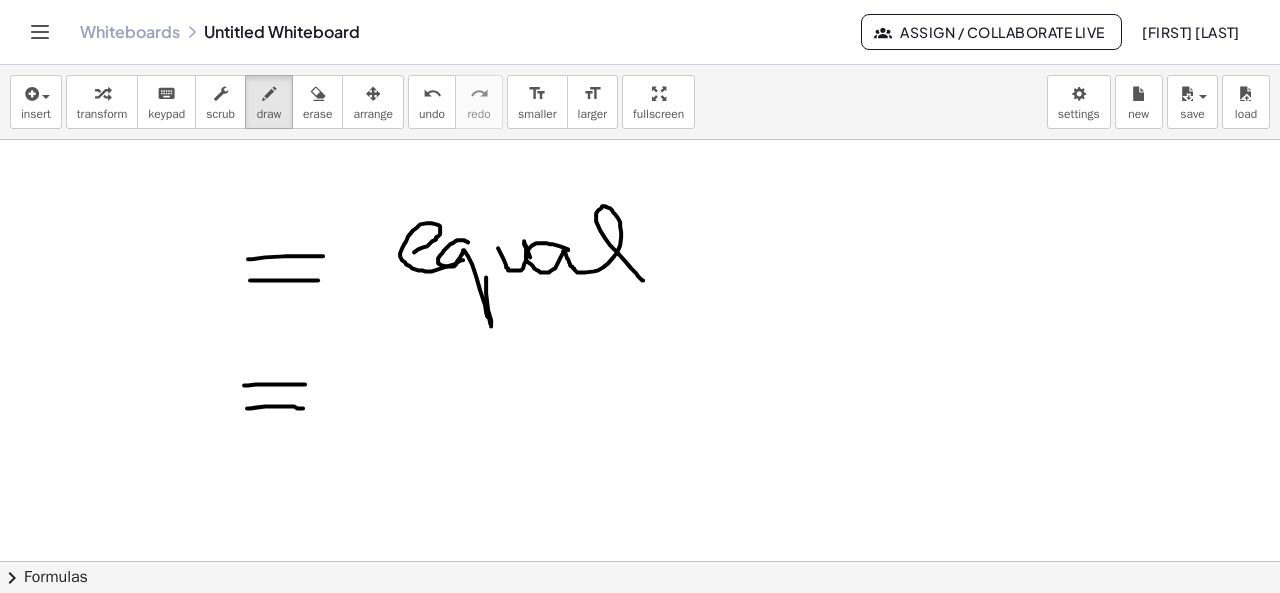 drag, startPoint x: 247, startPoint y: 407, endPoint x: 309, endPoint y: 408, distance: 62.008064 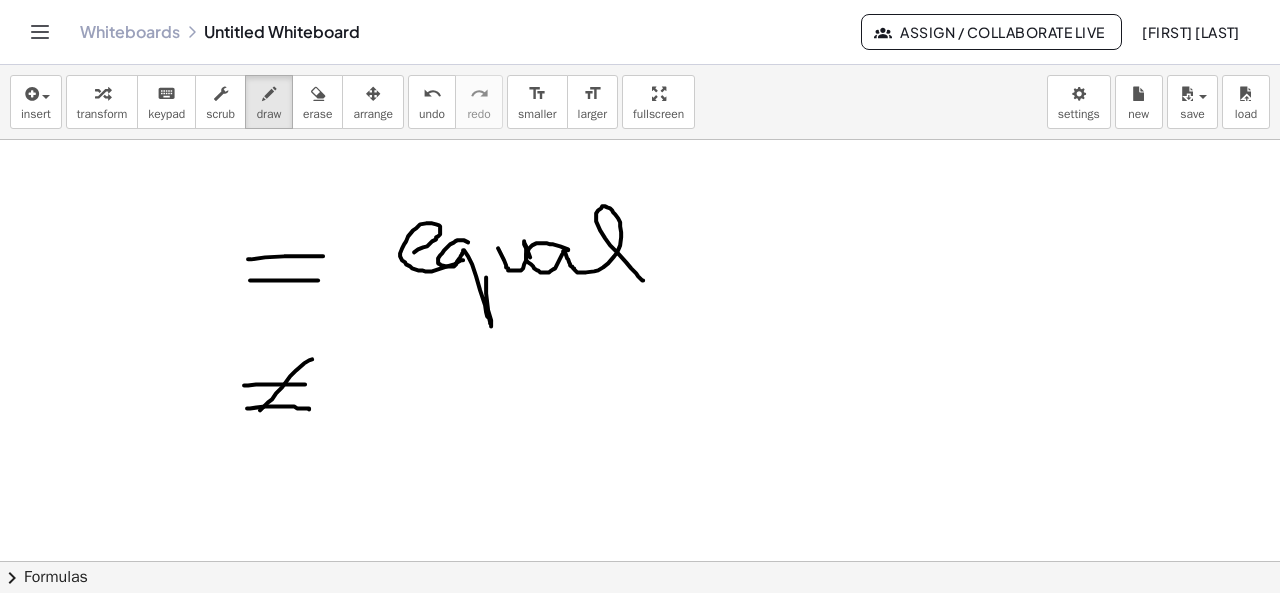 drag, startPoint x: 312, startPoint y: 358, endPoint x: 250, endPoint y: 419, distance: 86.977005 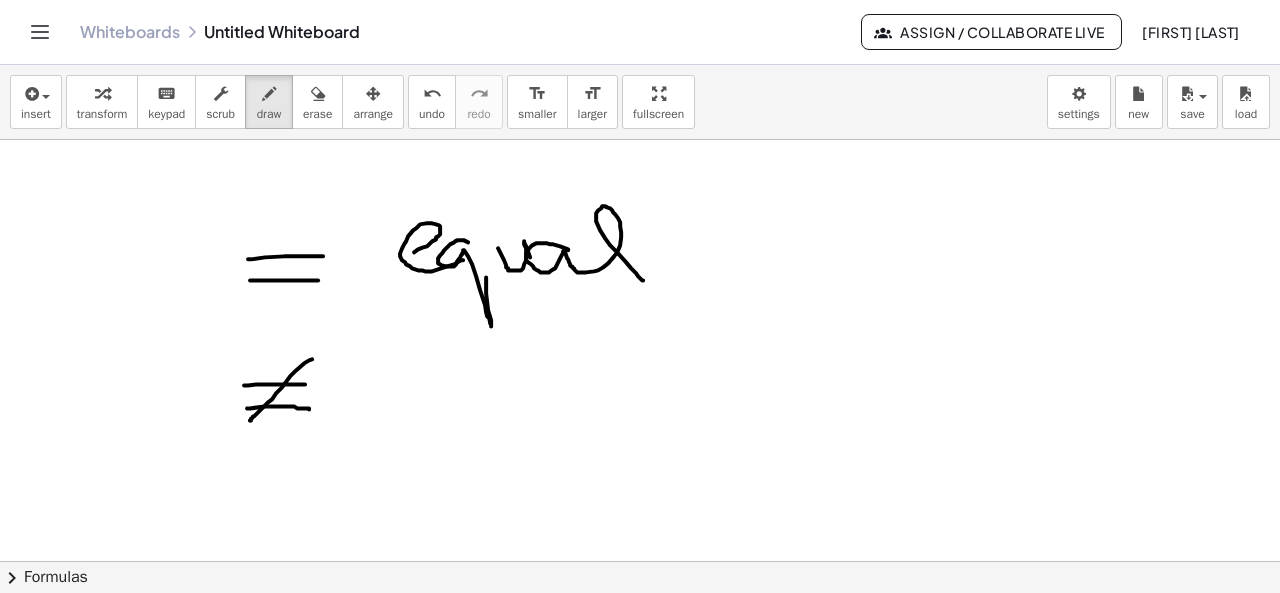 click at bounding box center (640, 774) 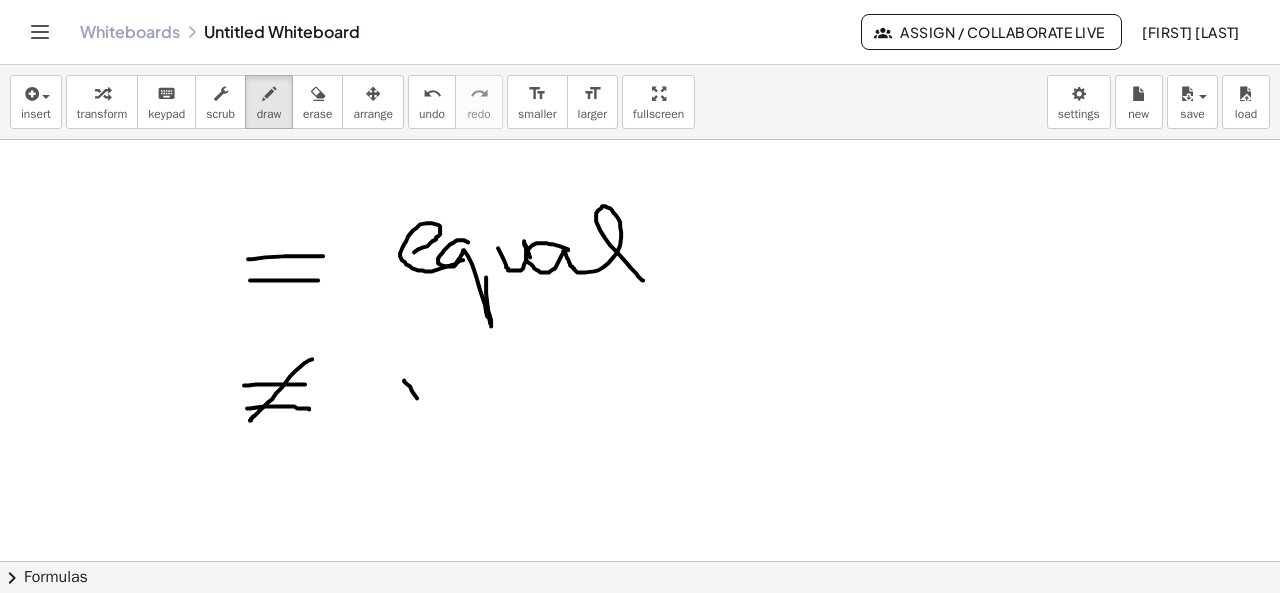 drag, startPoint x: 404, startPoint y: 379, endPoint x: 422, endPoint y: 420, distance: 44.777225 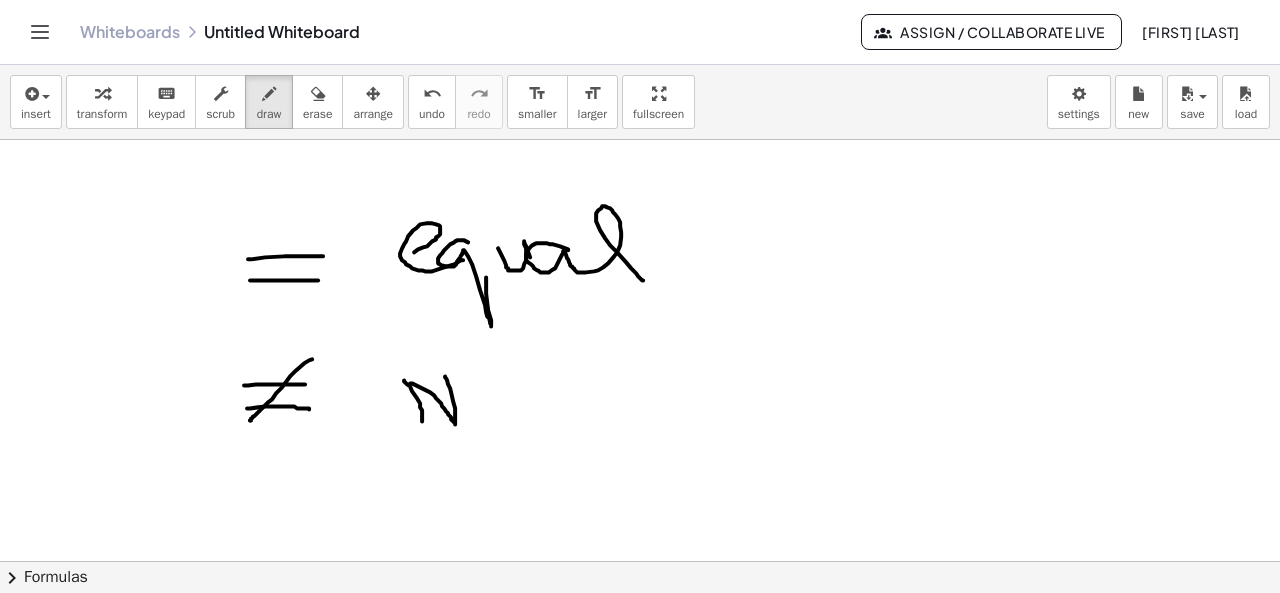 drag, startPoint x: 410, startPoint y: 382, endPoint x: 445, endPoint y: 369, distance: 37.336308 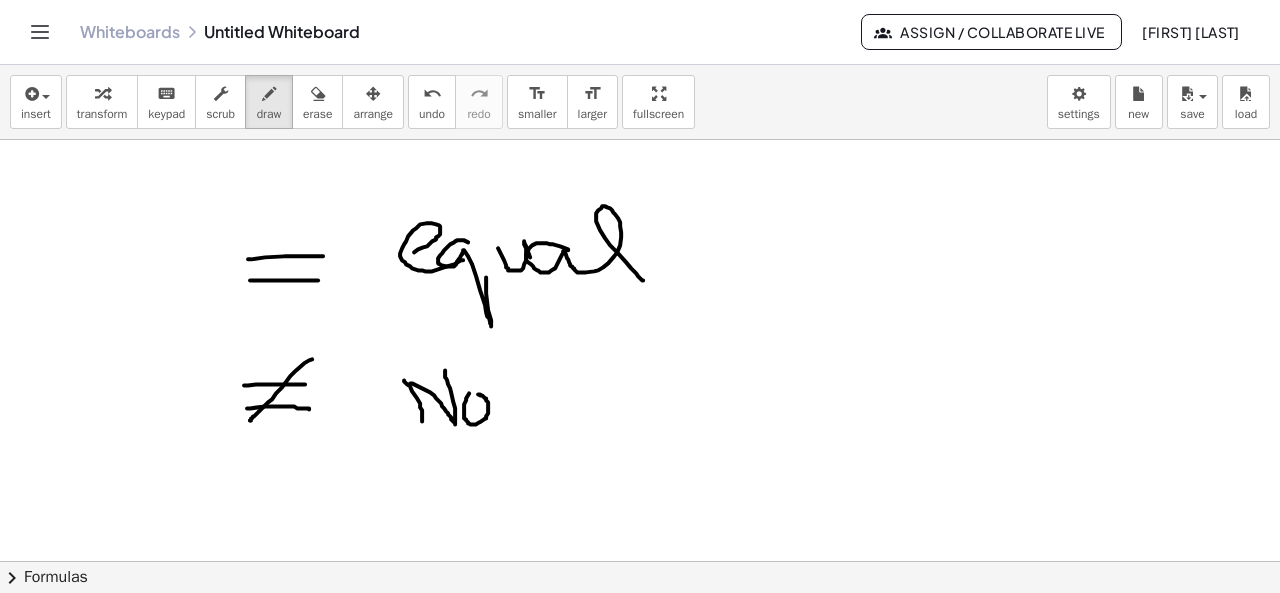 click at bounding box center [640, 774] 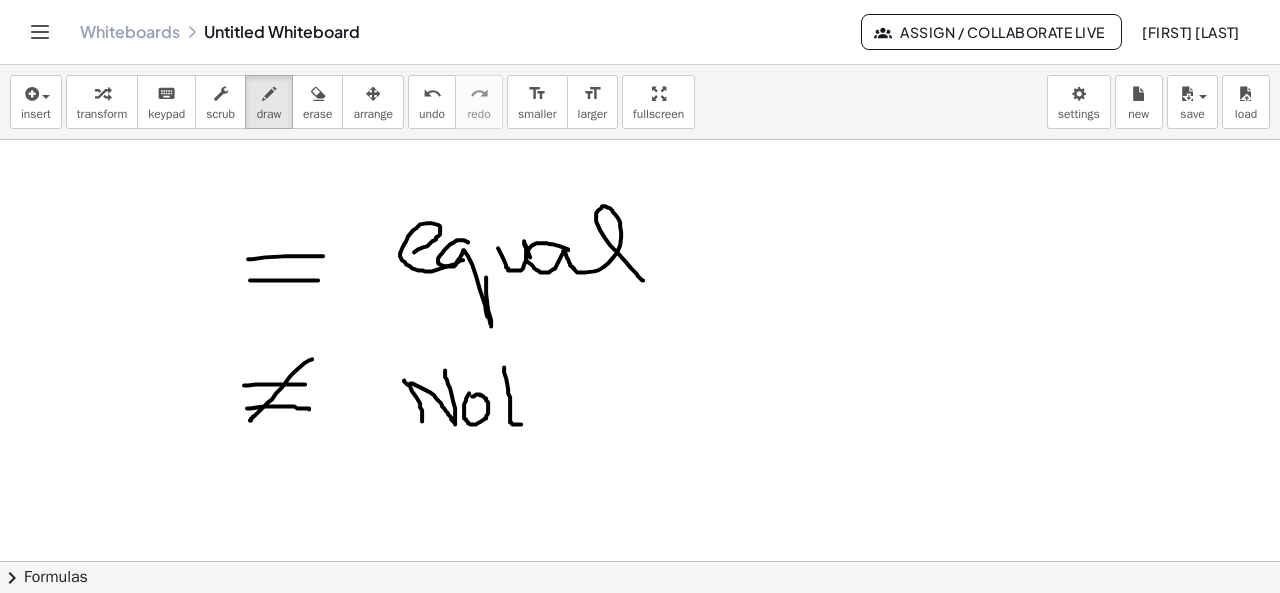 drag, startPoint x: 504, startPoint y: 366, endPoint x: 534, endPoint y: 413, distance: 55.758408 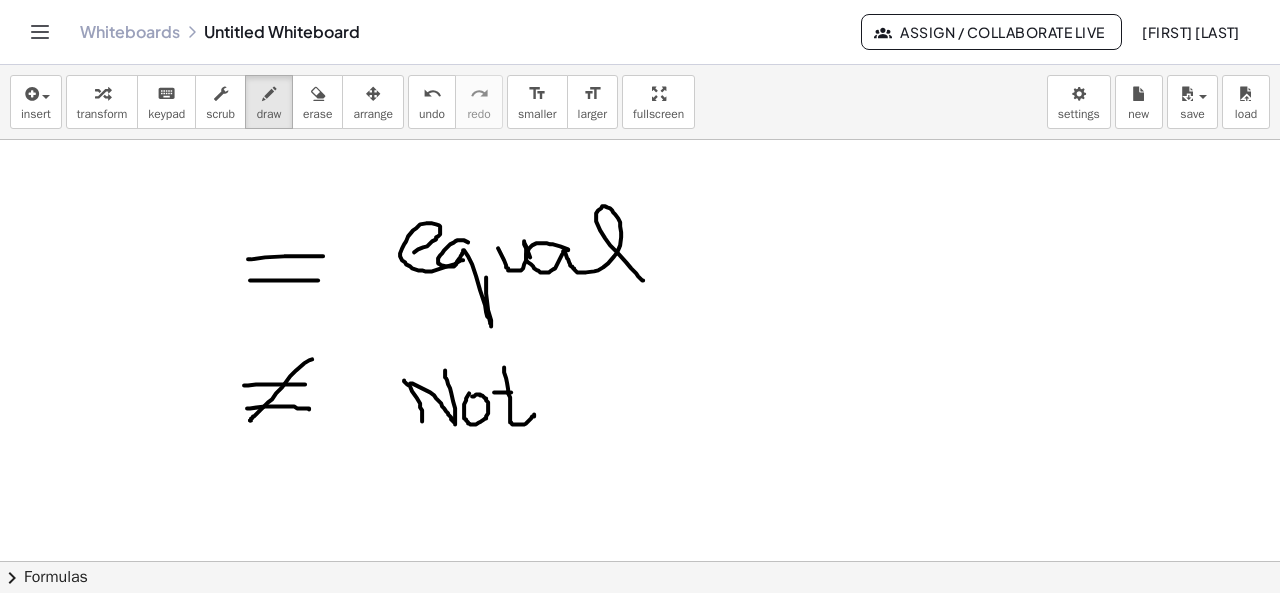 drag, startPoint x: 494, startPoint y: 391, endPoint x: 516, endPoint y: 391, distance: 22 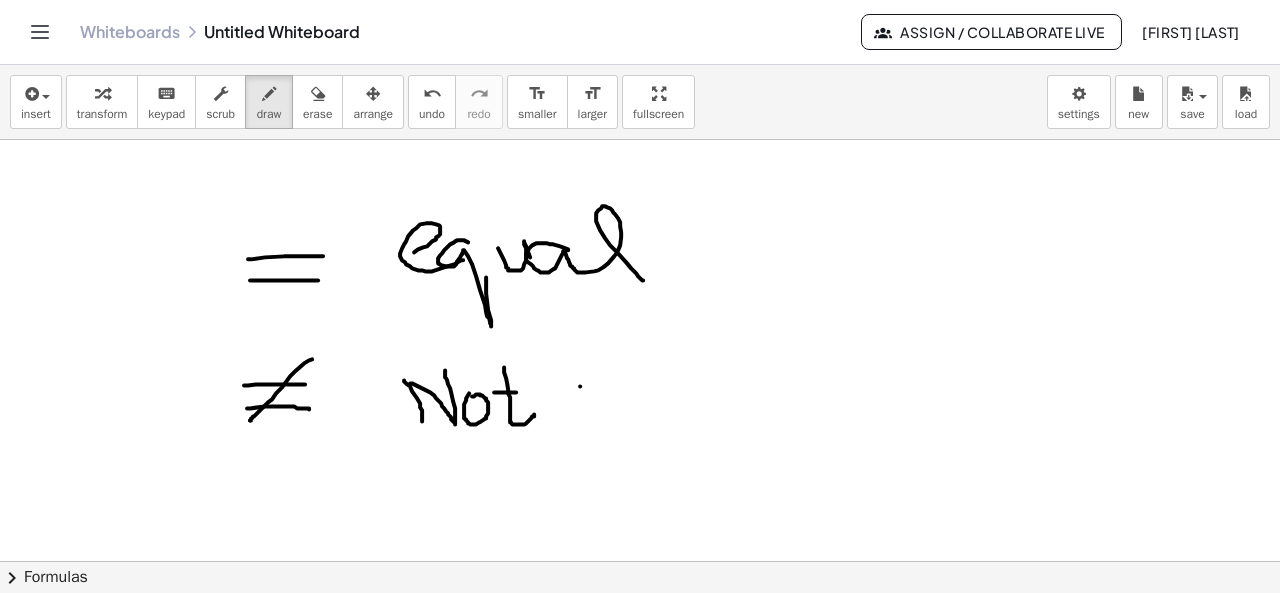 click at bounding box center (640, 774) 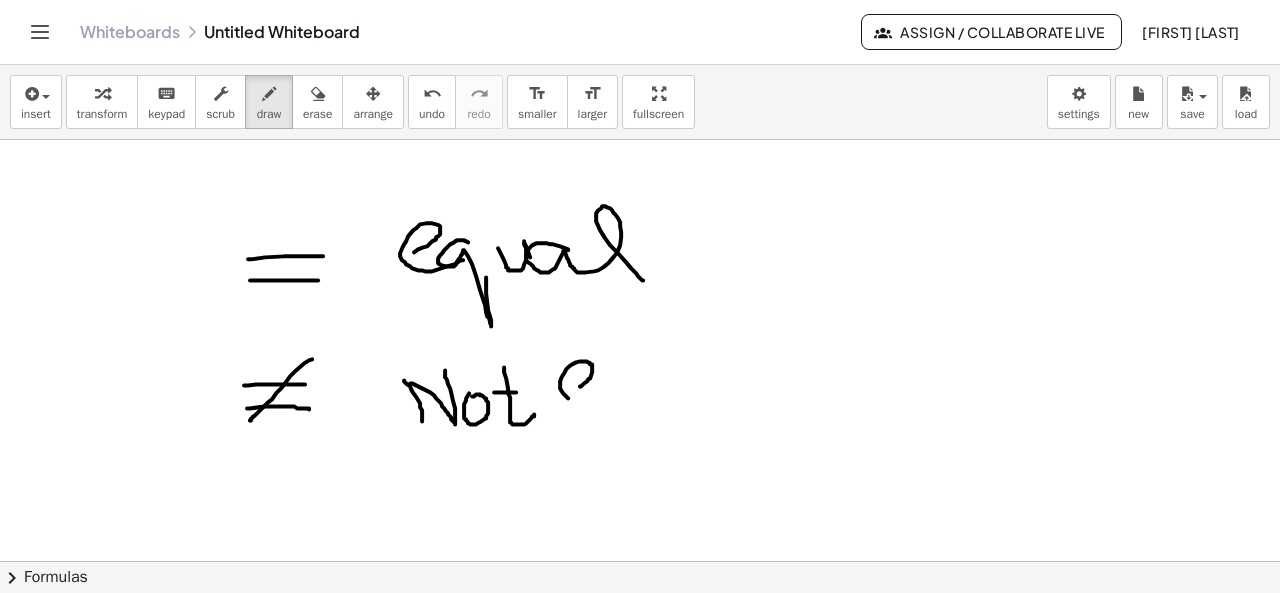 drag, startPoint x: 580, startPoint y: 385, endPoint x: 600, endPoint y: 400, distance: 25 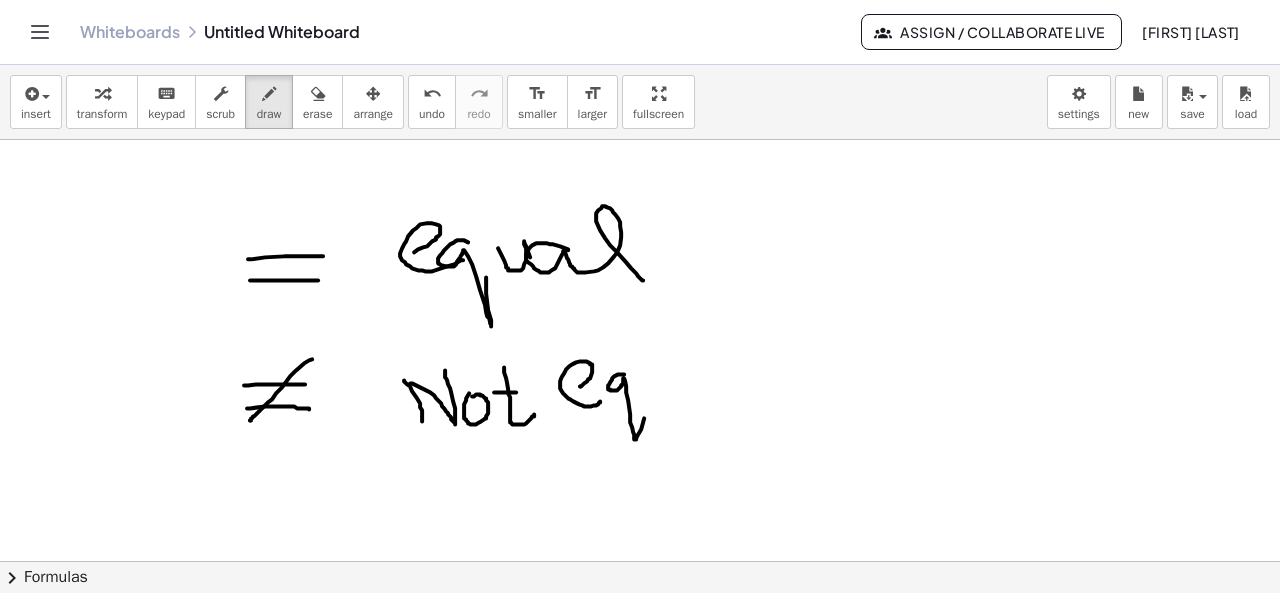 drag, startPoint x: 624, startPoint y: 373, endPoint x: 647, endPoint y: 402, distance: 37.01351 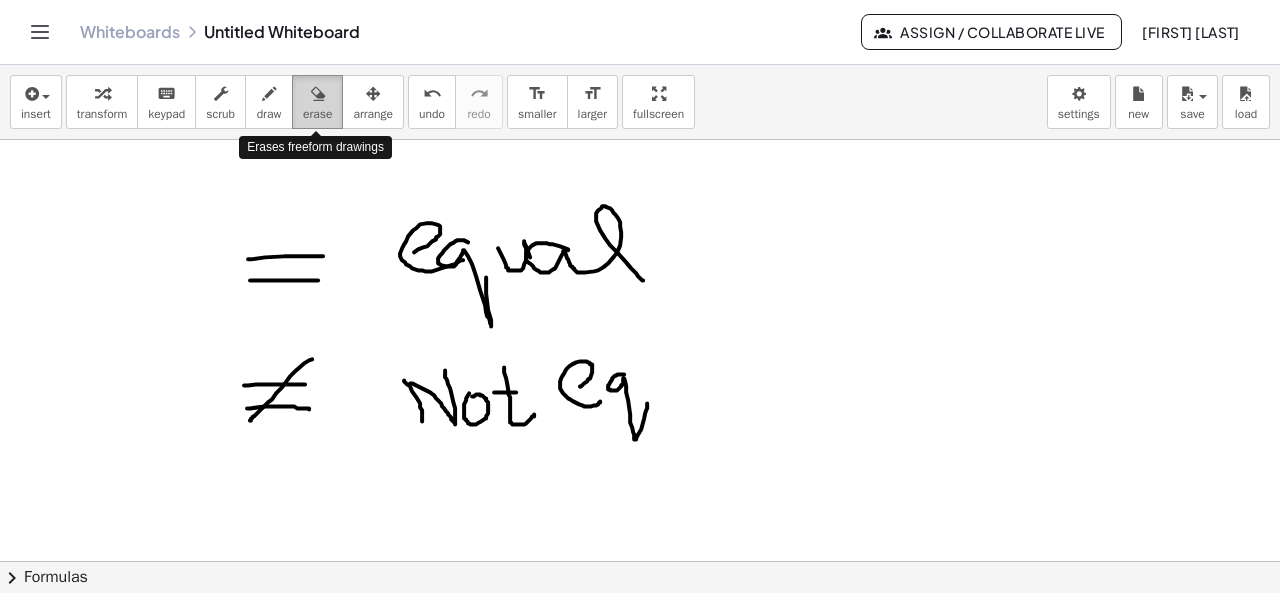 click on "erase" at bounding box center [317, 102] 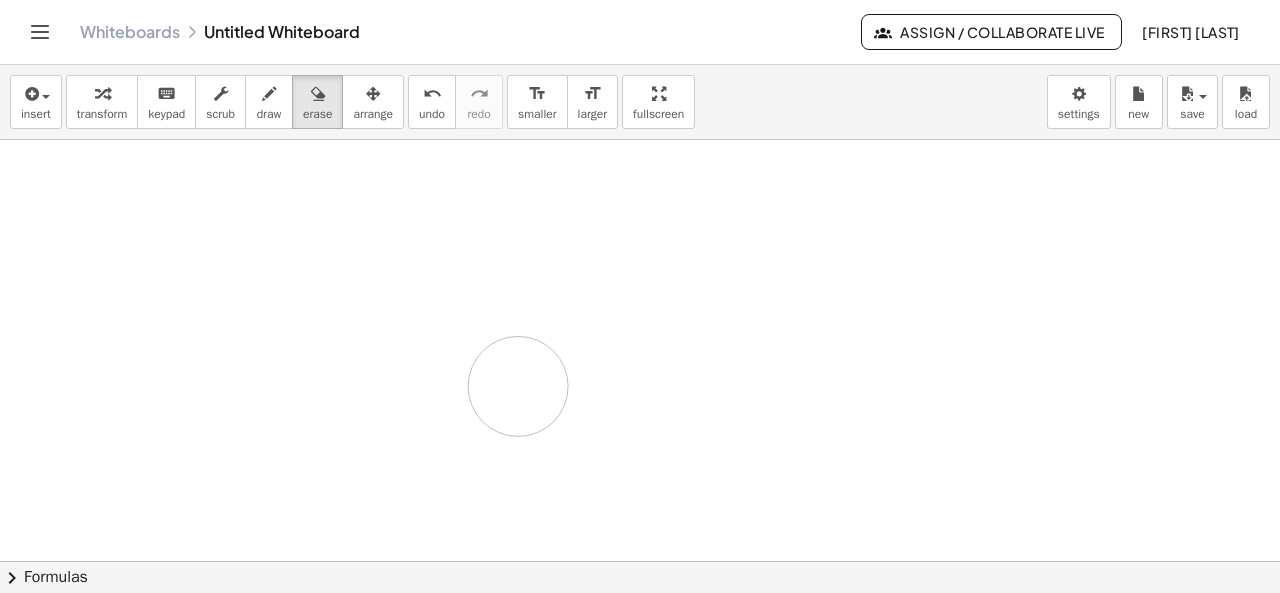 drag, startPoint x: 226, startPoint y: 275, endPoint x: 466, endPoint y: 388, distance: 265.27155 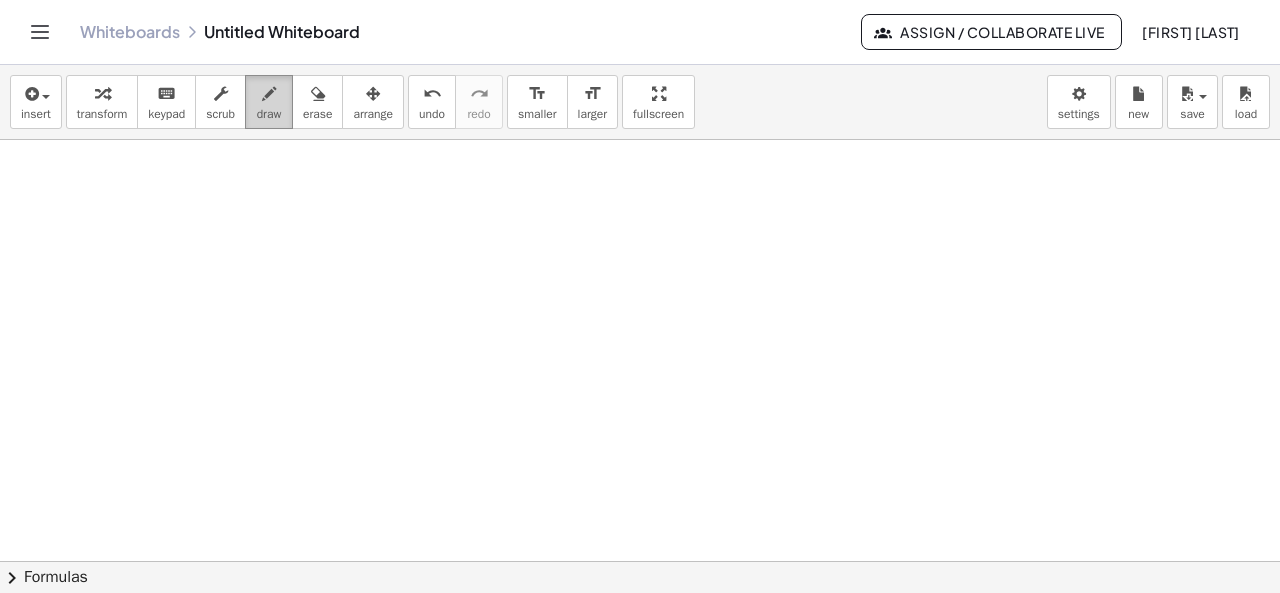 click on "draw" at bounding box center [269, 114] 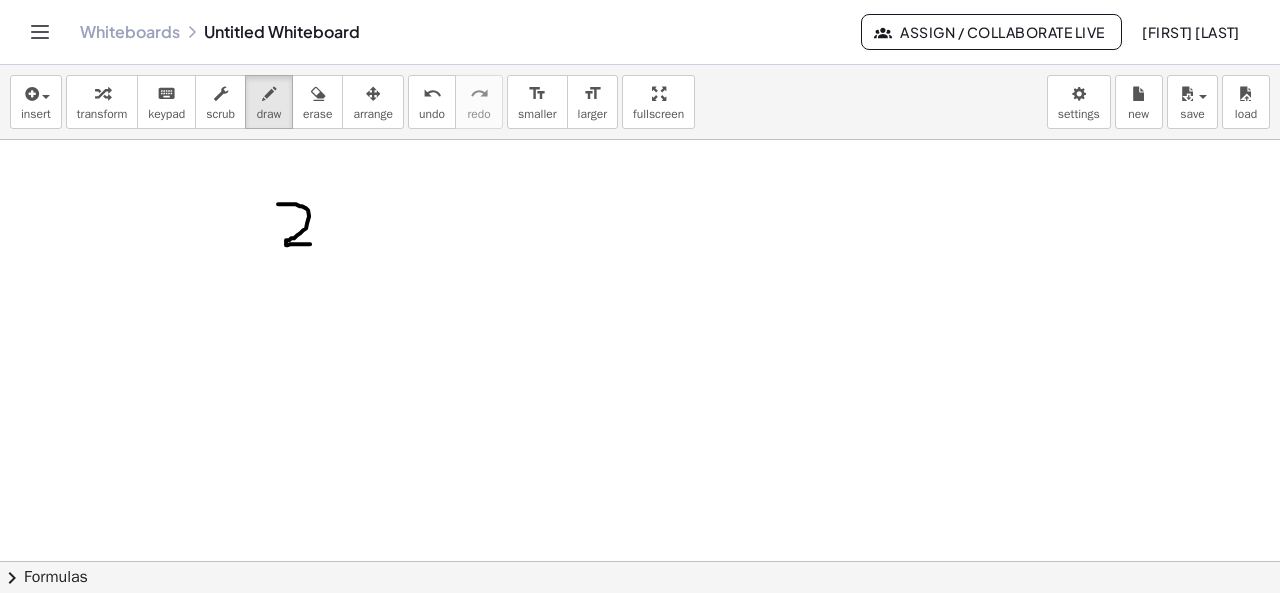 drag, startPoint x: 278, startPoint y: 203, endPoint x: 324, endPoint y: 243, distance: 60.959003 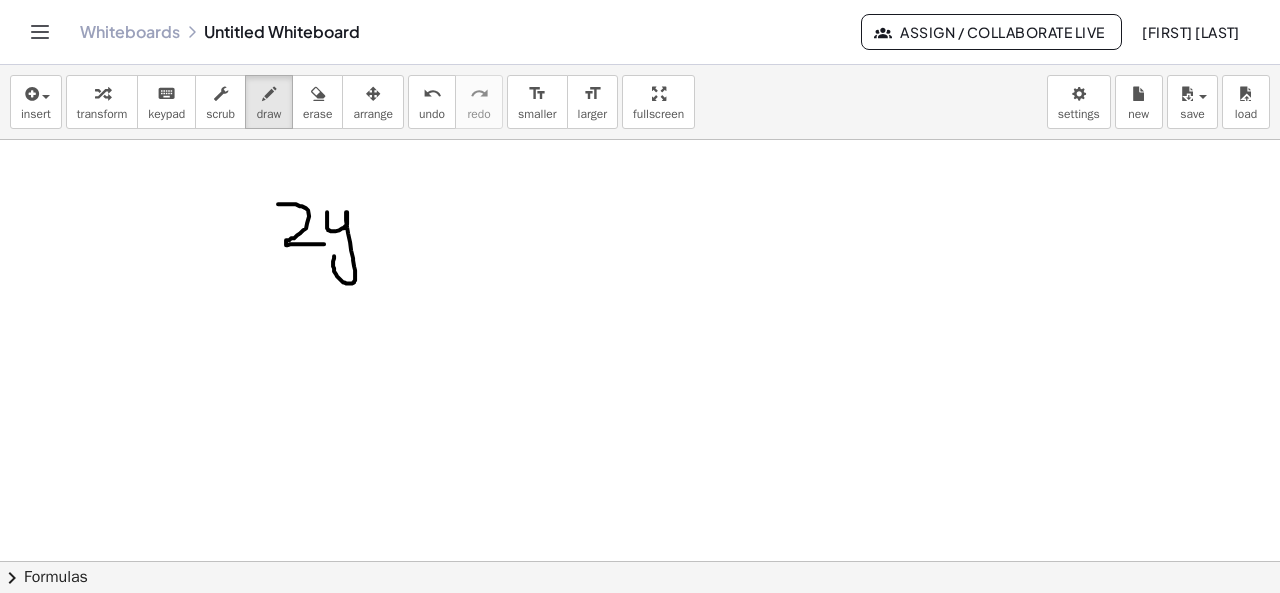 drag, startPoint x: 327, startPoint y: 211, endPoint x: 336, endPoint y: 251, distance: 41 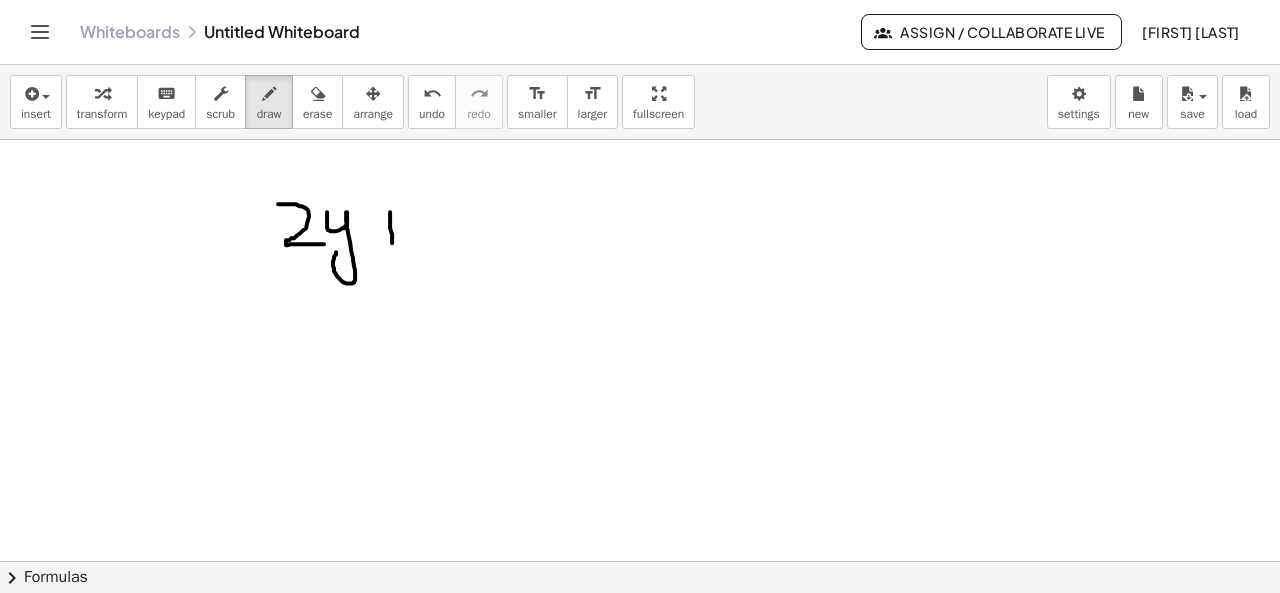 drag, startPoint x: 390, startPoint y: 211, endPoint x: 392, endPoint y: 243, distance: 32.06244 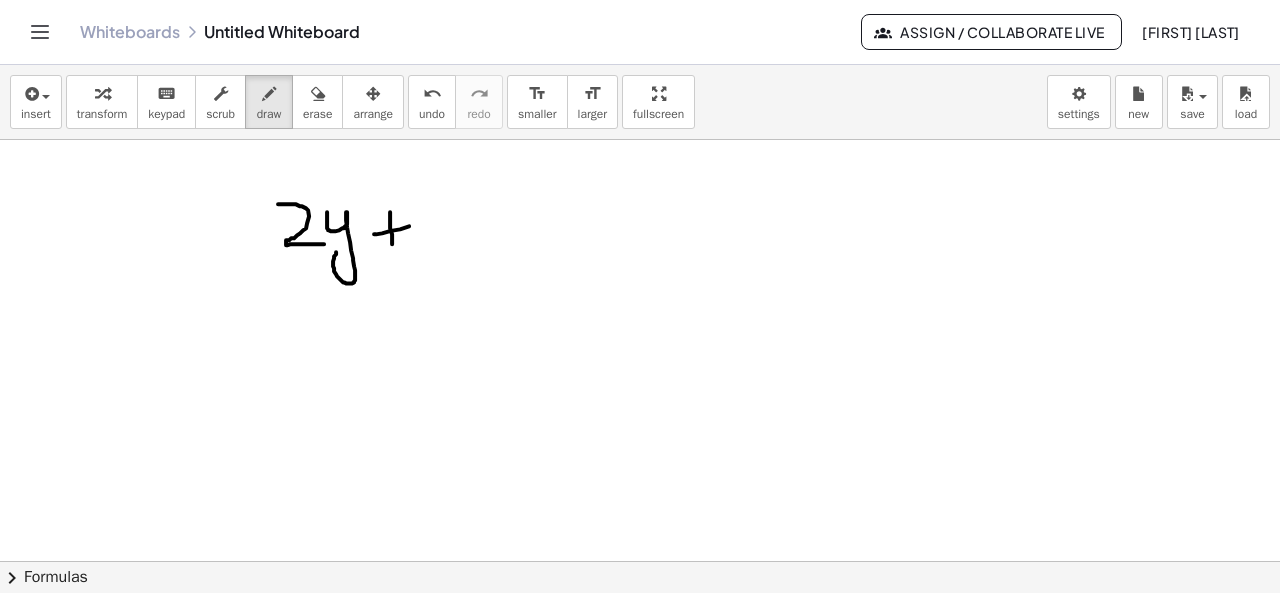drag, startPoint x: 374, startPoint y: 233, endPoint x: 412, endPoint y: 225, distance: 38.832977 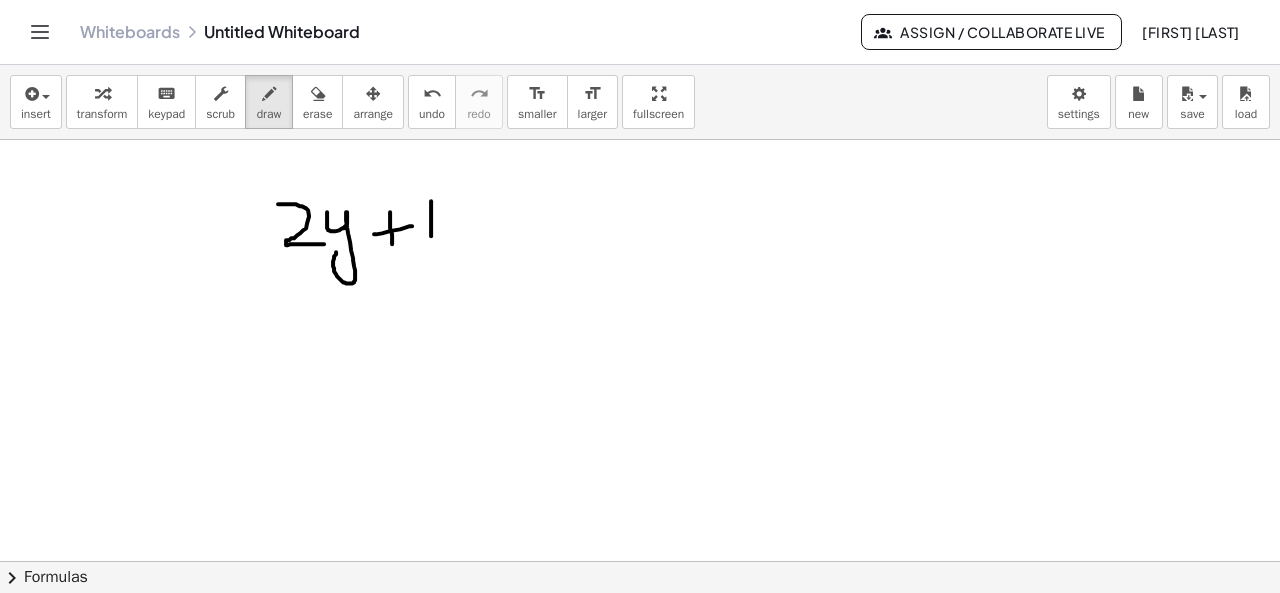 drag, startPoint x: 431, startPoint y: 200, endPoint x: 431, endPoint y: 235, distance: 35 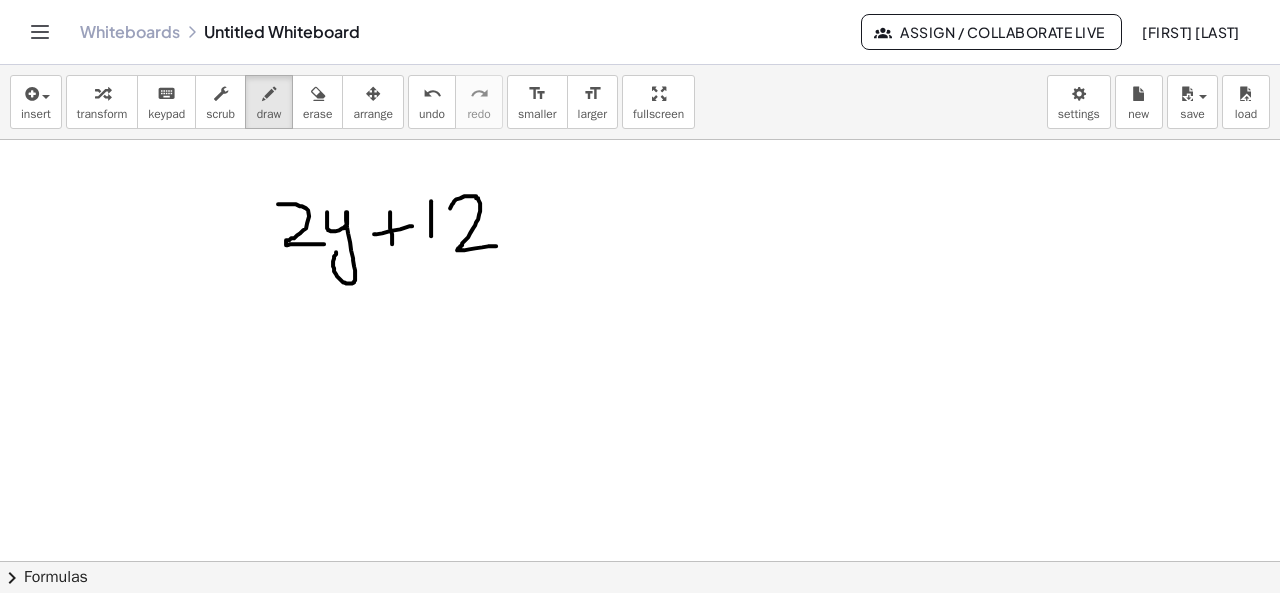 drag, startPoint x: 450, startPoint y: 207, endPoint x: 497, endPoint y: 245, distance: 60.440052 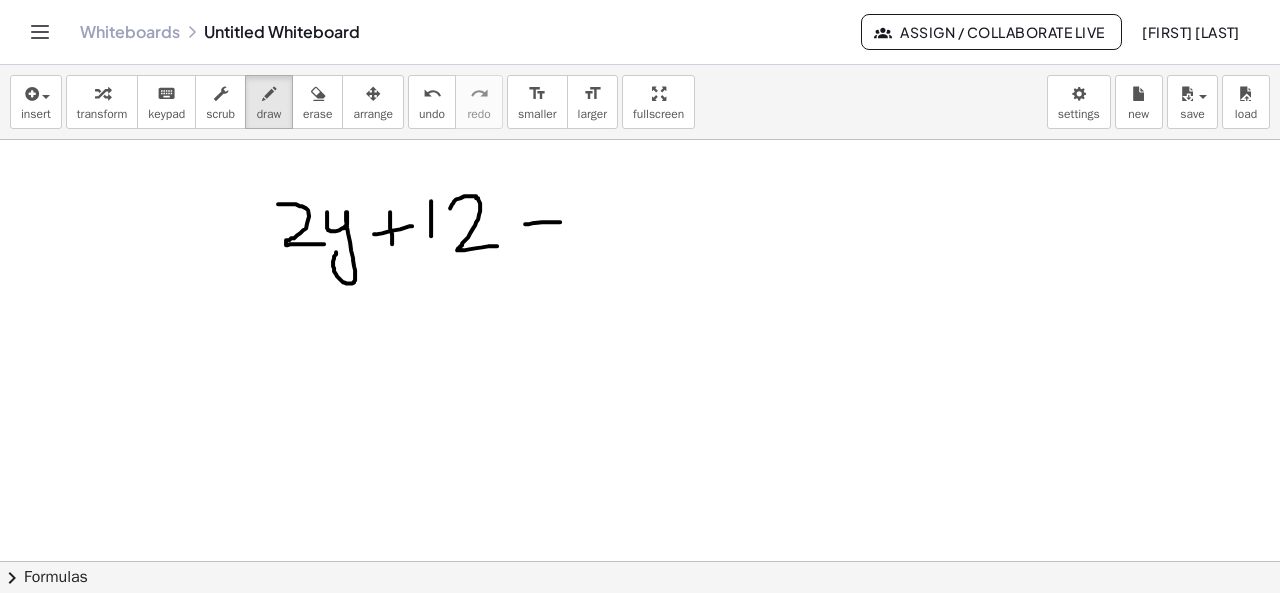 drag, startPoint x: 525, startPoint y: 223, endPoint x: 563, endPoint y: 221, distance: 38.052597 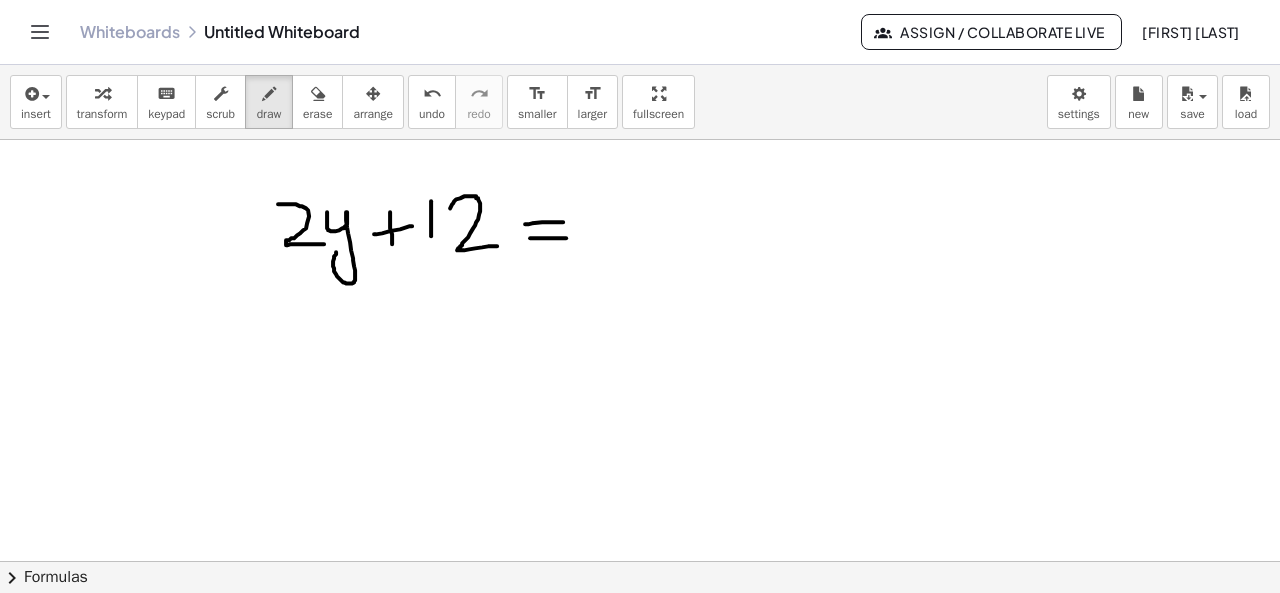 drag, startPoint x: 530, startPoint y: 237, endPoint x: 566, endPoint y: 237, distance: 36 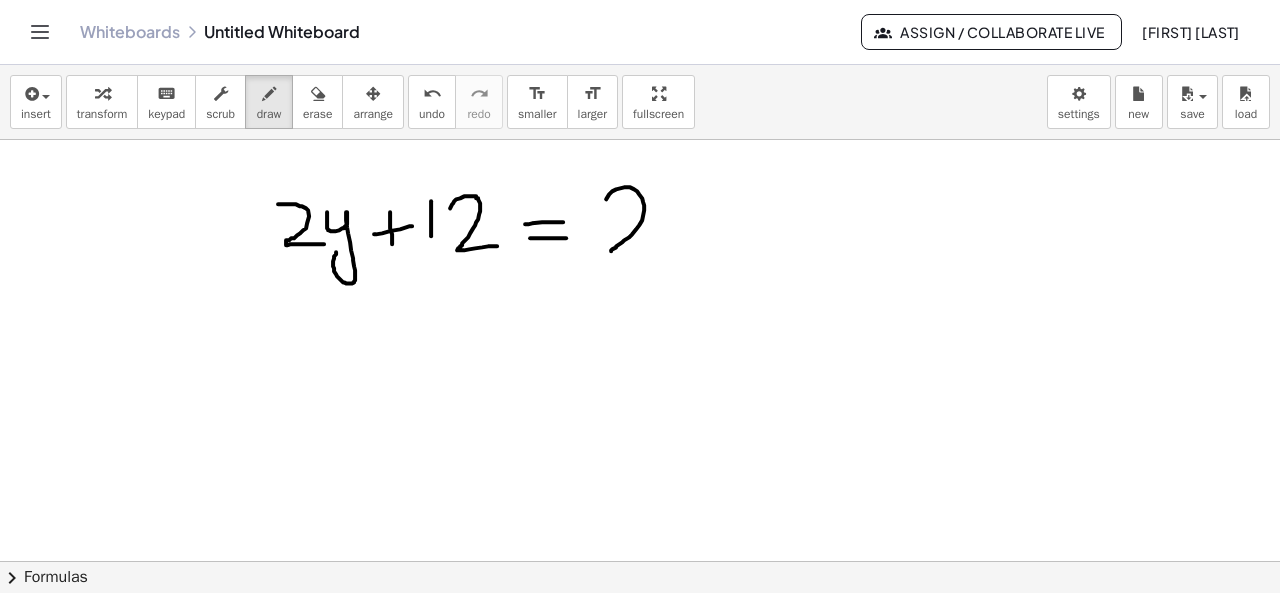drag, startPoint x: 606, startPoint y: 198, endPoint x: 676, endPoint y: 241, distance: 82.1523 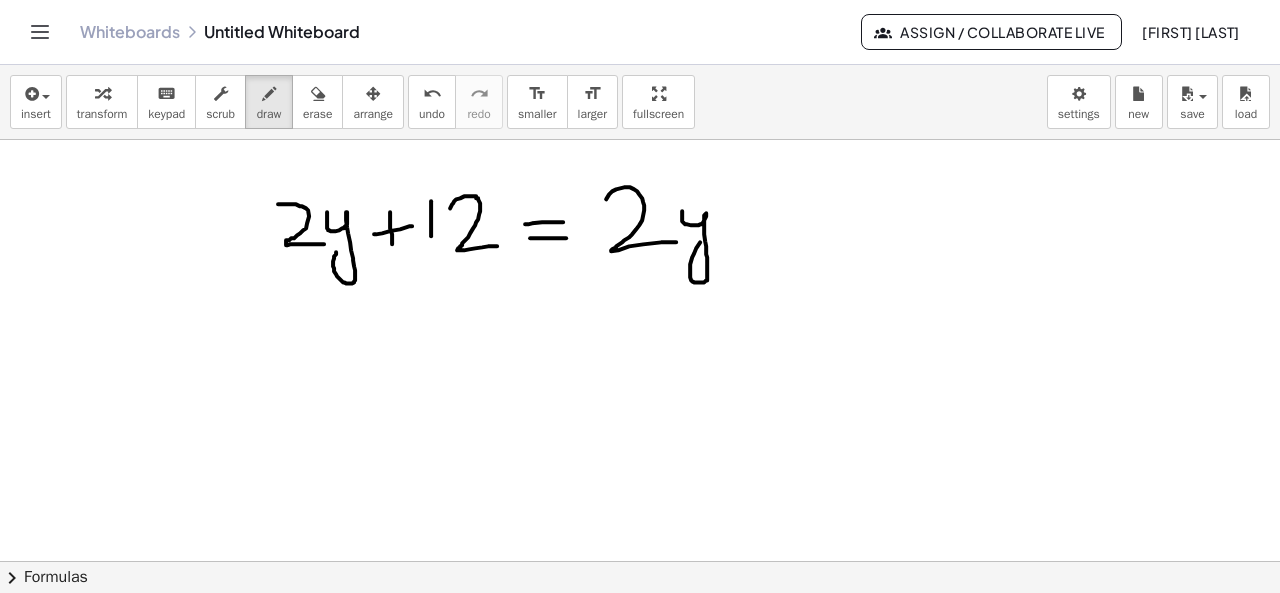 drag, startPoint x: 682, startPoint y: 210, endPoint x: 724, endPoint y: 216, distance: 42.426407 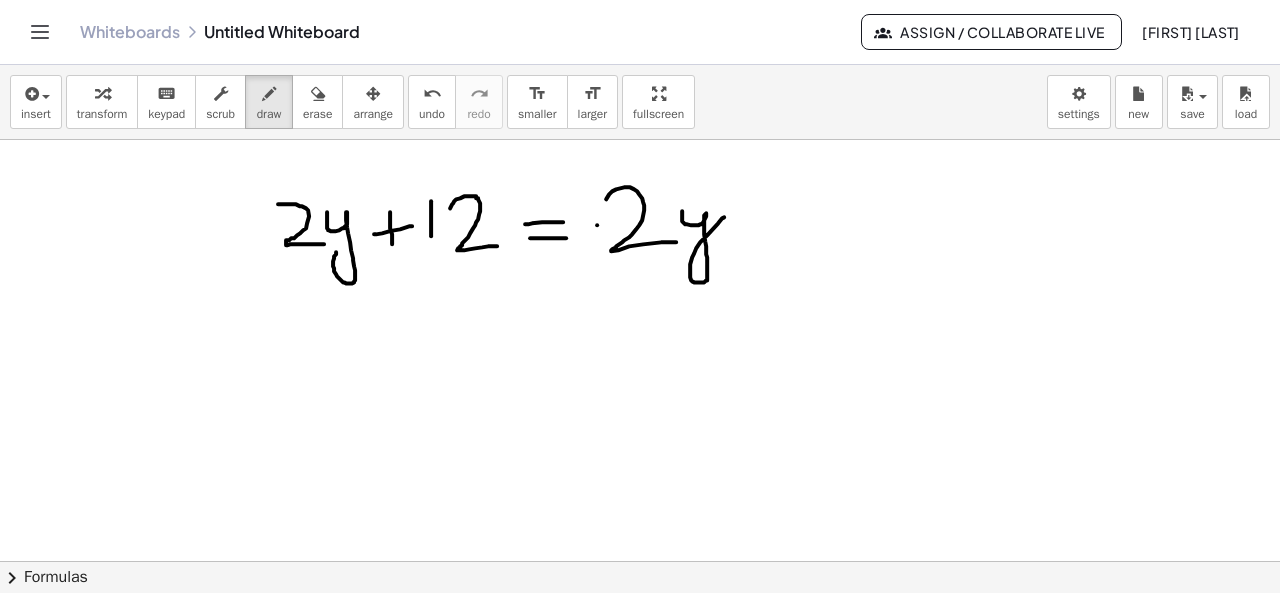 click at bounding box center (640, 774) 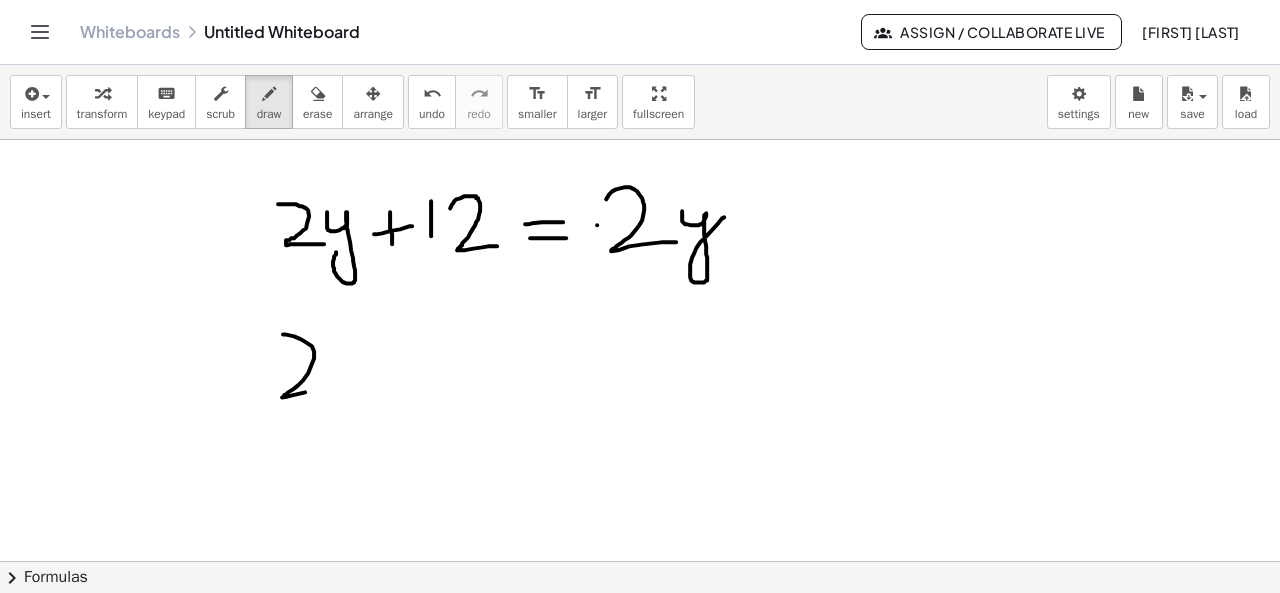 drag, startPoint x: 283, startPoint y: 333, endPoint x: 366, endPoint y: 377, distance: 93.941475 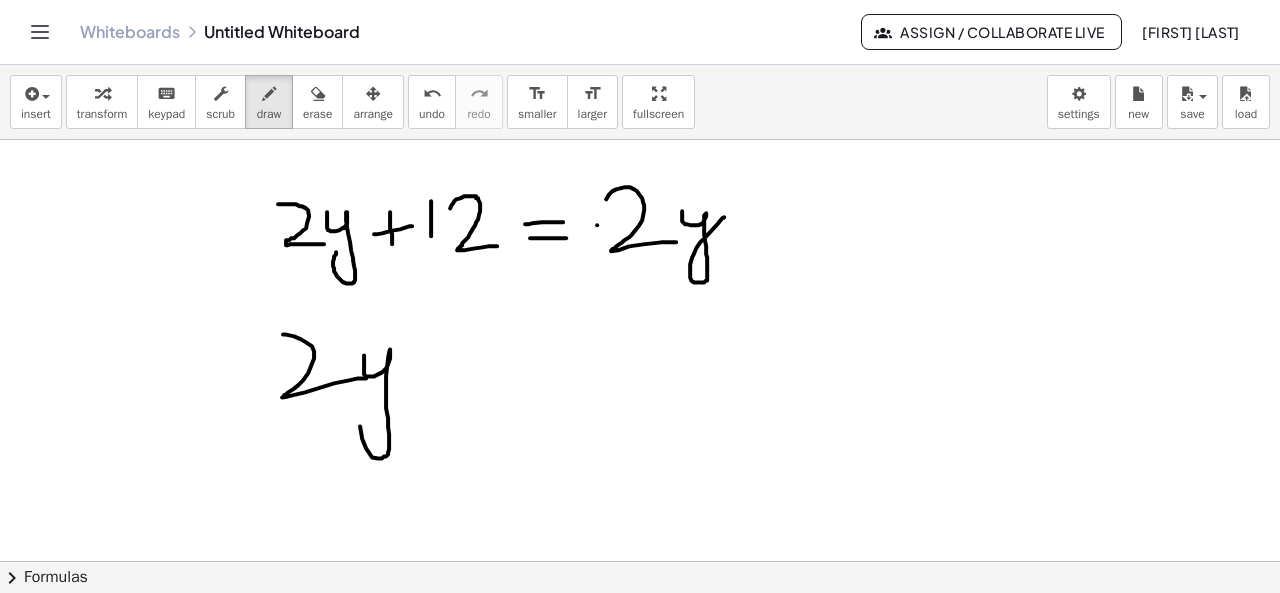 drag, startPoint x: 364, startPoint y: 354, endPoint x: 362, endPoint y: 407, distance: 53.037724 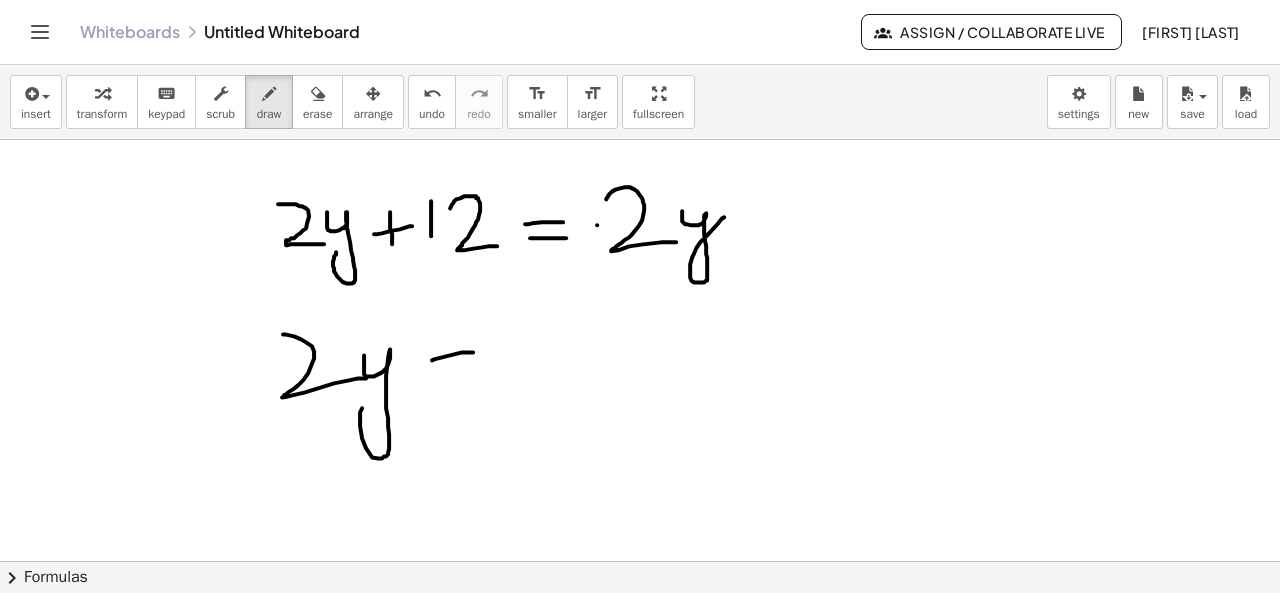 drag, startPoint x: 432, startPoint y: 359, endPoint x: 475, endPoint y: 351, distance: 43.737854 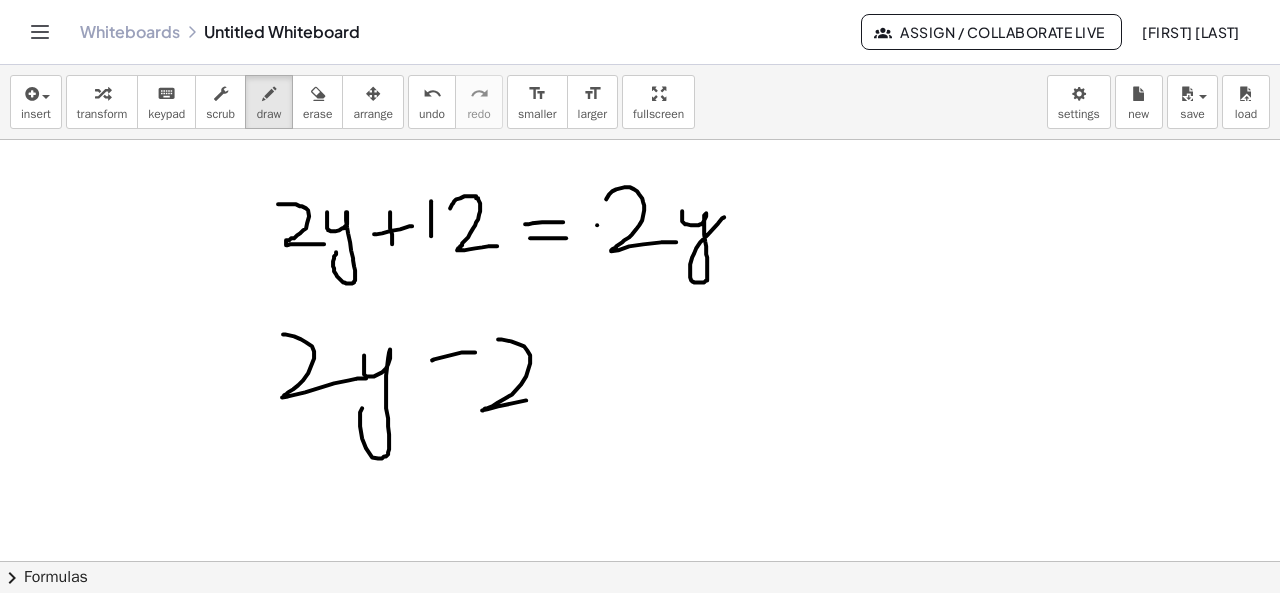 drag, startPoint x: 498, startPoint y: 338, endPoint x: 560, endPoint y: 396, distance: 84.89994 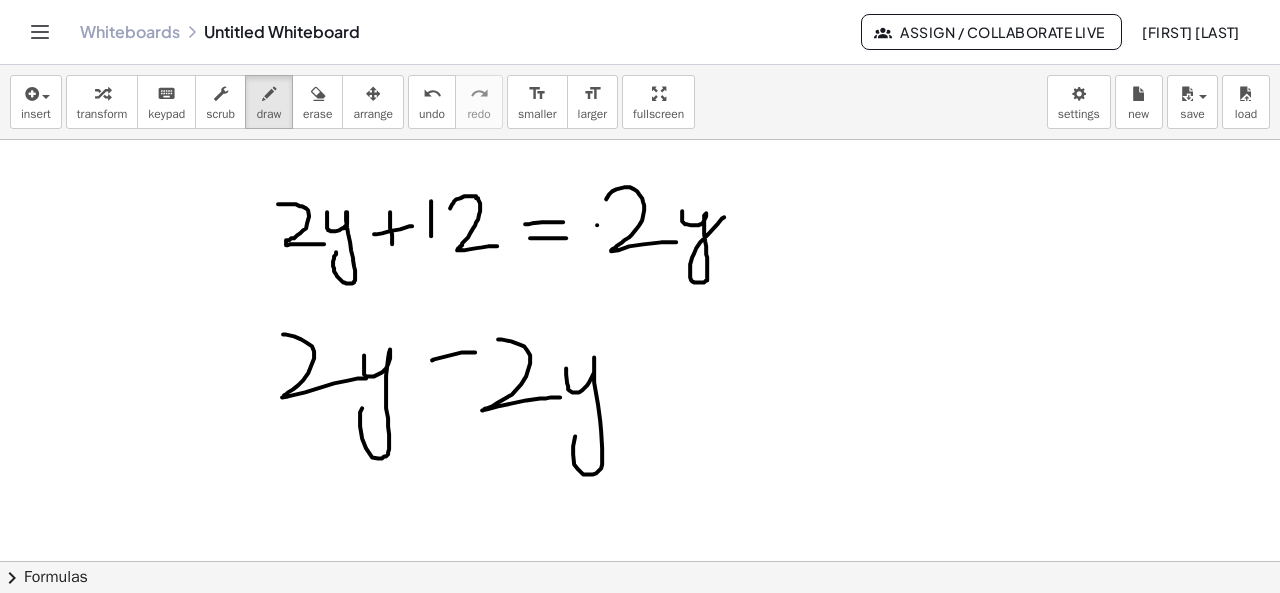 drag, startPoint x: 566, startPoint y: 367, endPoint x: 577, endPoint y: 429, distance: 62.968246 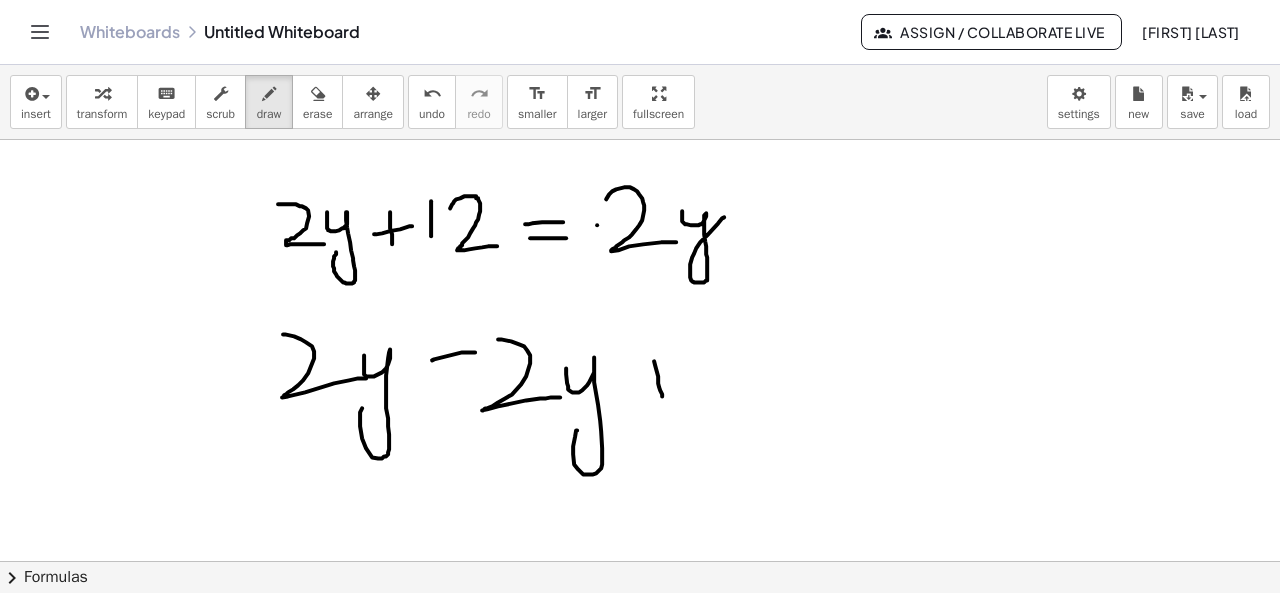 drag, startPoint x: 654, startPoint y: 360, endPoint x: 662, endPoint y: 395, distance: 35.902645 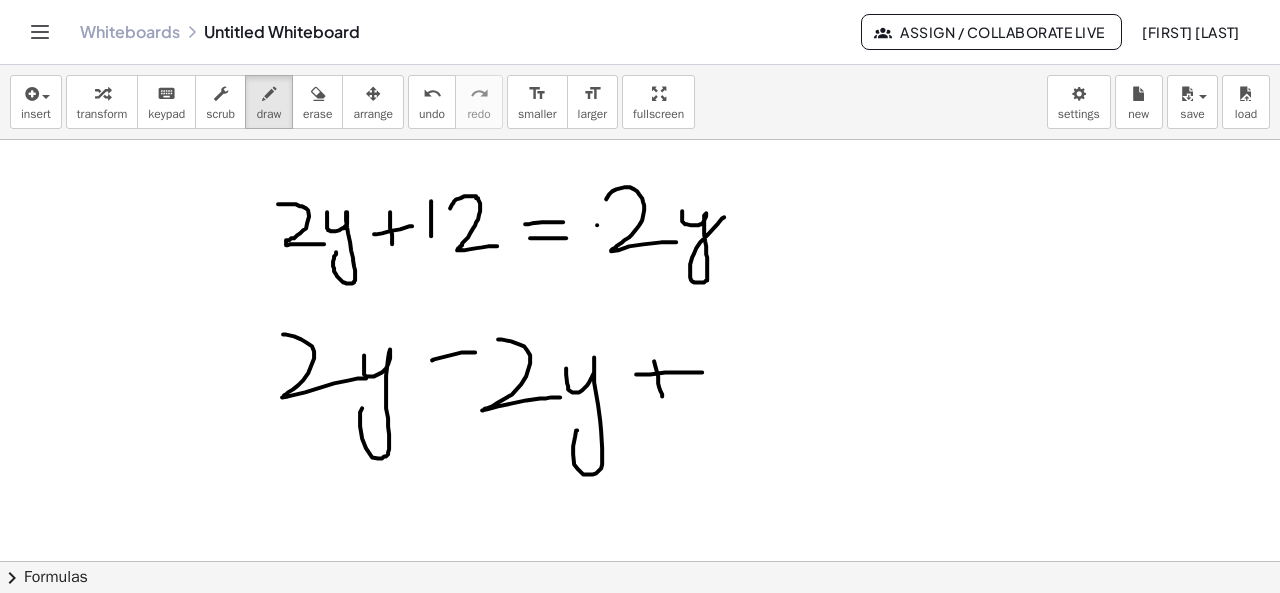 drag, startPoint x: 636, startPoint y: 373, endPoint x: 707, endPoint y: 371, distance: 71.02816 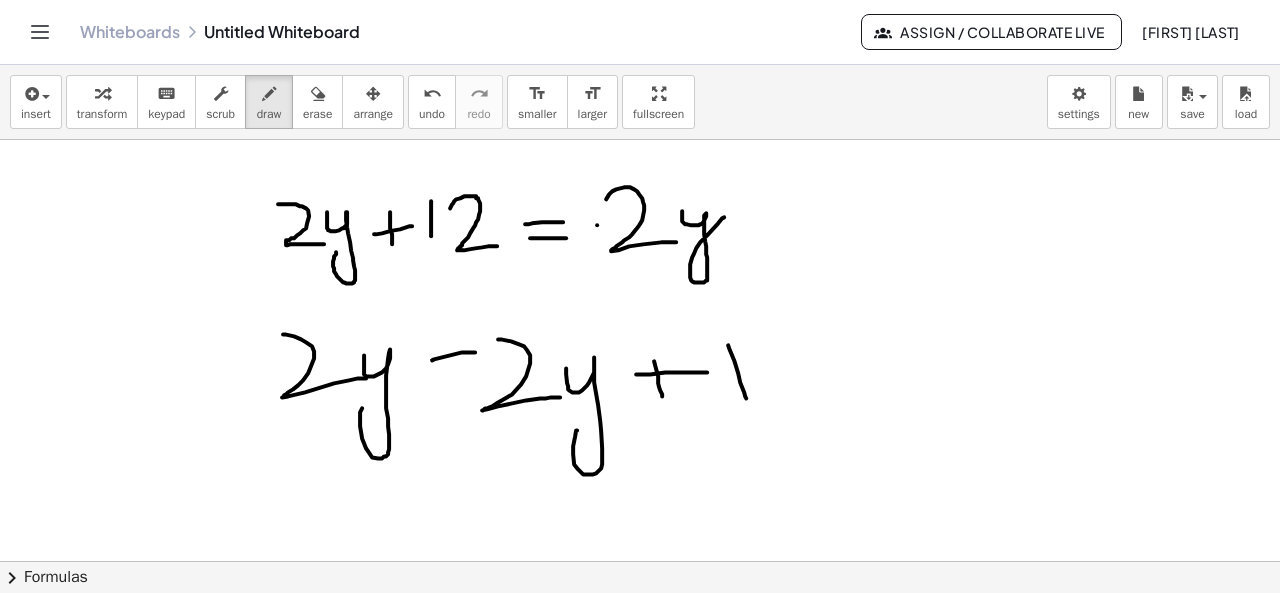 drag, startPoint x: 728, startPoint y: 344, endPoint x: 746, endPoint y: 401, distance: 59.77458 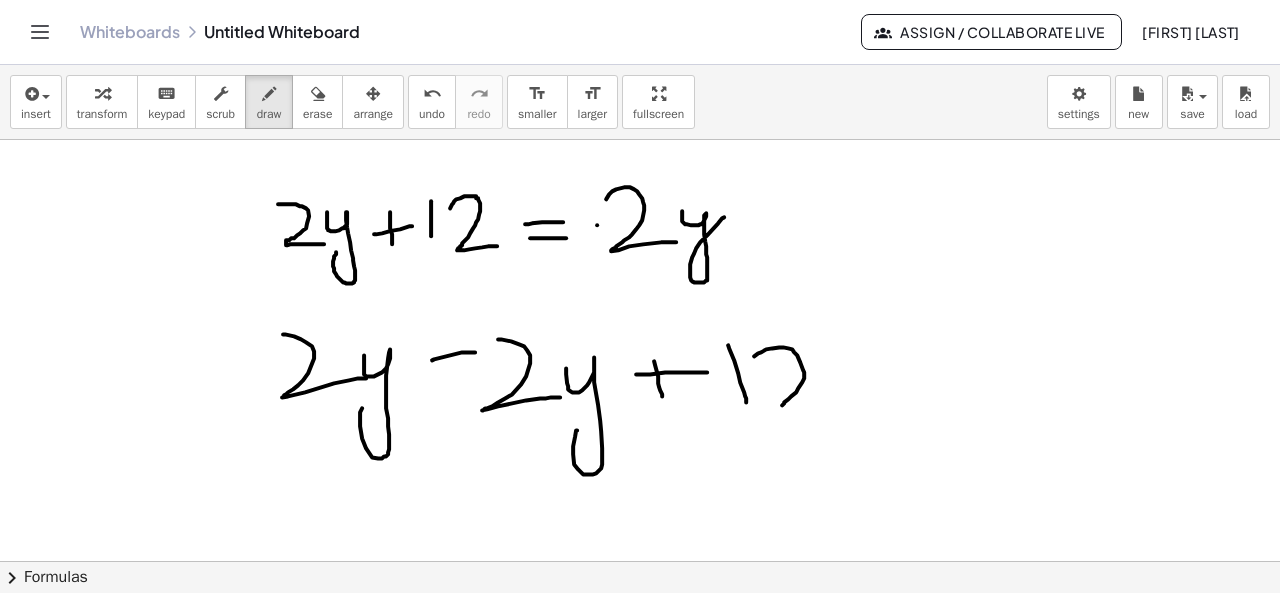 drag, startPoint x: 754, startPoint y: 355, endPoint x: 833, endPoint y: 393, distance: 87.66413 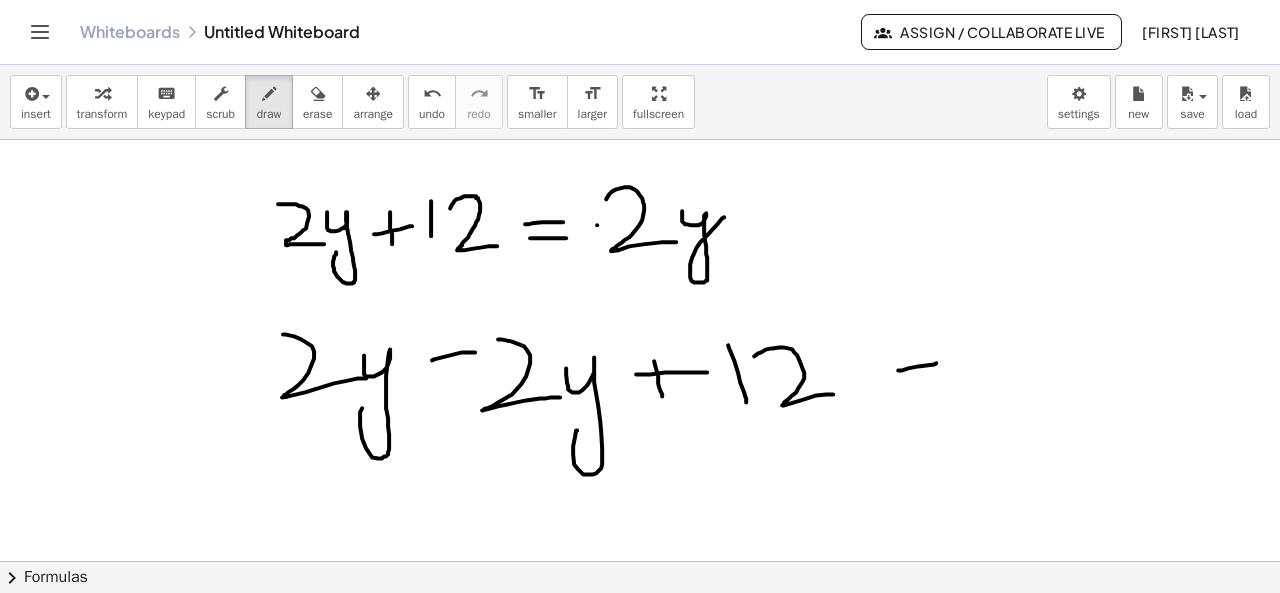 drag, startPoint x: 898, startPoint y: 369, endPoint x: 939, endPoint y: 361, distance: 41.773197 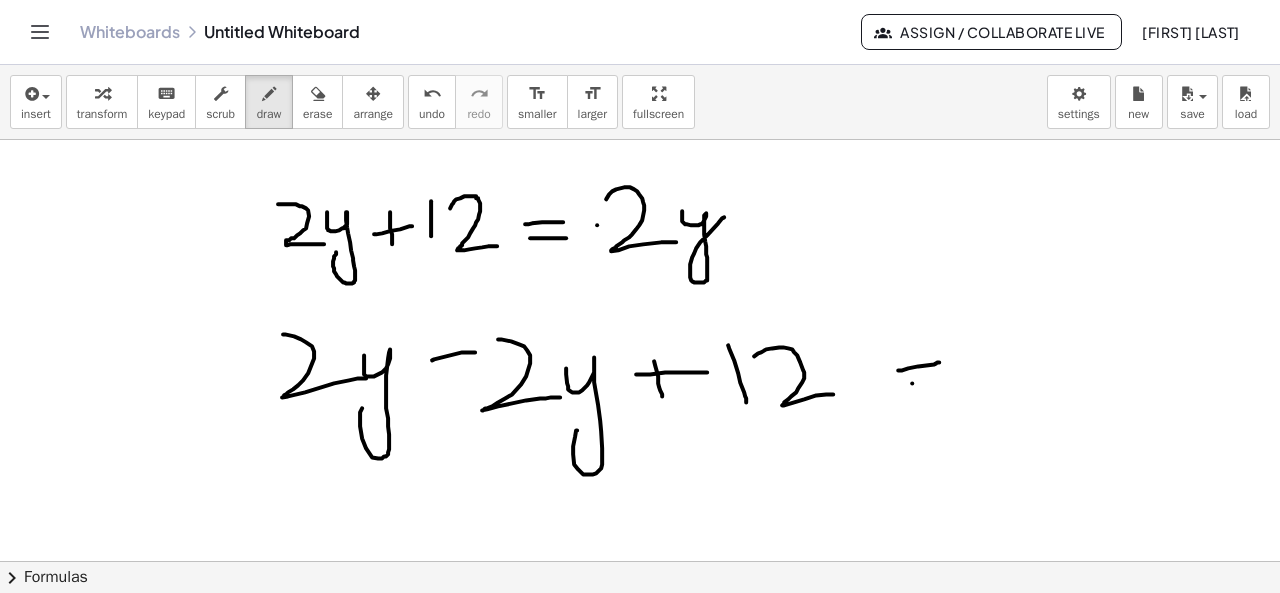 drag, startPoint x: 912, startPoint y: 382, endPoint x: 947, endPoint y: 379, distance: 35.128338 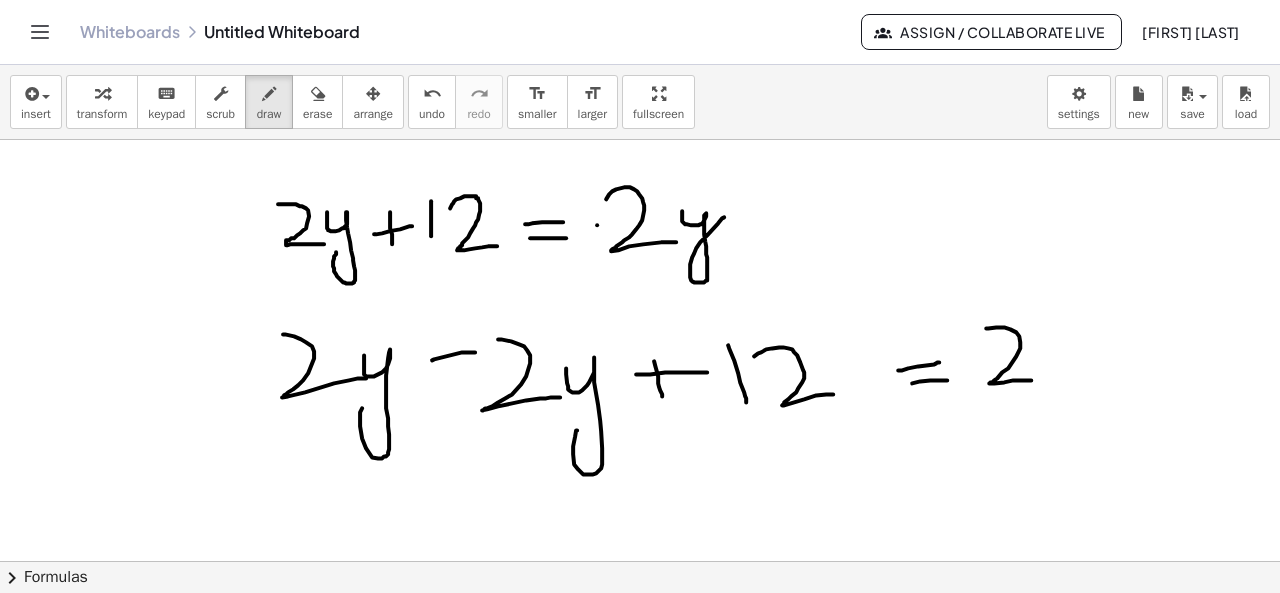 drag, startPoint x: 986, startPoint y: 327, endPoint x: 1034, endPoint y: 379, distance: 70.76723 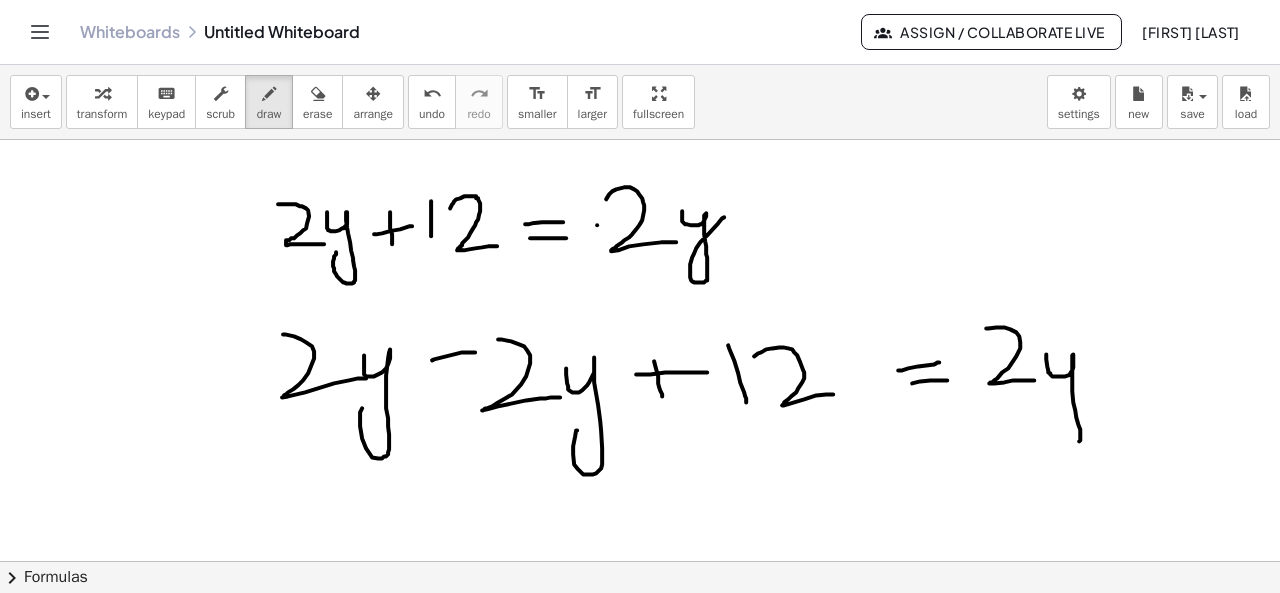 drag, startPoint x: 1046, startPoint y: 353, endPoint x: 1064, endPoint y: 411, distance: 60.728905 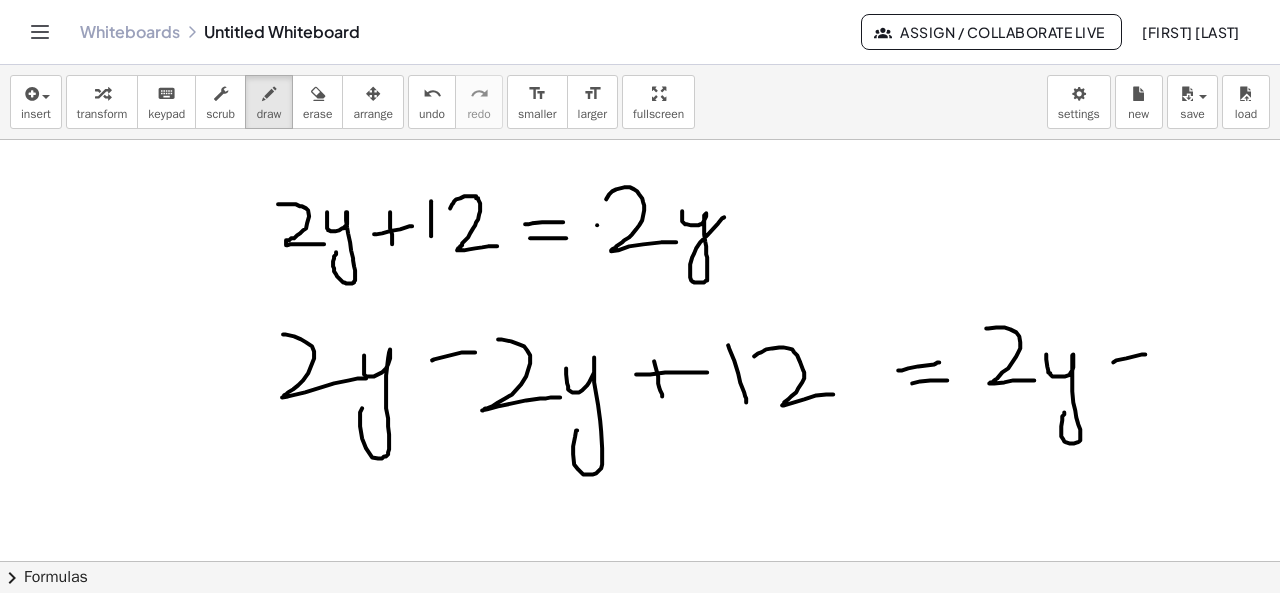 drag, startPoint x: 1113, startPoint y: 361, endPoint x: 1148, endPoint y: 353, distance: 35.902645 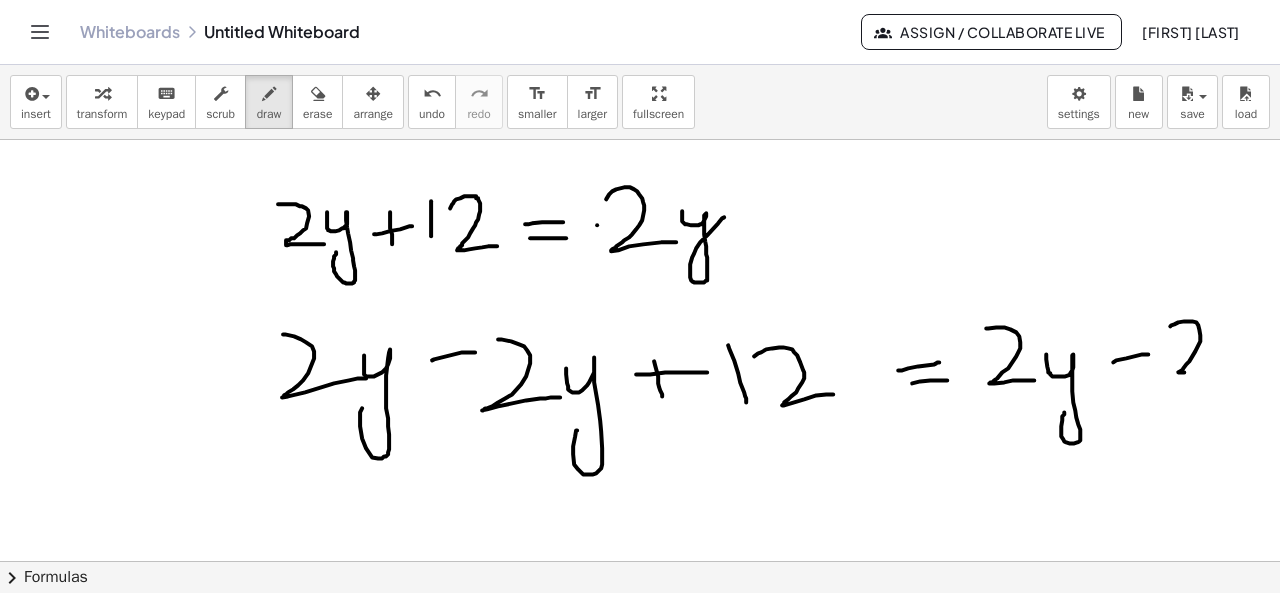 drag, startPoint x: 1170, startPoint y: 325, endPoint x: 1202, endPoint y: 369, distance: 54.405884 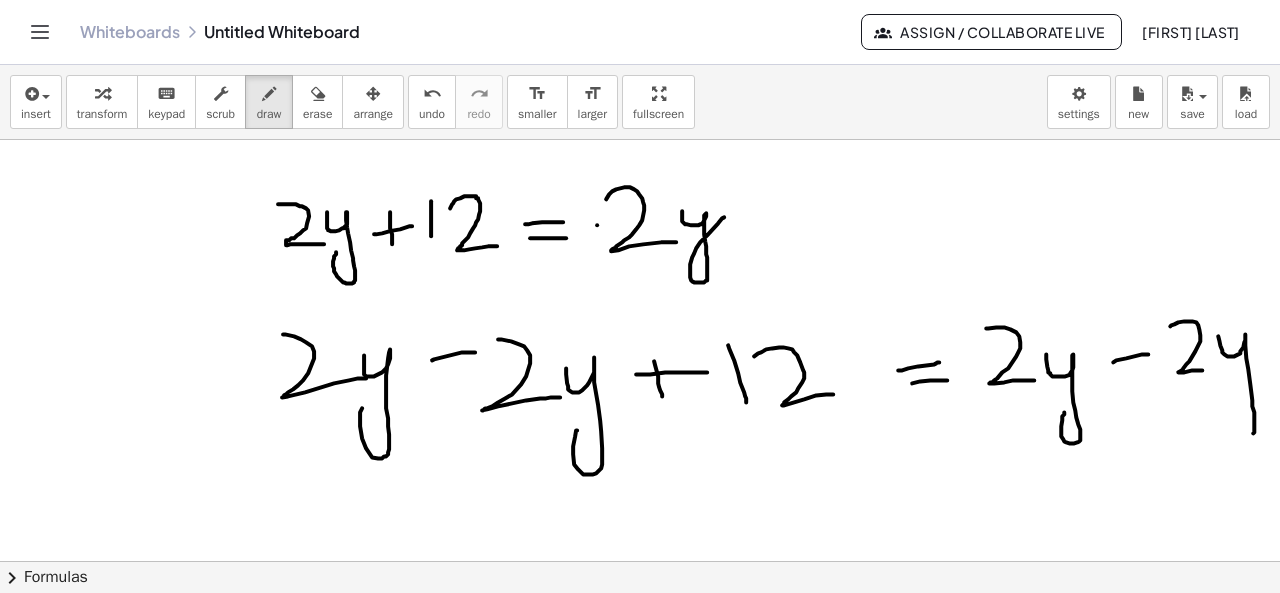 drag, startPoint x: 1218, startPoint y: 335, endPoint x: 1234, endPoint y: 409, distance: 75.70998 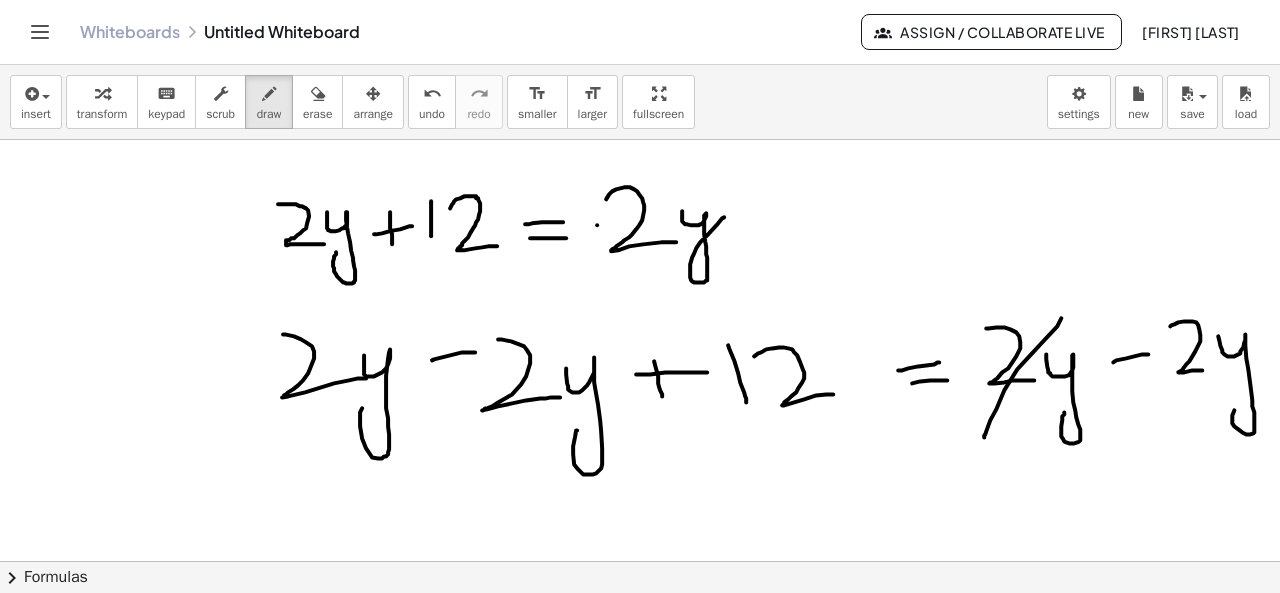 drag, startPoint x: 1061, startPoint y: 317, endPoint x: 983, endPoint y: 436, distance: 142.28493 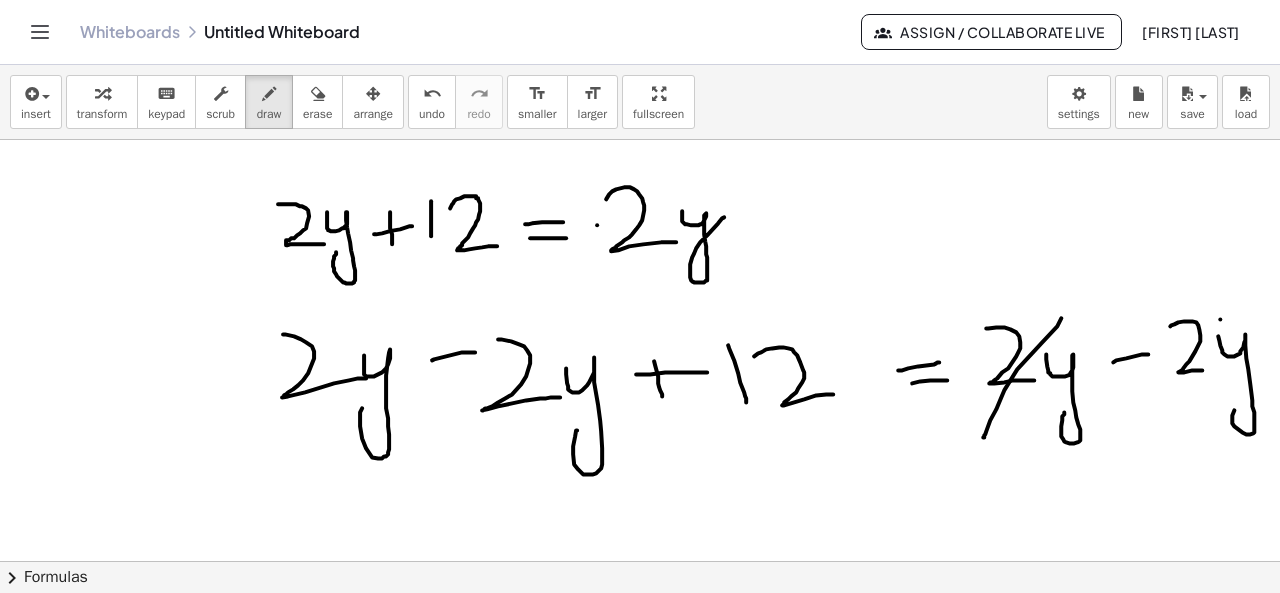 drag, startPoint x: 1220, startPoint y: 318, endPoint x: 1178, endPoint y: 403, distance: 94.81033 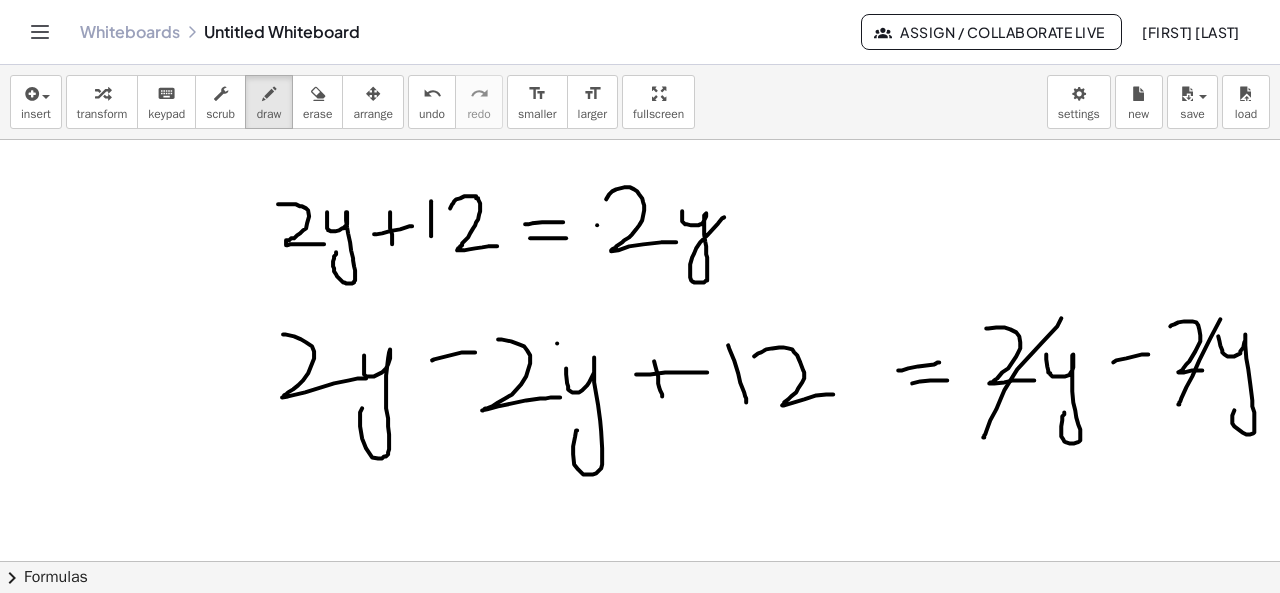 drag, startPoint x: 557, startPoint y: 342, endPoint x: 450, endPoint y: 453, distance: 154.17523 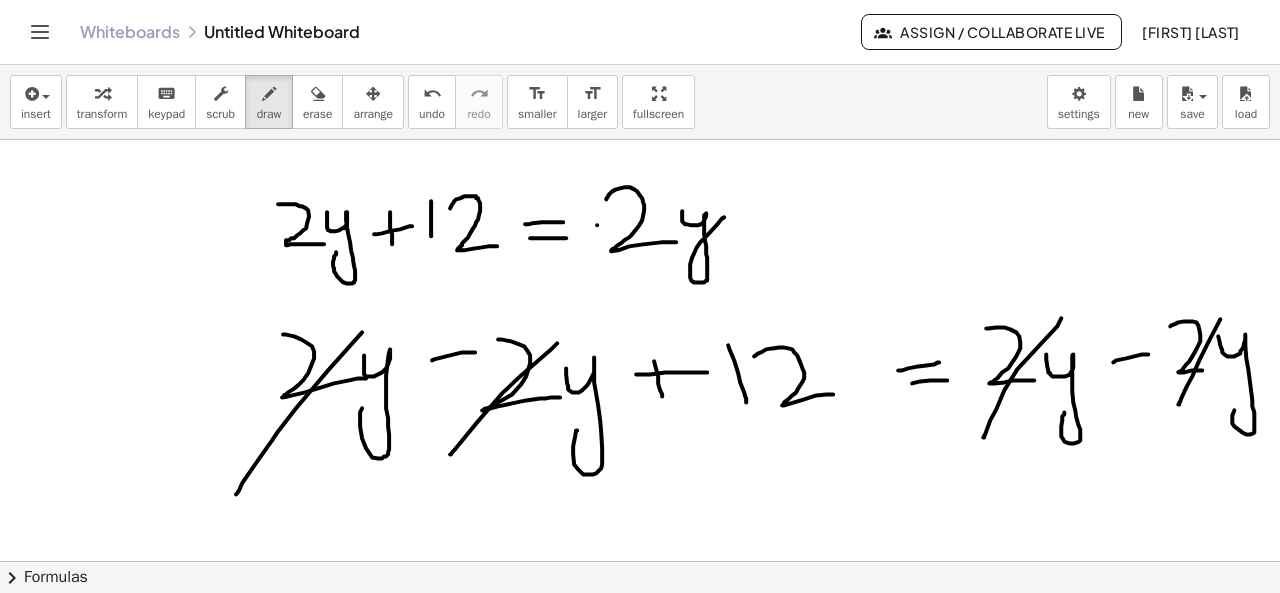 drag, startPoint x: 362, startPoint y: 331, endPoint x: 234, endPoint y: 494, distance: 207.25105 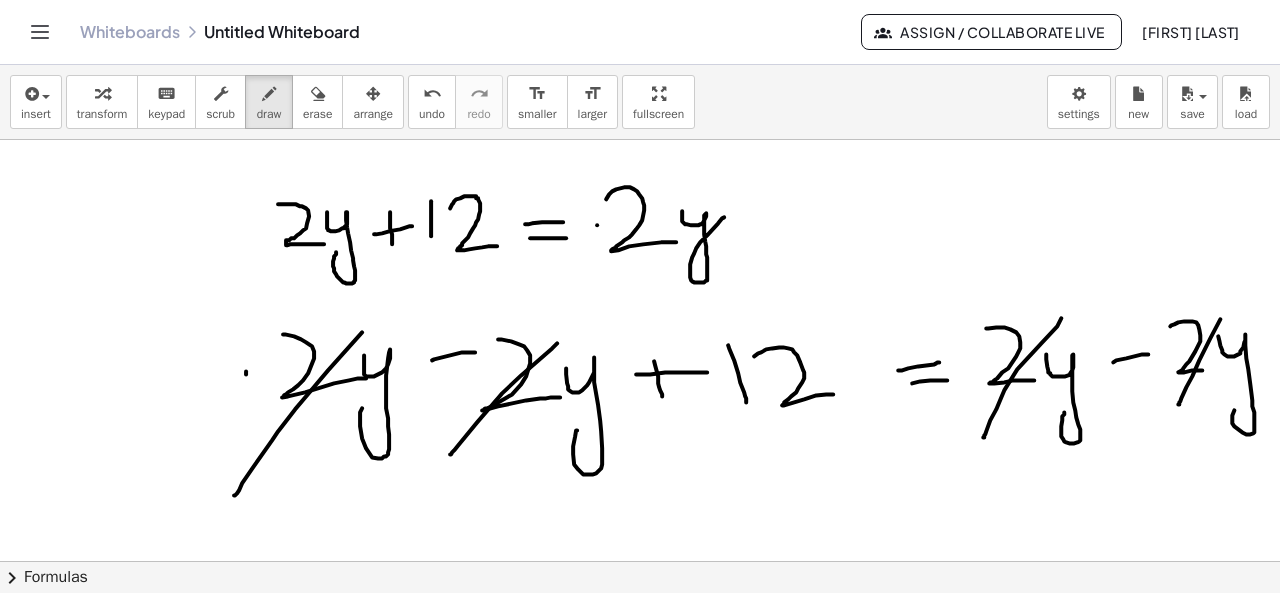 drag, startPoint x: 246, startPoint y: 370, endPoint x: 242, endPoint y: 418, distance: 48.166378 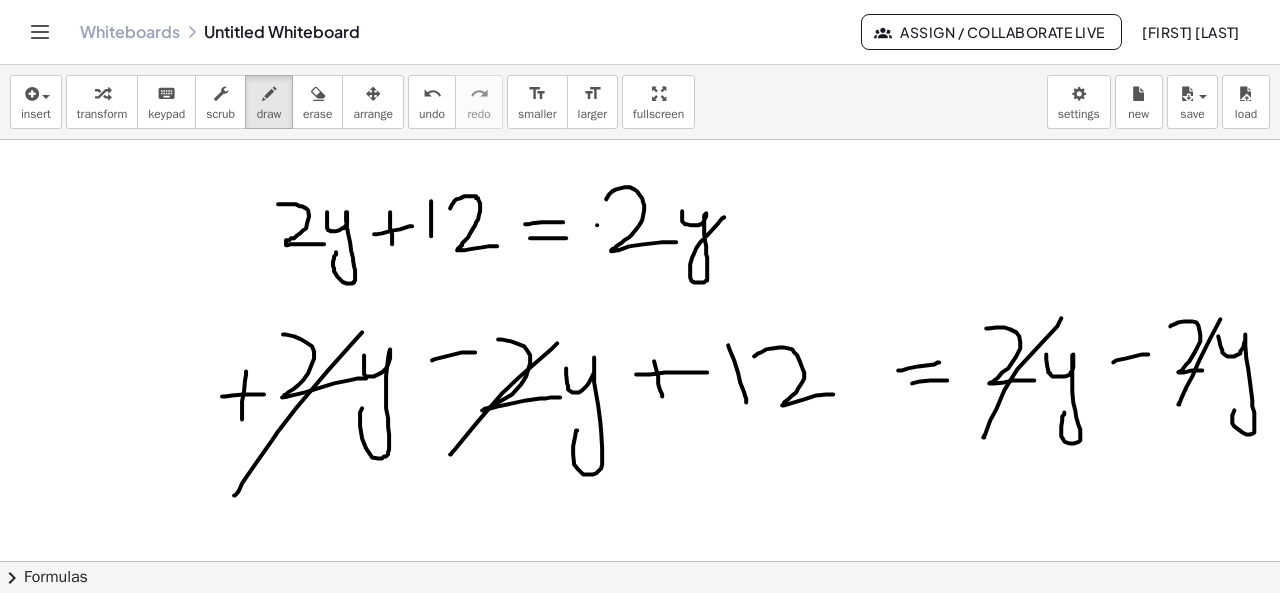 drag, startPoint x: 222, startPoint y: 395, endPoint x: 266, endPoint y: 393, distance: 44.04543 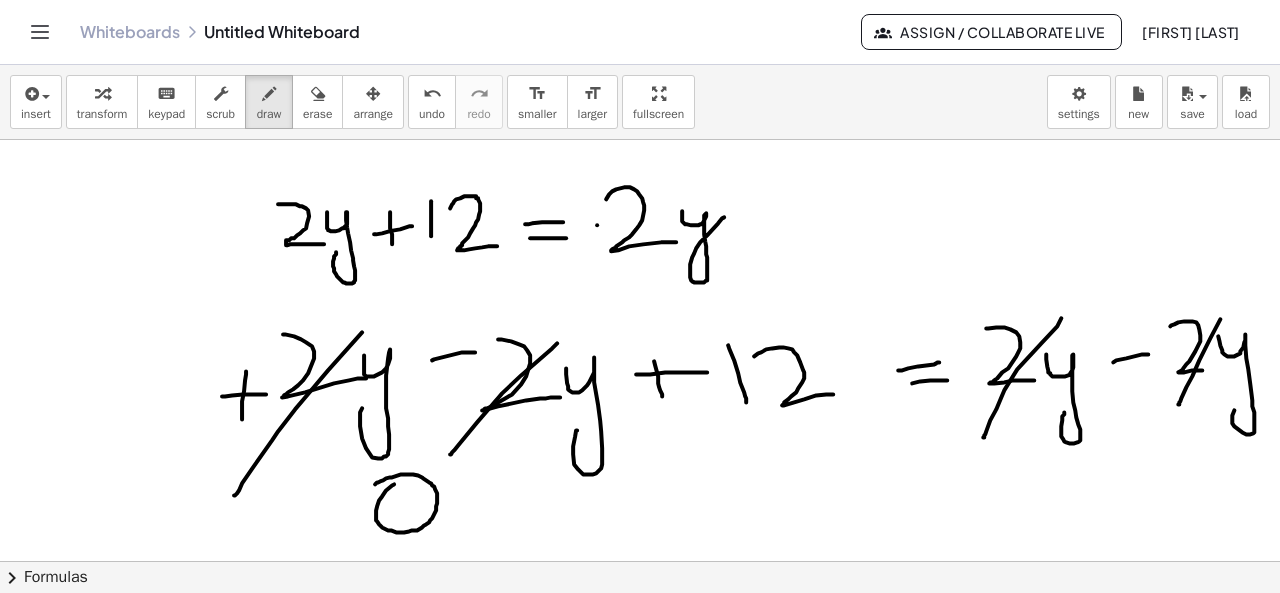drag, startPoint x: 394, startPoint y: 483, endPoint x: 375, endPoint y: 483, distance: 19 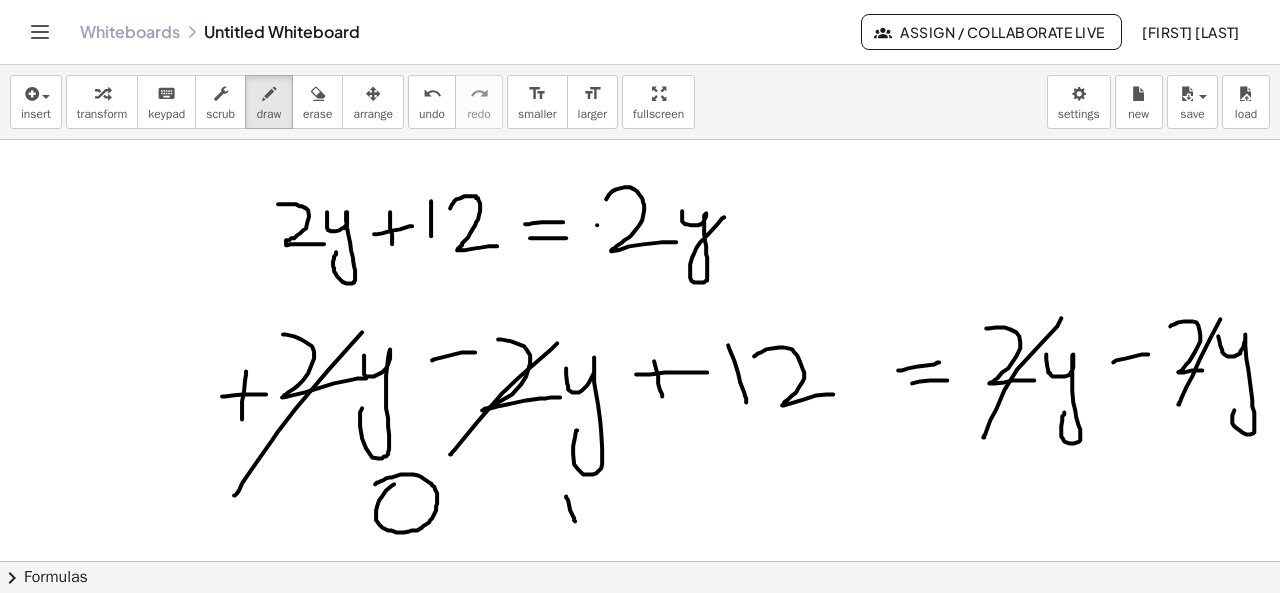 drag, startPoint x: 566, startPoint y: 495, endPoint x: 575, endPoint y: 523, distance: 29.410883 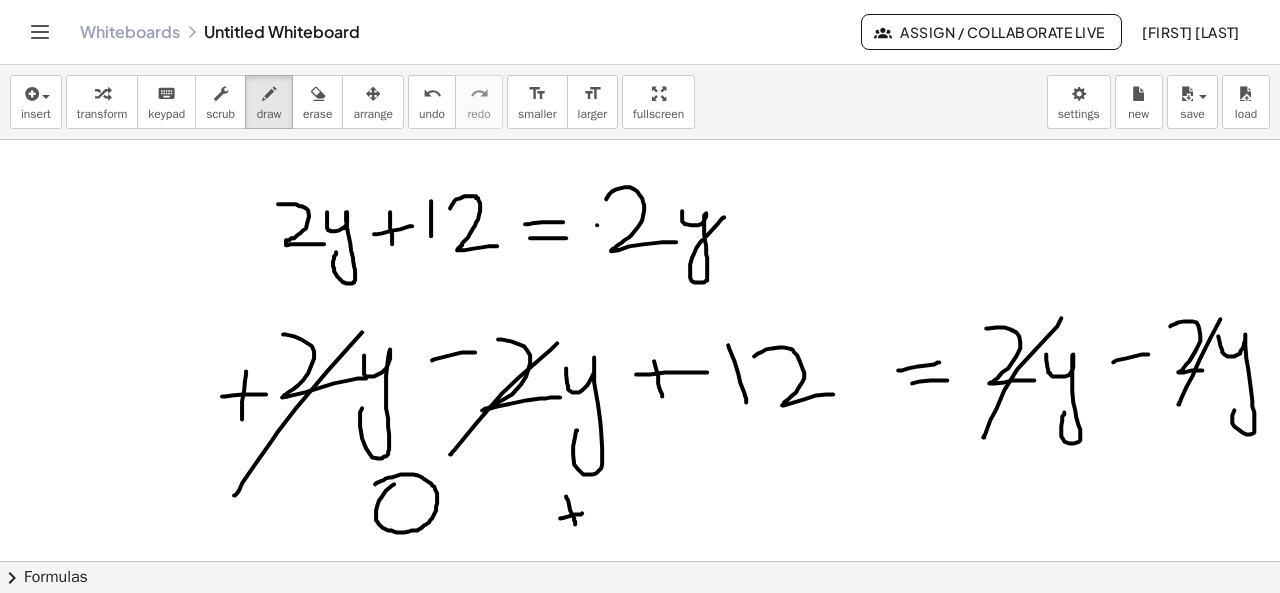 drag, startPoint x: 560, startPoint y: 517, endPoint x: 587, endPoint y: 509, distance: 28.160255 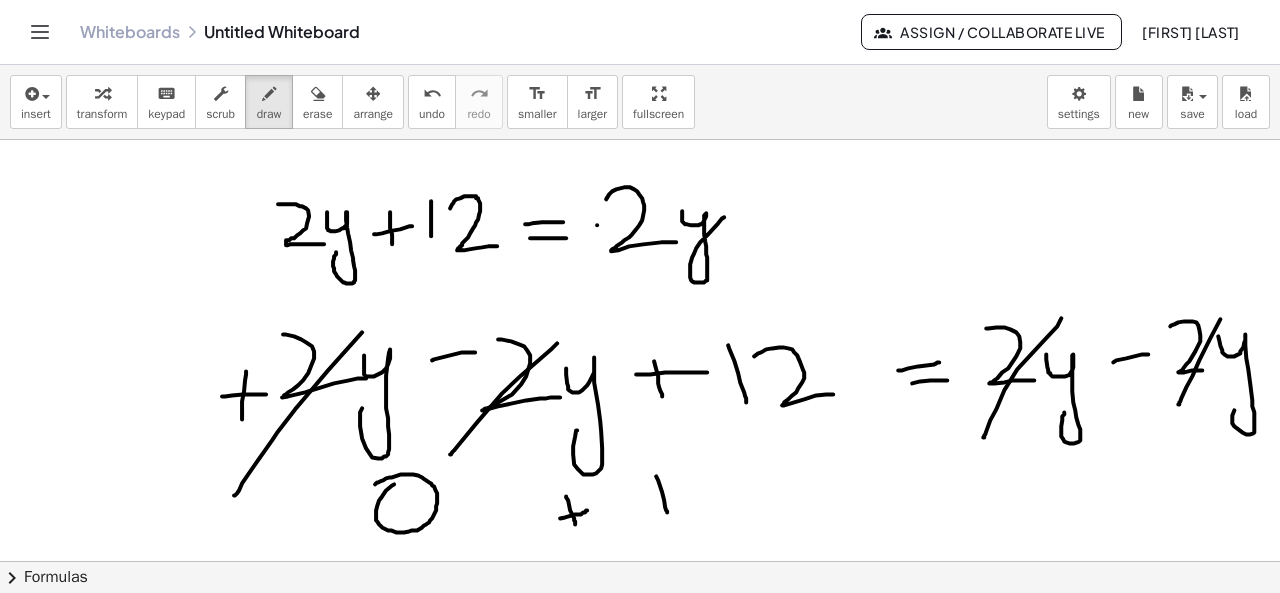 drag, startPoint x: 656, startPoint y: 475, endPoint x: 667, endPoint y: 513, distance: 39.56008 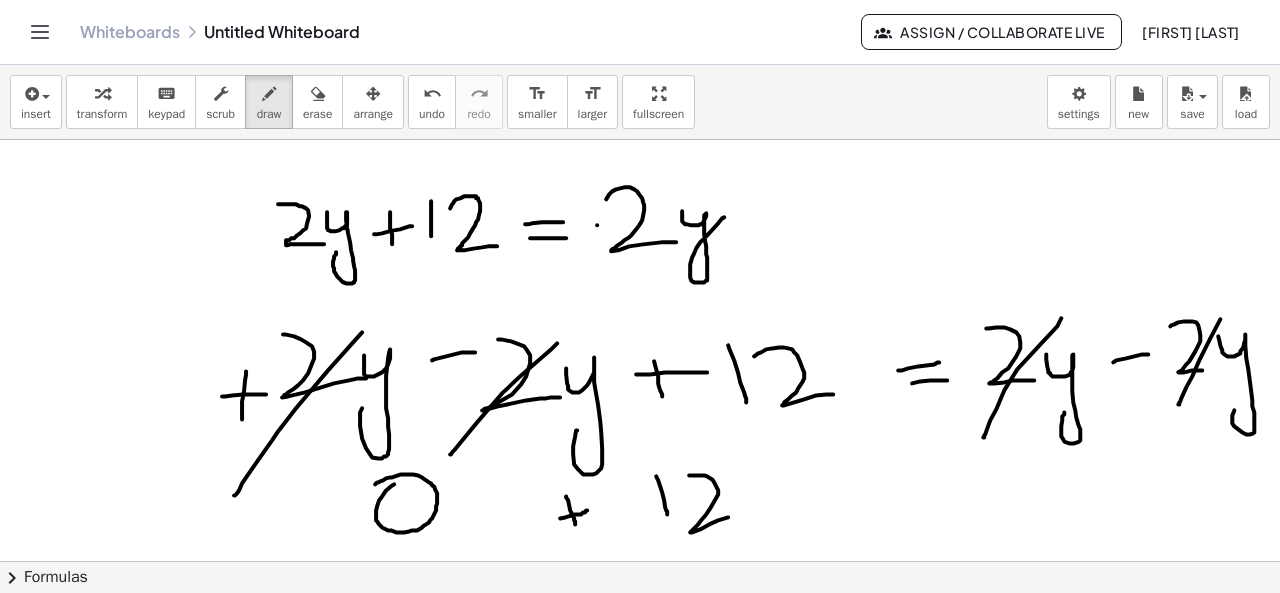 drag, startPoint x: 689, startPoint y: 474, endPoint x: 738, endPoint y: 513, distance: 62.625874 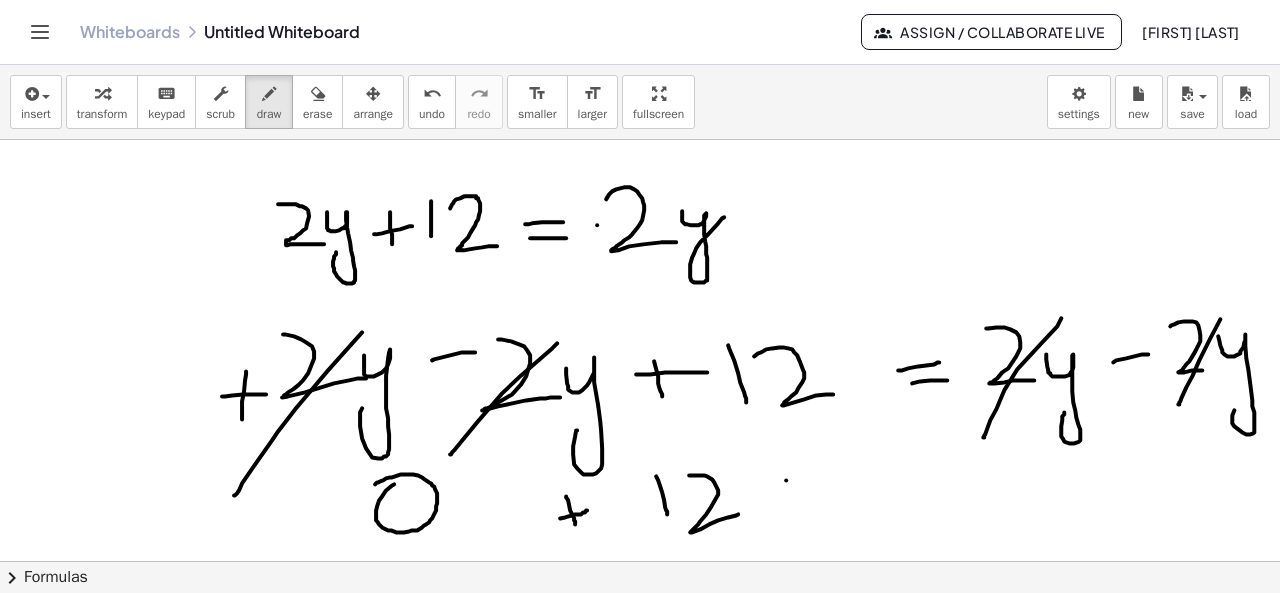 drag, startPoint x: 786, startPoint y: 479, endPoint x: 818, endPoint y: 471, distance: 32.984844 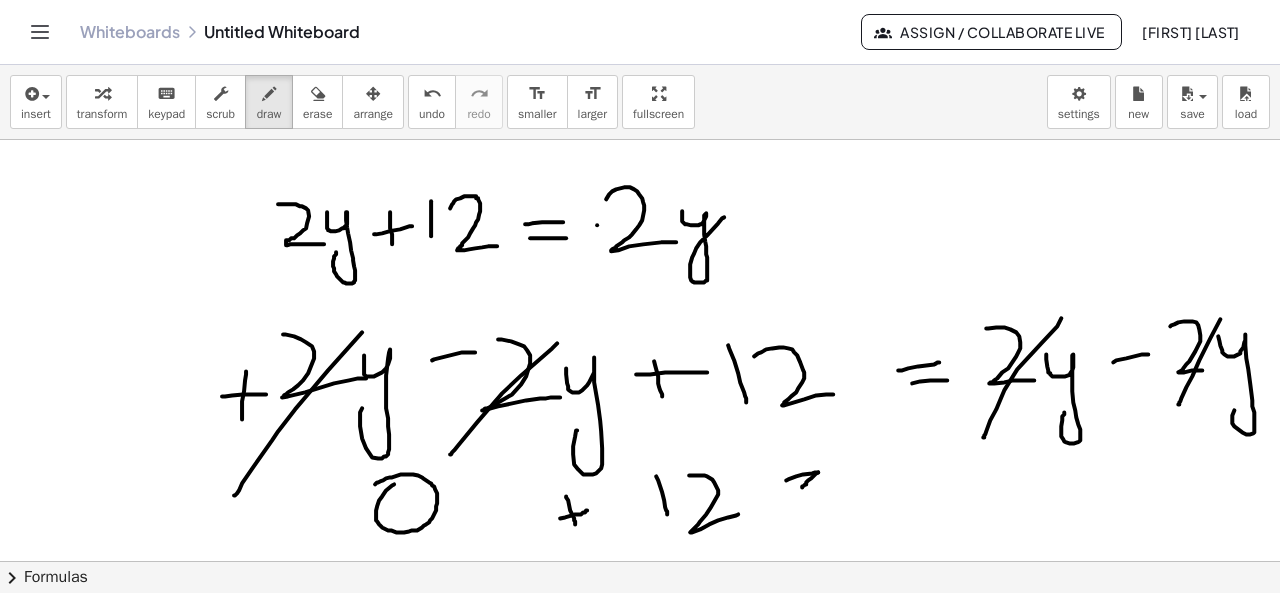 drag, startPoint x: 818, startPoint y: 471, endPoint x: 796, endPoint y: 491, distance: 29.732138 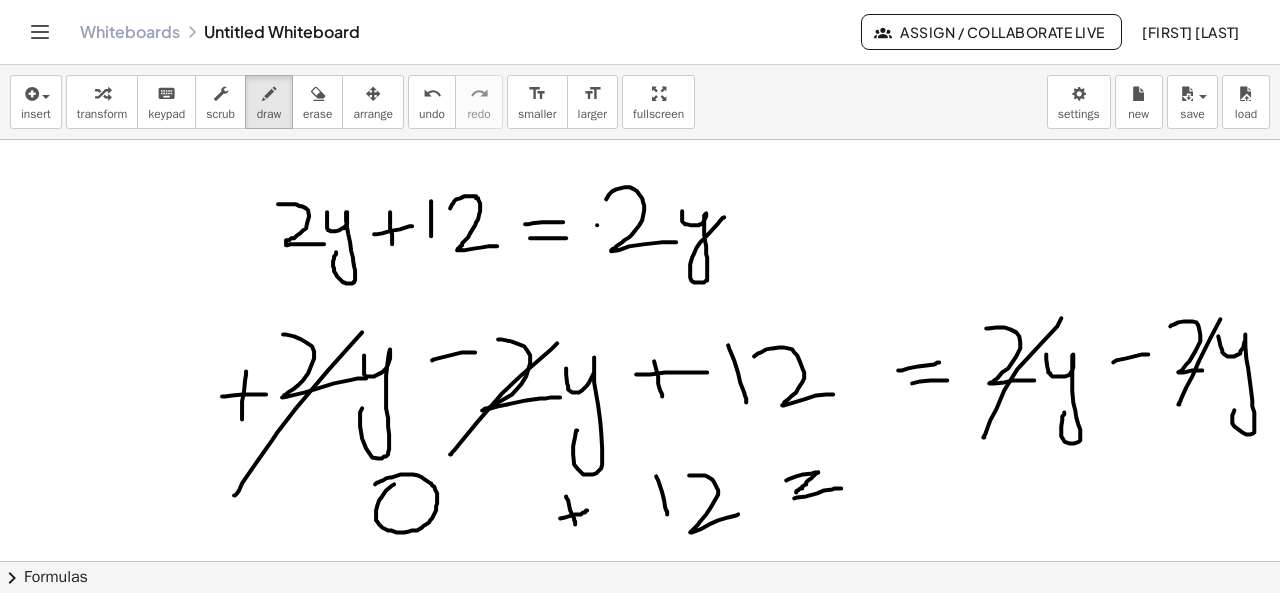 drag, startPoint x: 794, startPoint y: 497, endPoint x: 841, endPoint y: 487, distance: 48.052055 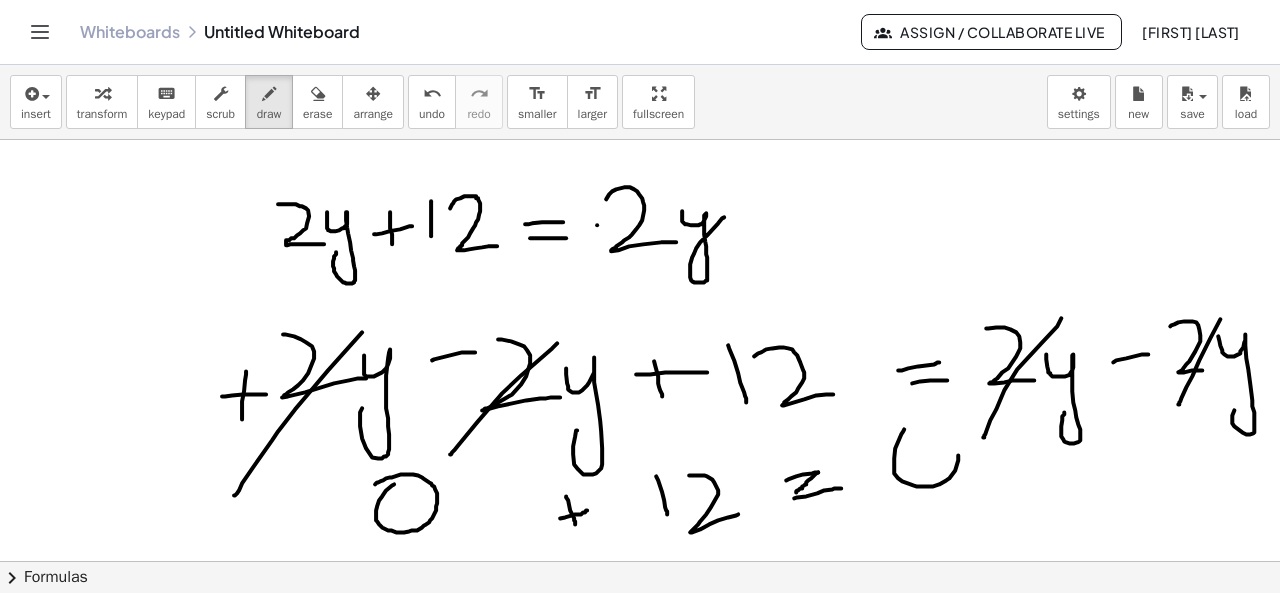 drag 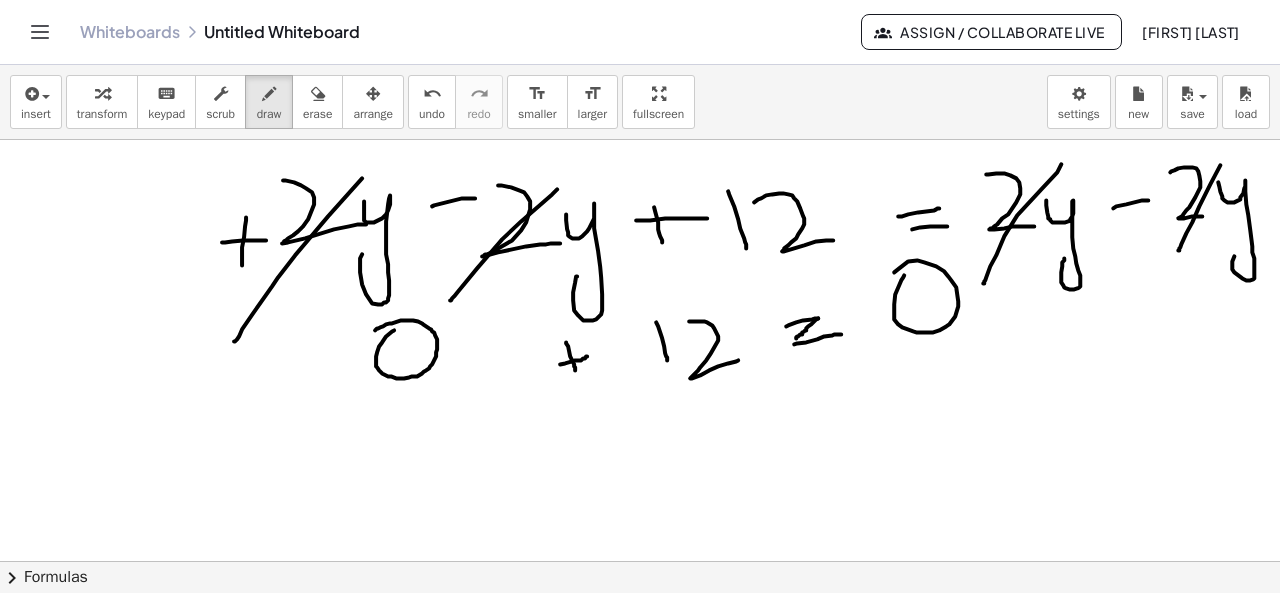 scroll, scrollTop: 152, scrollLeft: 0, axis: vertical 